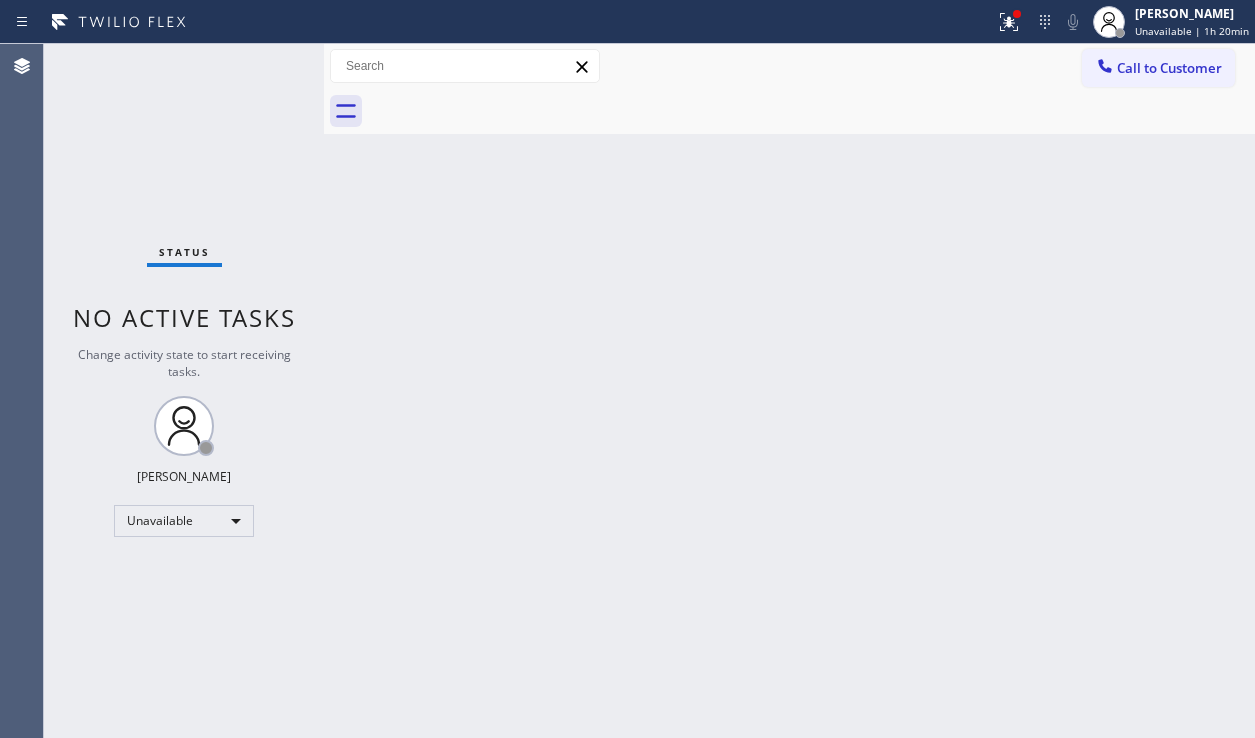 scroll, scrollTop: 0, scrollLeft: 0, axis: both 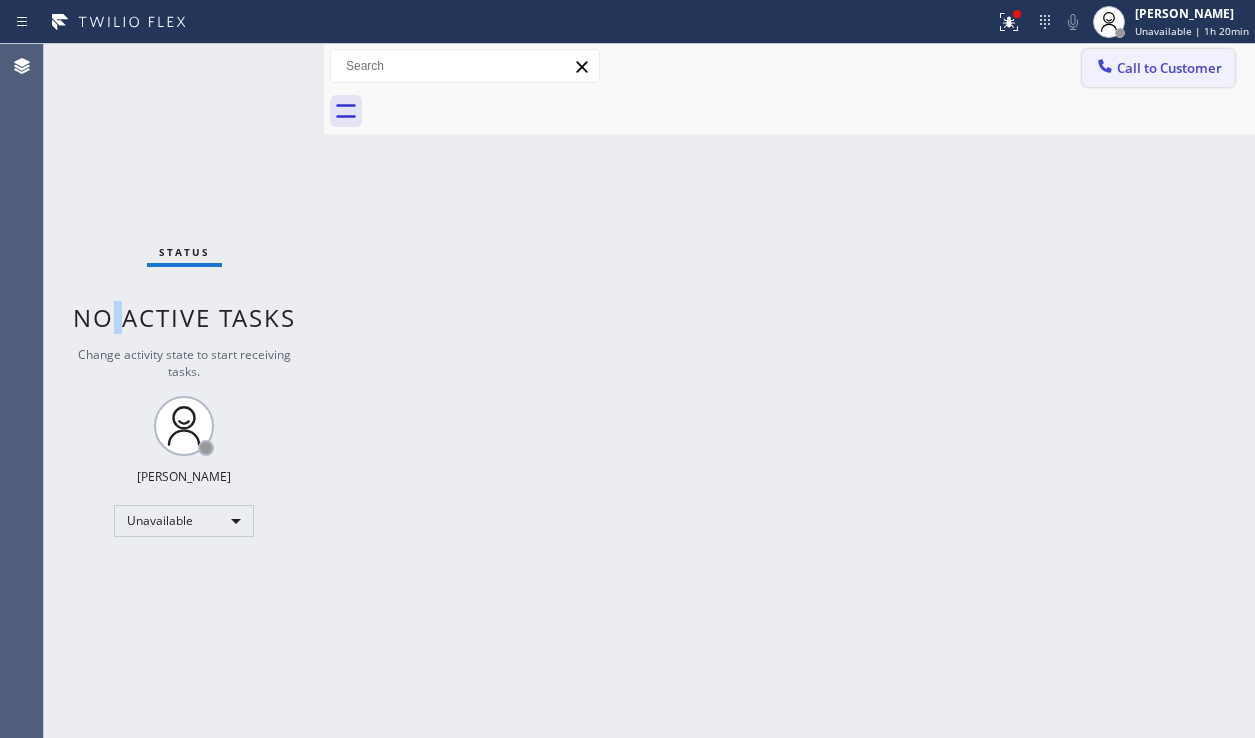 click on "Call to Customer" at bounding box center [1169, 68] 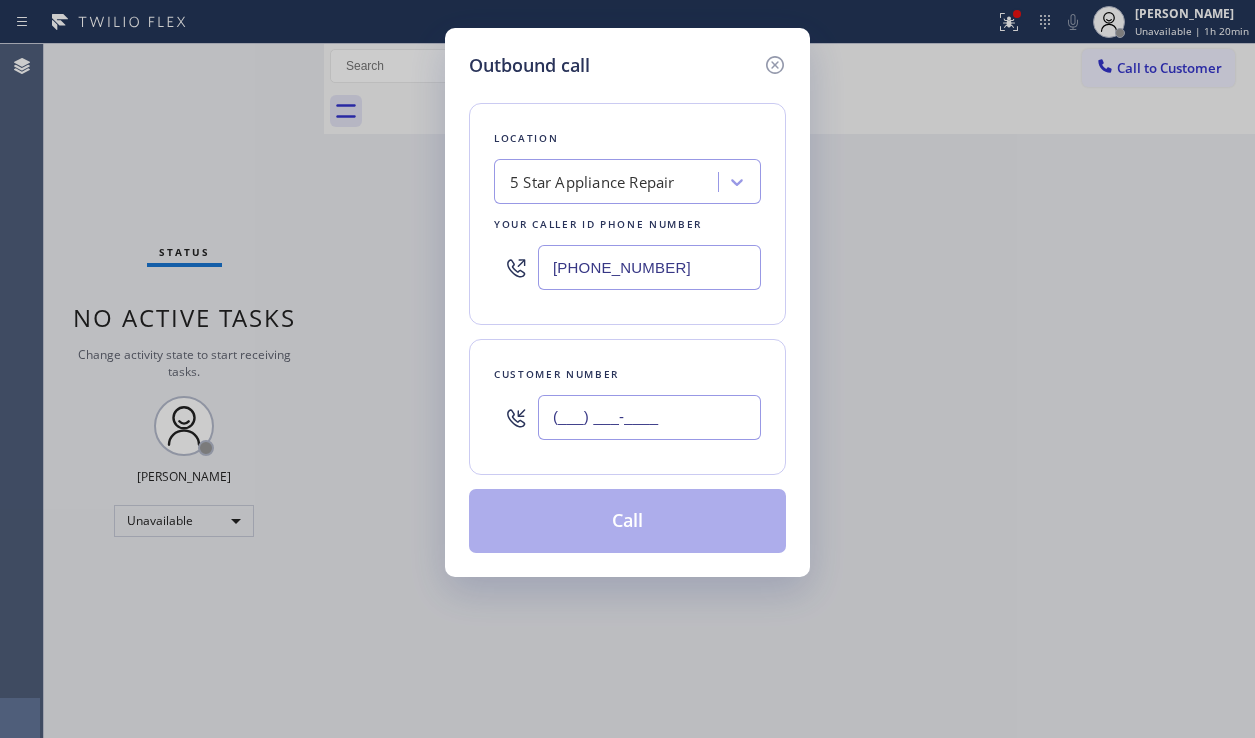 click on "(___) ___-____" at bounding box center [649, 417] 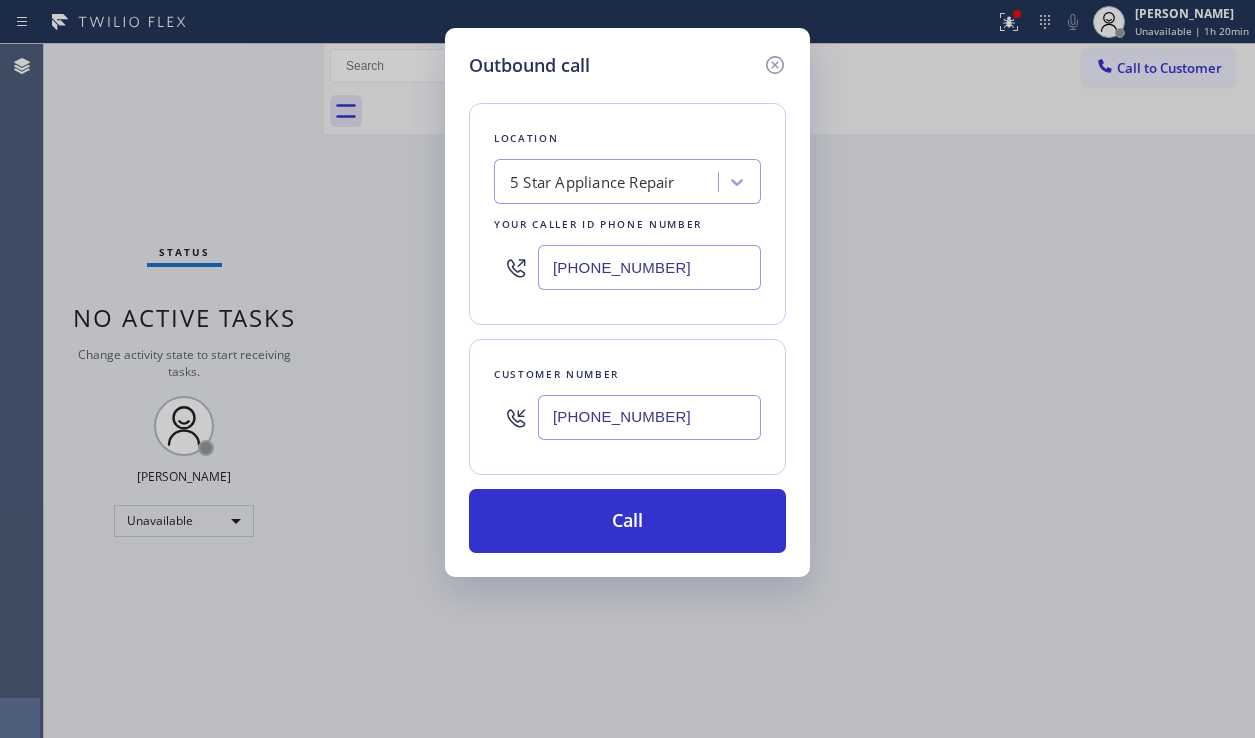 type on "(908) 265-4368" 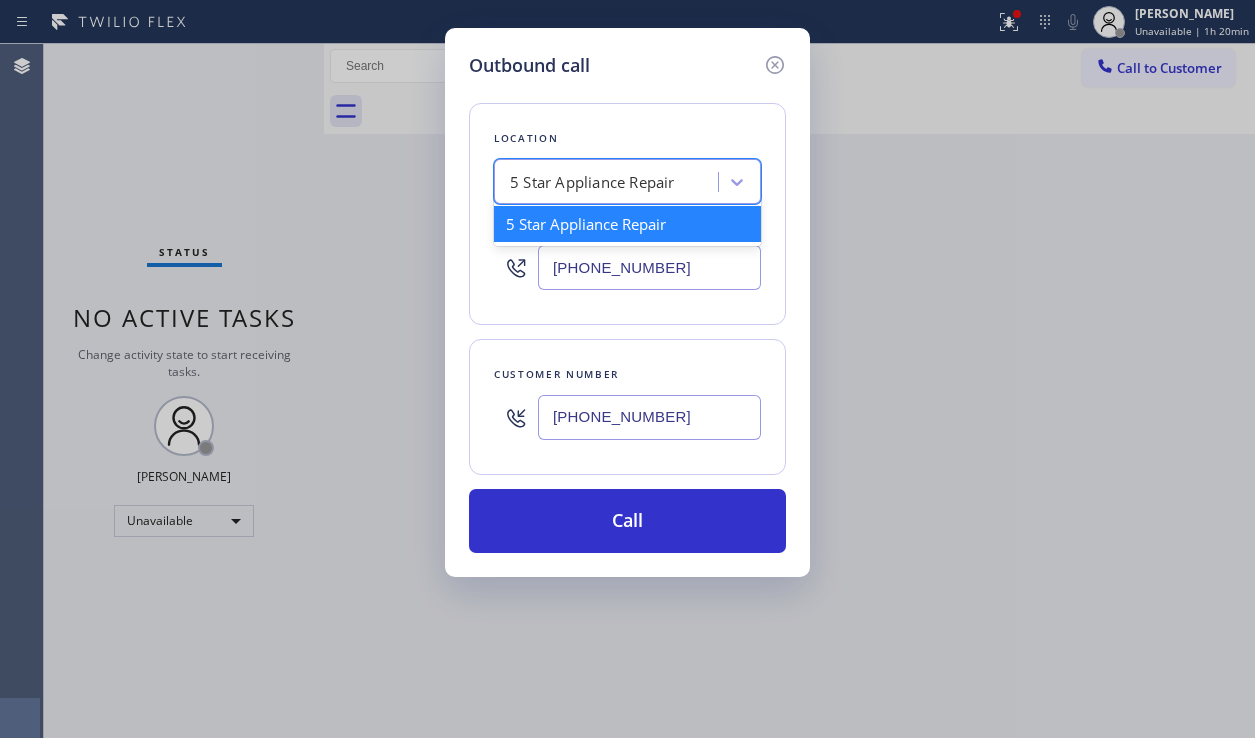 paste on "Red Electricians Maplewood(Nexus Electrical Services)" 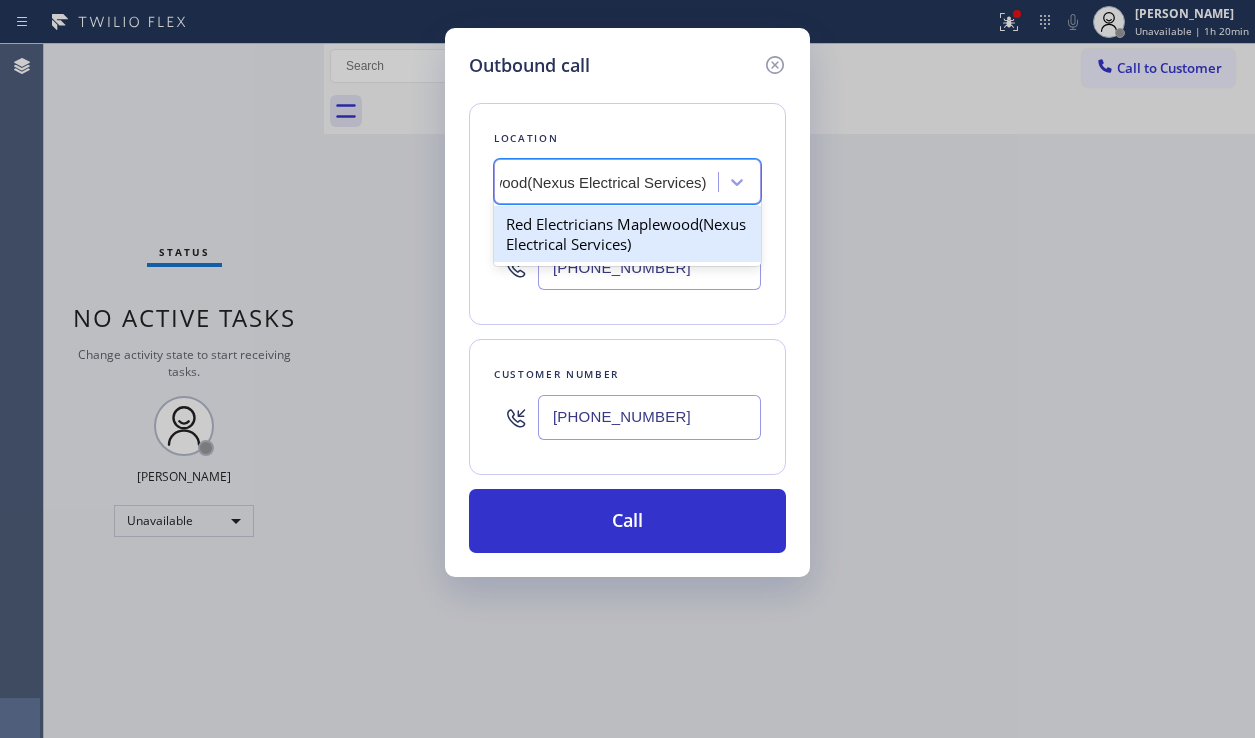 click on "Red Electricians Maplewood(Nexus Electrical Services)" at bounding box center (627, 234) 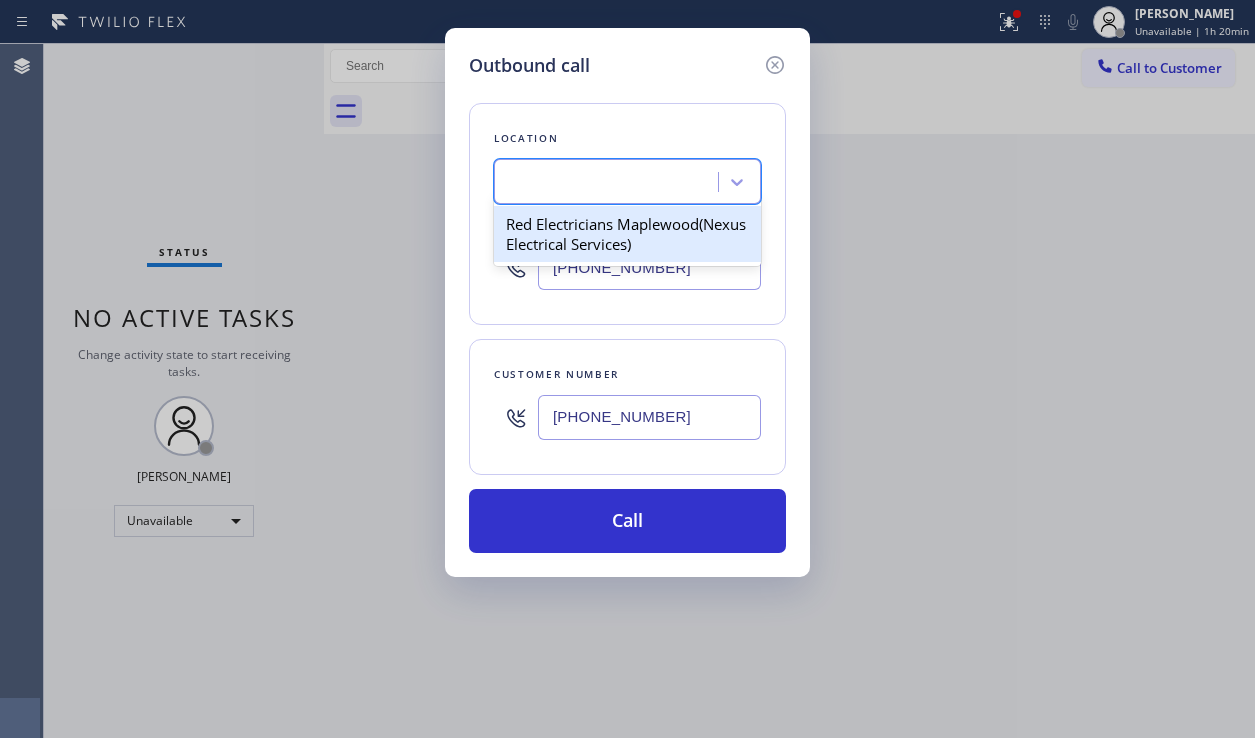 type on "(973) 791-5586" 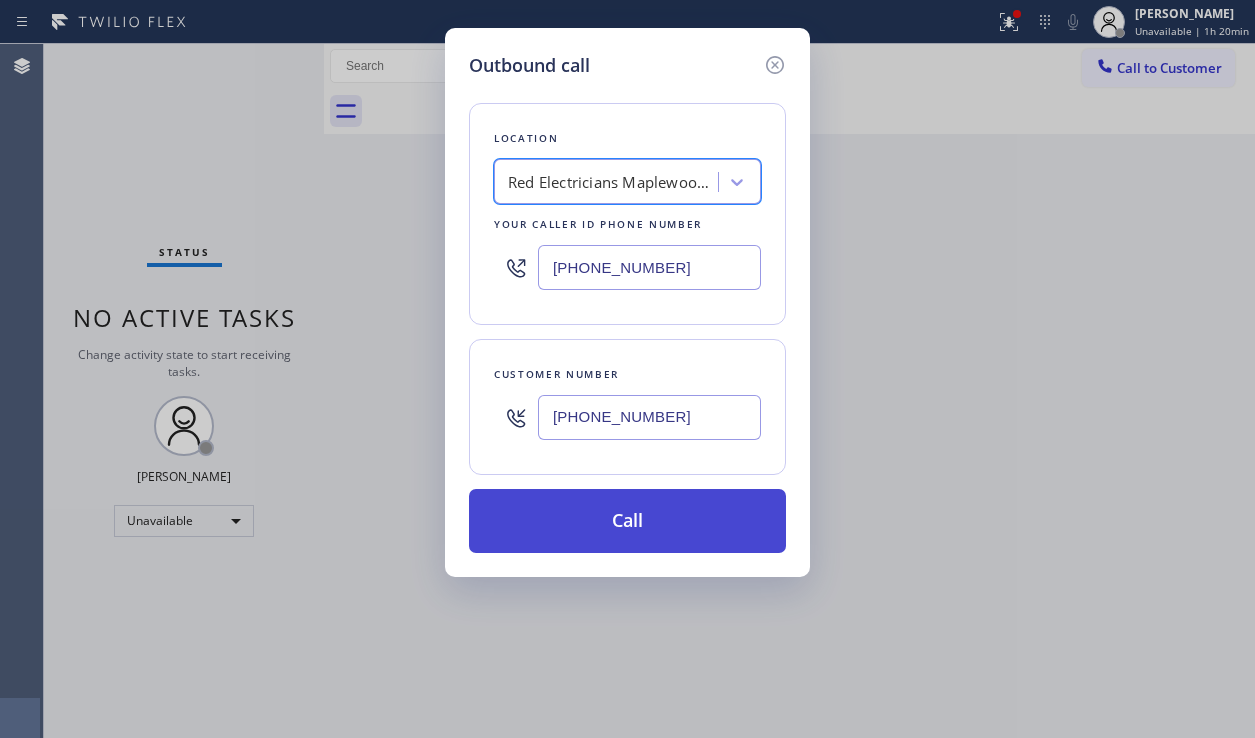 click on "Call" at bounding box center [627, 521] 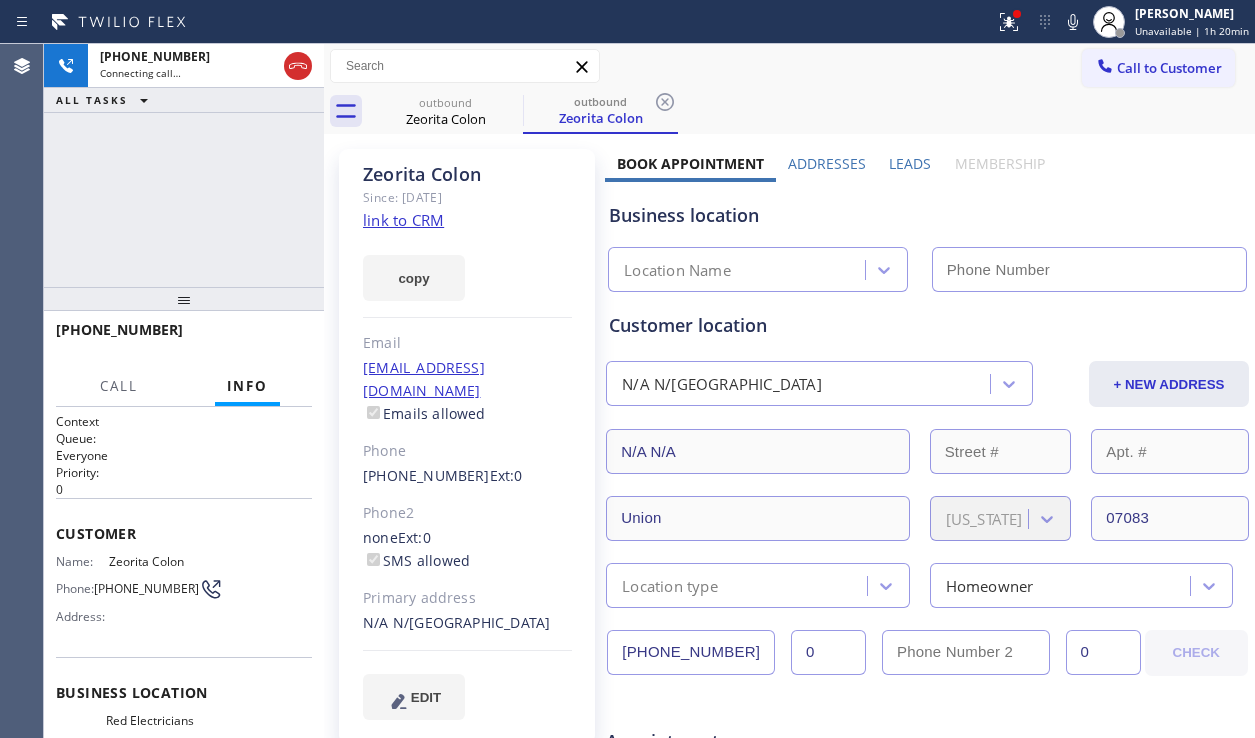 click on "Leads" at bounding box center [910, 163] 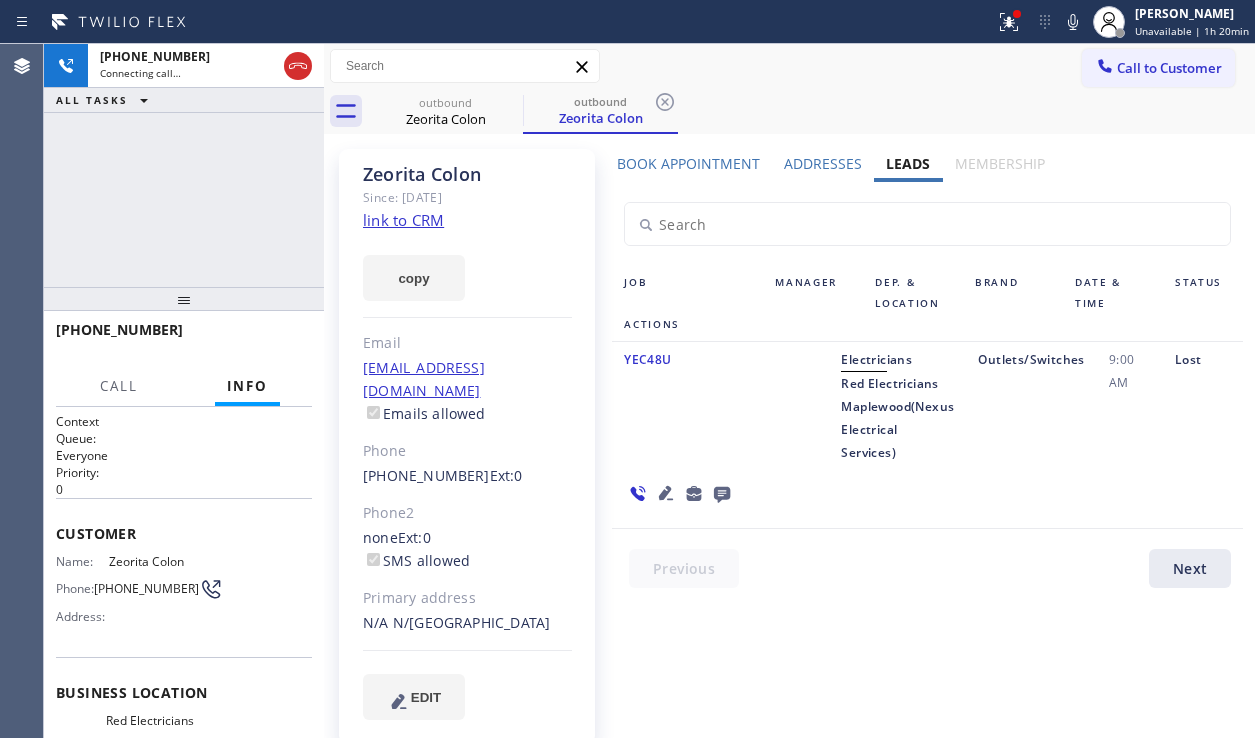 click 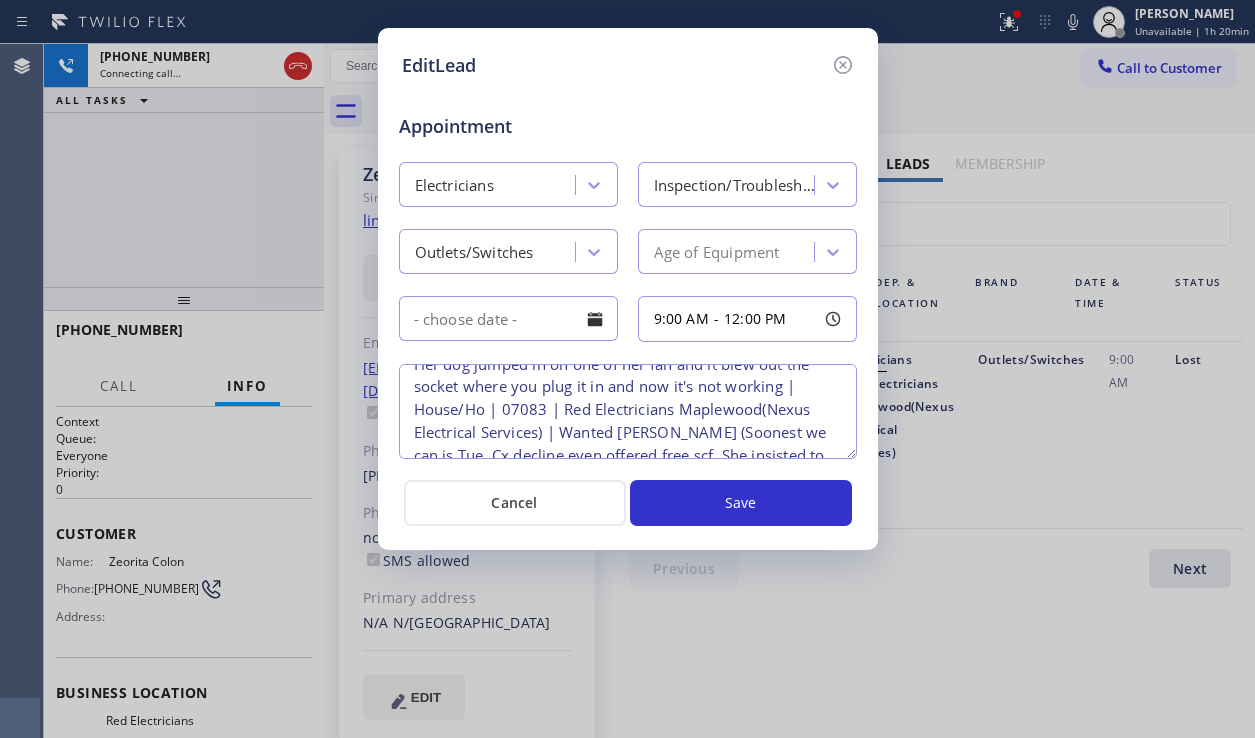 scroll, scrollTop: 0, scrollLeft: 0, axis: both 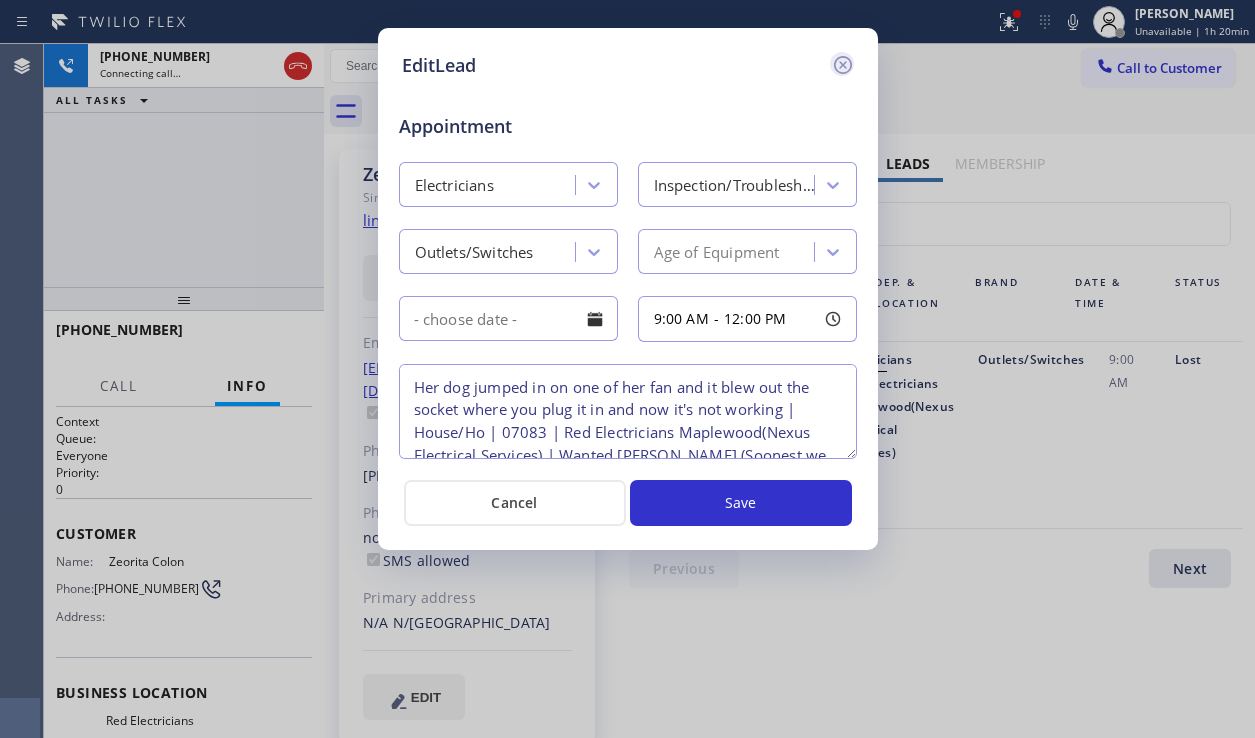 click 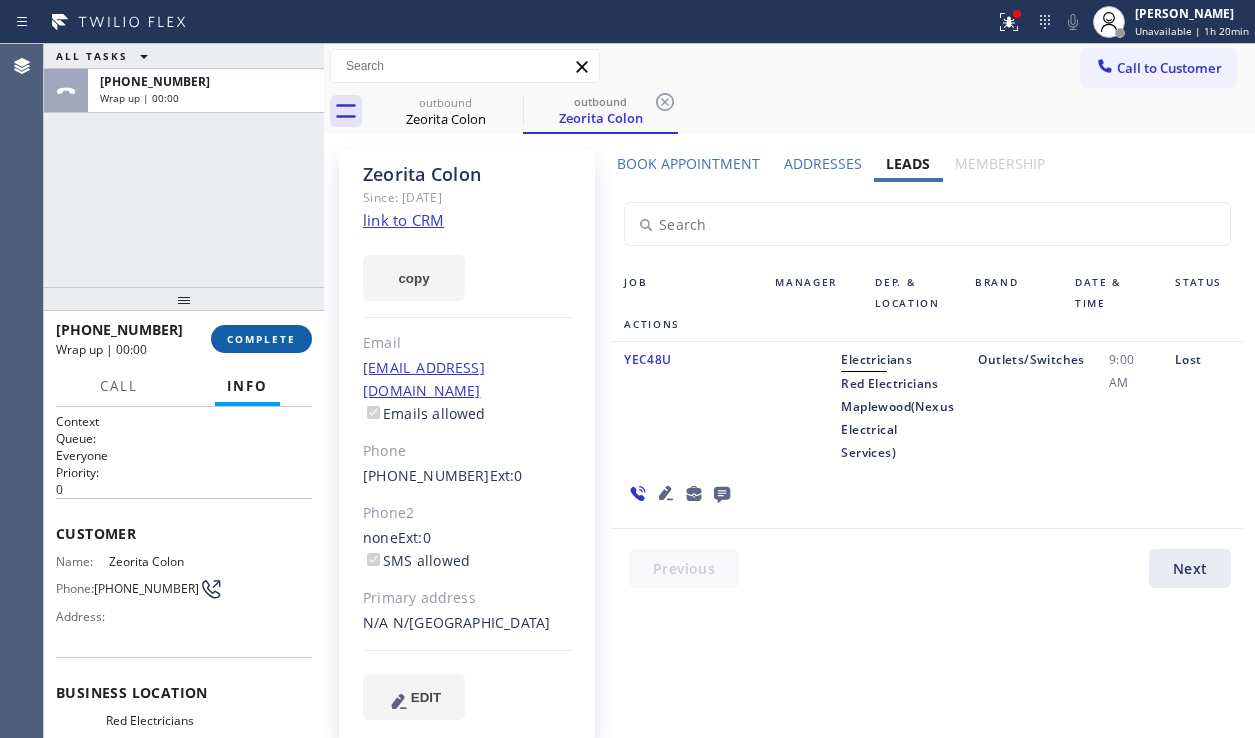 click on "COMPLETE" at bounding box center (261, 339) 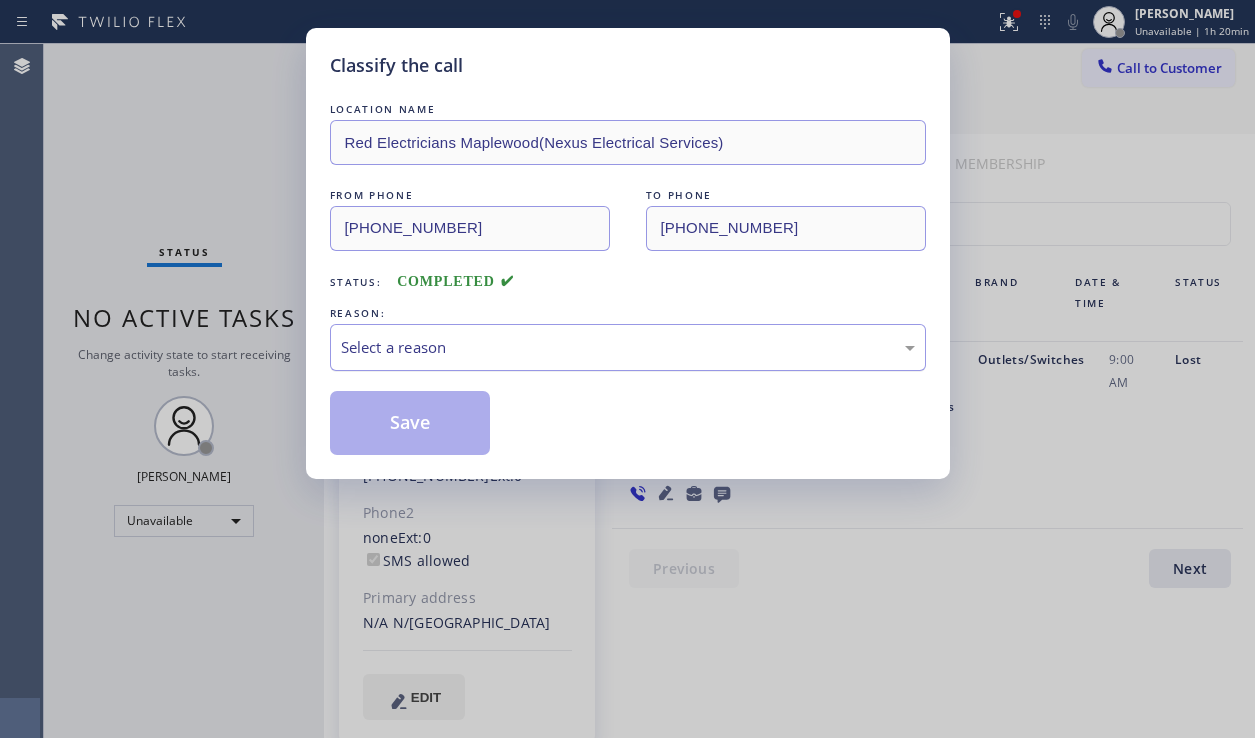click on "Select a reason" at bounding box center [628, 347] 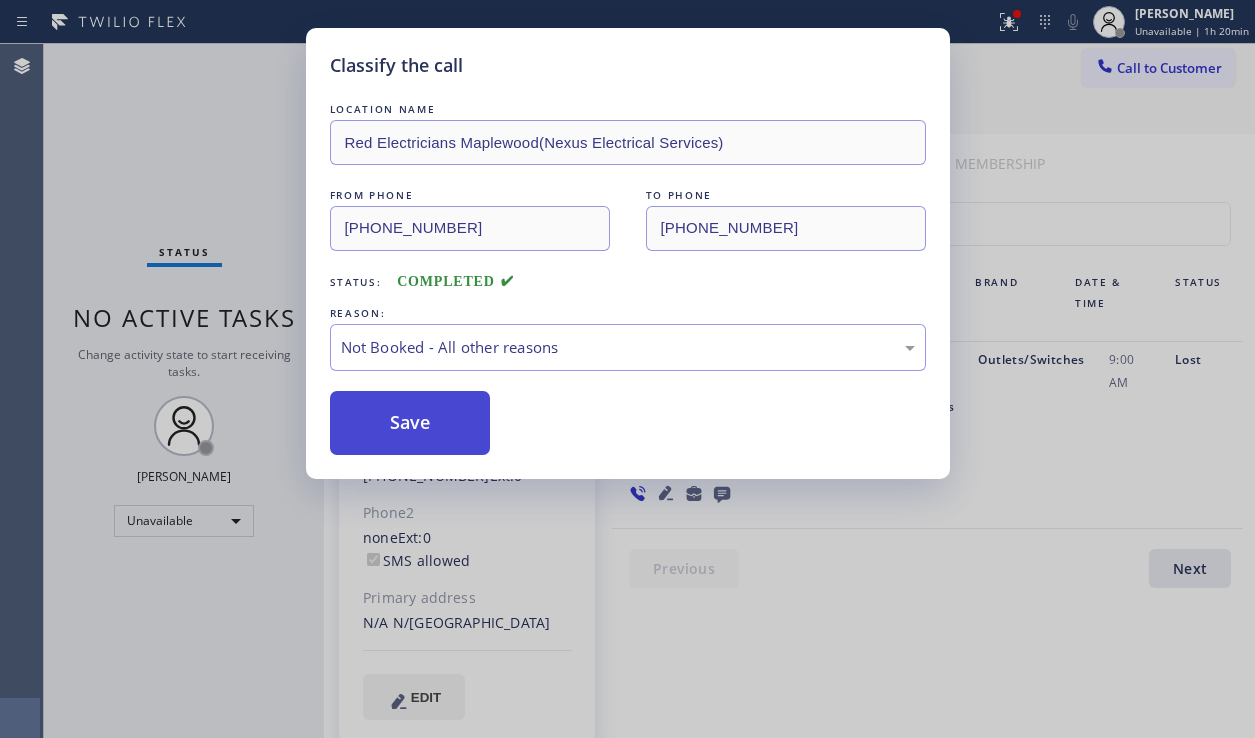 click on "Save" at bounding box center [410, 423] 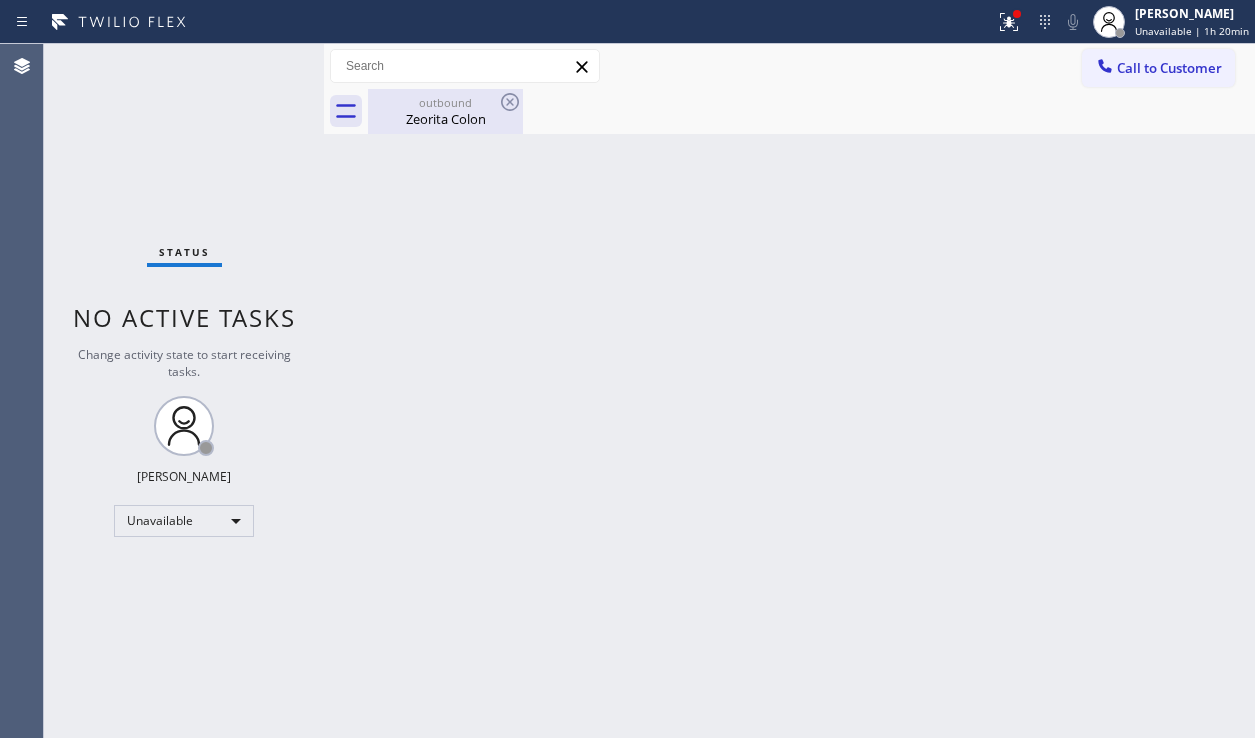 click on "Zeorita  Colon" at bounding box center (445, 119) 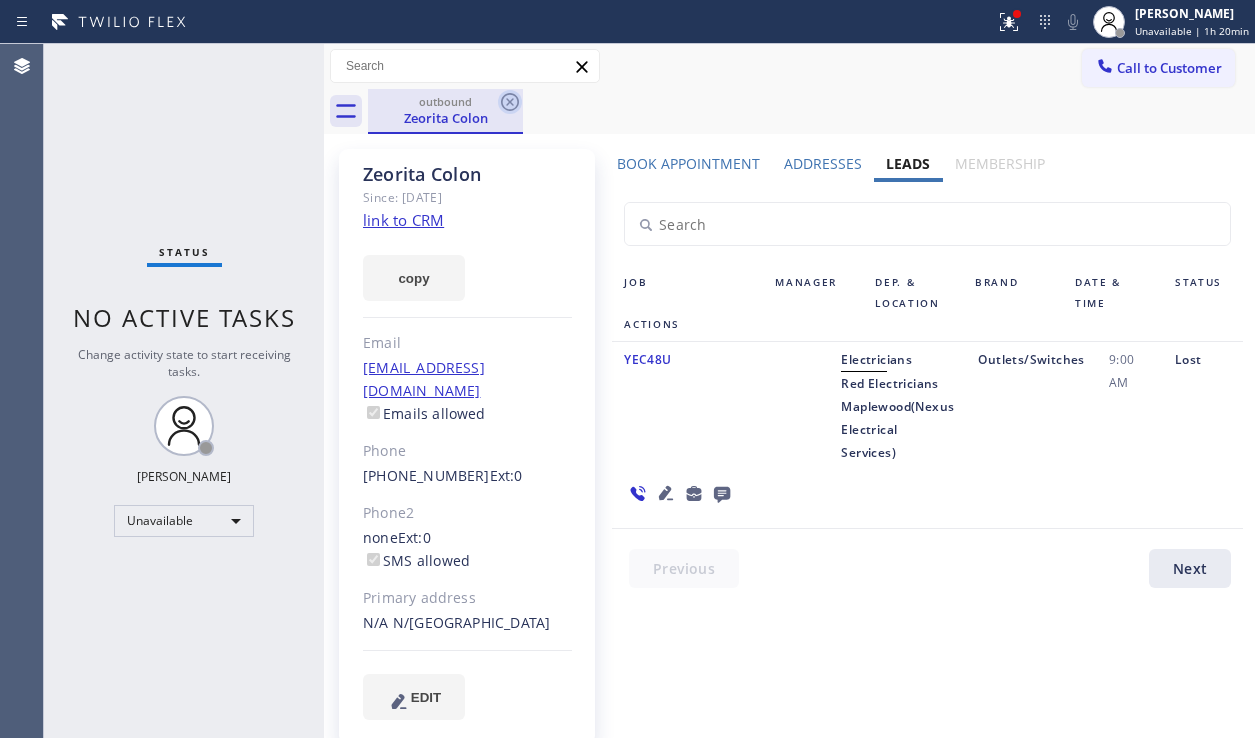 click 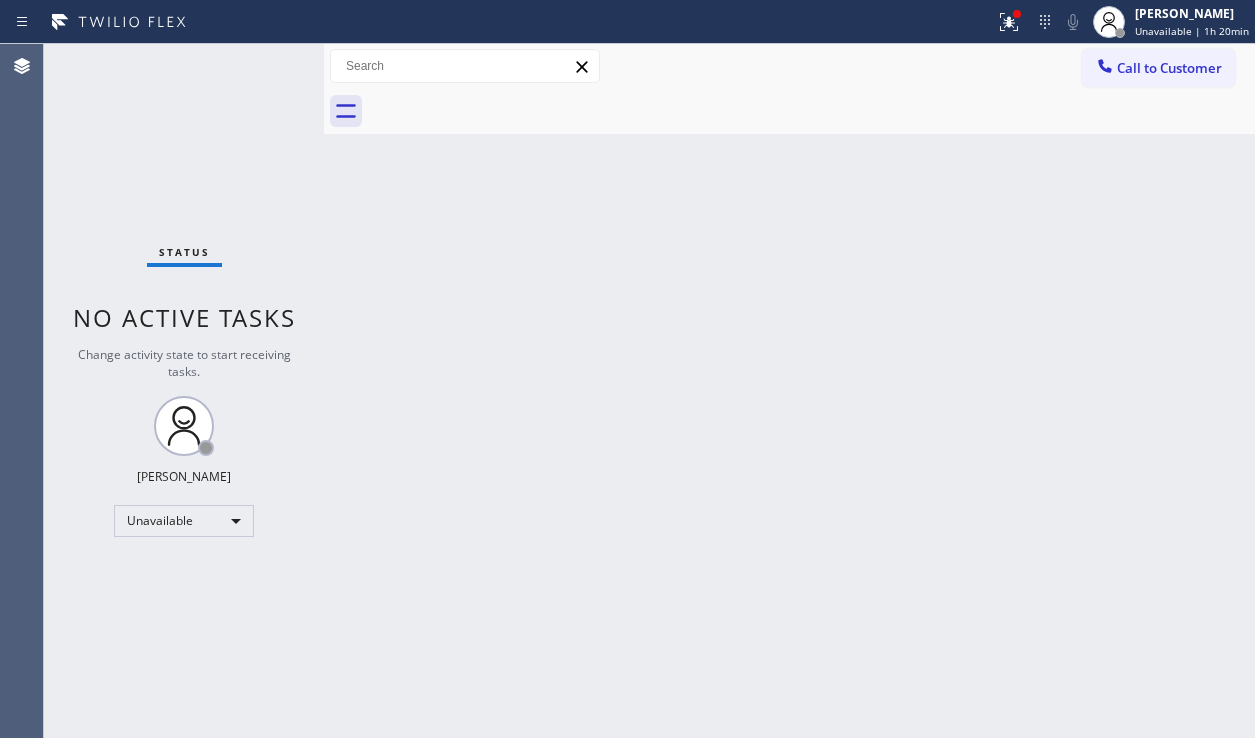 click on "Back to Dashboard Change Sender ID Customers Technicians Select a contact Outbound call Location Search location Your caller id phone number Customer number Call Customer info Name   Phone none Address none Change Sender ID HVAC +18559994417 5 Star Appliance +18557314952 Appliance Repair +18554611149 Plumbing +18889090120 Air Duct Cleaning +18006865038  Electricians +18005688664 Cancel Change Check personal SMS Reset Change No tabs Call to Customer Outbound call Location Red Electricians Maplewood(Nexus Electrical Services) Your caller id phone number (973) 791-5586 Customer number Call Outbound call Technician Search Technician Your caller id phone number Your caller id phone number Call" at bounding box center [789, 391] 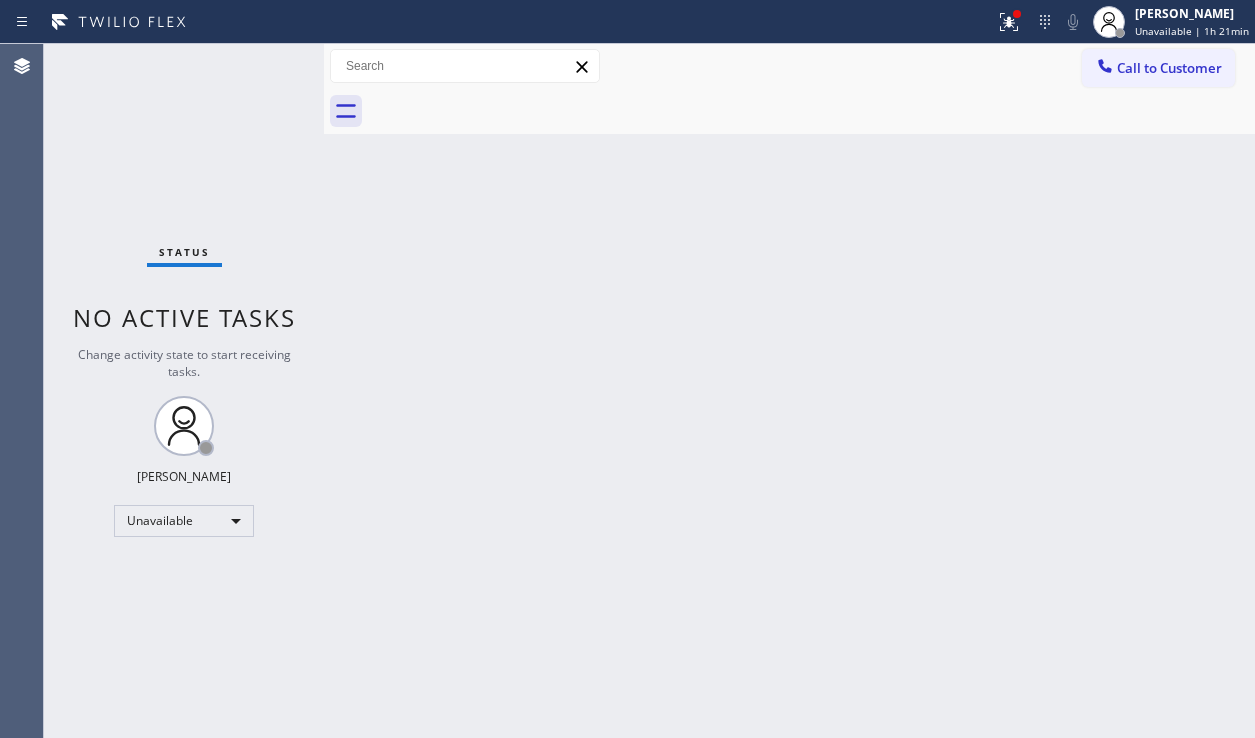 click on "Back to Dashboard Change Sender ID Customers Technicians Select a contact Outbound call Location Search location Your caller id phone number Customer number Call Customer info Name   Phone none Address none Change Sender ID HVAC +18559994417 5 Star Appliance +18557314952 Appliance Repair +18554611149 Plumbing +18889090120 Air Duct Cleaning +18006865038  Electricians +18005688664 Cancel Change Check personal SMS Reset Change No tabs Call to Customer Outbound call Location Red Electricians Maplewood(Nexus Electrical Services) Your caller id phone number (973) 791-5586 Customer number Call Outbound call Technician Search Technician Your caller id phone number Your caller id phone number Call" at bounding box center [789, 391] 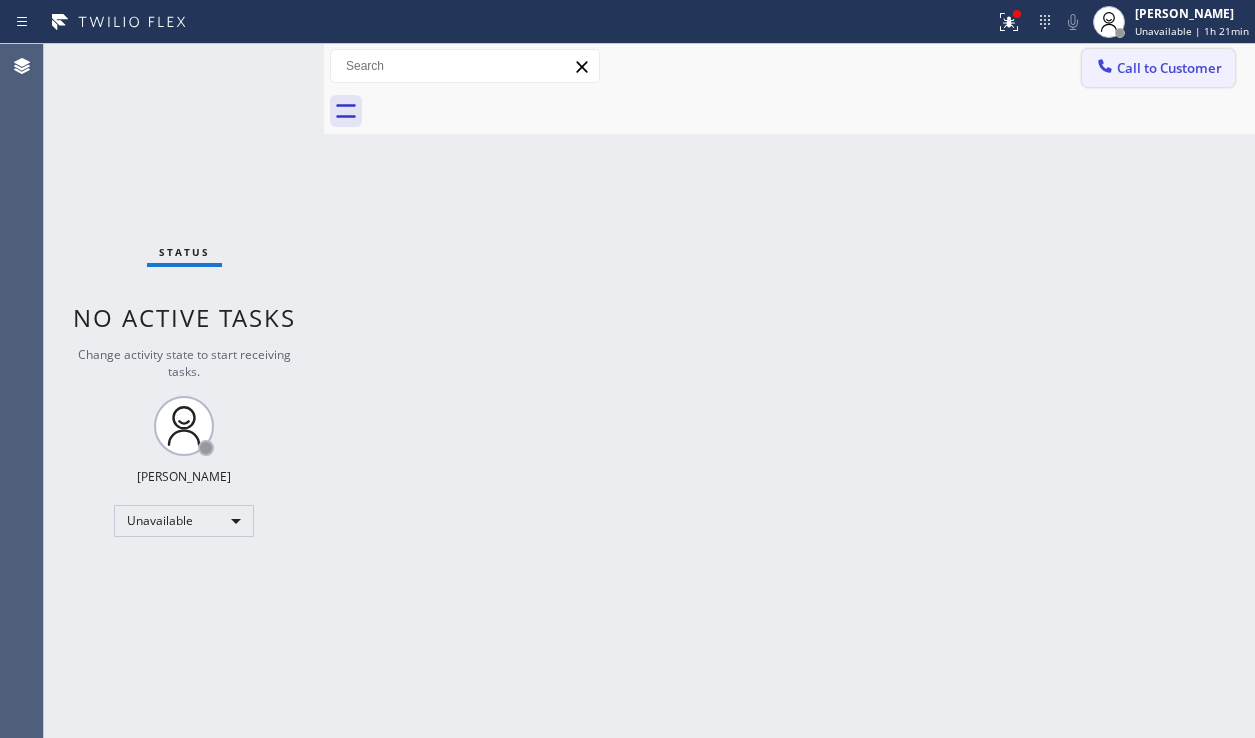 click on "Call to Customer" at bounding box center [1169, 68] 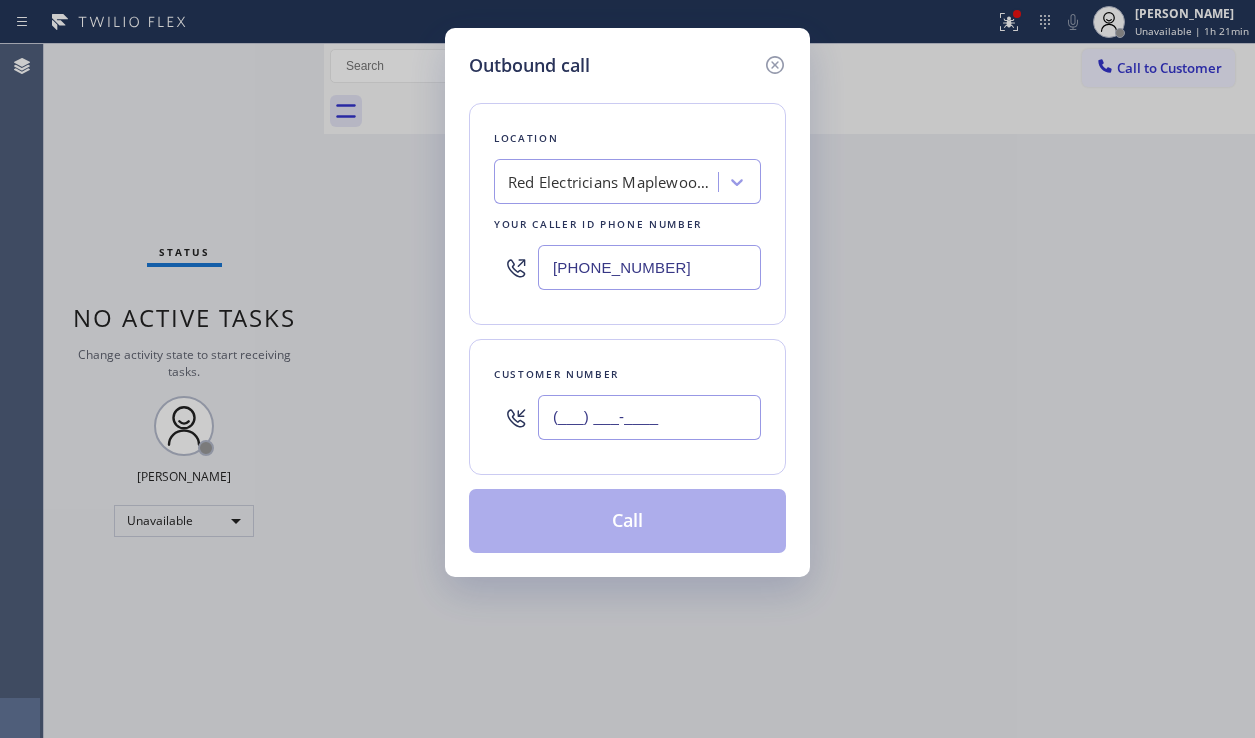 click on "(___) ___-____" at bounding box center [649, 417] 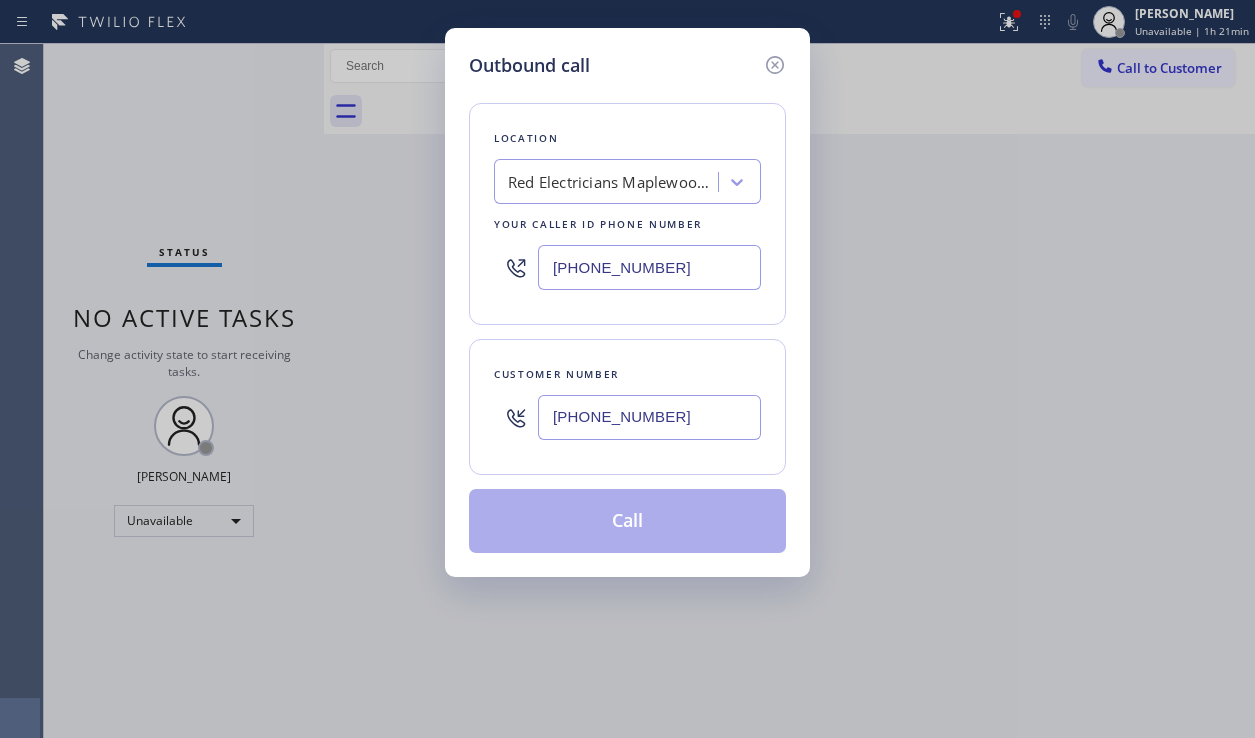 type on "(773) 768-3431" 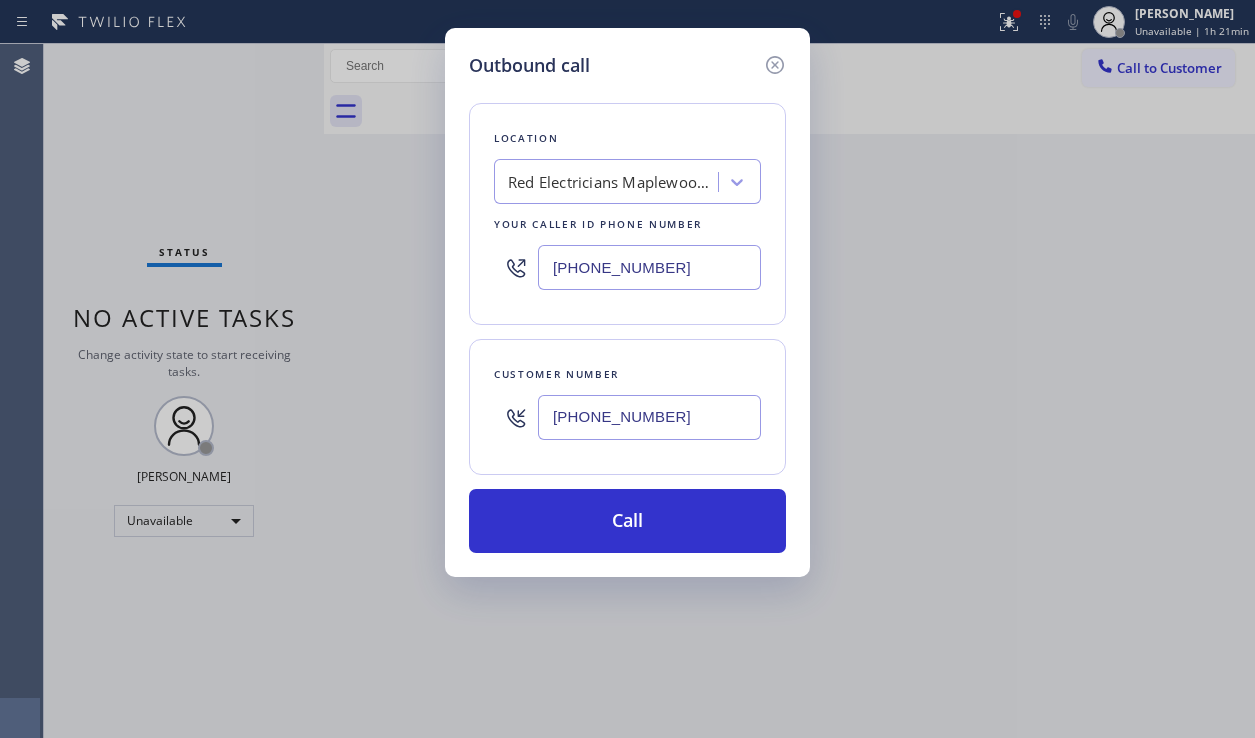 click on "Location Red Electricians Maplewood(Nexus Electrical Services) Your caller id phone number (973) 791-5586" at bounding box center [627, 214] 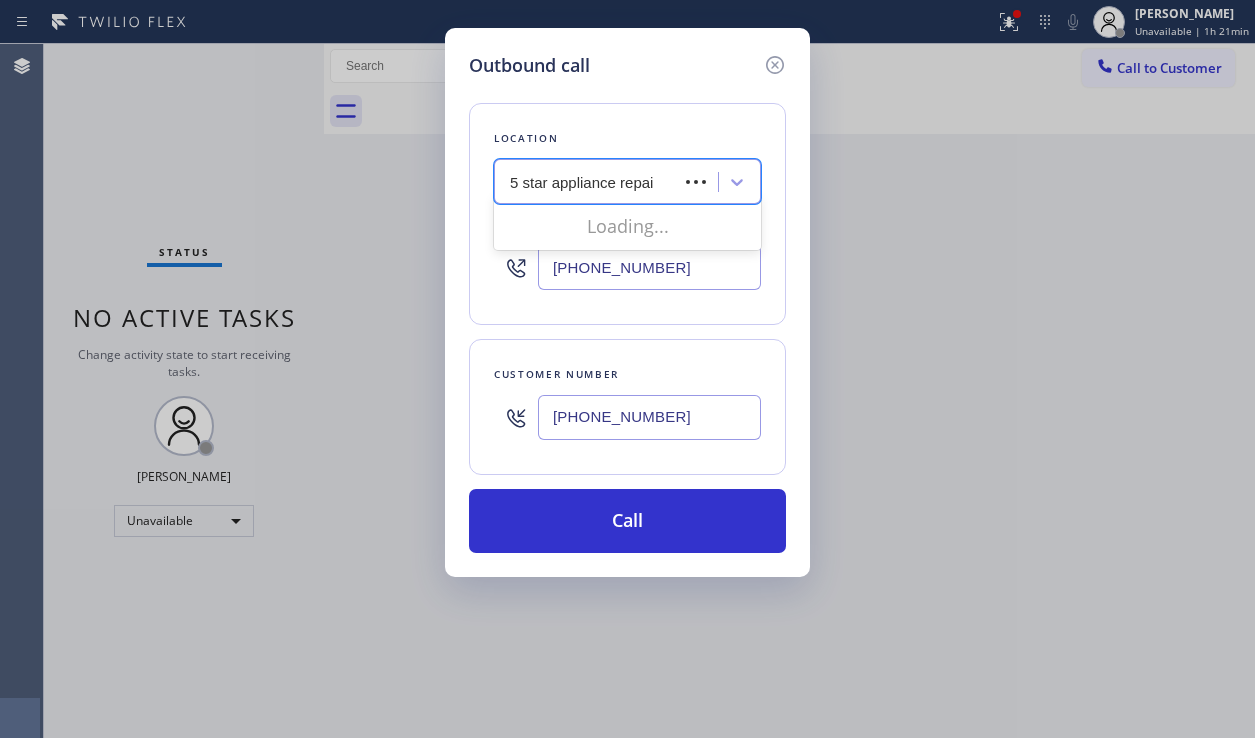 type on "5 star appliance repair" 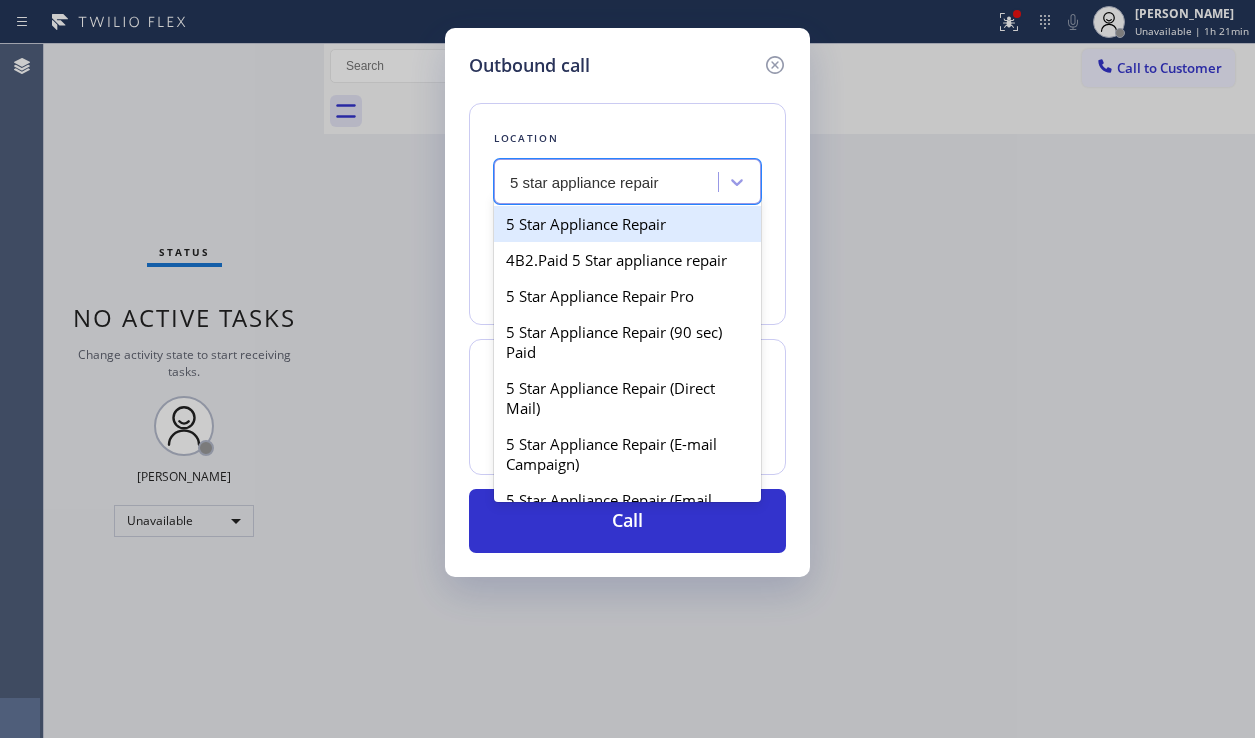 click on "5 Star Appliance Repair" at bounding box center (627, 224) 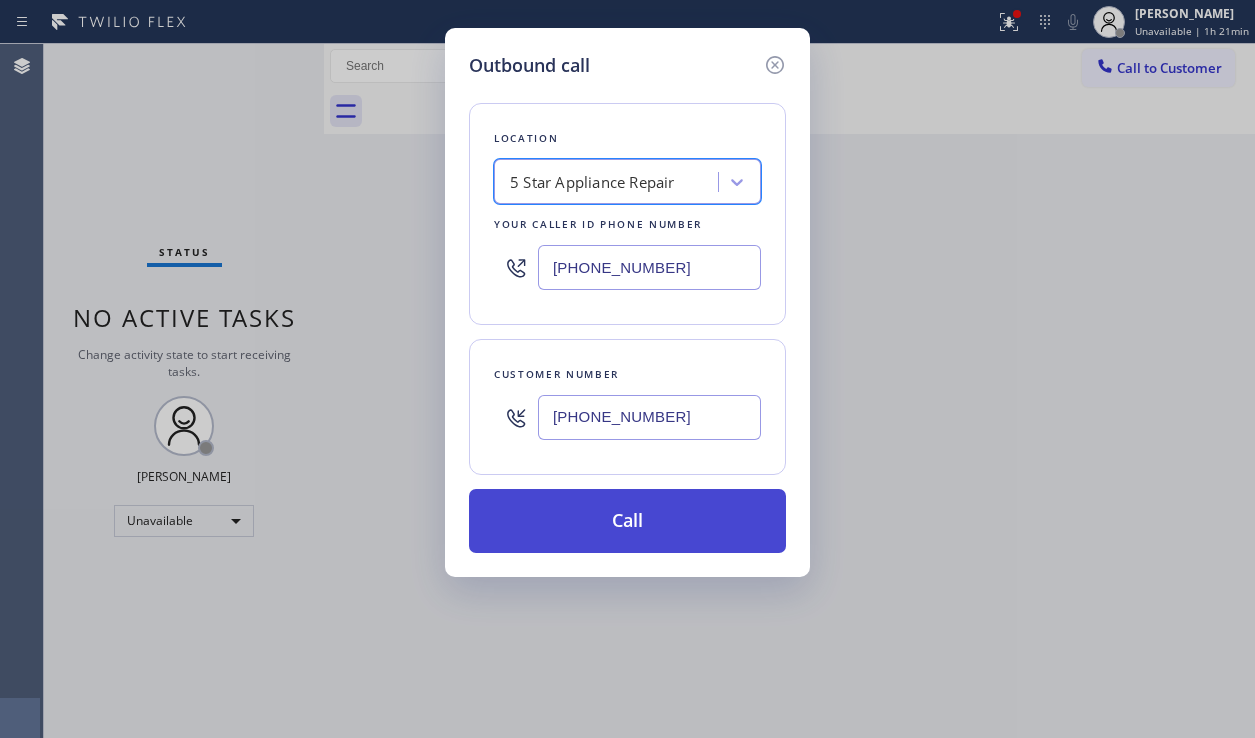 click on "Call" at bounding box center (627, 521) 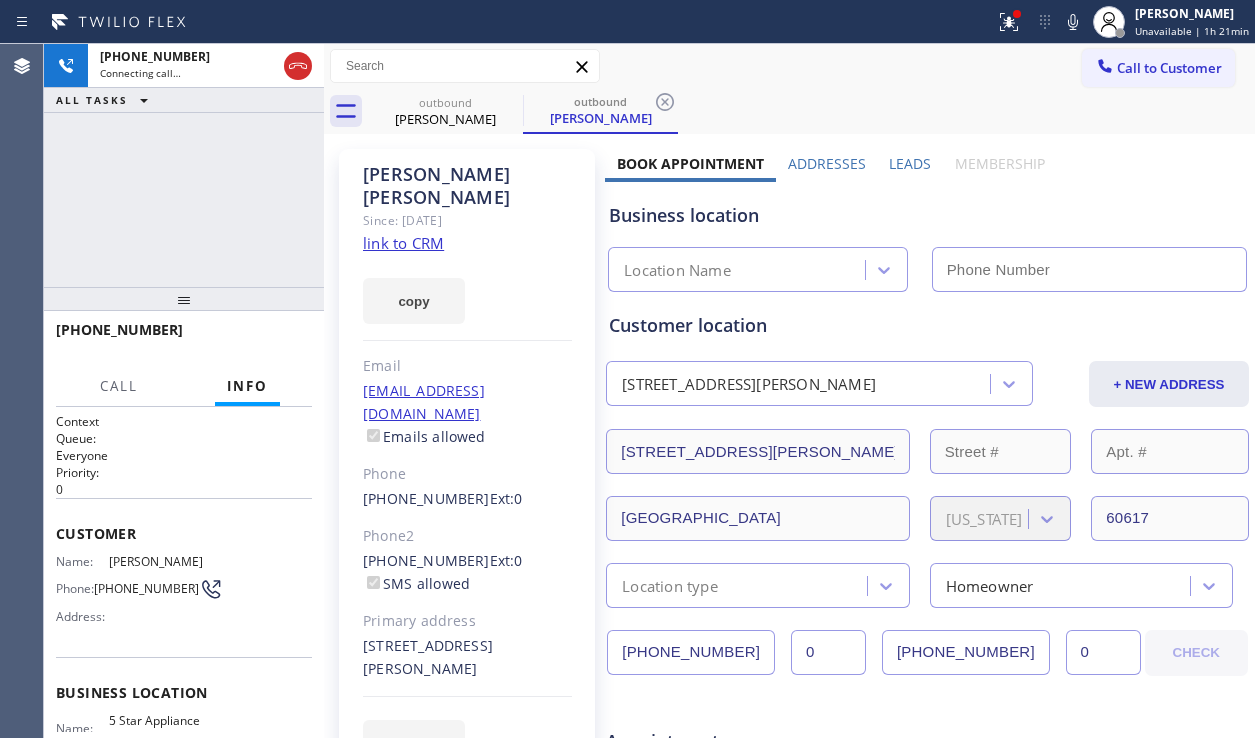 click on "+17737683431 Connecting call… ALL TASKS ALL TASKS ACTIVE TASKS TASKS IN WRAP UP" at bounding box center [184, 165] 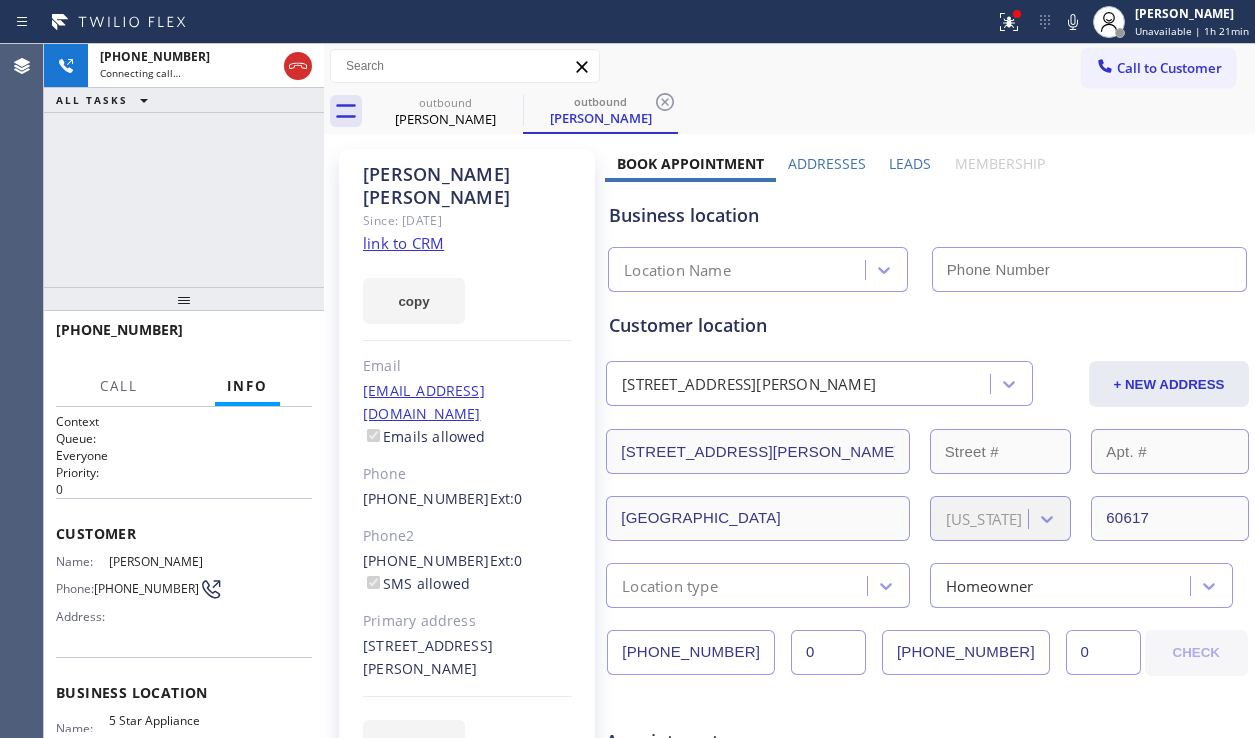 click on "Leads" at bounding box center (910, 163) 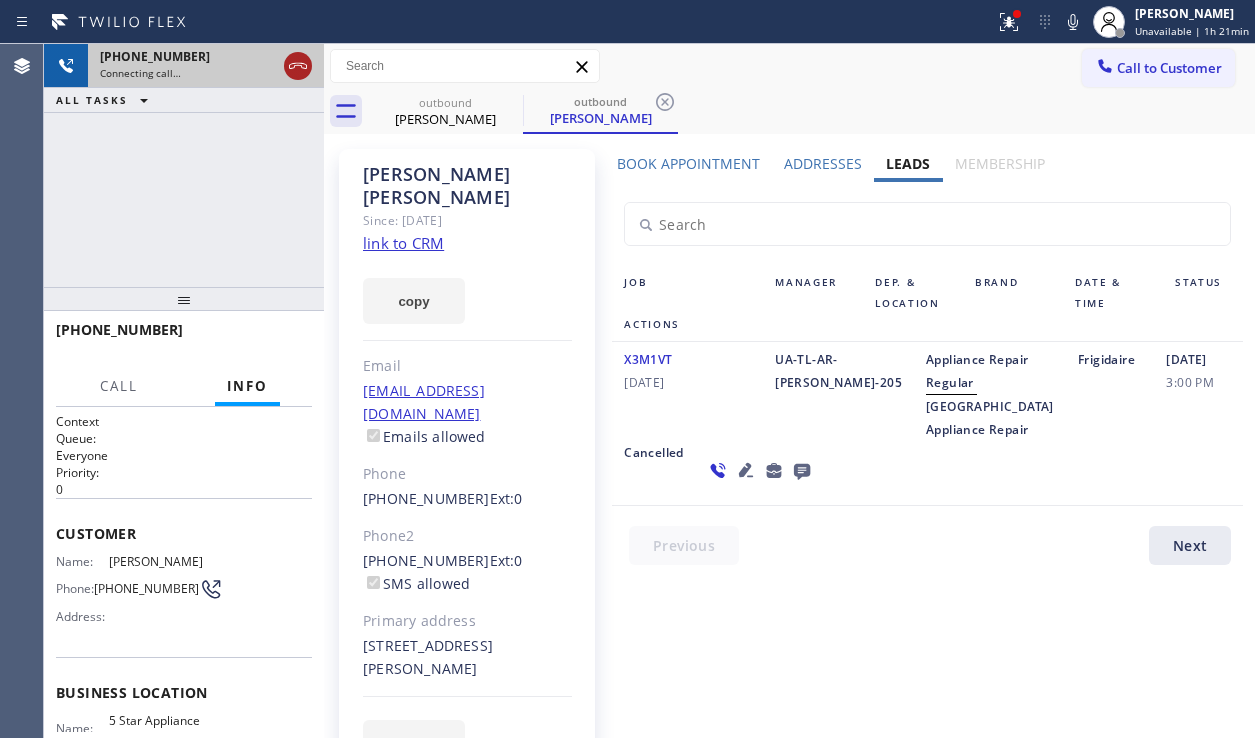 click 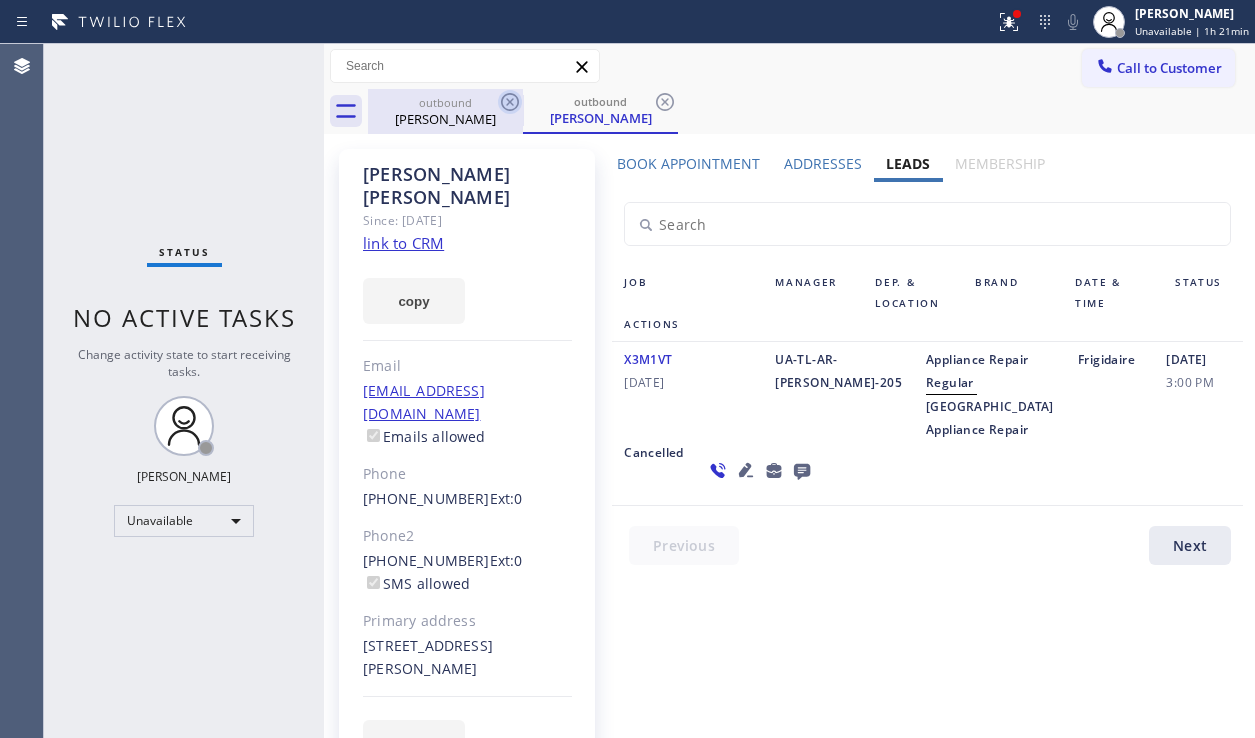 click 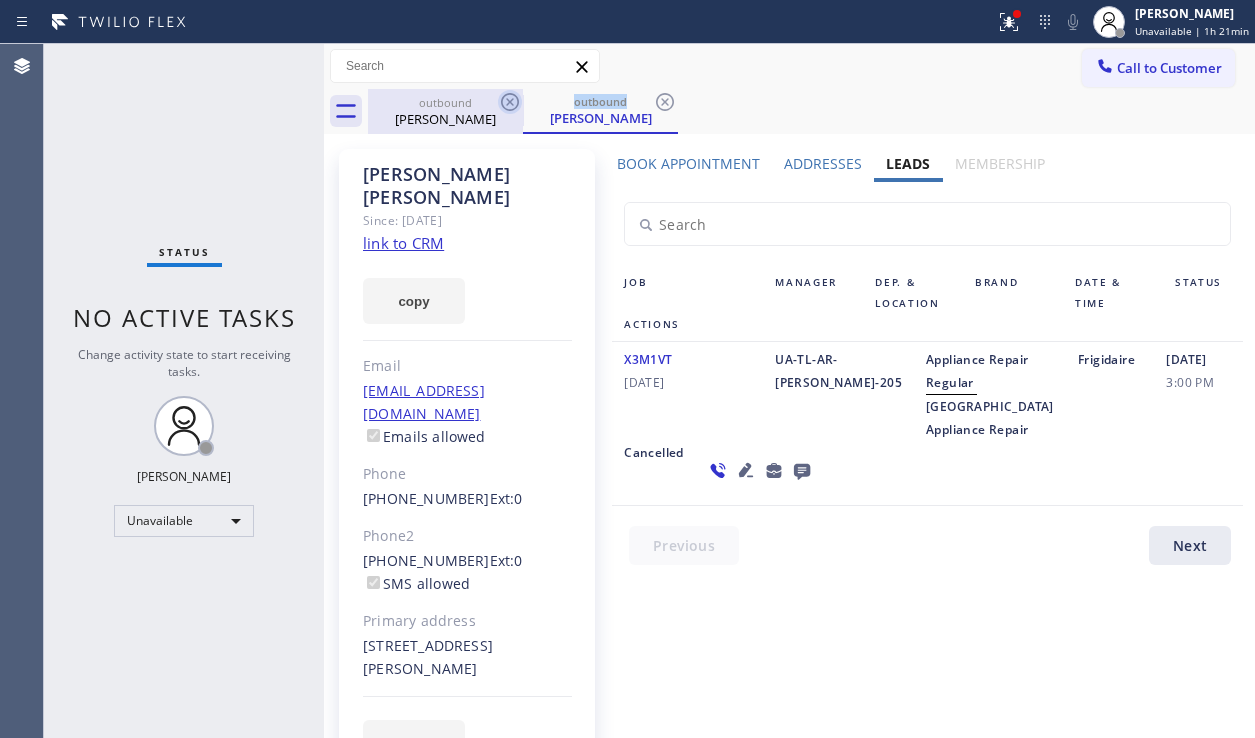 click 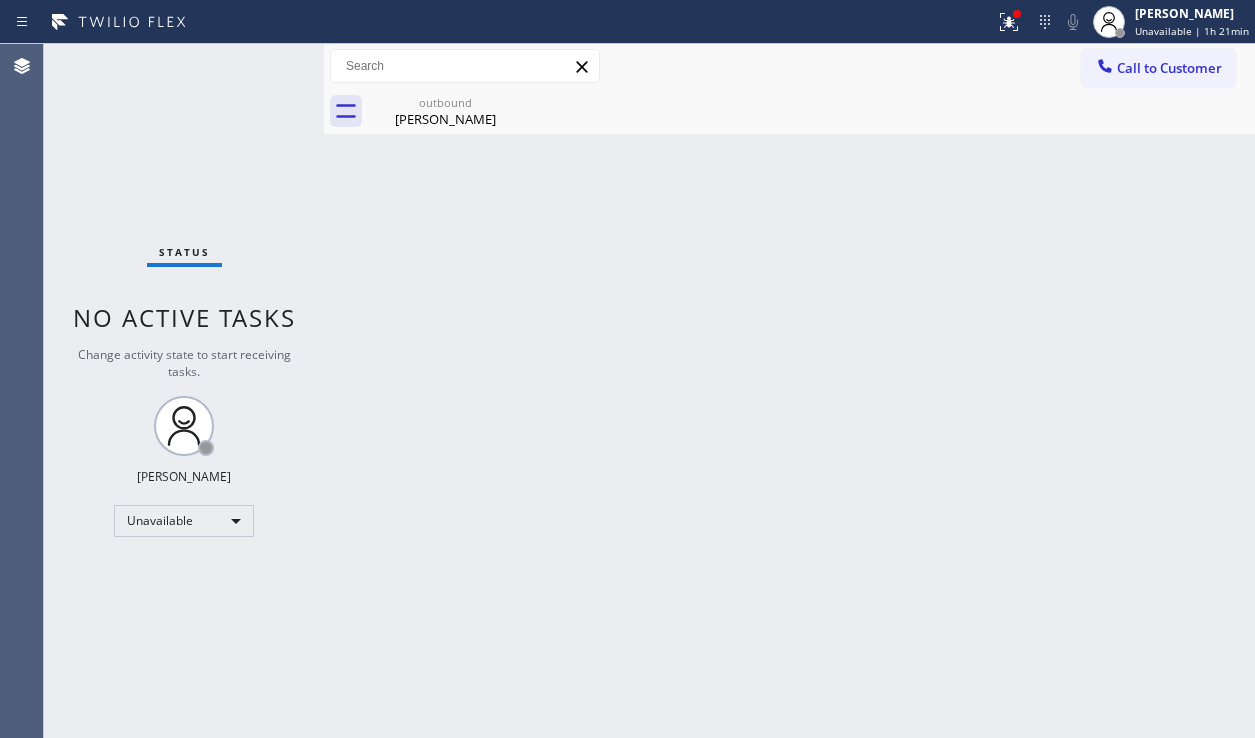 click 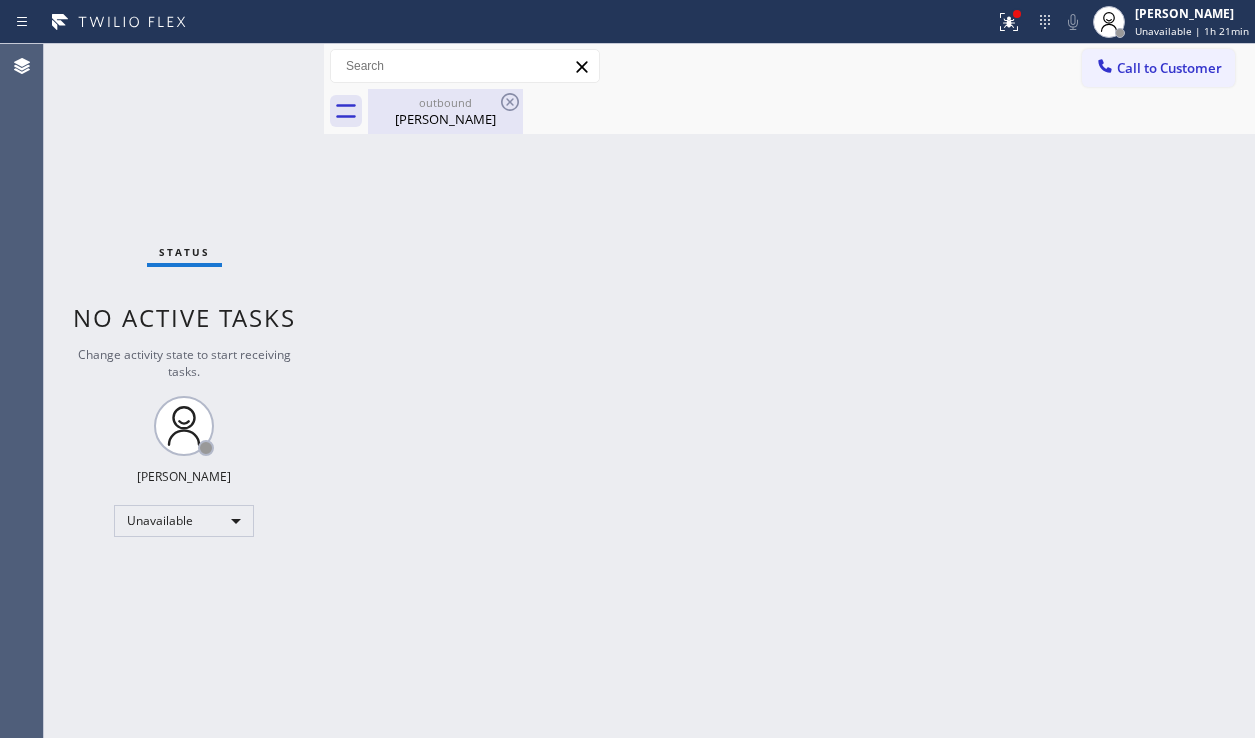click on "Ronald  Trotter" at bounding box center [445, 119] 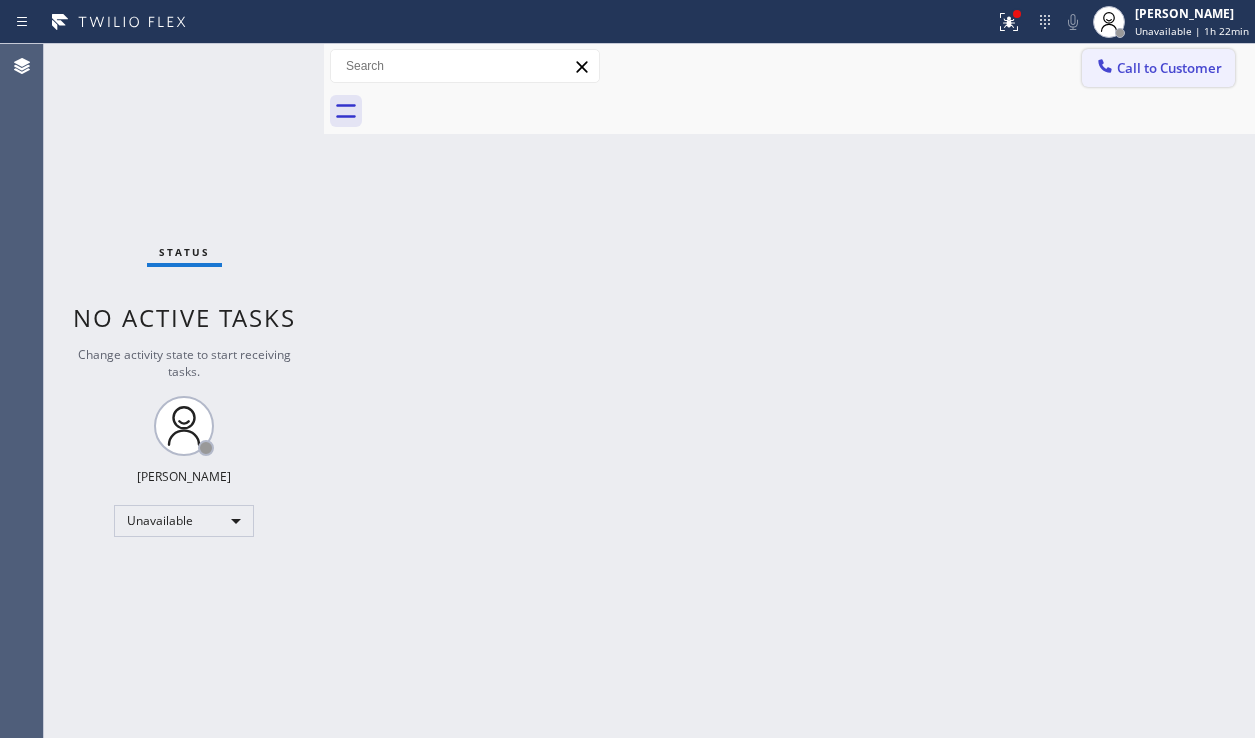click on "Call to Customer" at bounding box center (1158, 68) 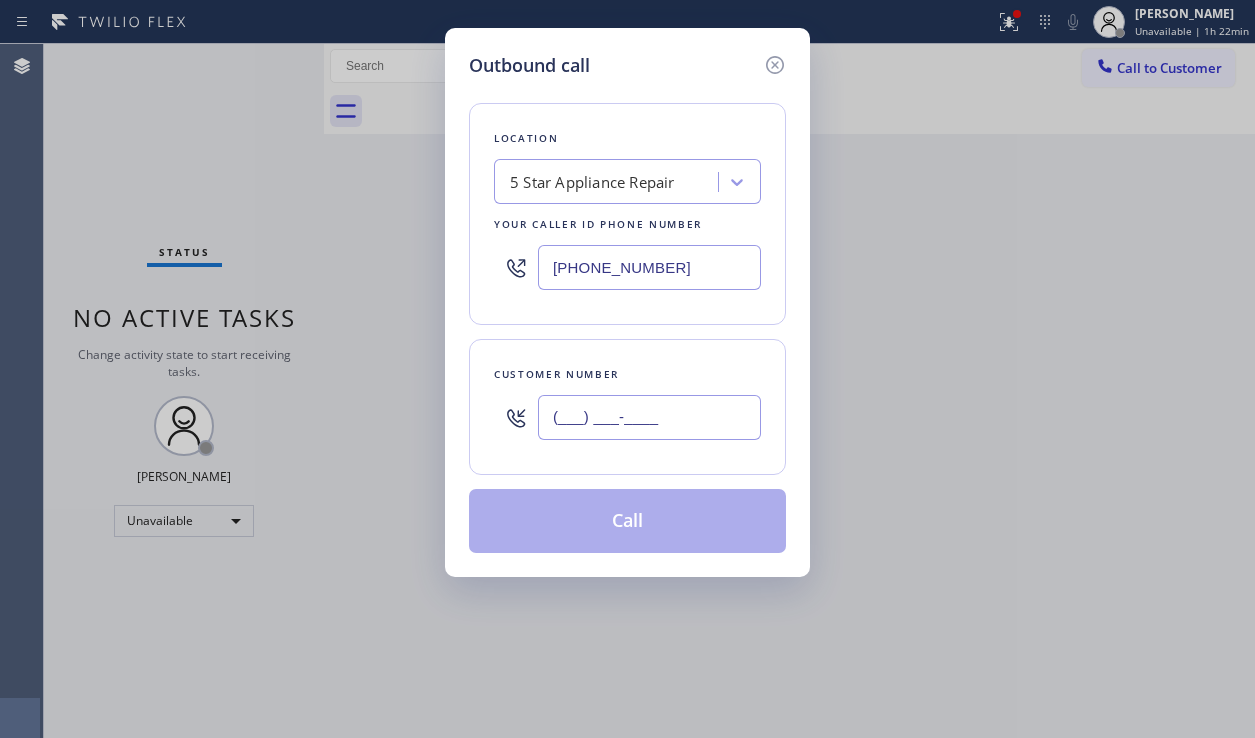 click on "(___) ___-____" at bounding box center (649, 417) 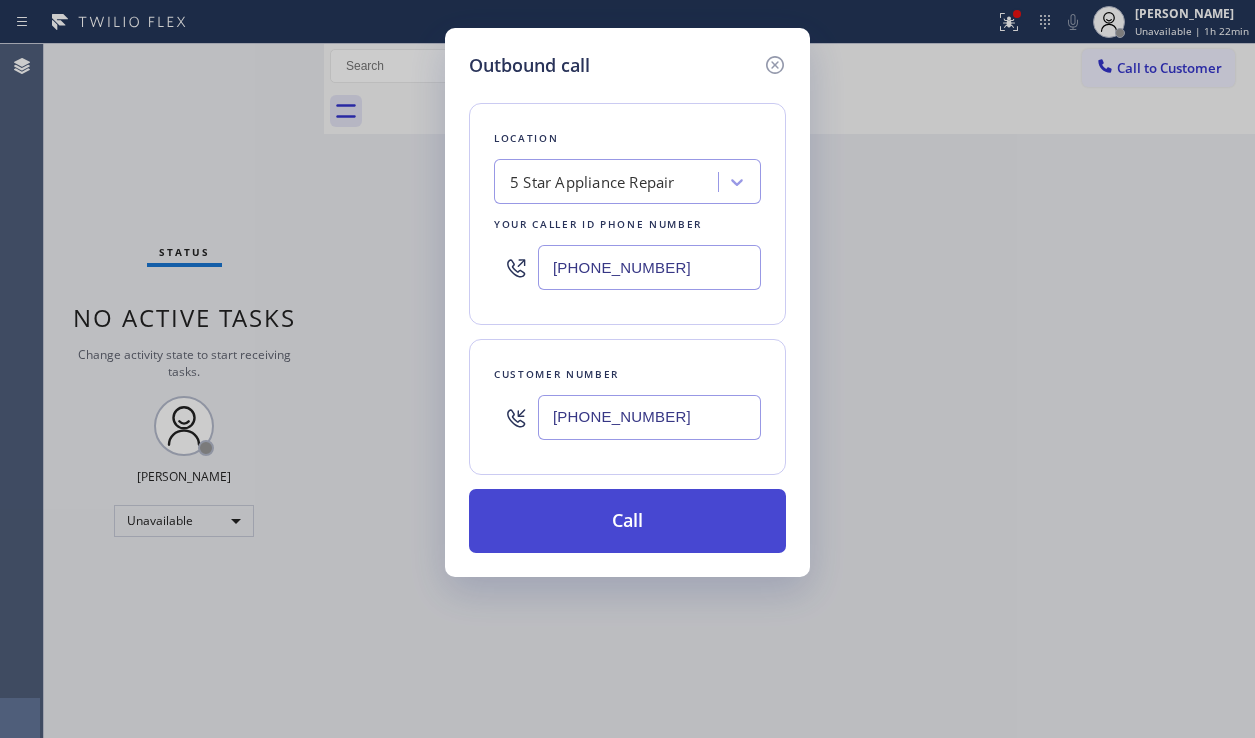 type on "(303) 667-2366" 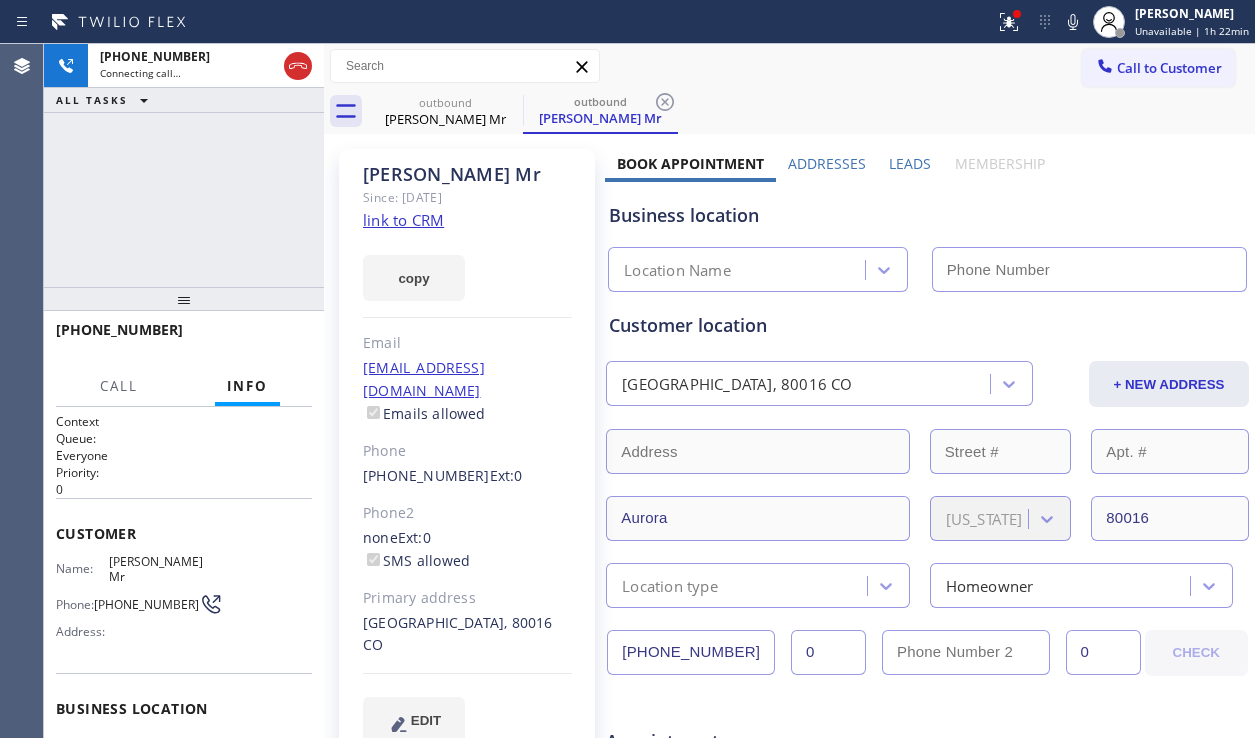 click on "Business location" at bounding box center [927, 215] 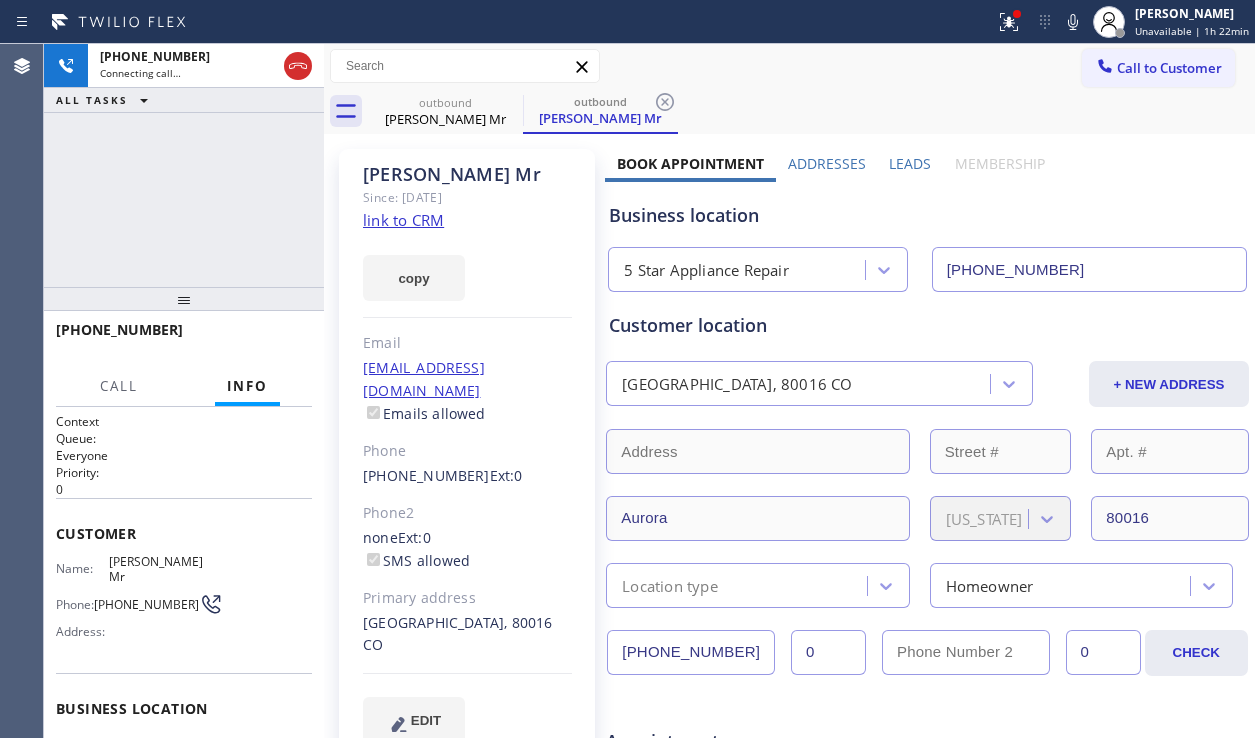 click on "Leads" at bounding box center (910, 163) 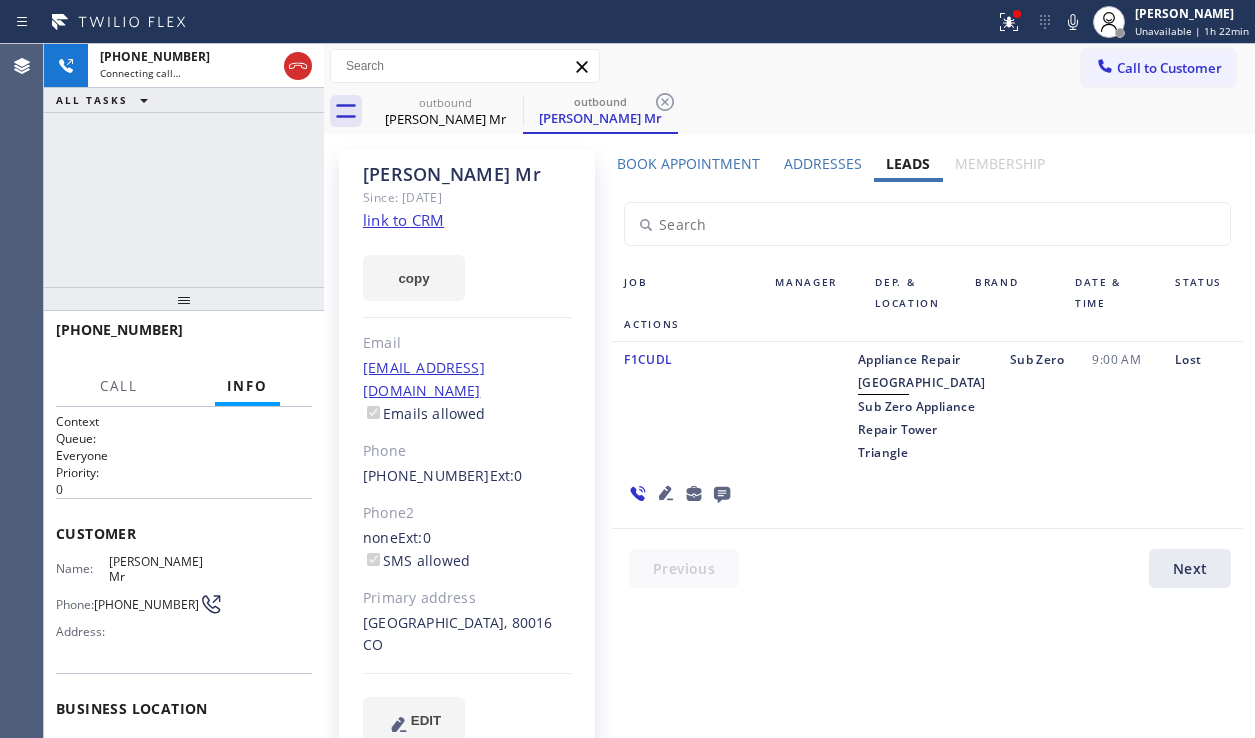 click 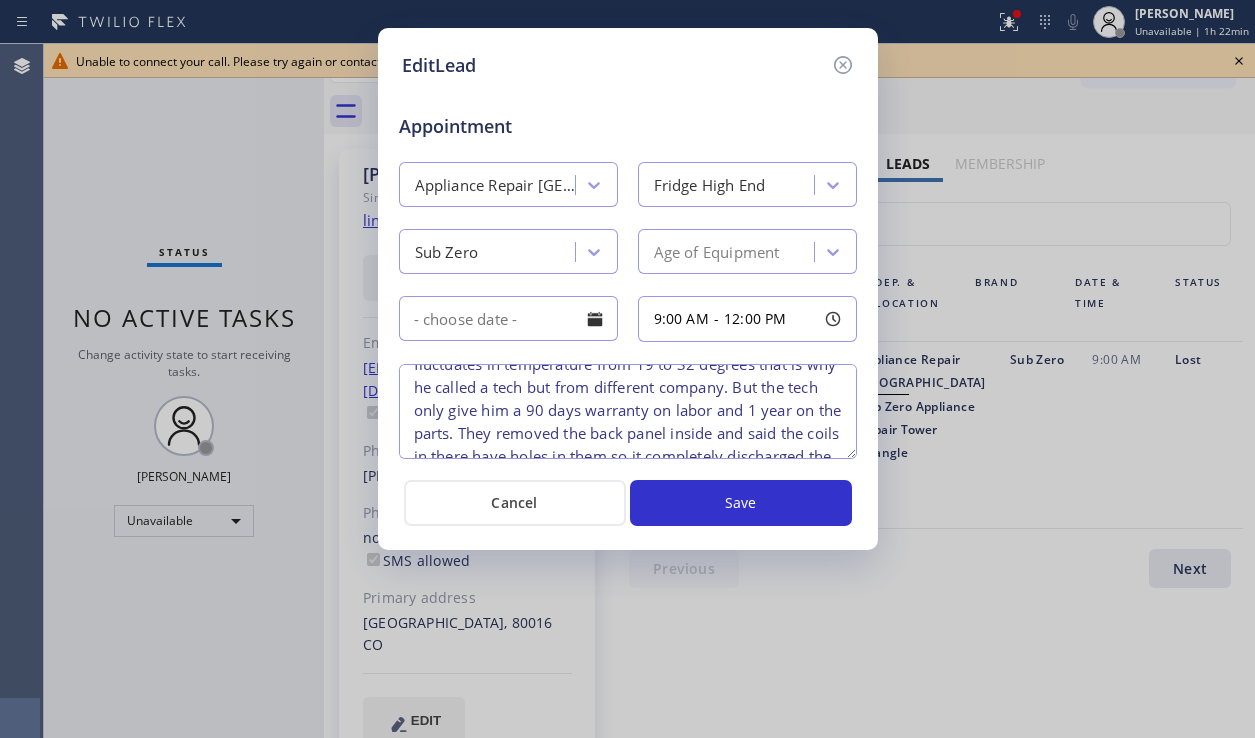 scroll, scrollTop: 100, scrollLeft: 0, axis: vertical 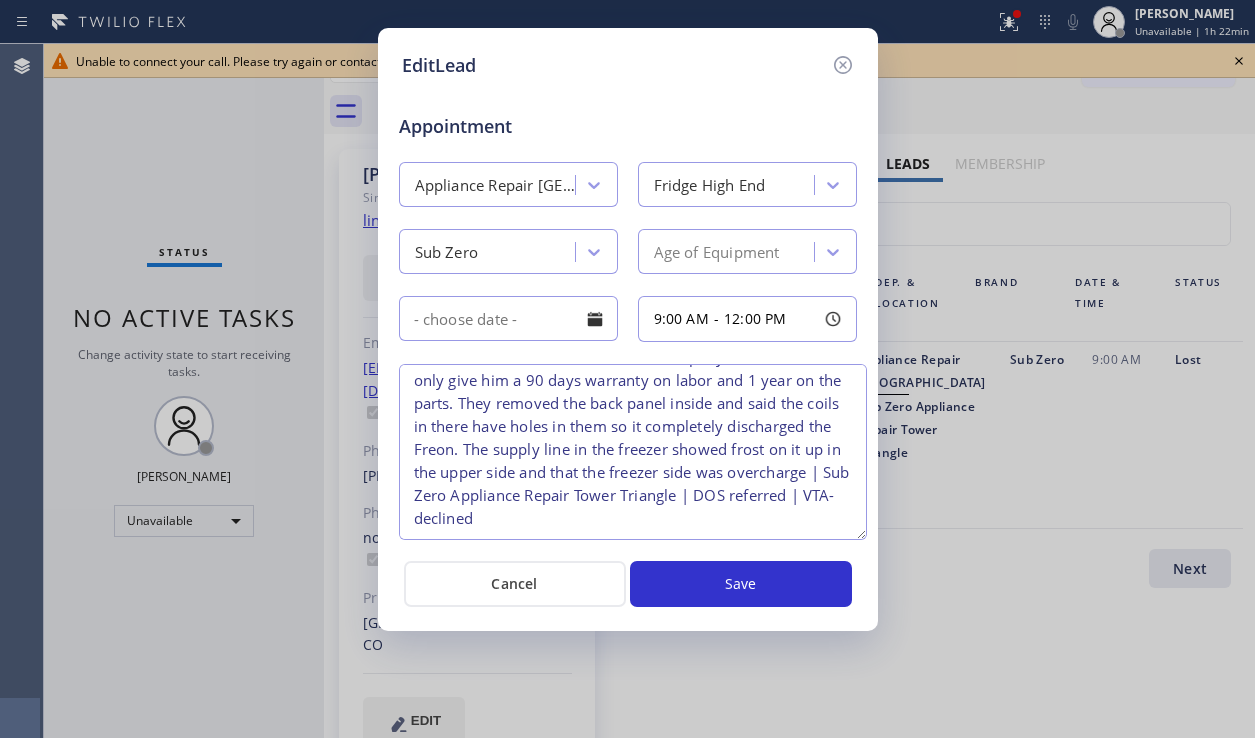 drag, startPoint x: 844, startPoint y: 456, endPoint x: 854, endPoint y: 537, distance: 81.61495 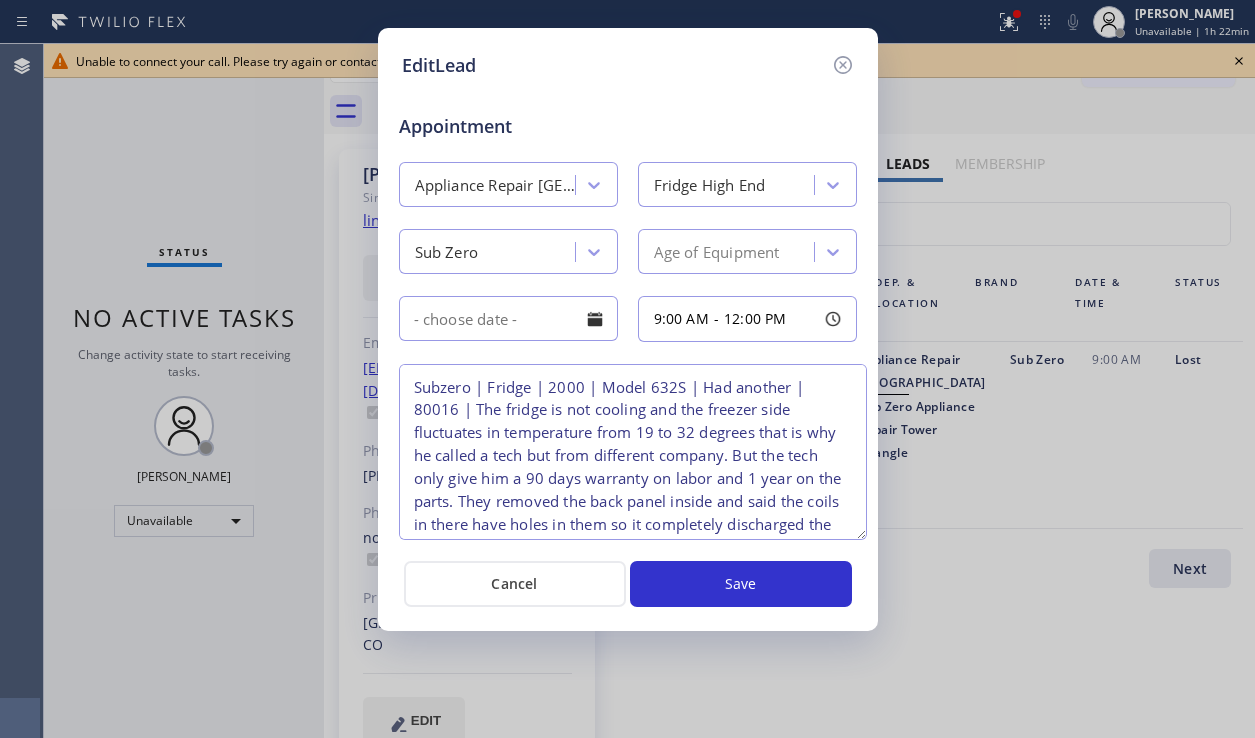 scroll, scrollTop: 98, scrollLeft: 0, axis: vertical 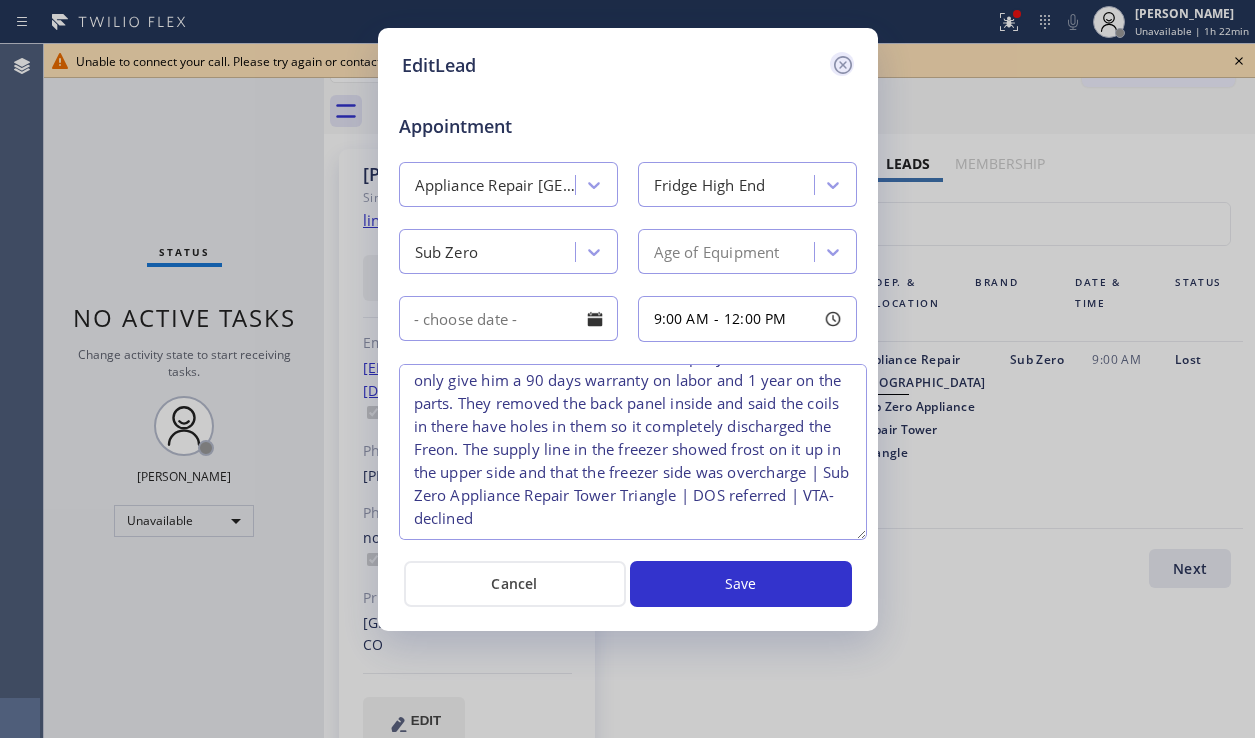 click 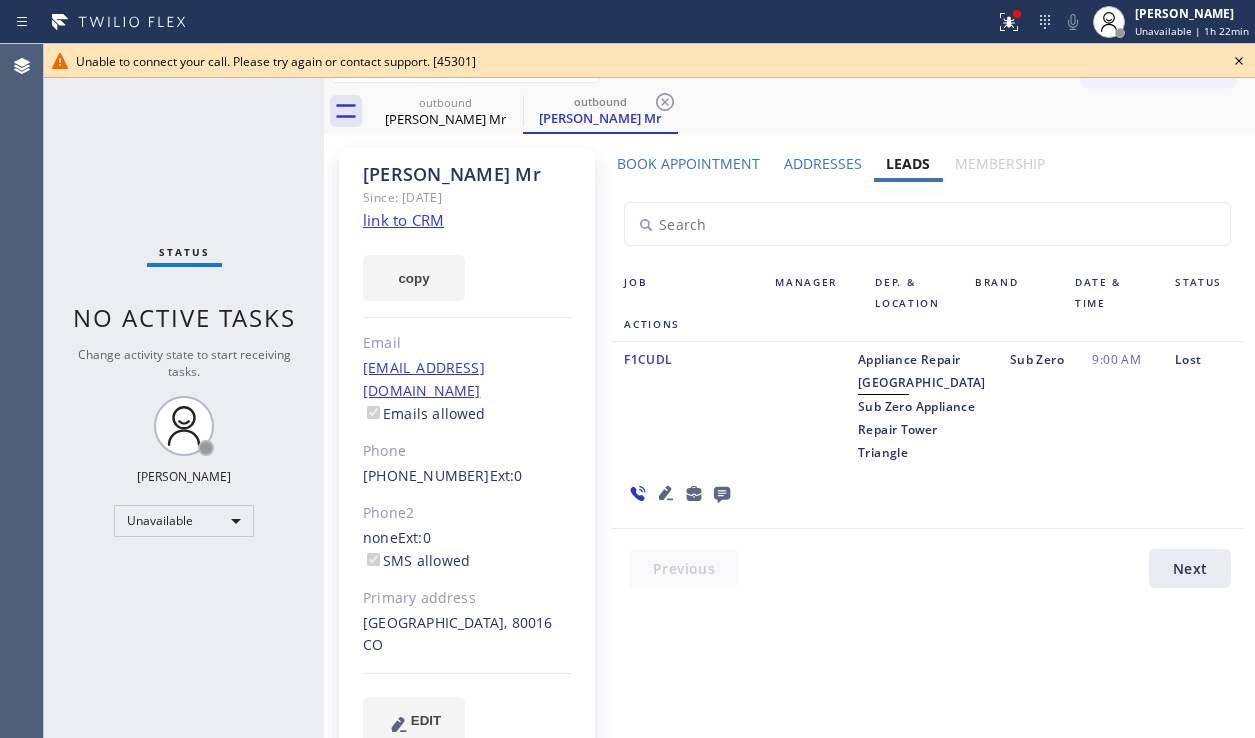 click 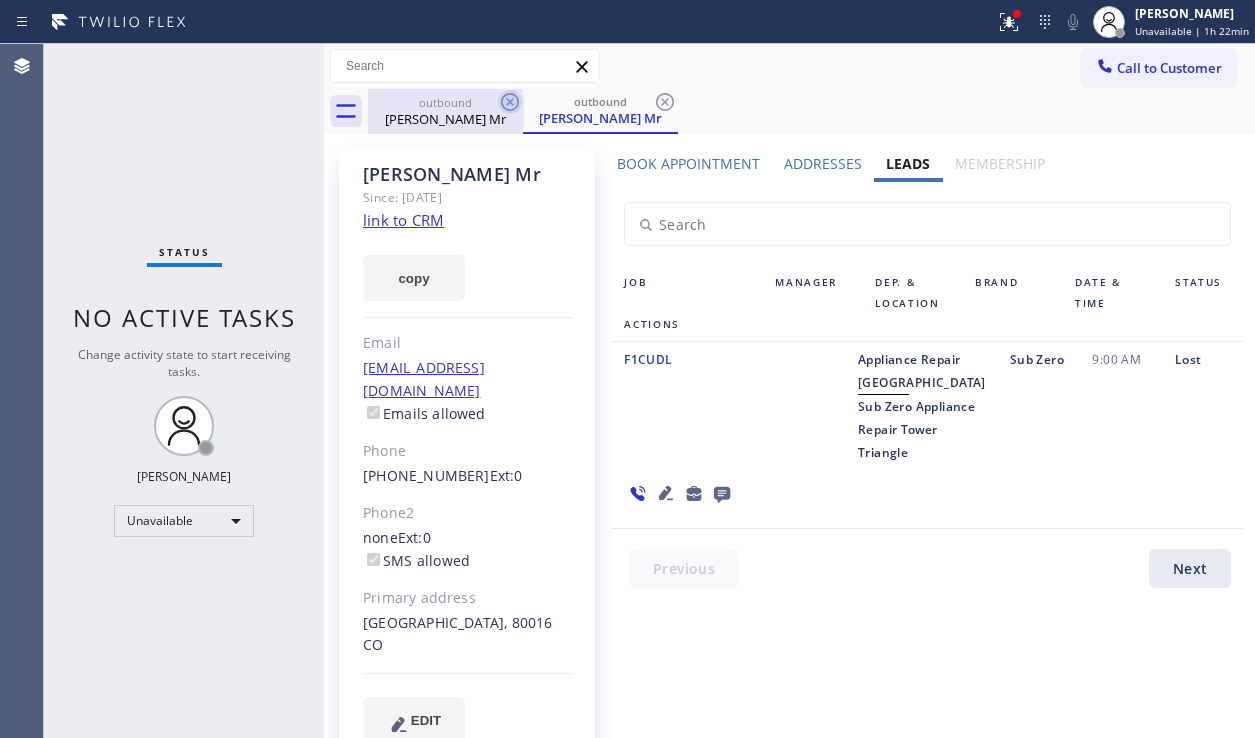 click 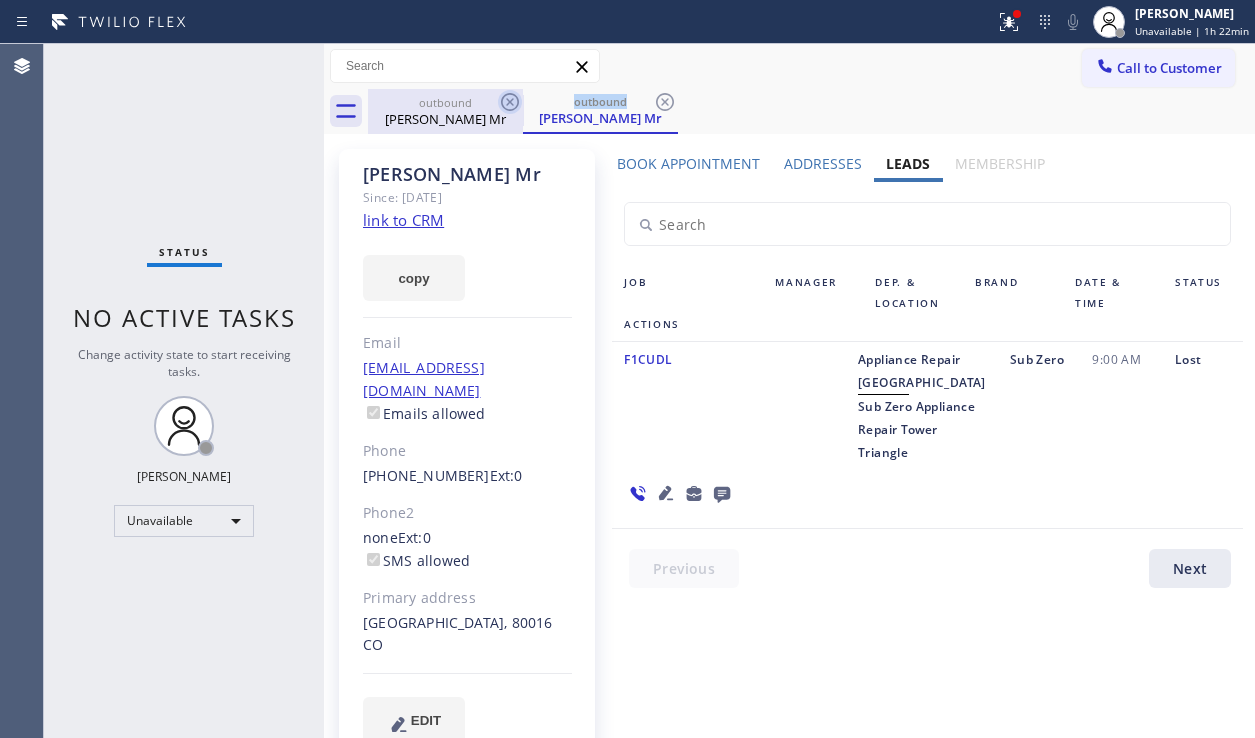 click 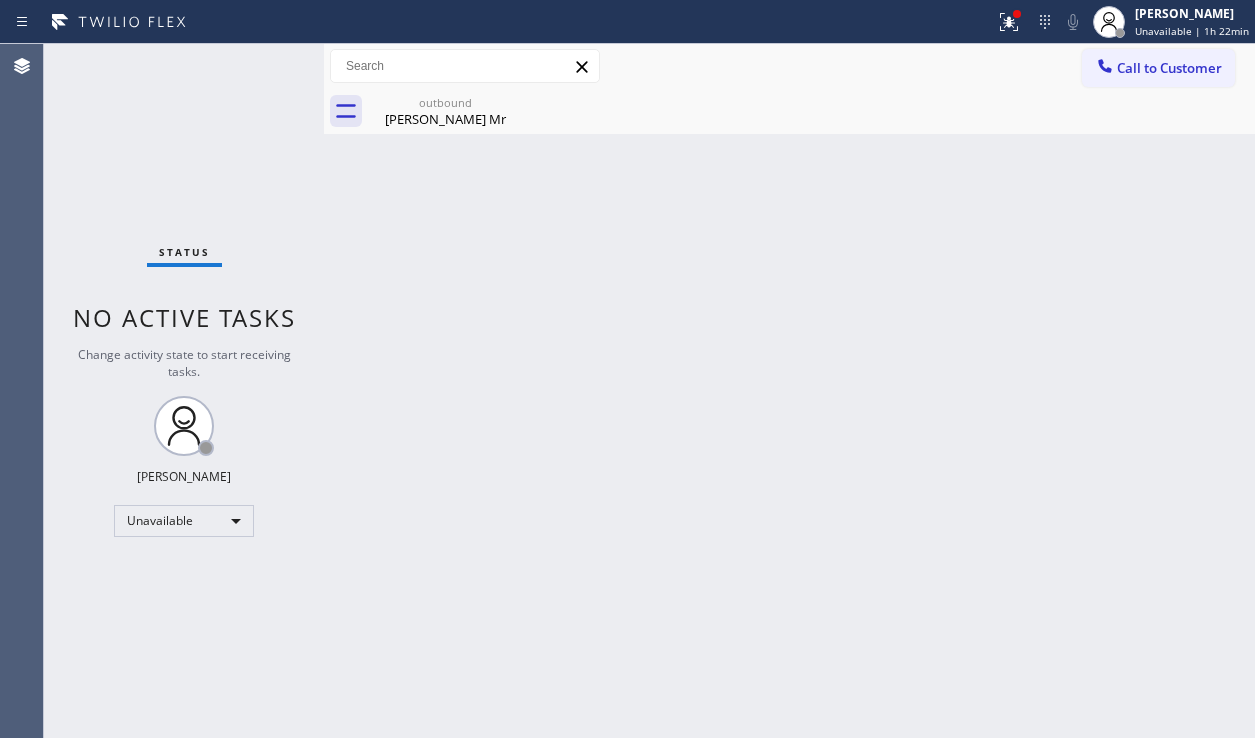 click 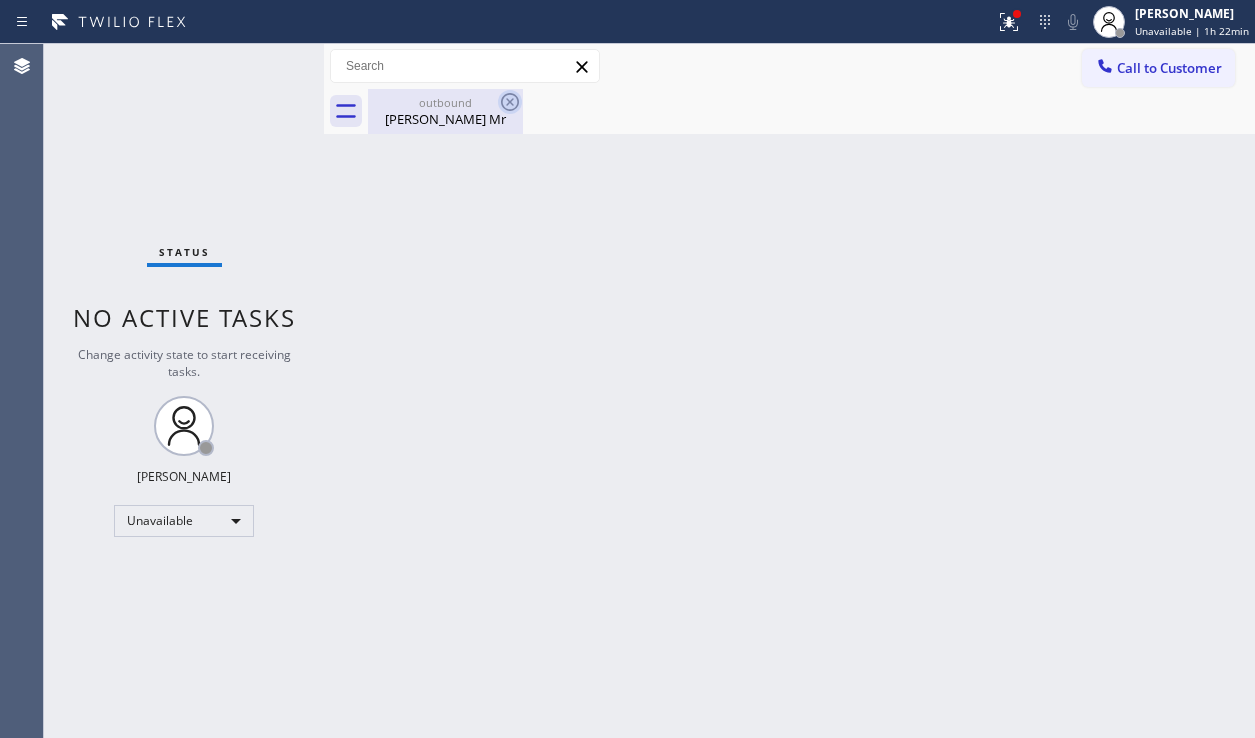 click 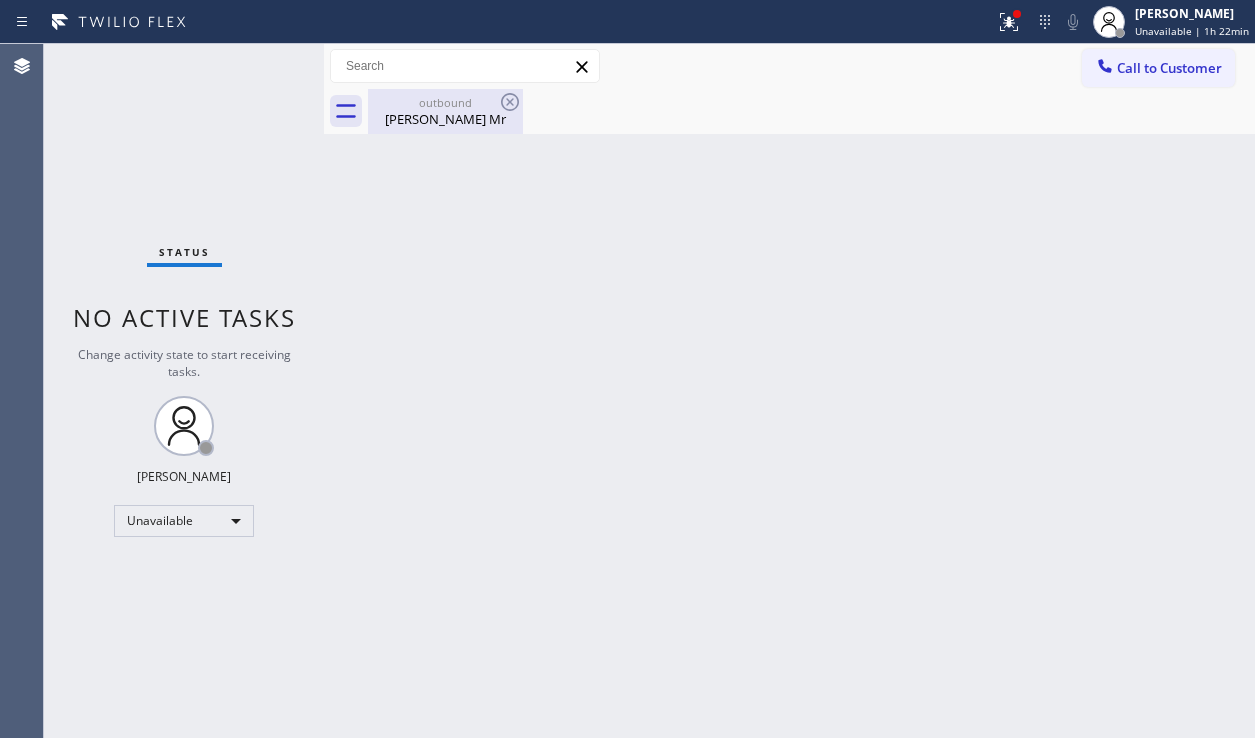 click on "outbound" at bounding box center (445, 102) 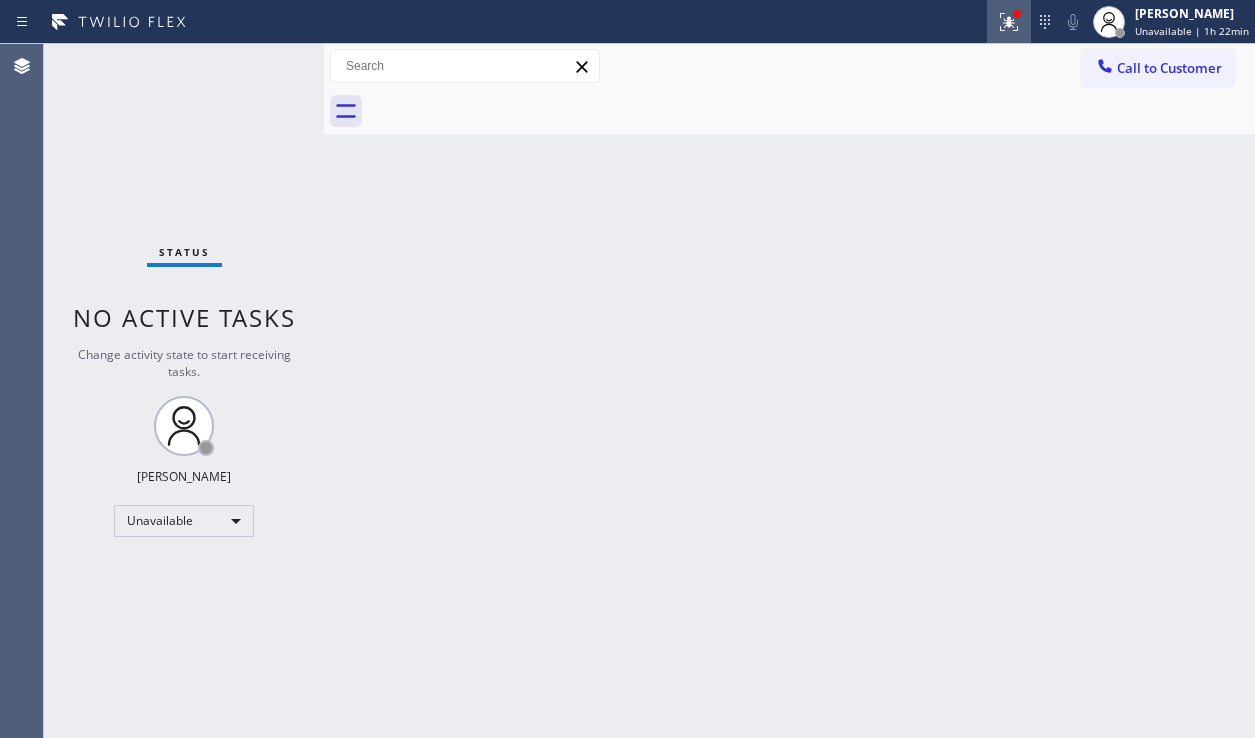 click 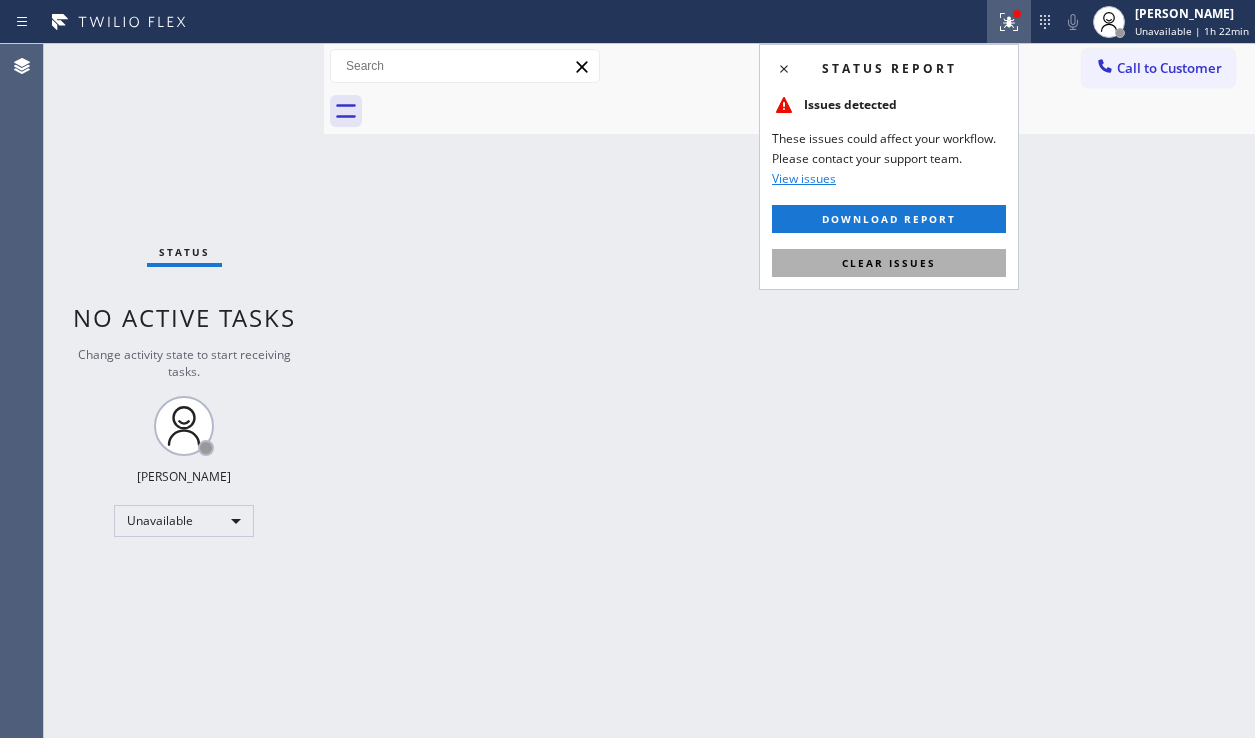 click on "Clear issues" at bounding box center [889, 263] 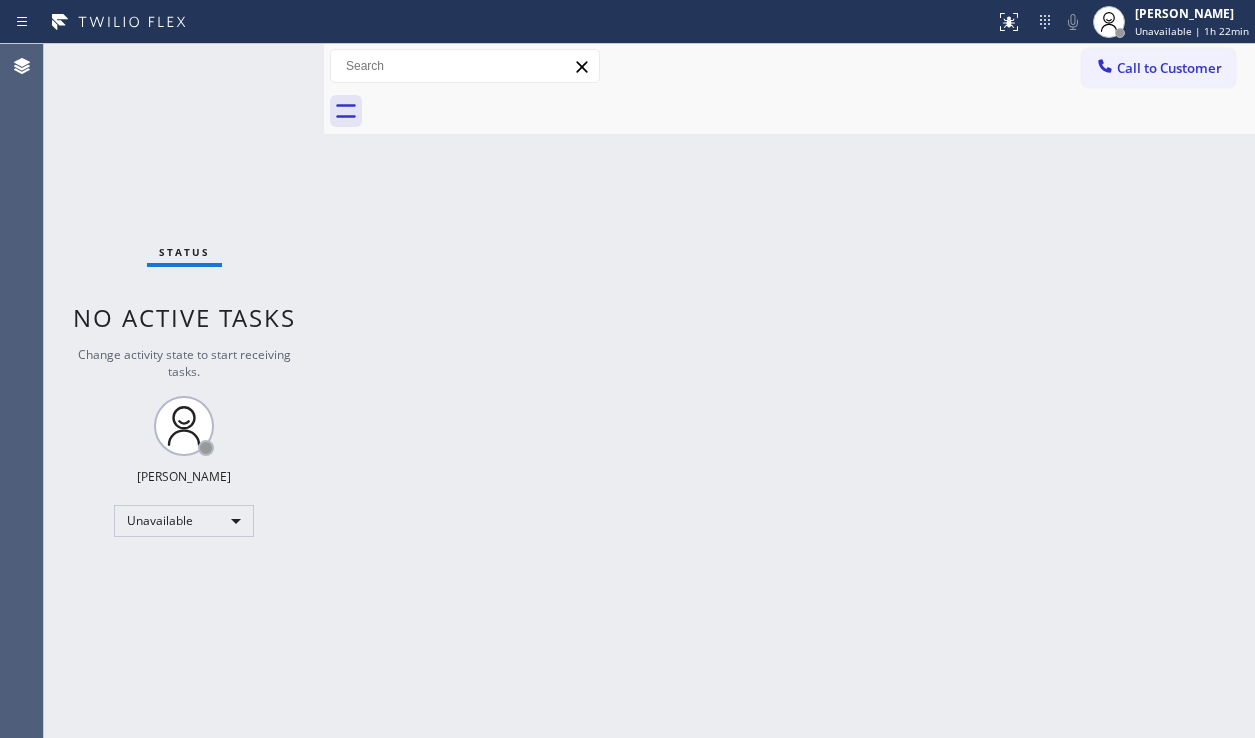 click on "Back to Dashboard Change Sender ID Customers Technicians Select a contact Outbound call Location Search location Your caller id phone number Customer number Call Customer info Name   Phone none Address none Change Sender ID HVAC +18559994417 5 Star Appliance +18557314952 Appliance Repair +18554611149 Plumbing +18889090120 Air Duct Cleaning +18006865038  Electricians +18005688664 Cancel Change Check personal SMS Reset Change No tabs Call to Customer Outbound call Location 5 Star Appliance Repair Your caller id phone number (855) 731-4952 Customer number Call Outbound call Technician Search Technician Your caller id phone number Your caller id phone number Call" at bounding box center [789, 391] 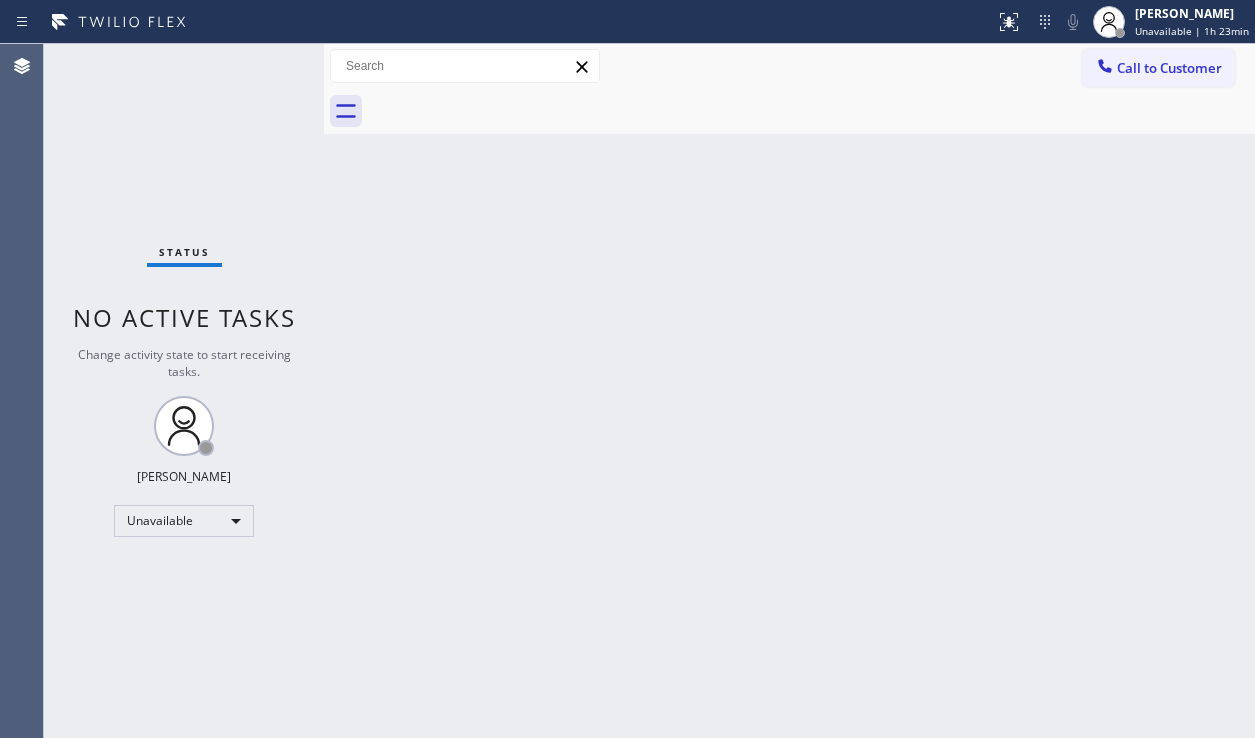 drag, startPoint x: 1189, startPoint y: 452, endPoint x: 1141, endPoint y: 454, distance: 48.04165 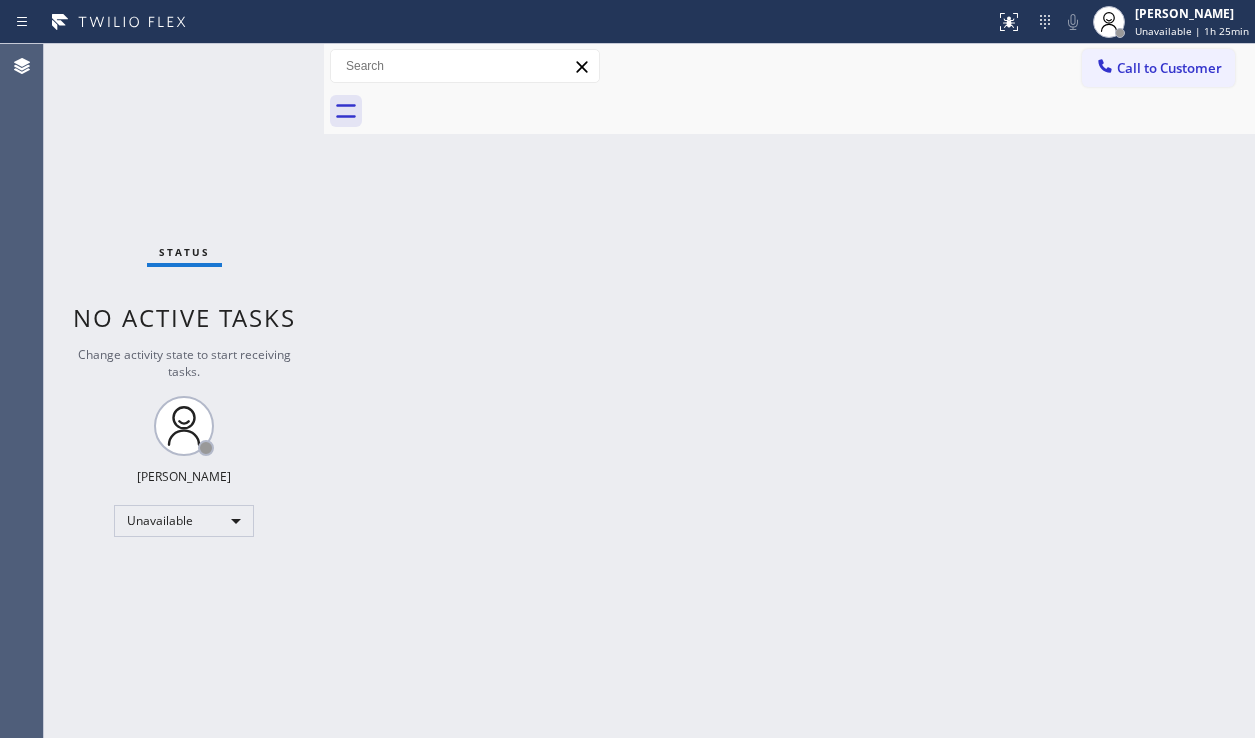 drag, startPoint x: 1202, startPoint y: 308, endPoint x: 1181, endPoint y: 215, distance: 95.34149 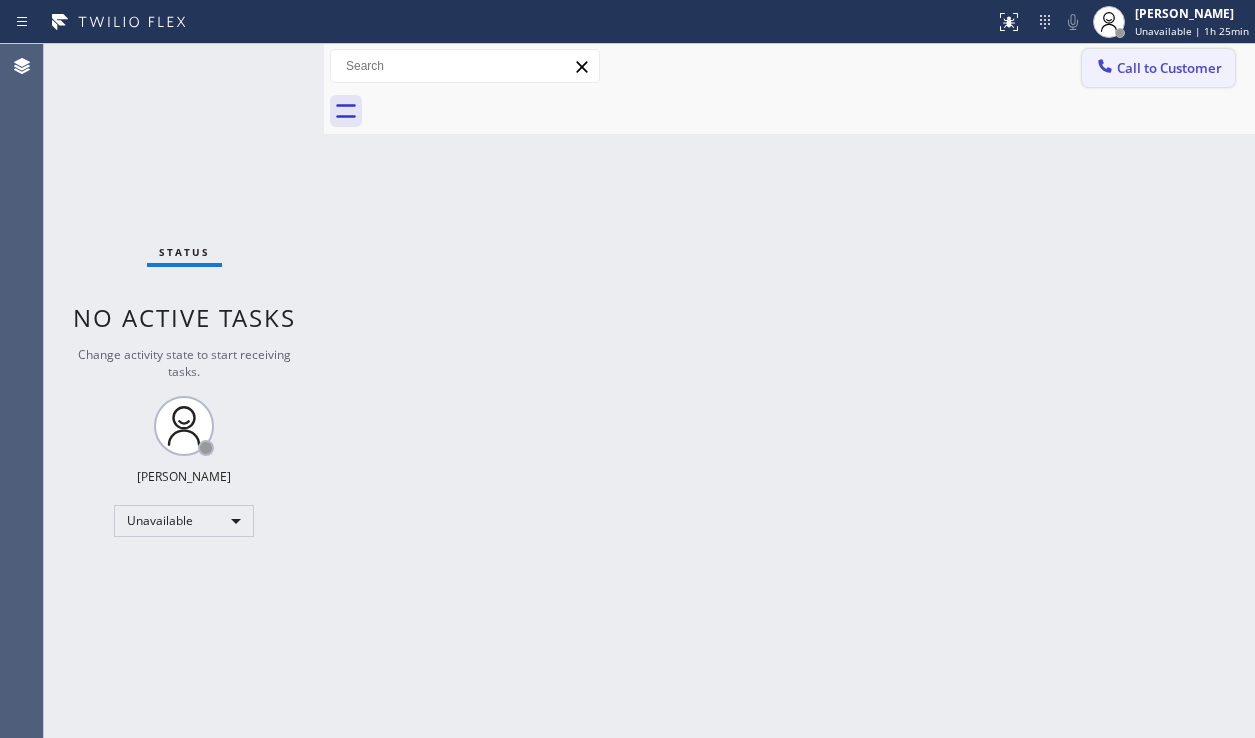 click on "Call to Customer" at bounding box center [1158, 68] 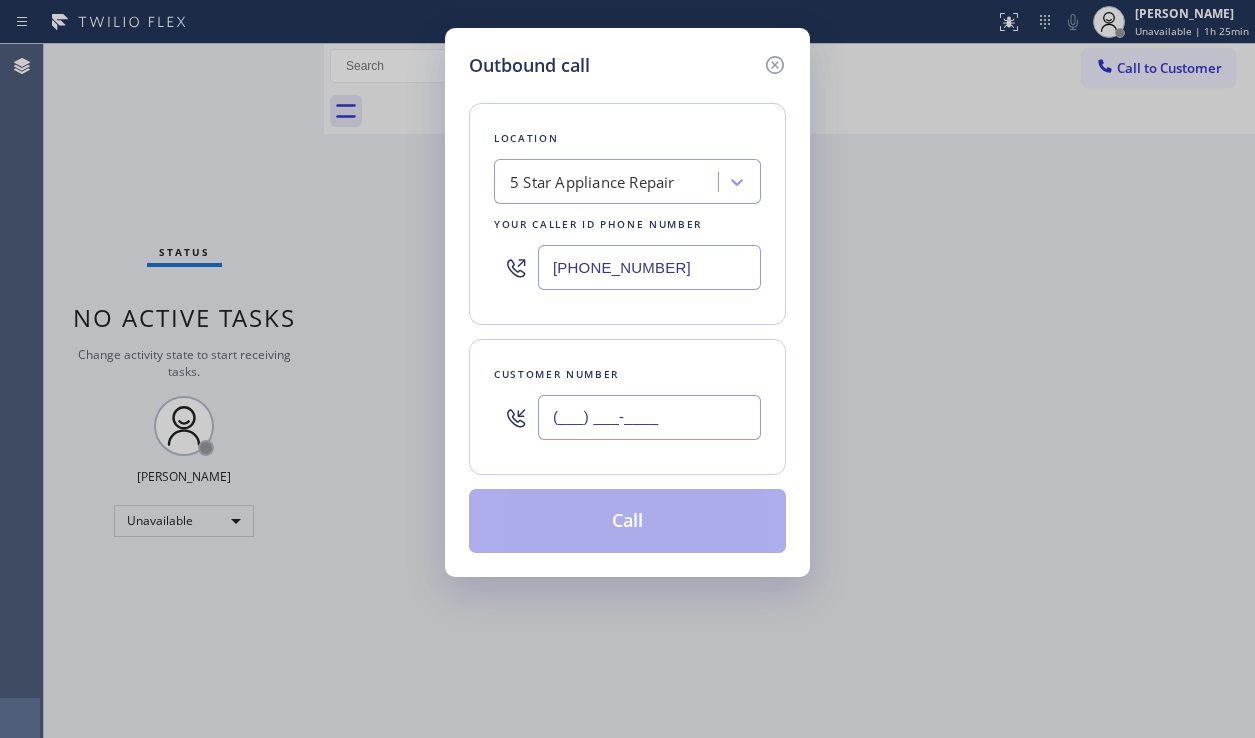 click on "(___) ___-____" at bounding box center [649, 417] 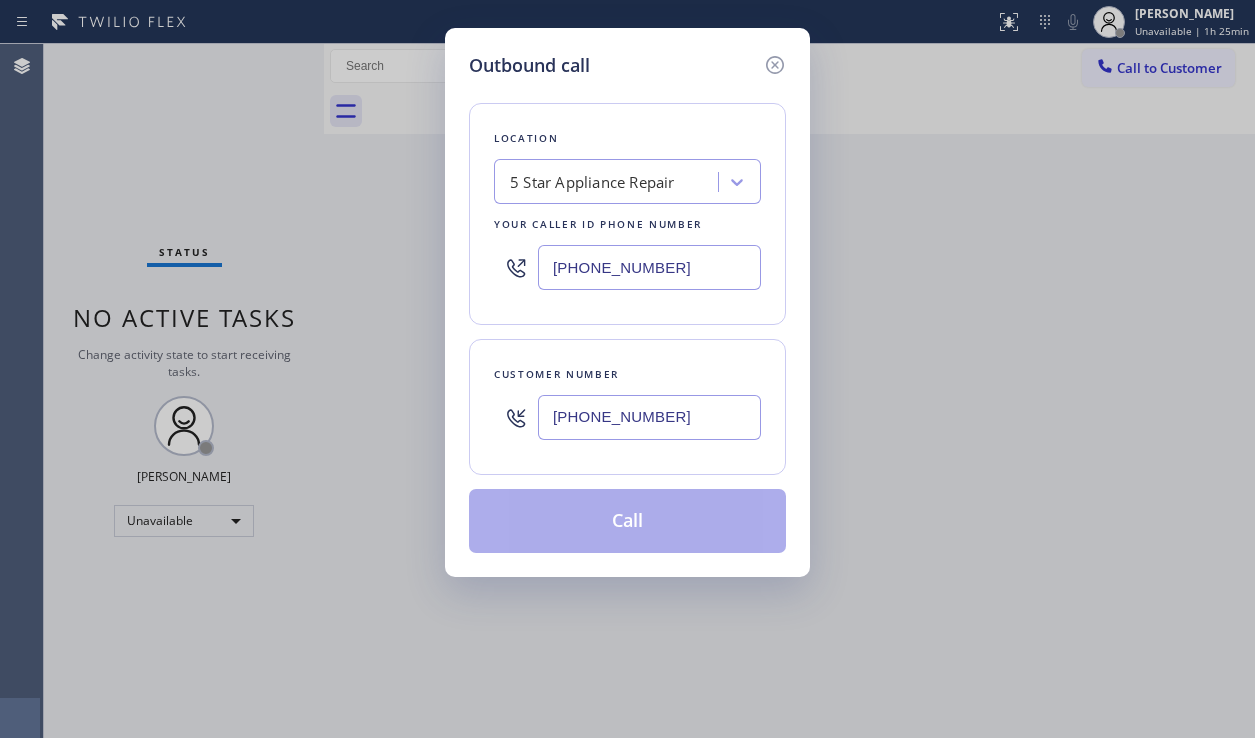 type on "(310) 562-7837" 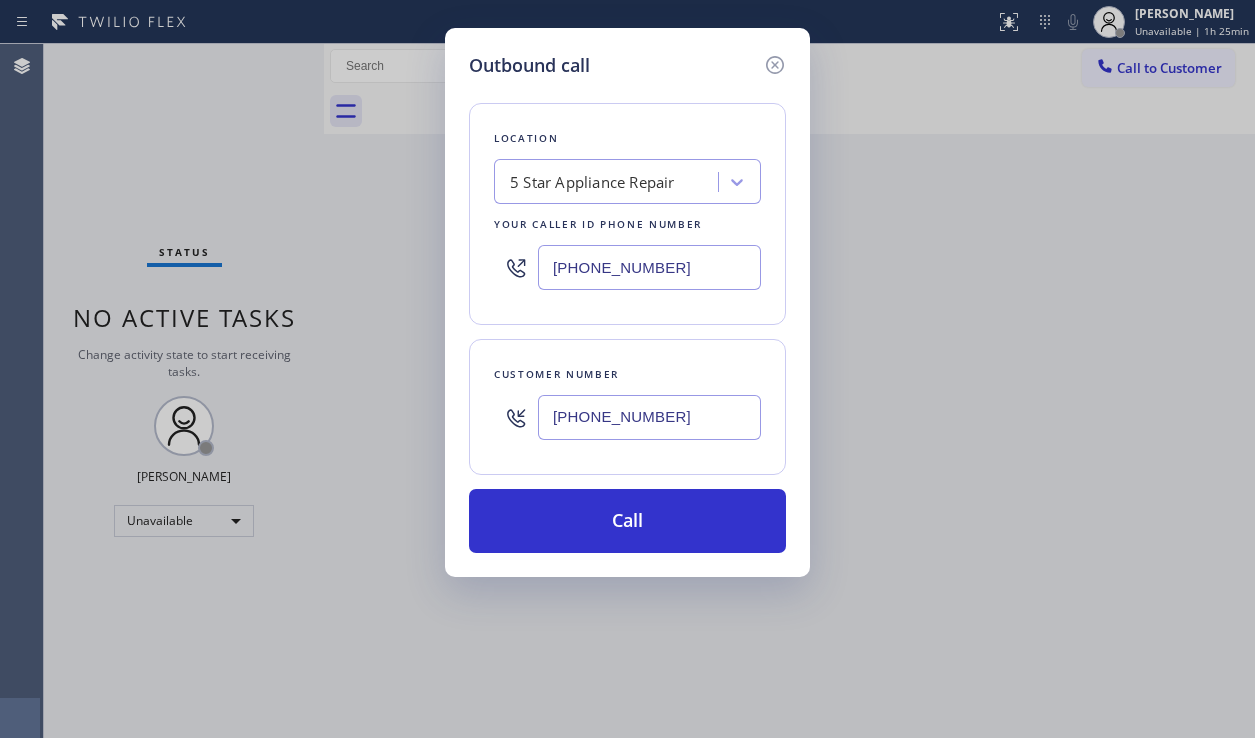 drag, startPoint x: 671, startPoint y: 272, endPoint x: 464, endPoint y: 268, distance: 207.03865 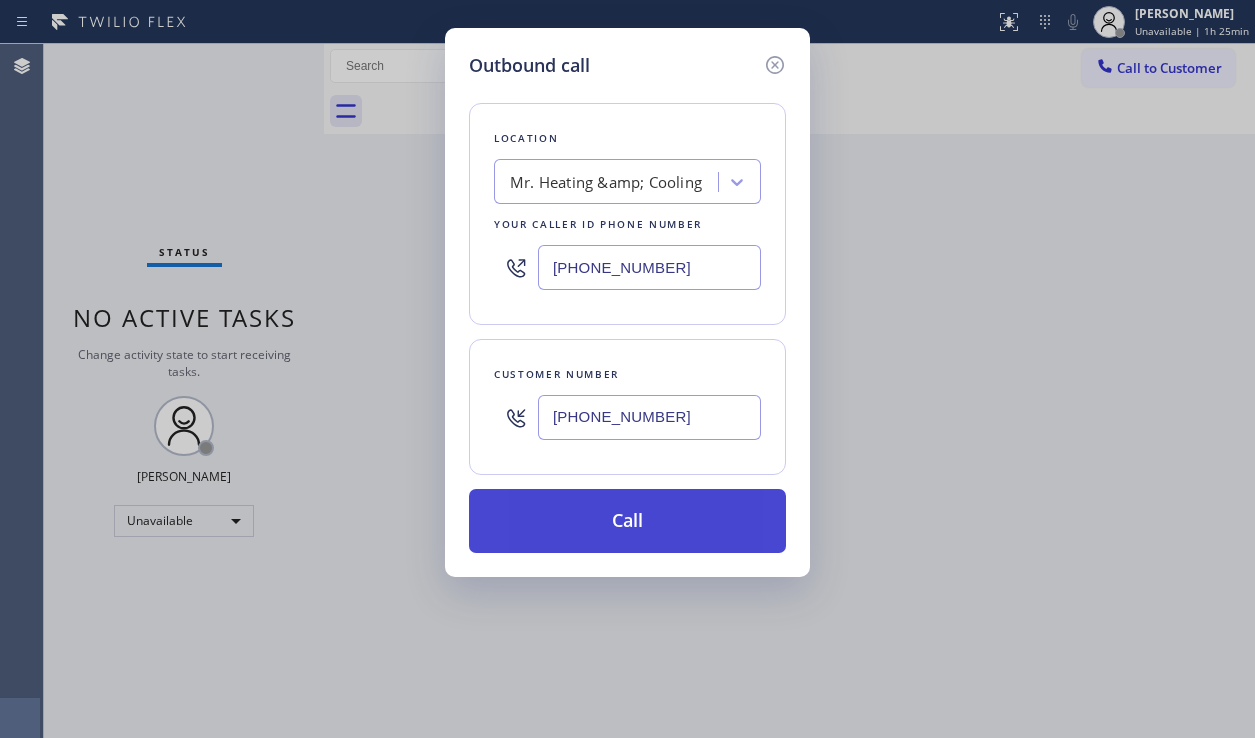 type on "(855) 231-3997" 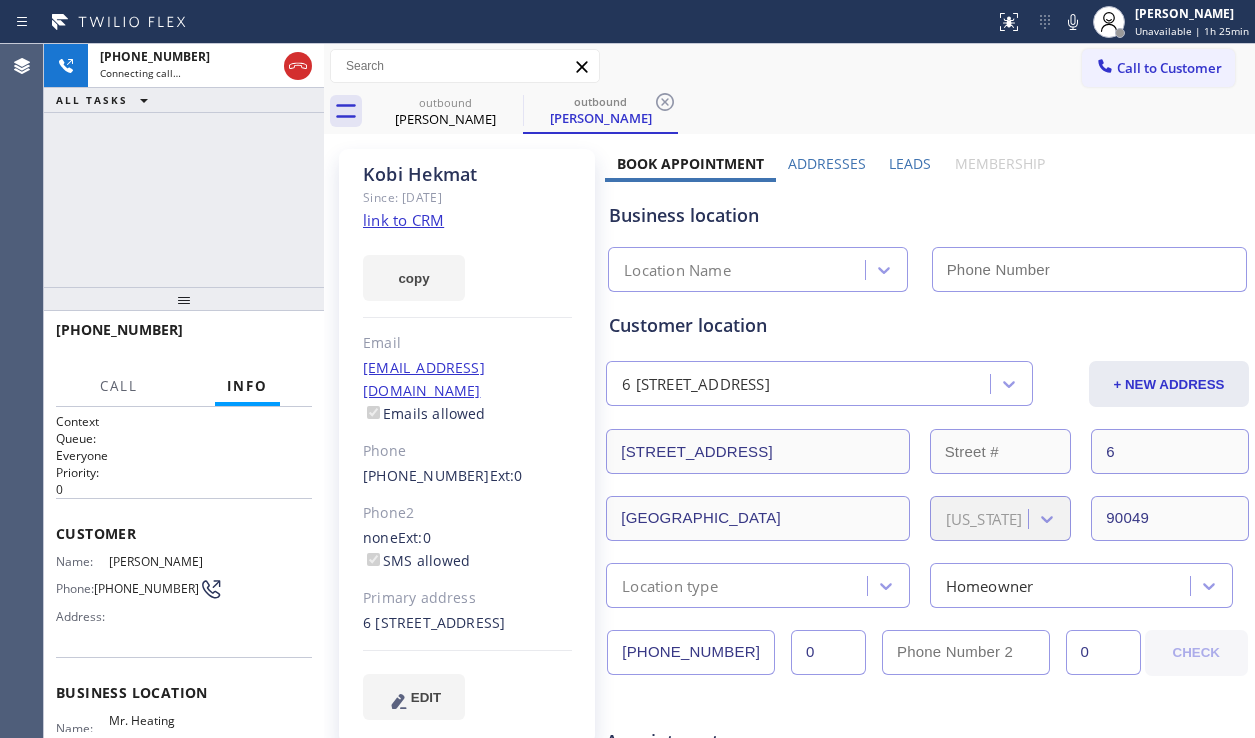 click on "Leads" at bounding box center (910, 163) 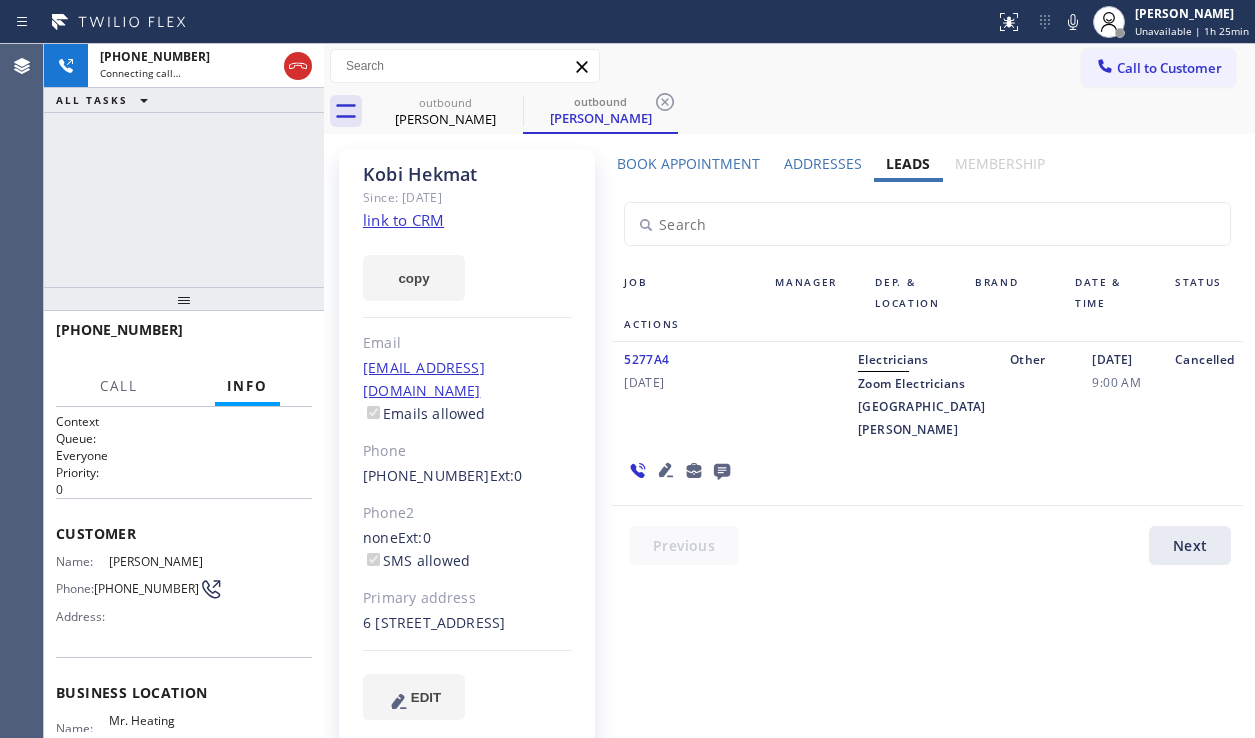 click 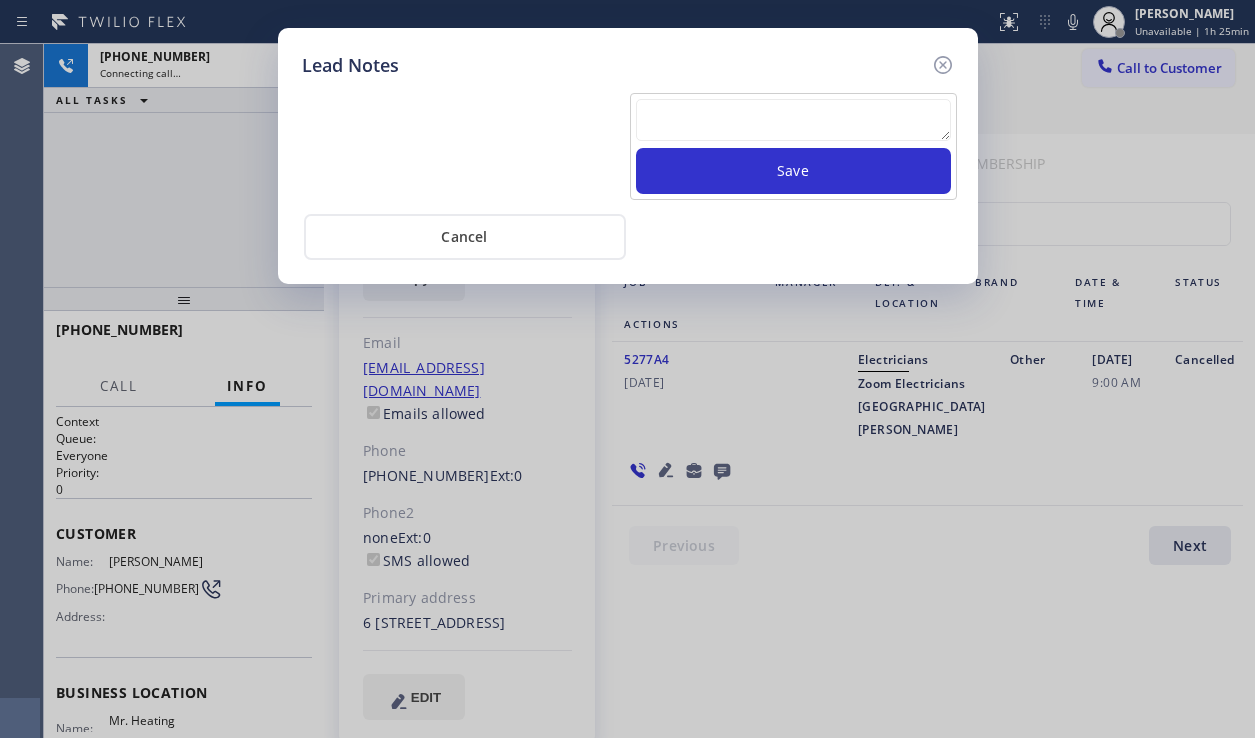 click at bounding box center [793, 120] 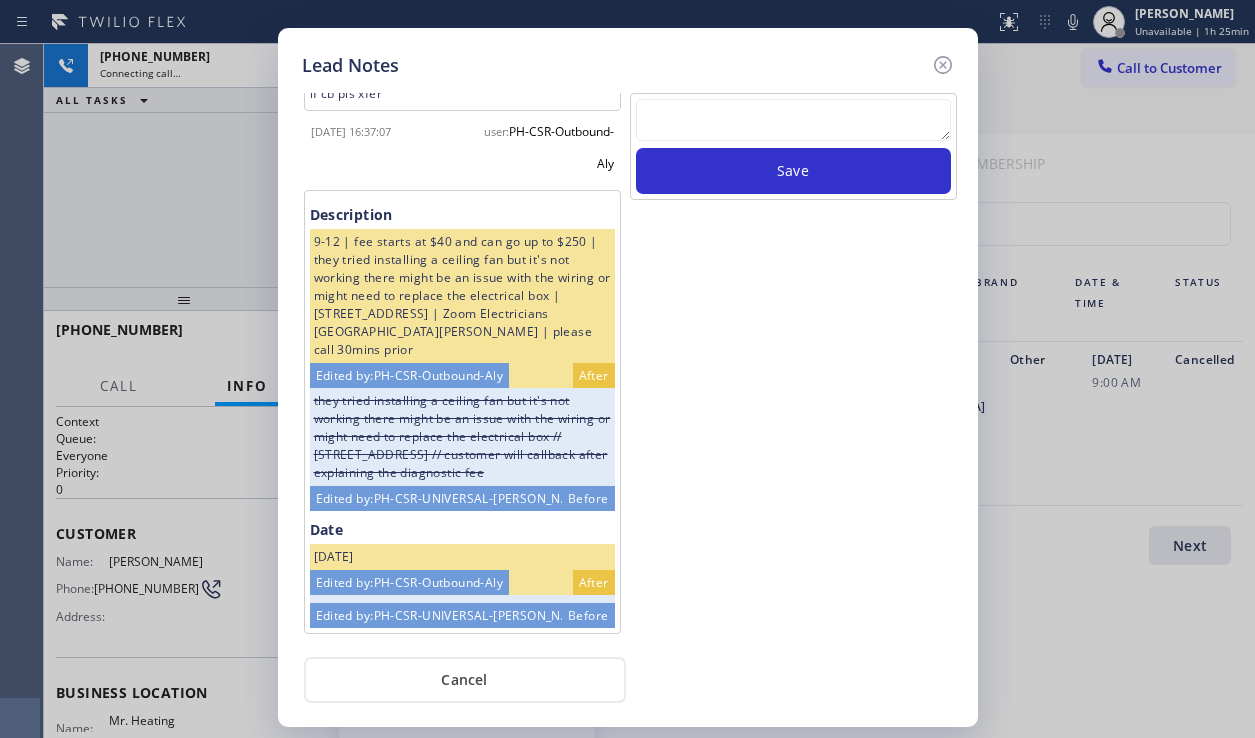 scroll, scrollTop: 0, scrollLeft: 0, axis: both 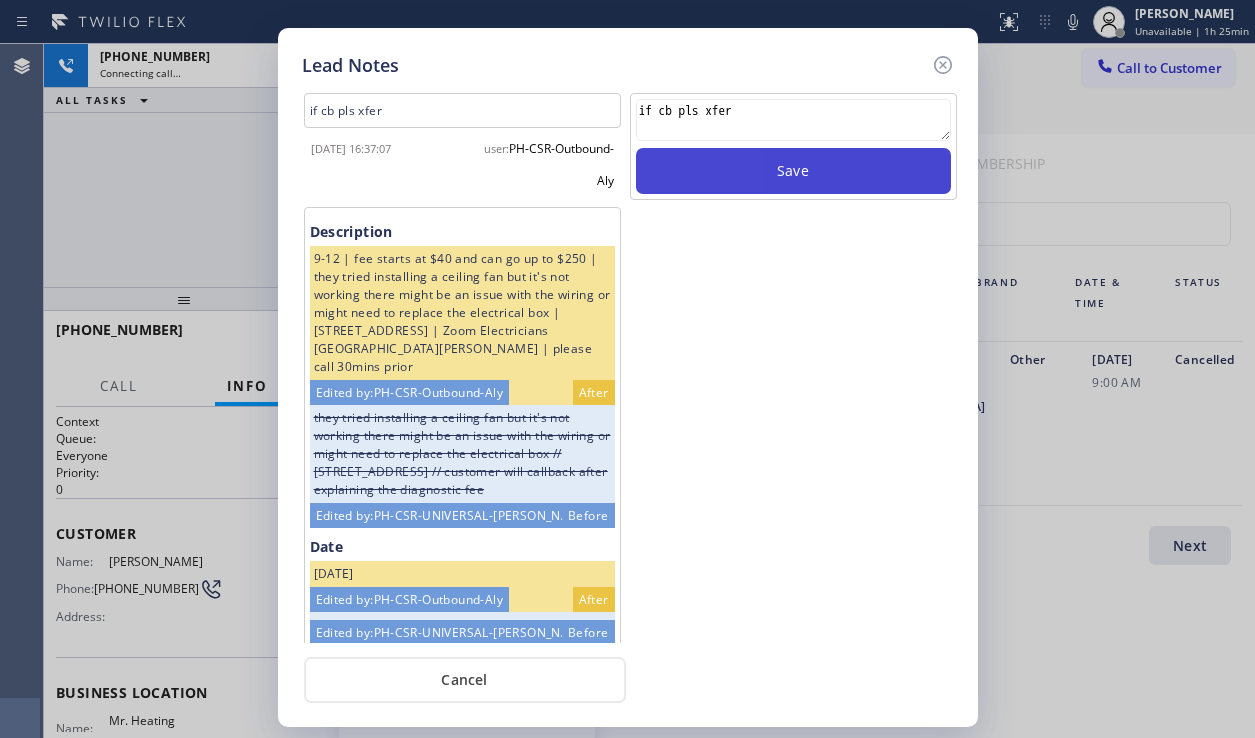 type on "if cb pls xfer" 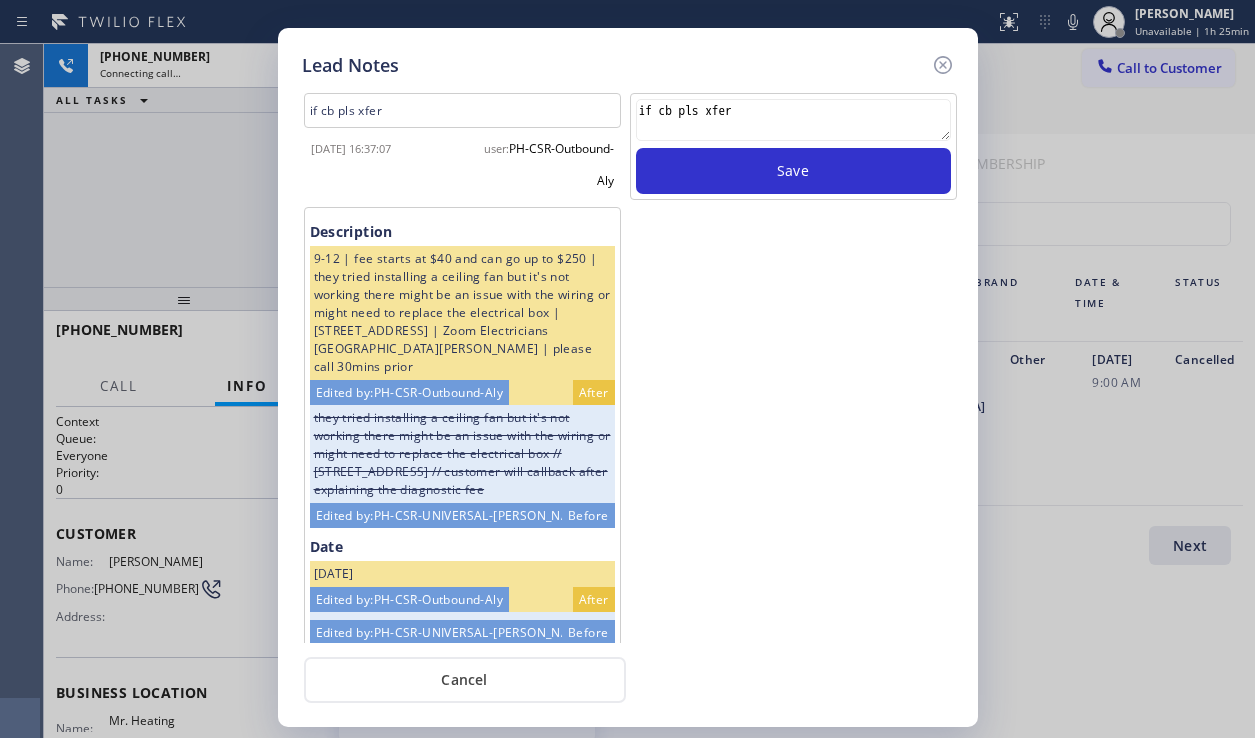 type 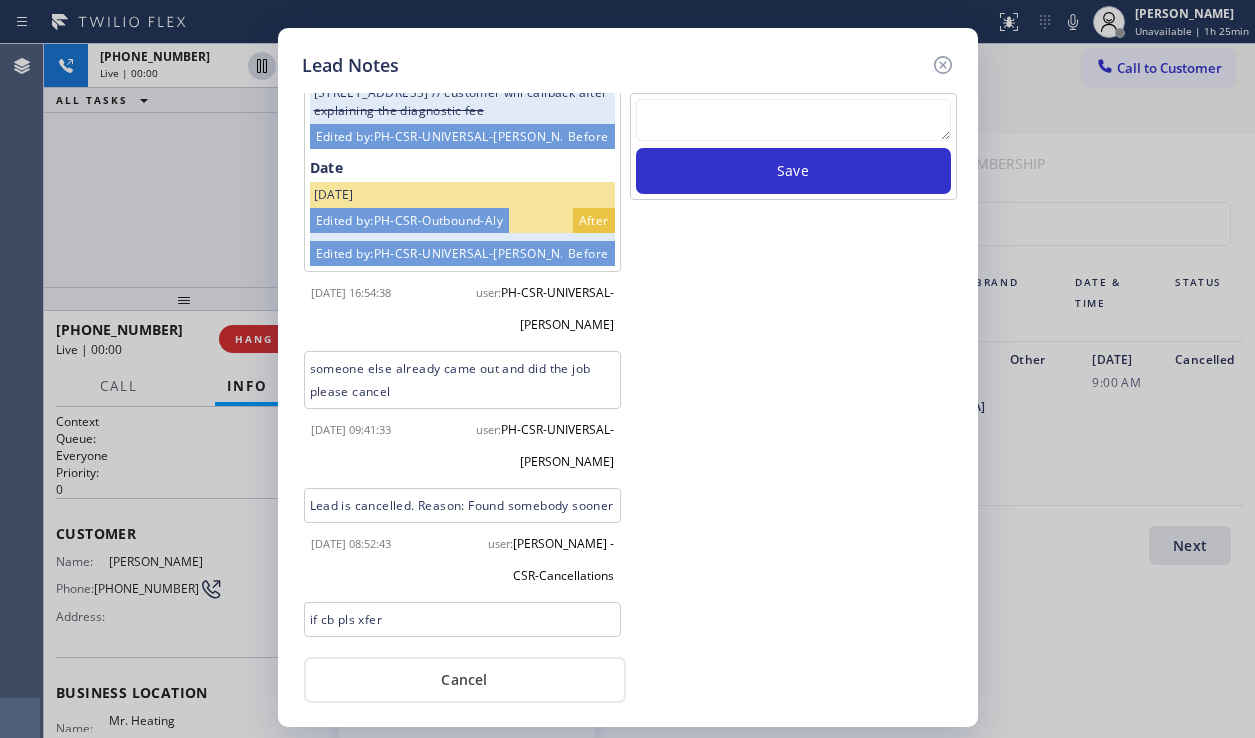 scroll, scrollTop: 493, scrollLeft: 0, axis: vertical 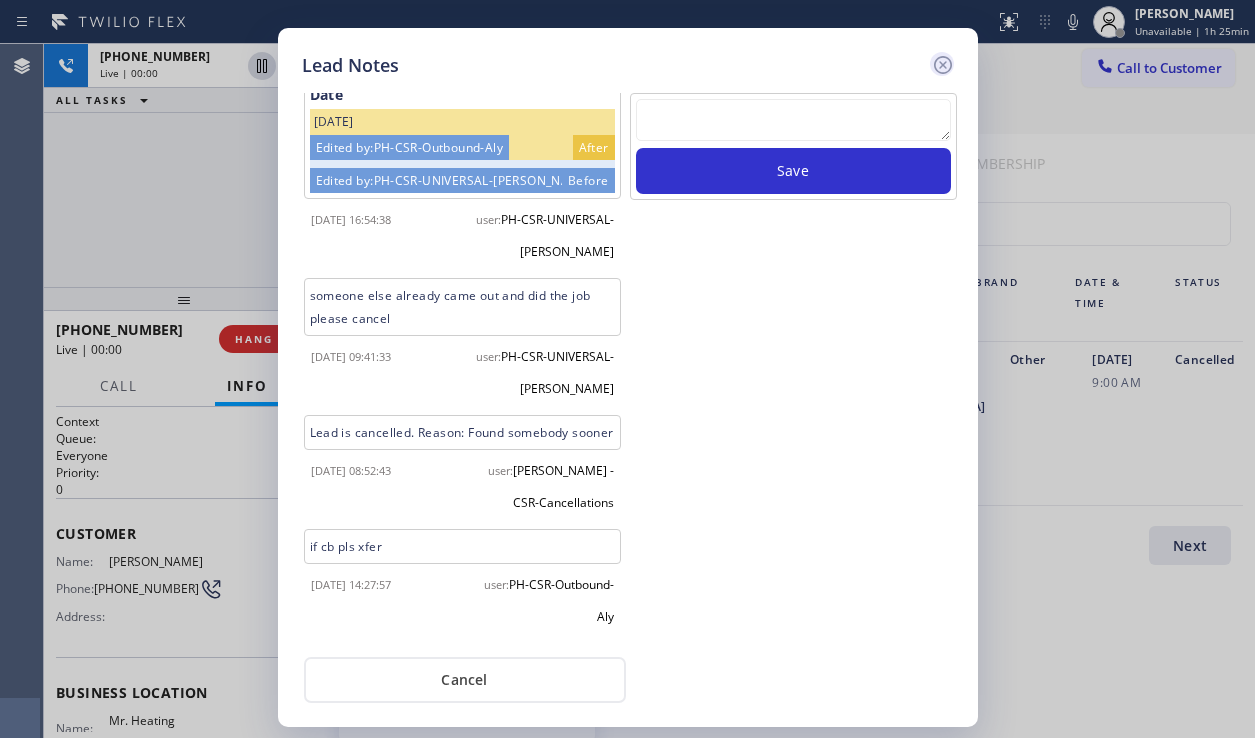 click 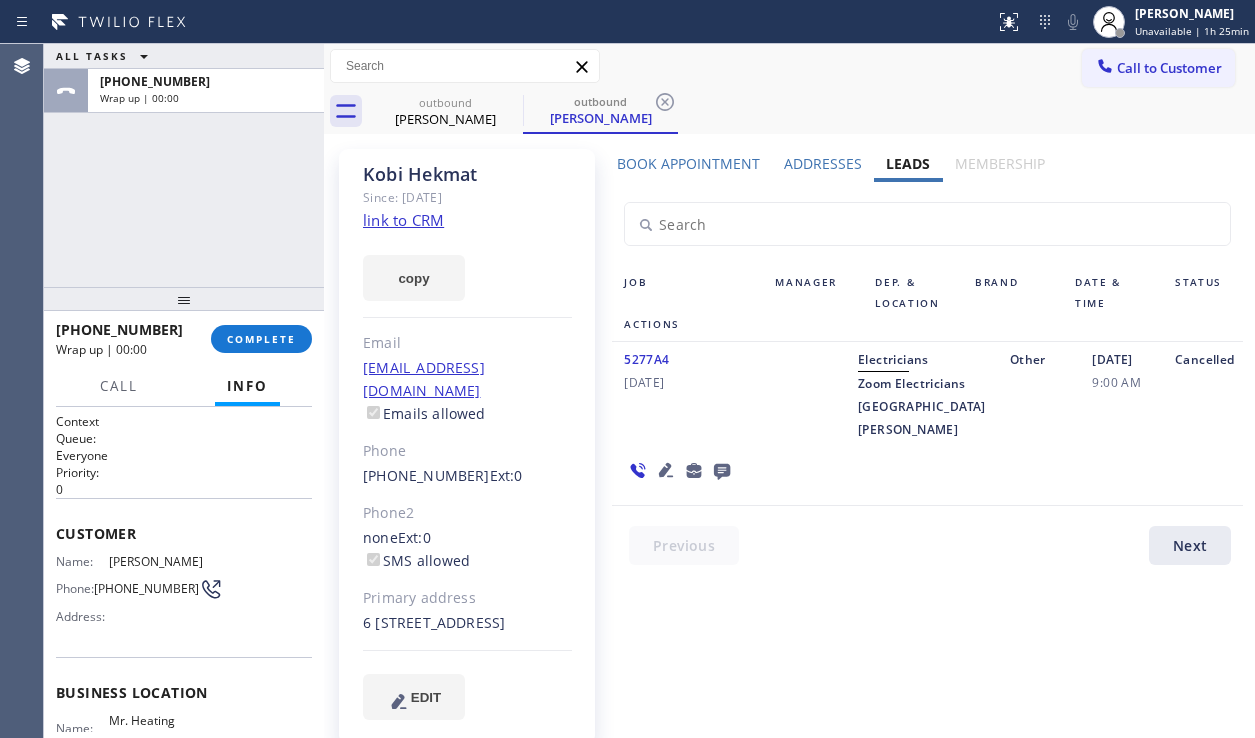 click on "Book Appointment" at bounding box center [688, 163] 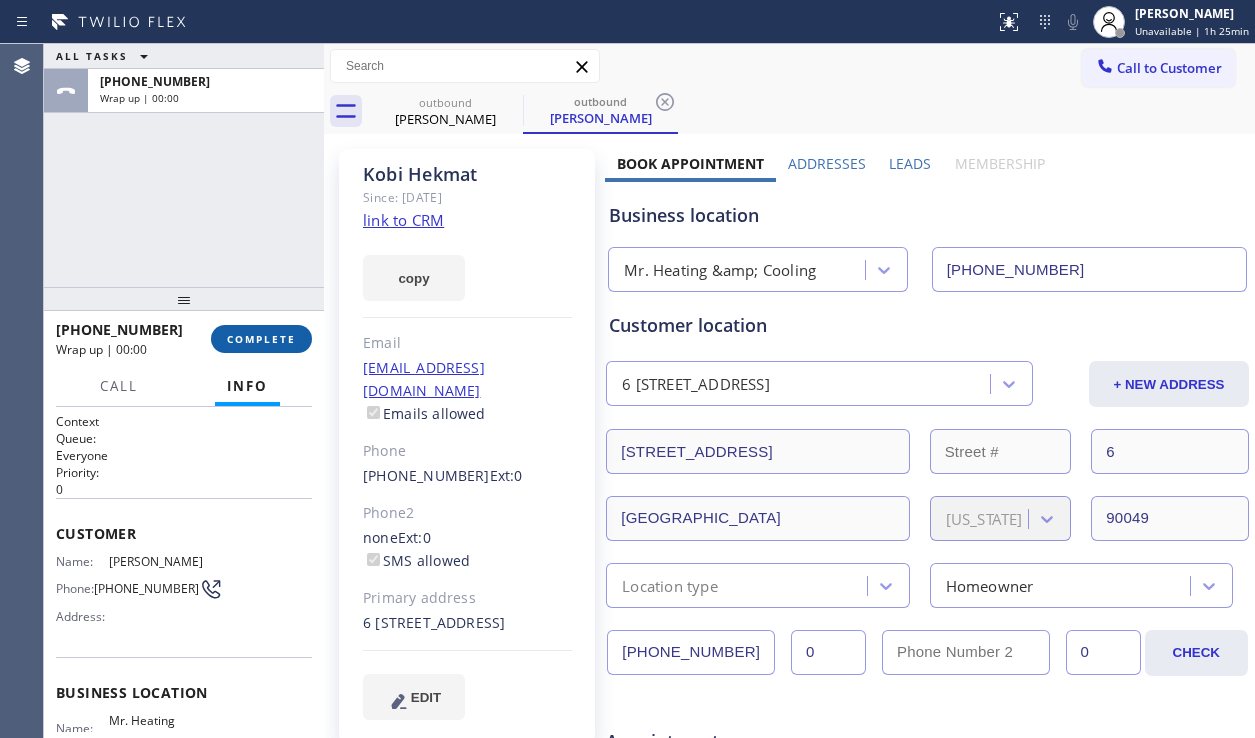 click on "COMPLETE" at bounding box center (261, 339) 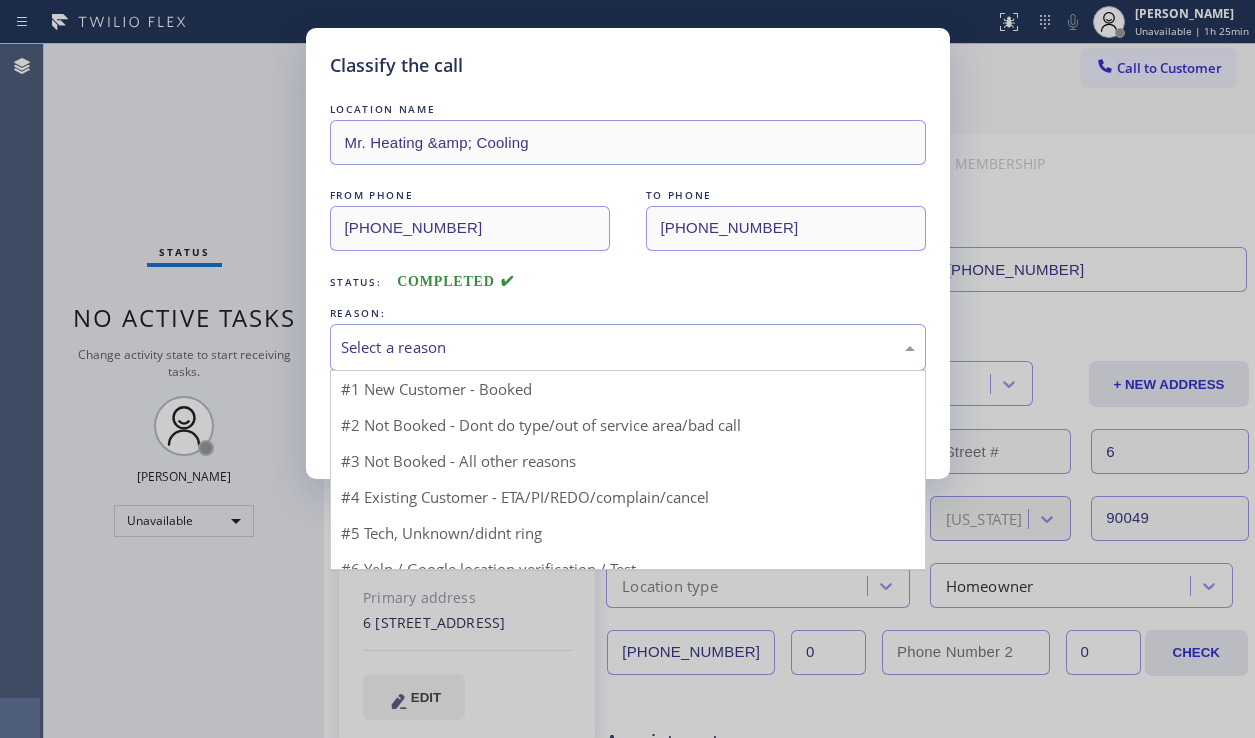 click on "Select a reason" at bounding box center [628, 347] 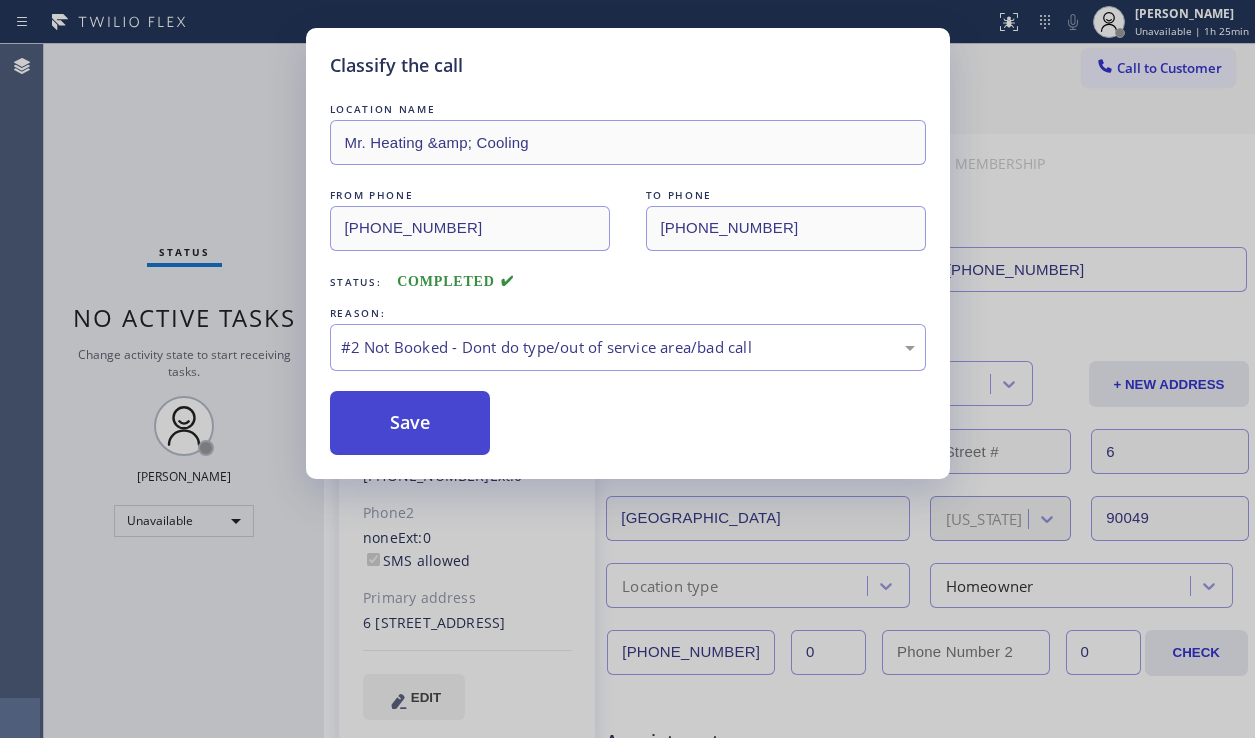 click on "Save" at bounding box center [410, 423] 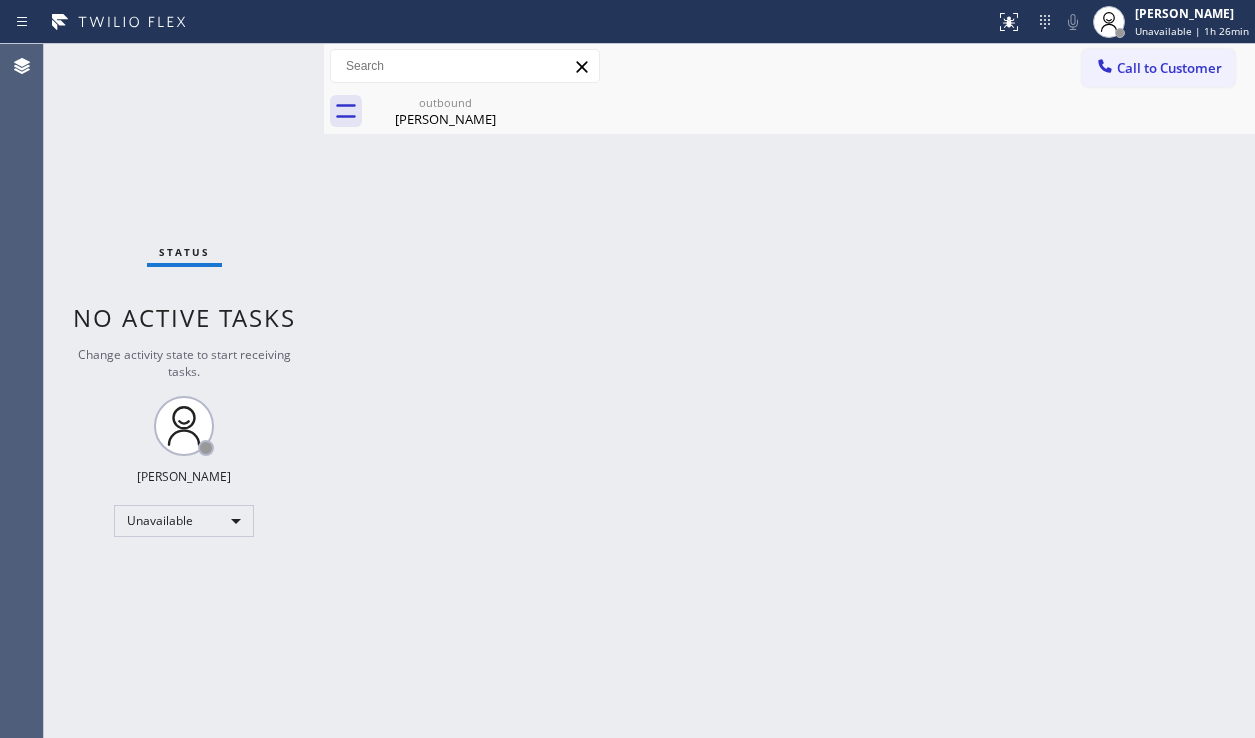 click on "Back to Dashboard Change Sender ID Customers Technicians Select a contact Outbound call Location Search location Your caller id phone number Customer number Call Customer info Name   Phone none Address none Change Sender ID HVAC +18559994417 5 Star Appliance +18557314952 Appliance Repair +18554611149 Plumbing +18889090120 Air Duct Cleaning +18006865038  Electricians +18005688664 Cancel Change Check personal SMS Reset Change outbound Kobi Hekmat Call to Customer Outbound call Location Mr. Heating &amp; Cooling Your caller id phone number (855) 231-3997 Customer number Call Outbound call Technician Search Technician Your caller id phone number Your caller id phone number Call outbound Kobi Hekmat Kobi   Hekmat Since: 20 may 2020 link to CRM copy Email kobi.hekmat@gmail.com  Emails allowed Phone (310) 562-7837  Ext:  0 Phone2 none  Ext:  0  SMS allowed Primary address 6 11937 Kiowa Avenue Los Angeles, 90049 CA EDIT Outbound call Location Mr. Heating &amp; Cooling Your caller id phone number (855) 231-3997 Call" at bounding box center (789, 391) 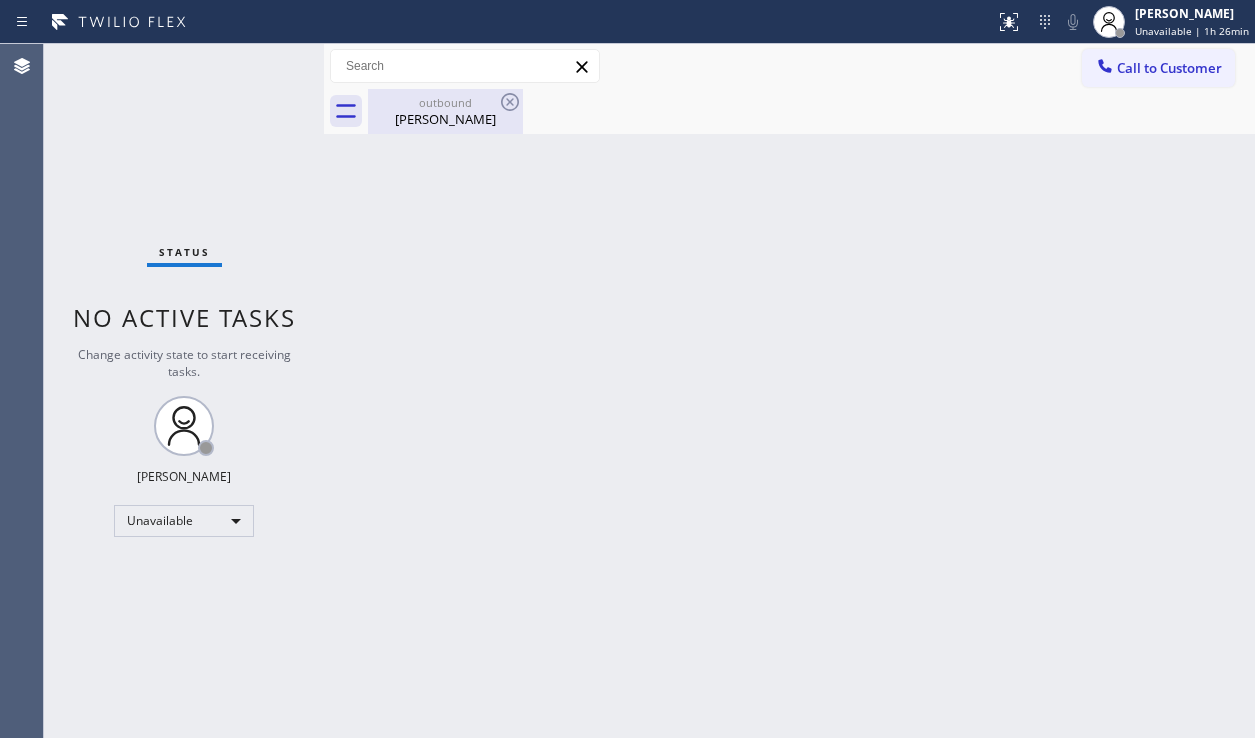 click on "Kobi Hekmat" at bounding box center (445, 119) 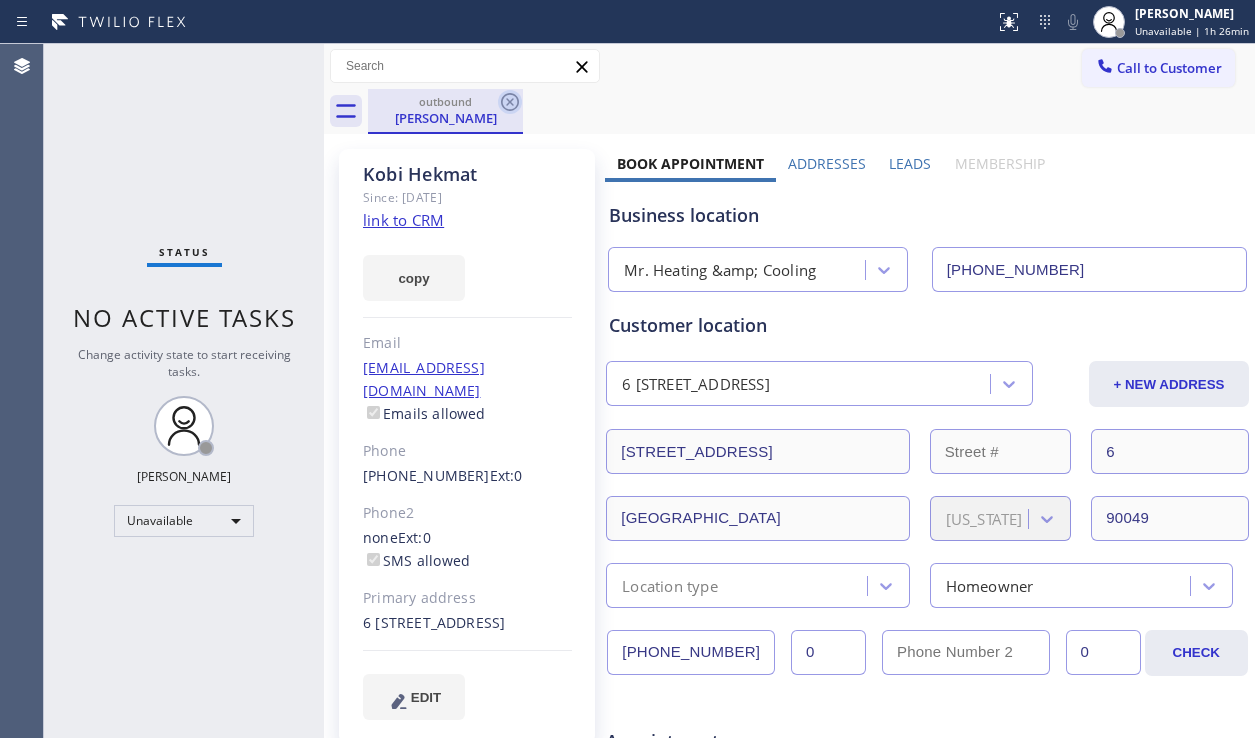 click 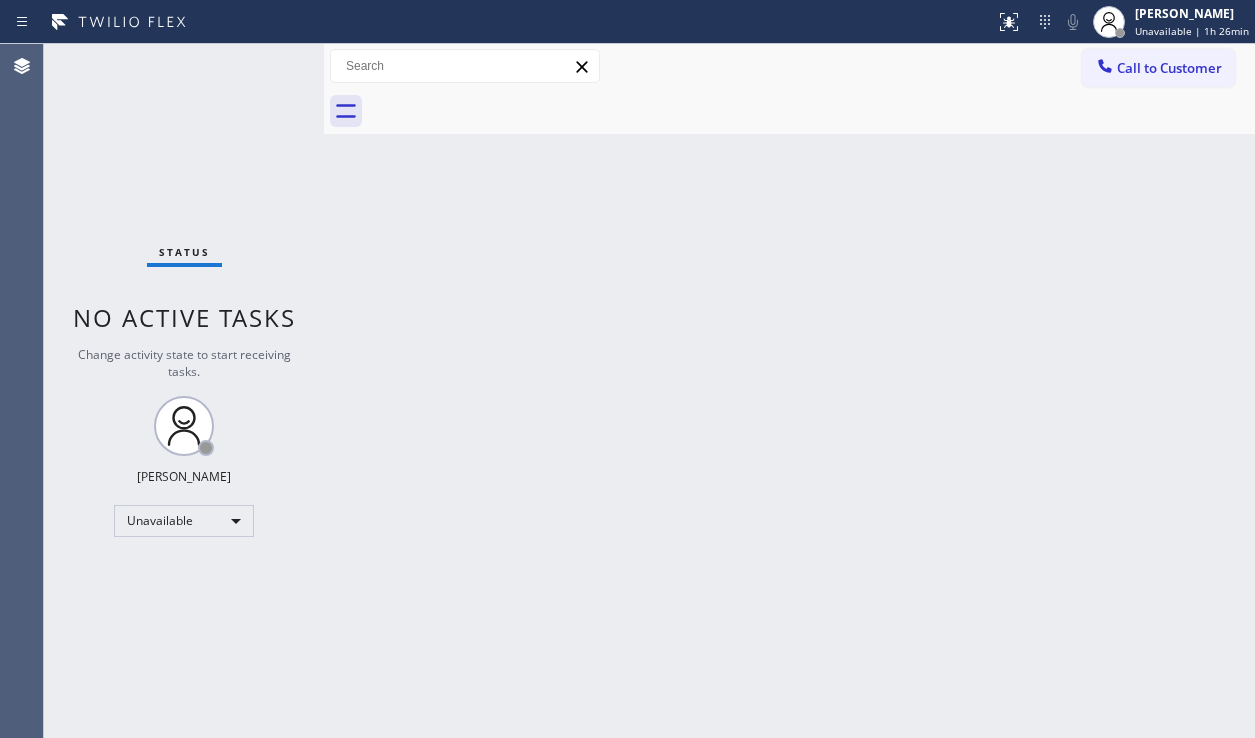 click on "Back to Dashboard Change Sender ID Customers Technicians Select a contact Outbound call Location Search location Your caller id phone number Customer number Call Customer info Name   Phone none Address none Change Sender ID HVAC +18559994417 5 Star Appliance +18557314952 Appliance Repair +18554611149 Plumbing +18889090120 Air Duct Cleaning +18006865038  Electricians +18005688664 Cancel Change Check personal SMS Reset Change No tabs Call to Customer Outbound call Location Mr. Heating &amp; Cooling Your caller id phone number (855) 231-3997 Customer number Call Outbound call Technician Search Technician Your caller id phone number Your caller id phone number Call" at bounding box center (789, 391) 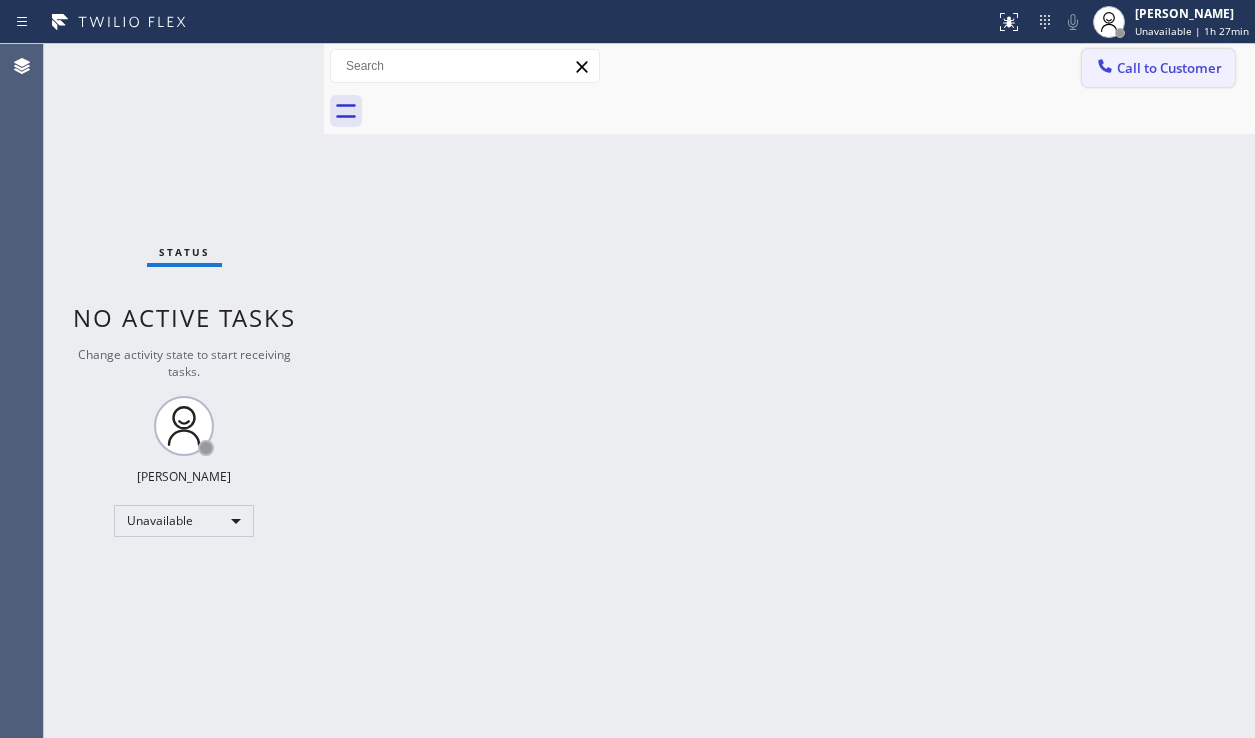click on "Call to Customer" at bounding box center [1169, 68] 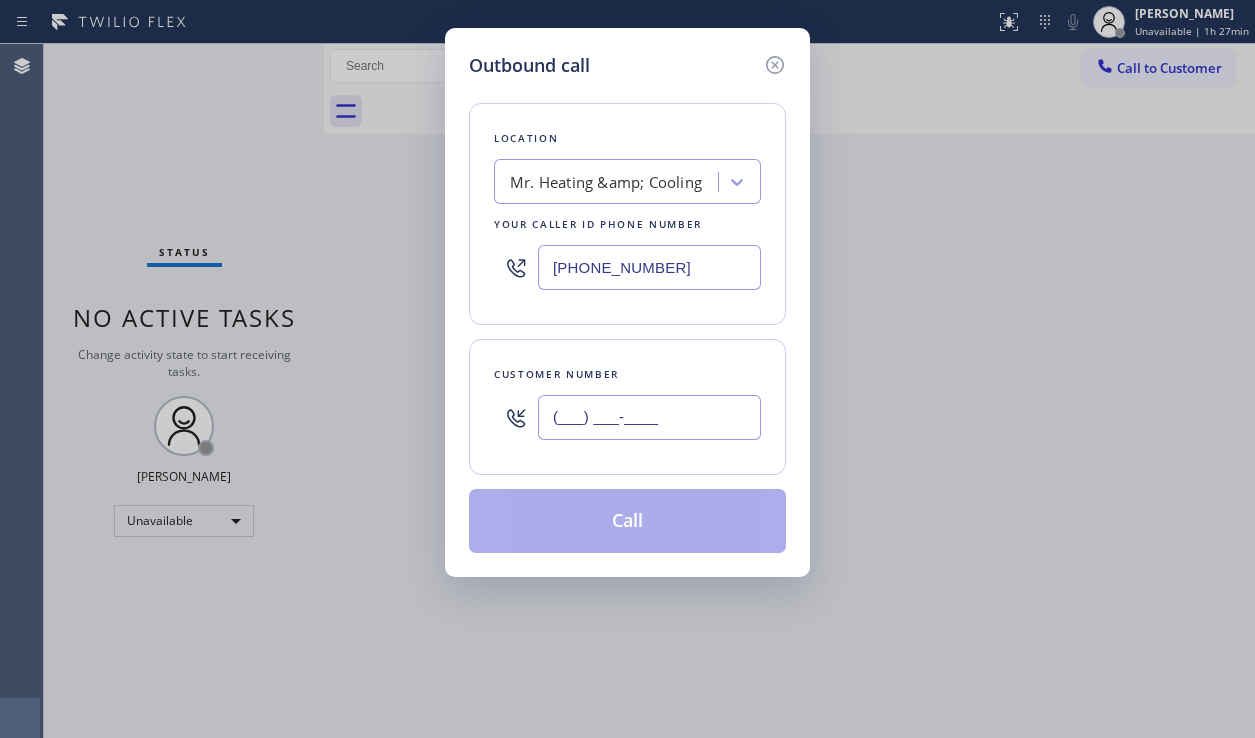click on "(___) ___-____" at bounding box center (649, 417) 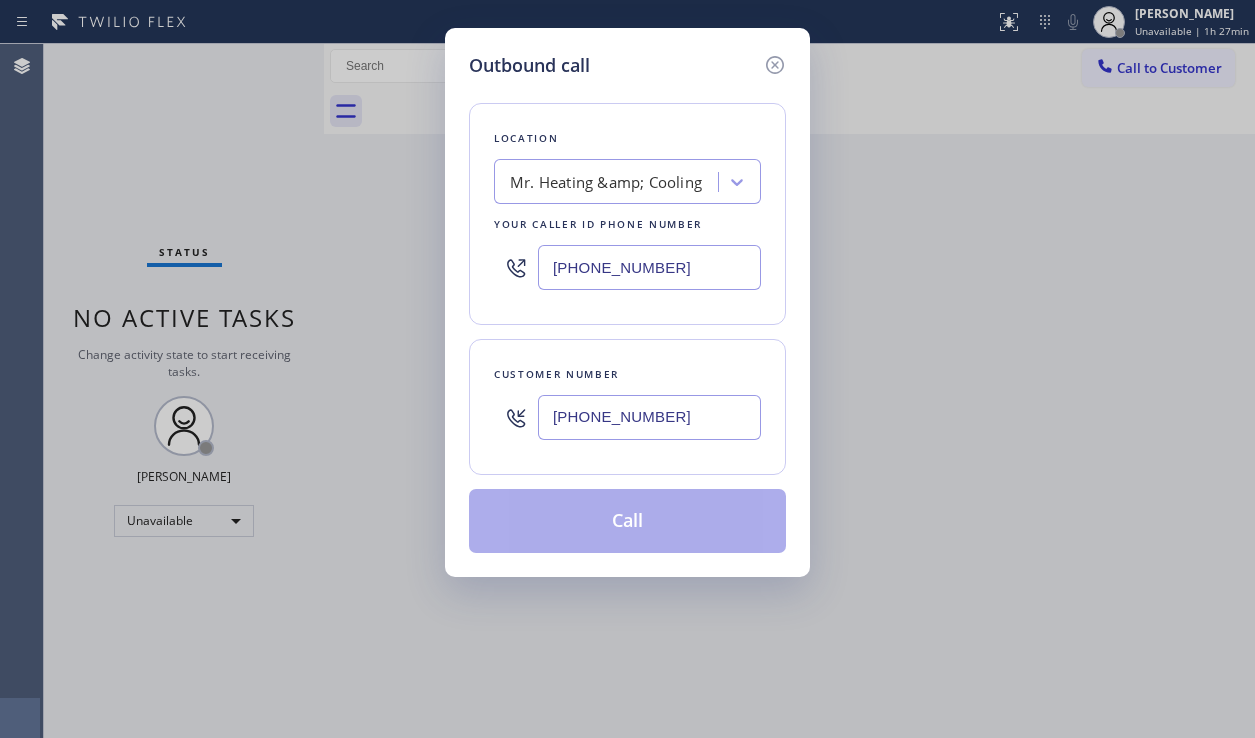 type on "(347) 693-8597" 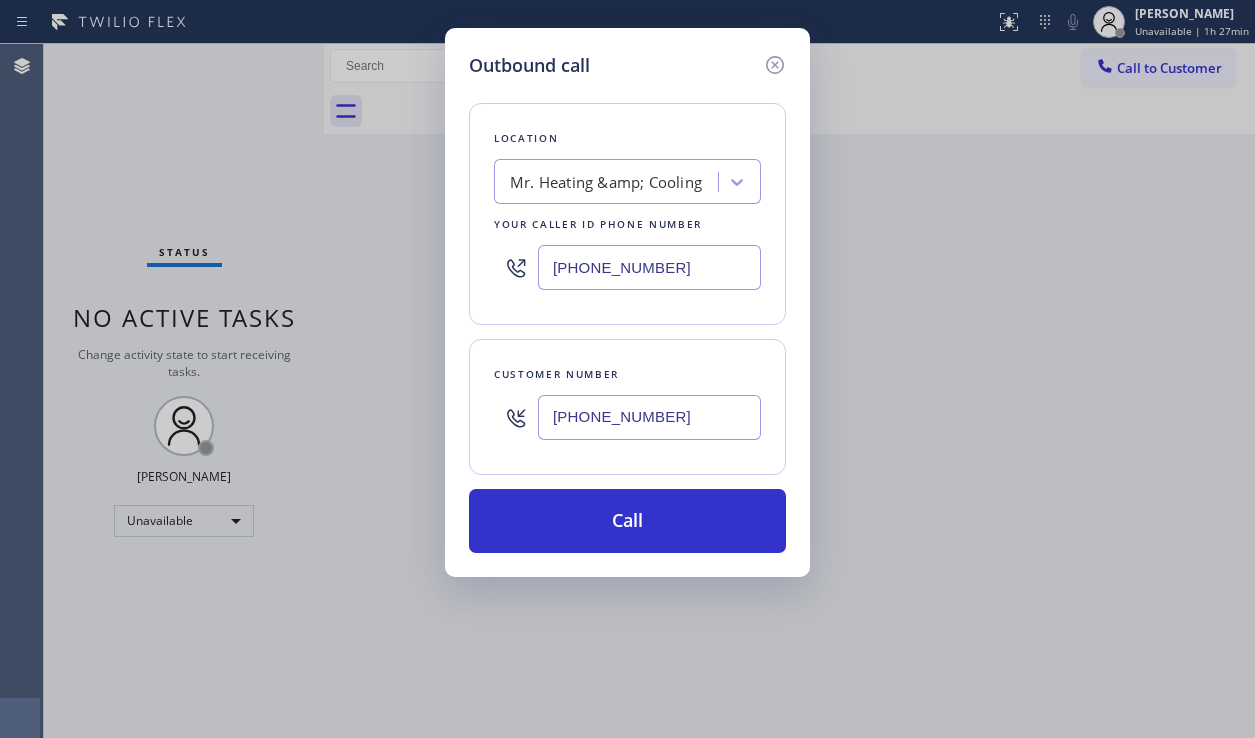 drag, startPoint x: 157, startPoint y: 577, endPoint x: 174, endPoint y: 587, distance: 19.723083 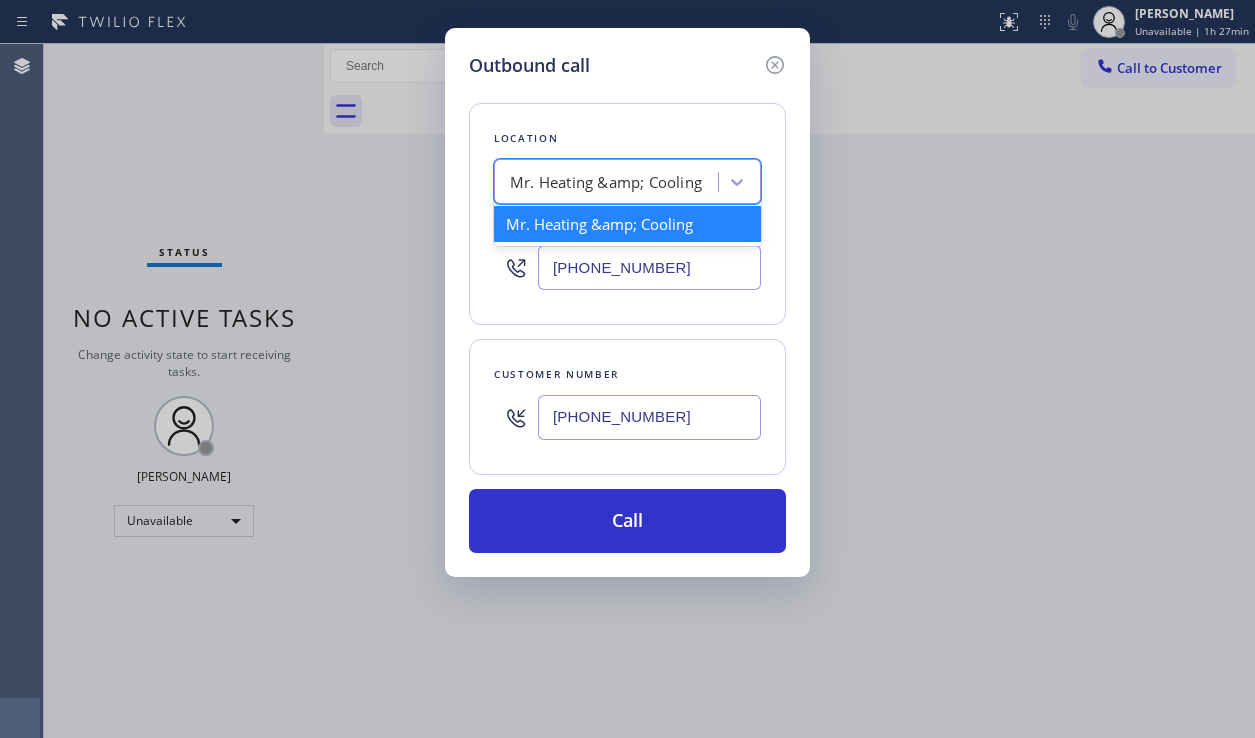 paste on "Star Heating and Cooling Company" 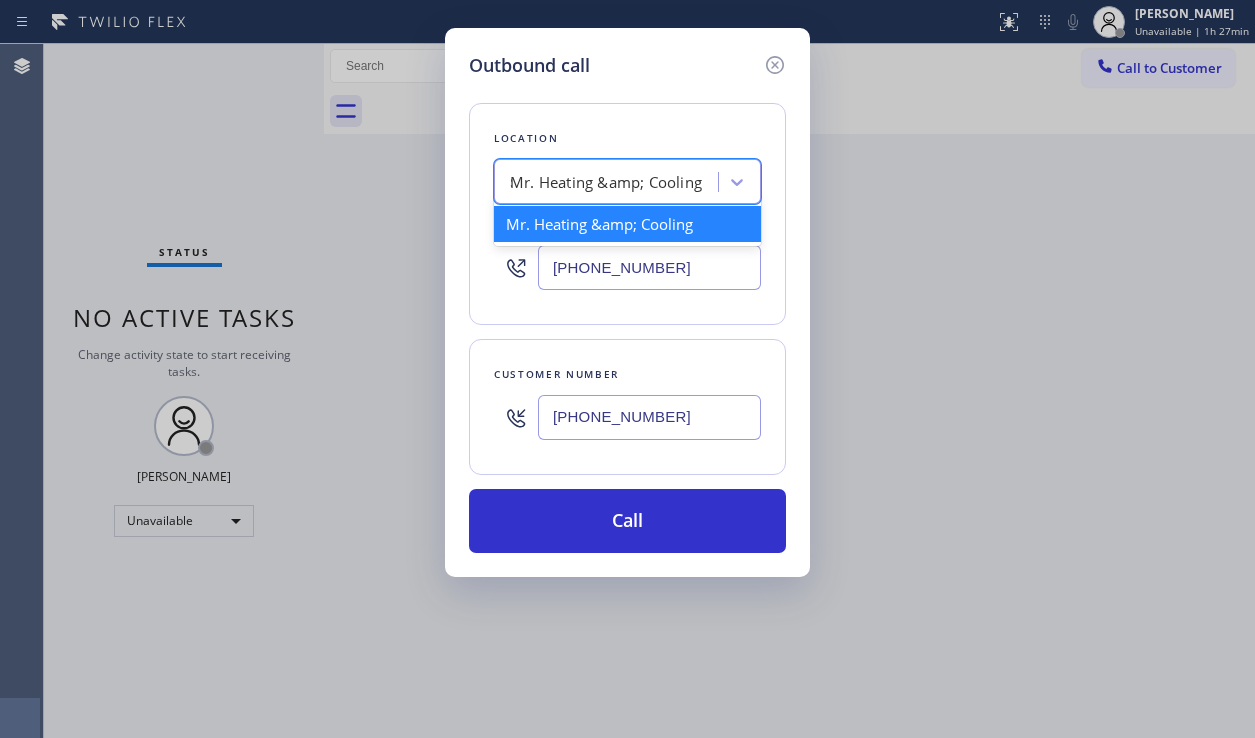 scroll, scrollTop: 0, scrollLeft: 68, axis: horizontal 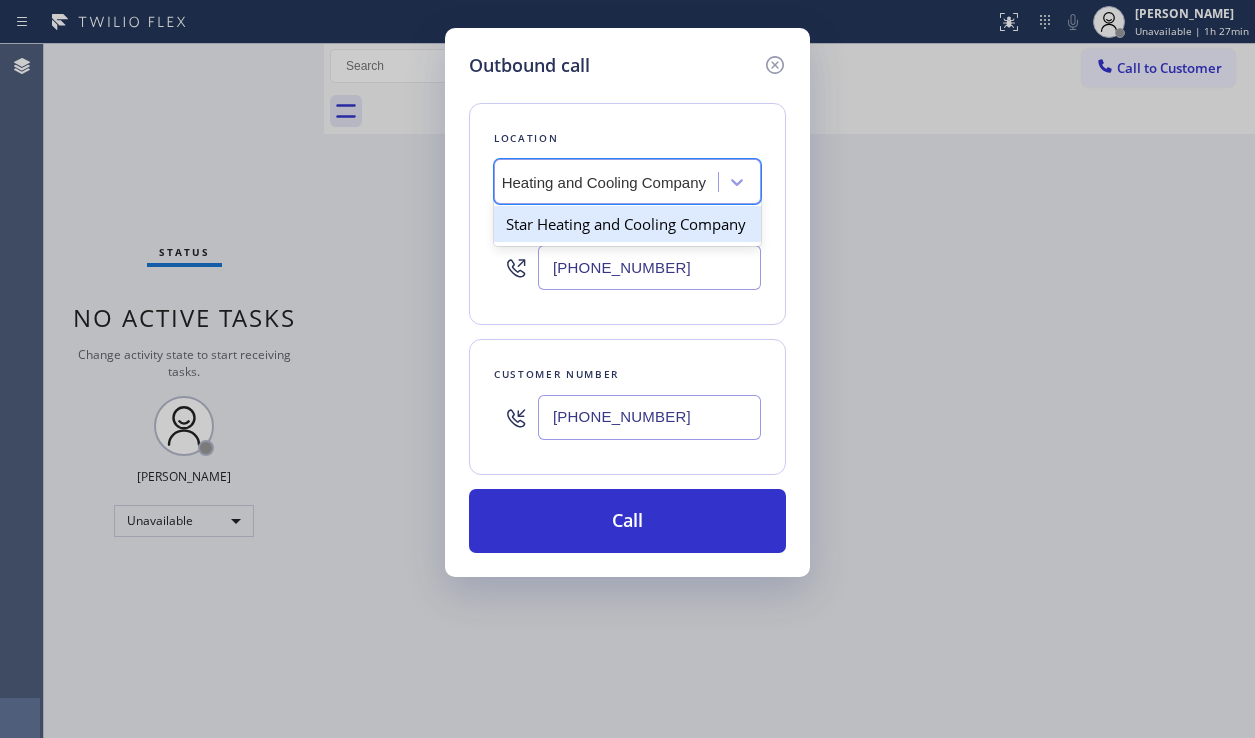 click on "Star Heating and Cooling Company" at bounding box center [627, 224] 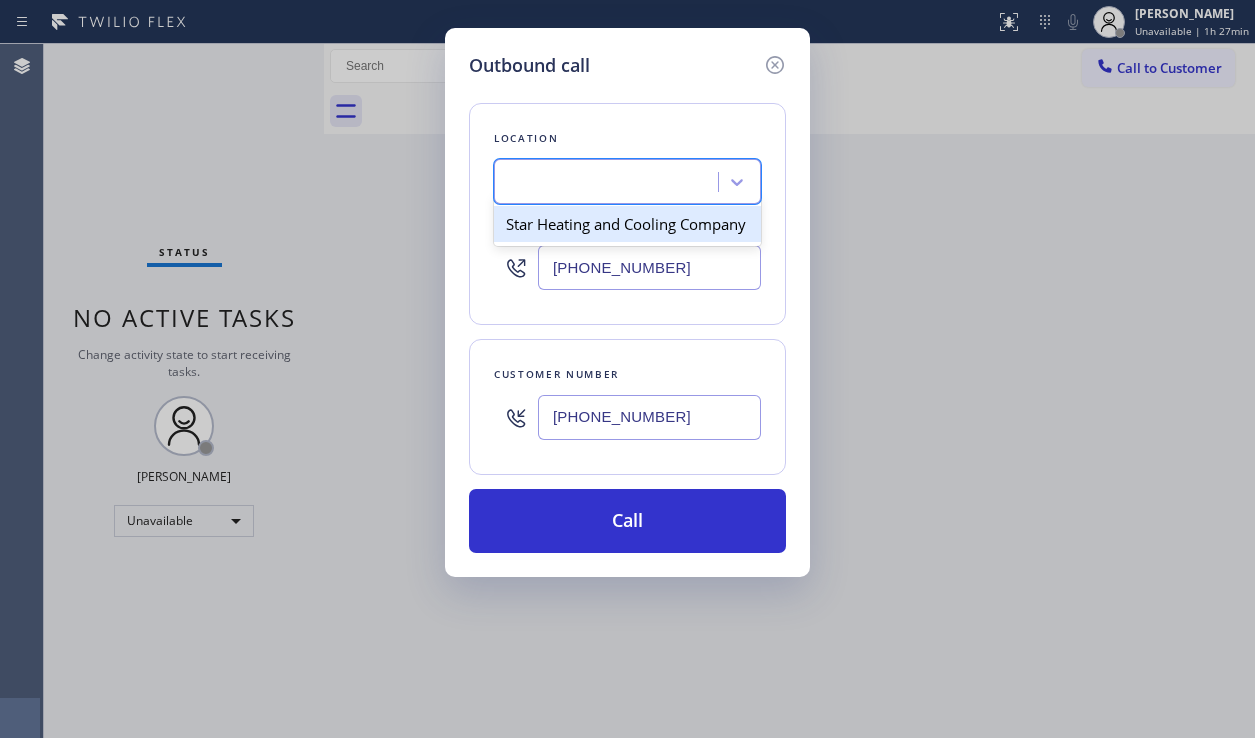 scroll, scrollTop: 0, scrollLeft: 2, axis: horizontal 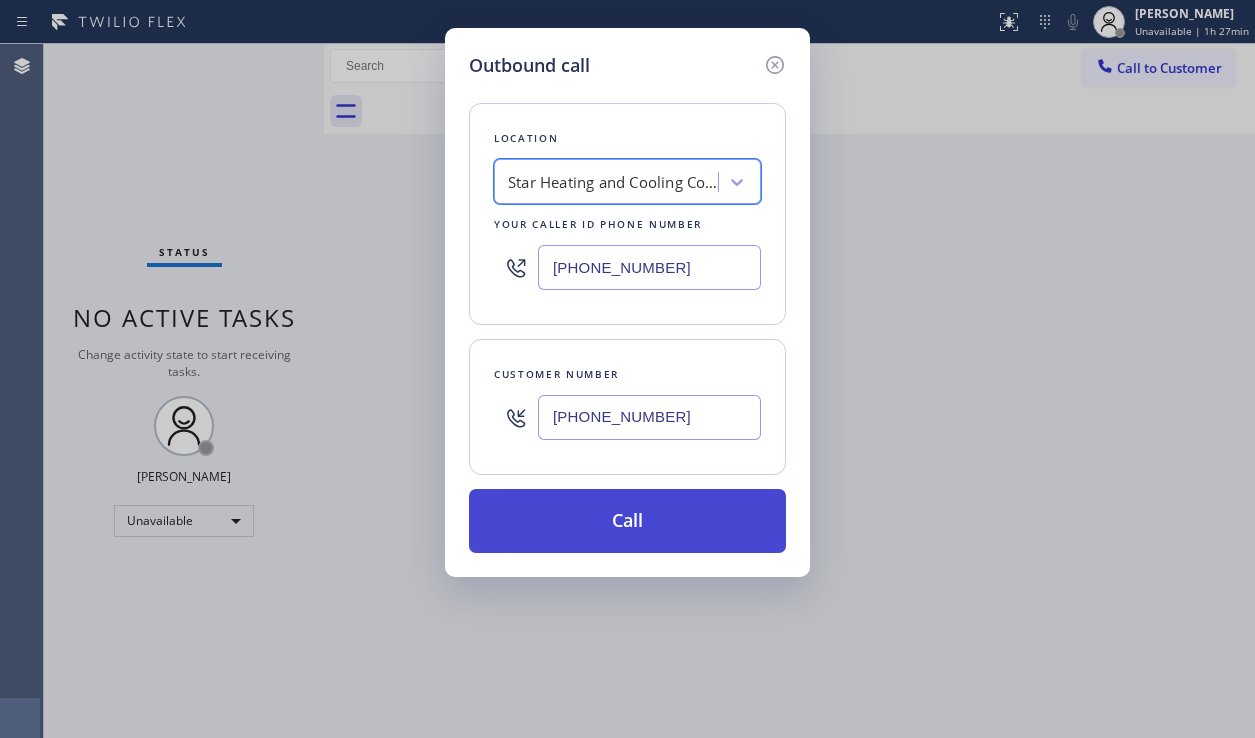 click on "Call" at bounding box center [627, 521] 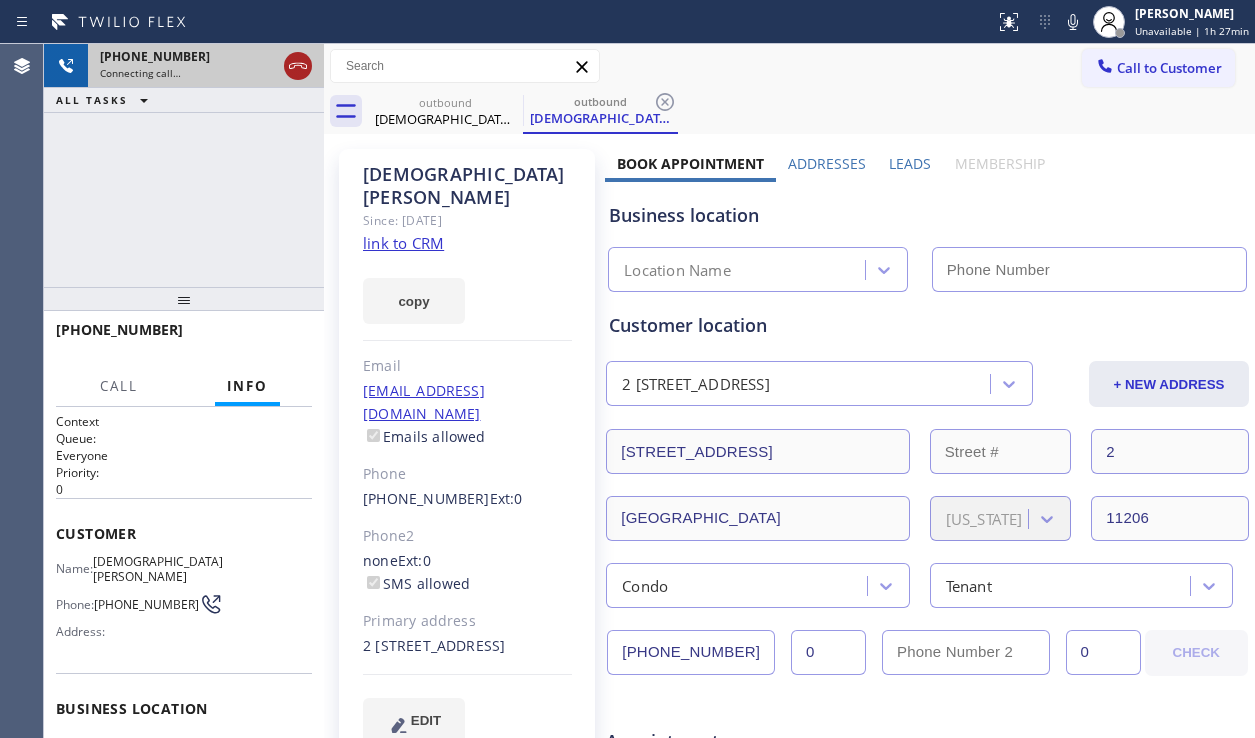 click 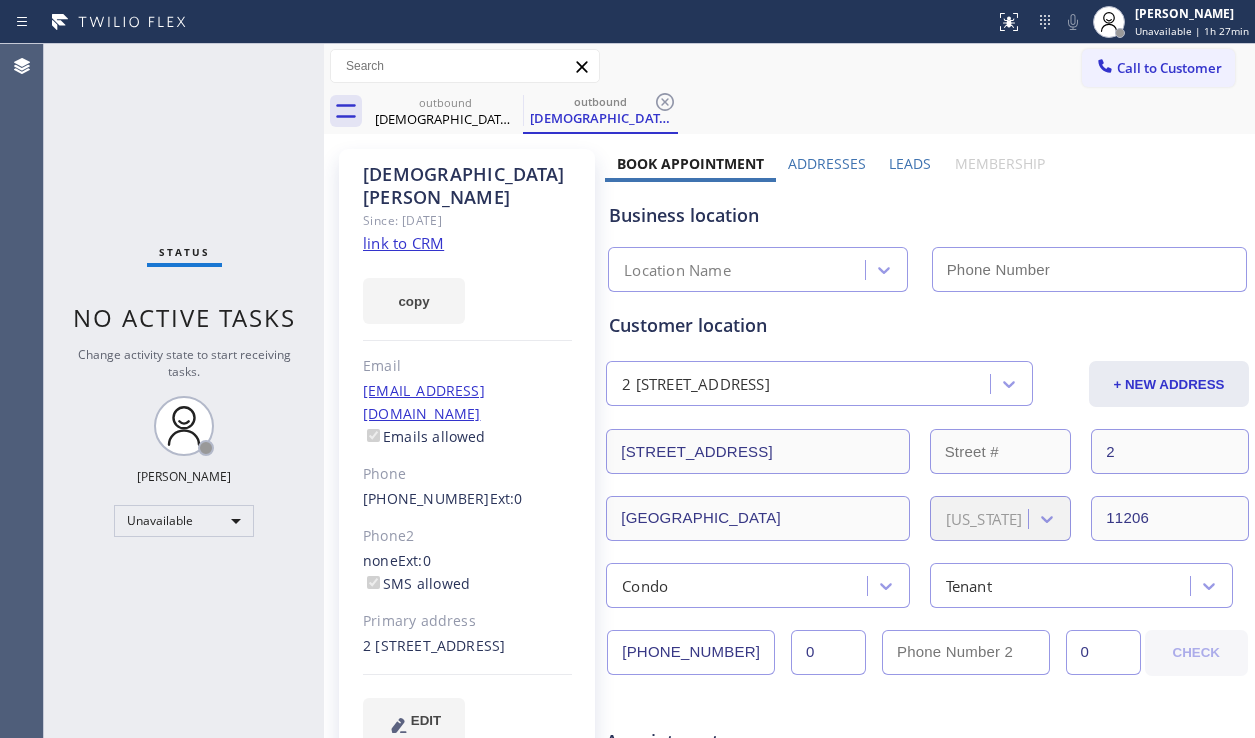 click on "link to CRM" 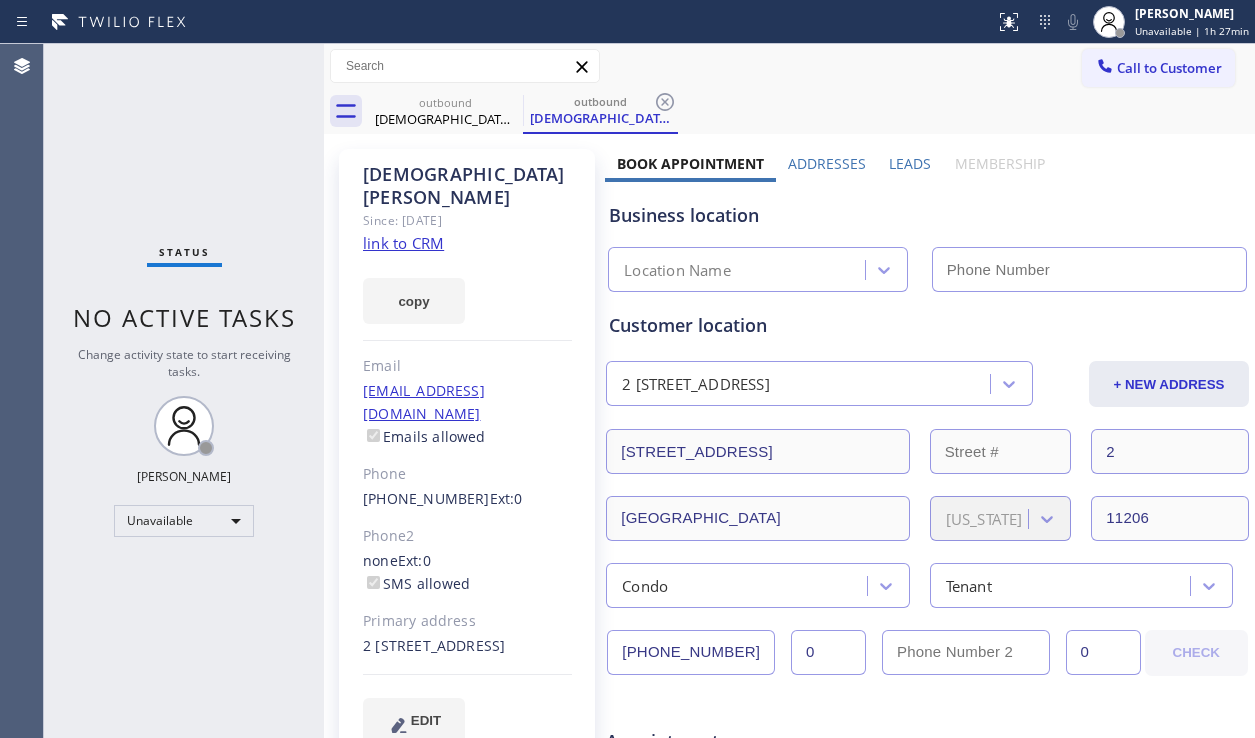type on "(646) 798-9293" 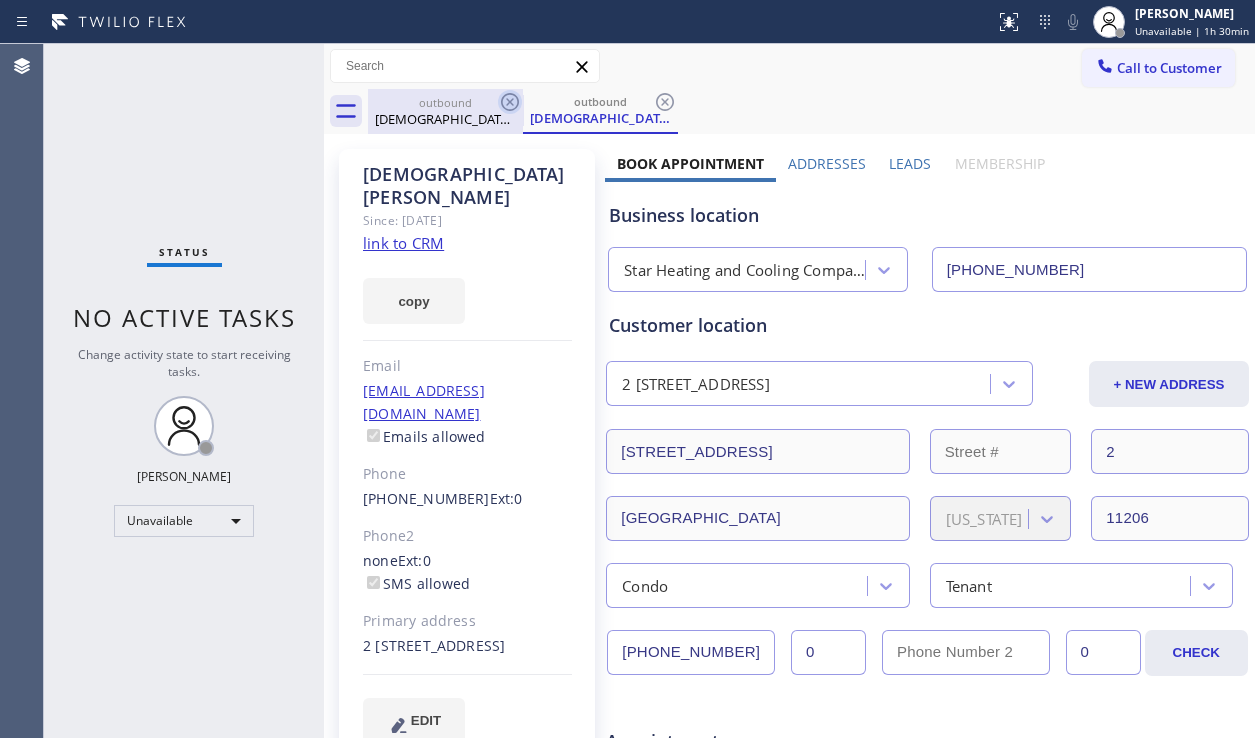 click 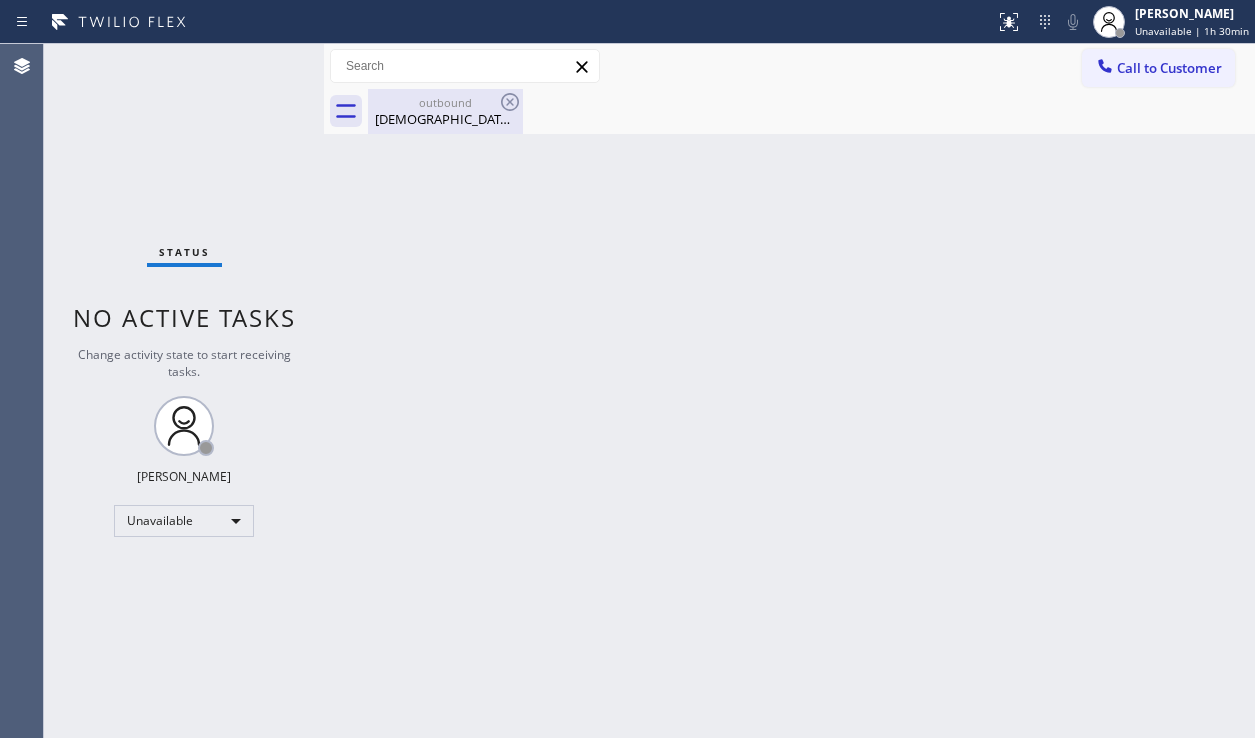 click on "outbound" at bounding box center (445, 102) 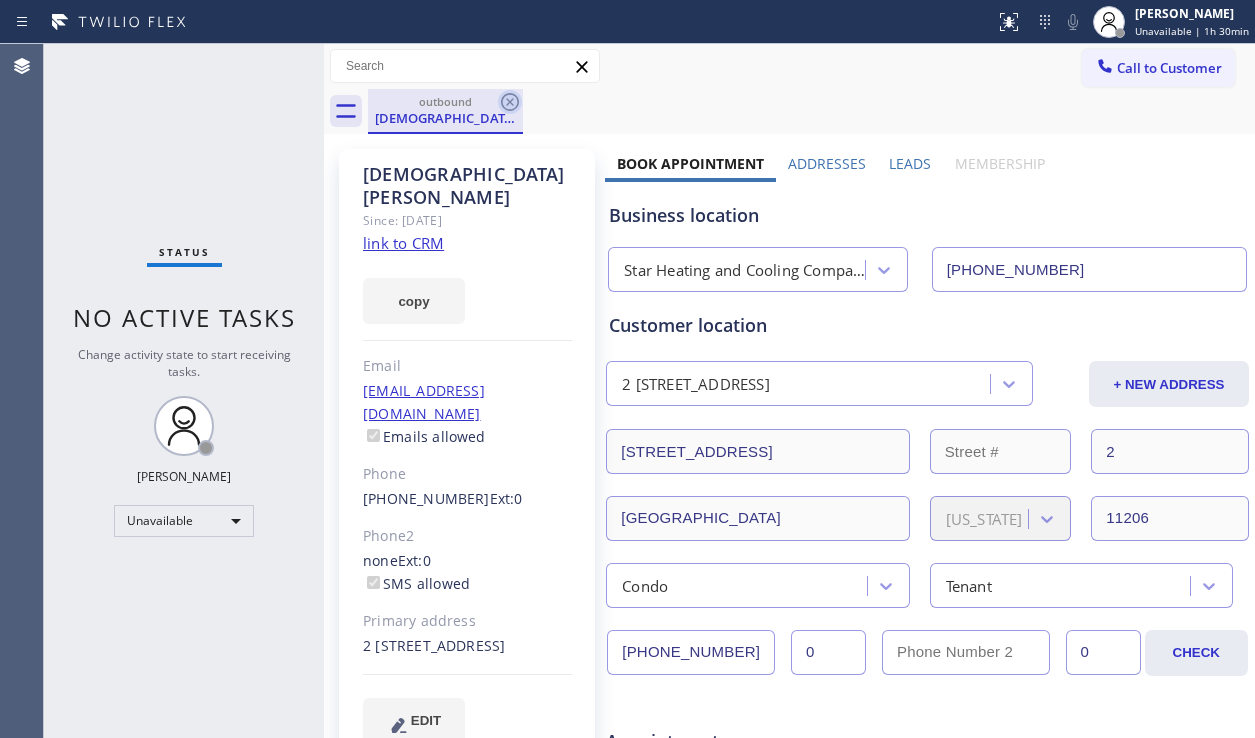 click 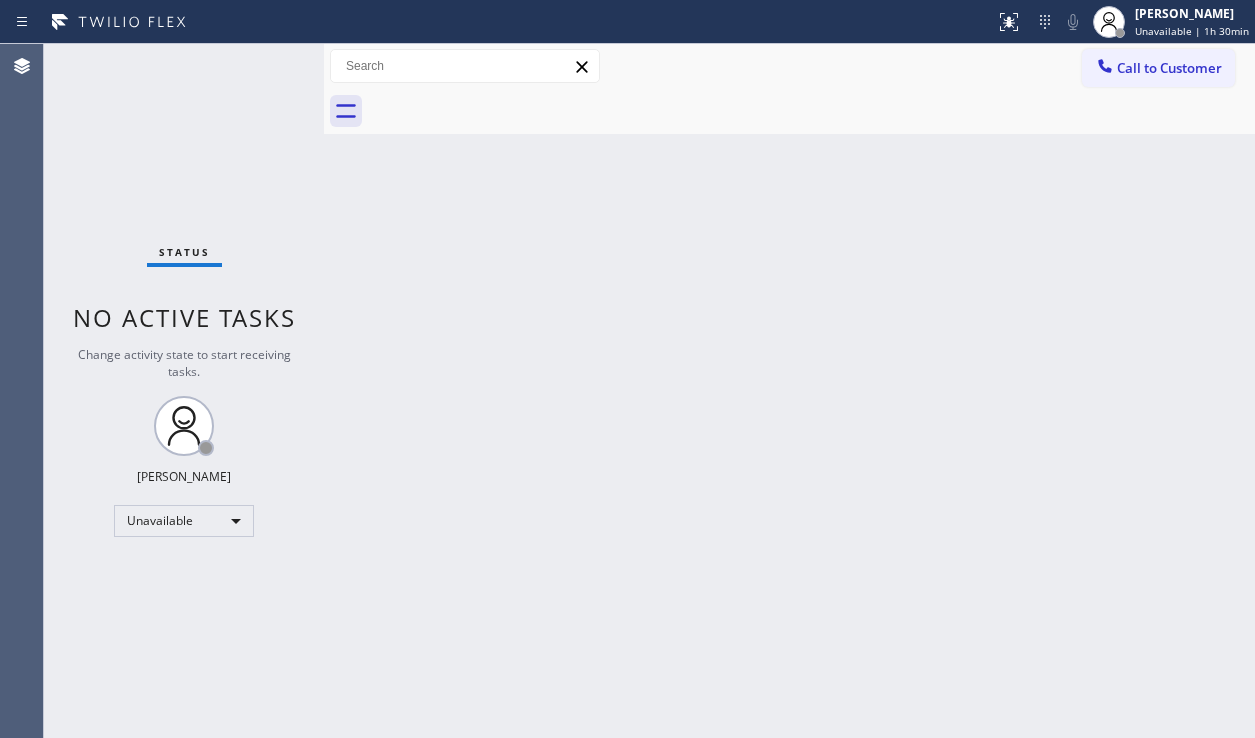 click on "Back to Dashboard Change Sender ID Customers Technicians Select a contact Outbound call Location Search location Your caller id phone number Customer number Call Customer info Name   Phone none Address none Change Sender ID HVAC +18559994417 5 Star Appliance +18557314952 Appliance Repair +18554611149 Plumbing +18889090120 Air Duct Cleaning +18006865038  Electricians +18005688664 Cancel Change Check personal SMS Reset Change No tabs Call to Customer Outbound call Location Star Heating and Cooling Company Your caller id phone number (646) 798-9293 Customer number Call Outbound call Technician Search Technician Your caller id phone number Your caller id phone number Call" at bounding box center [789, 391] 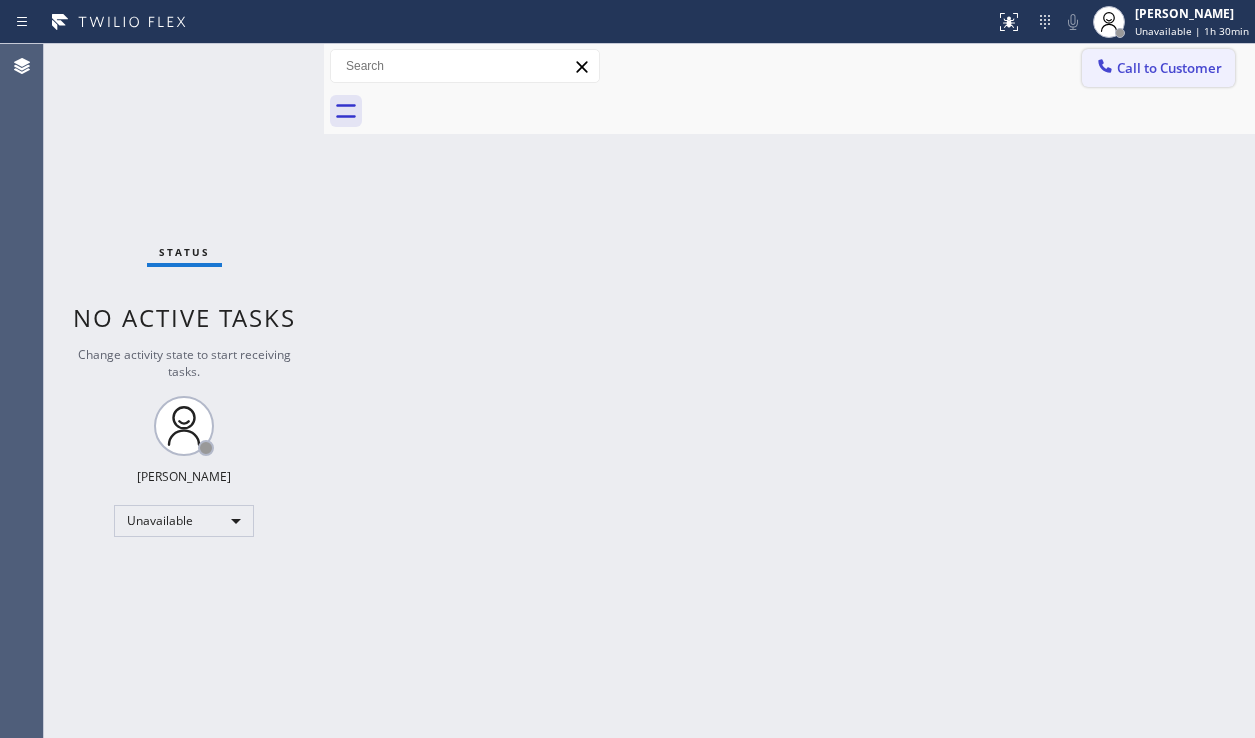 click on "Call to Customer" at bounding box center [1169, 68] 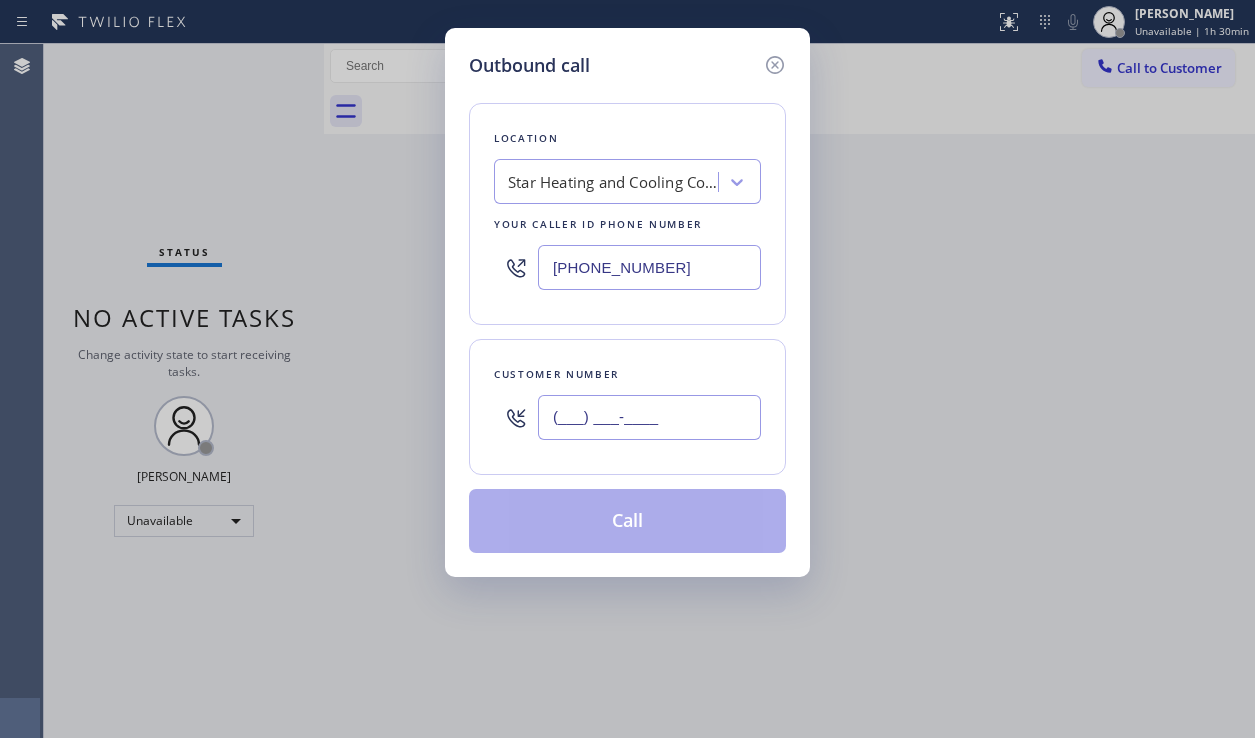 click on "(___) ___-____" at bounding box center (649, 417) 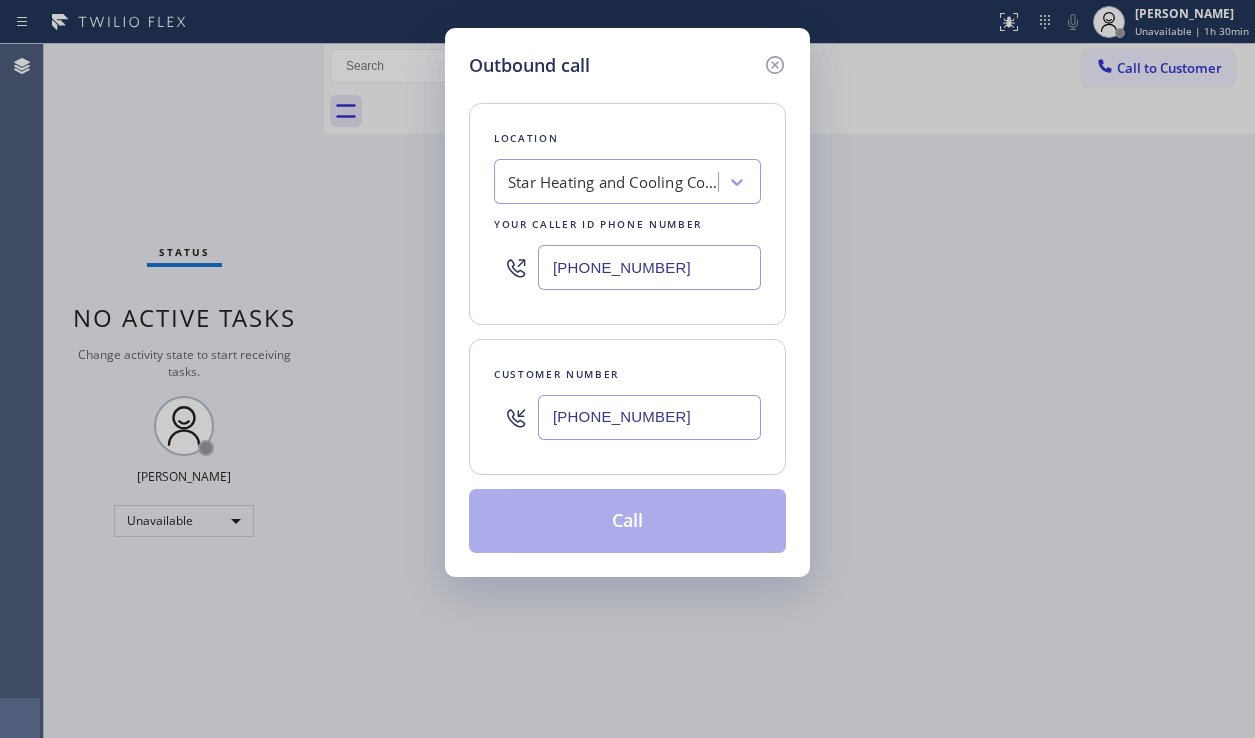 type on "(650) 400-6354" 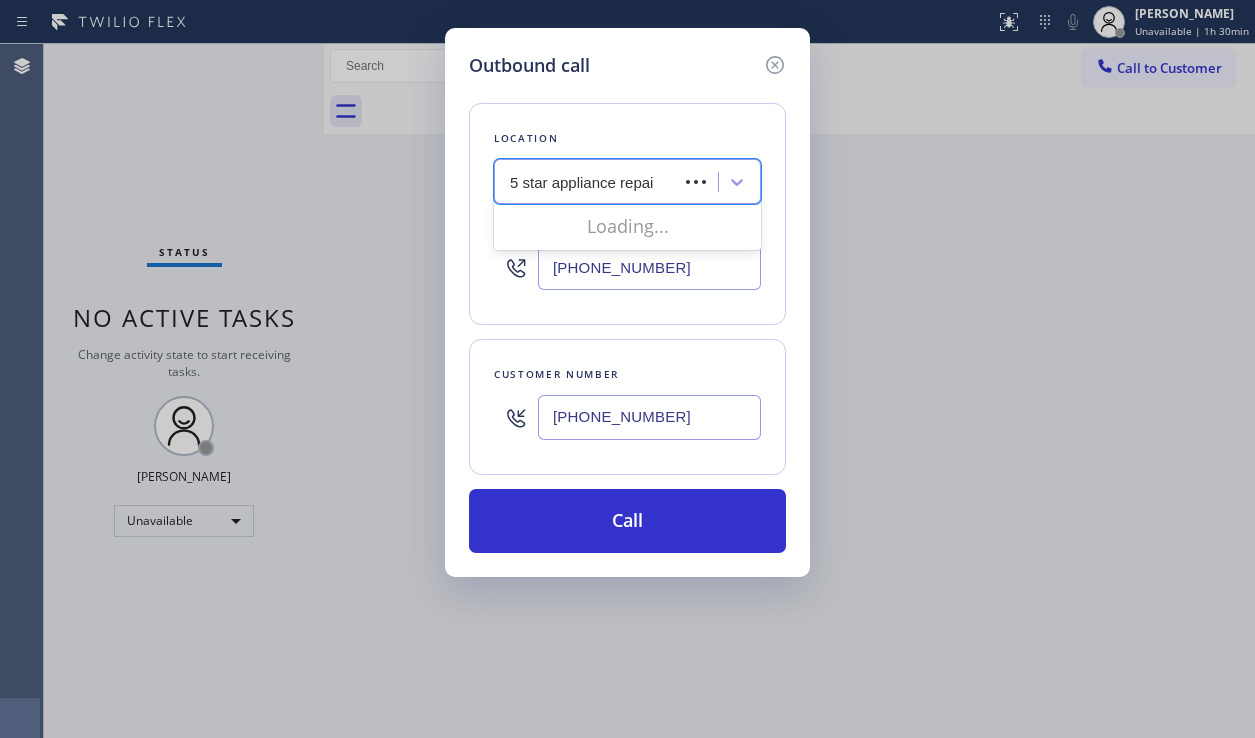 type on "5 star appliance repair" 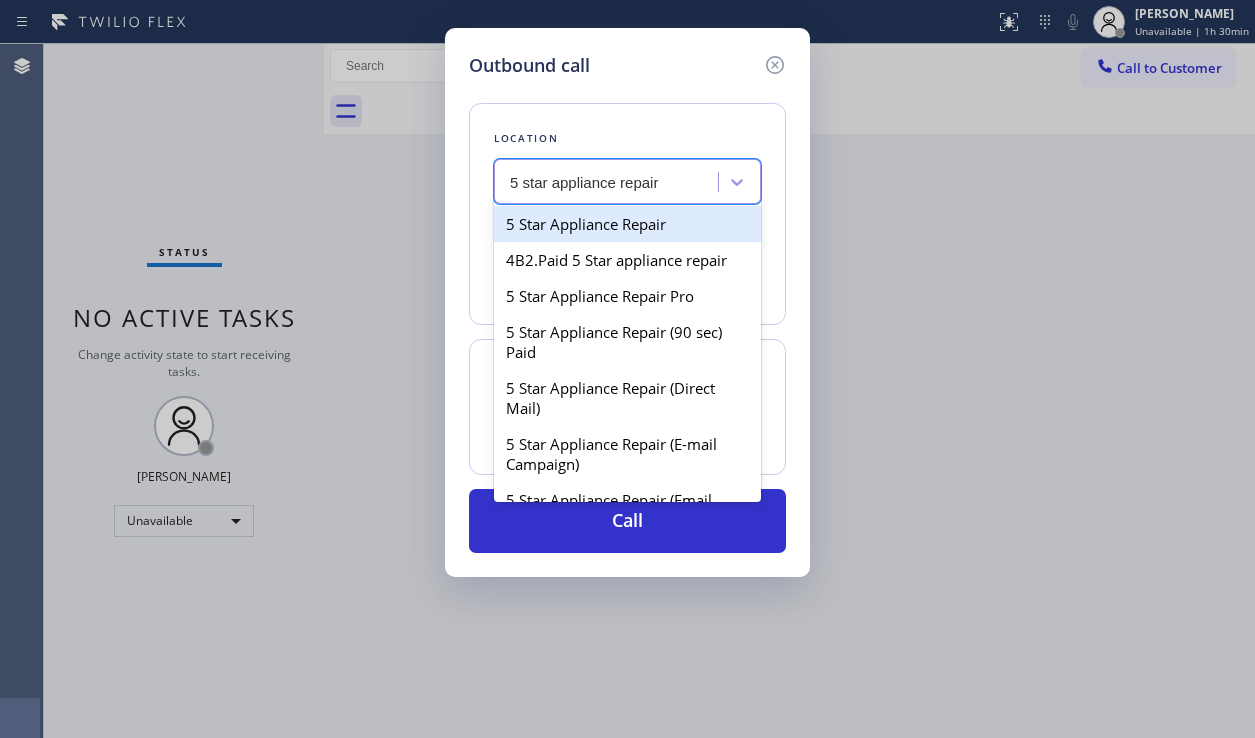 click on "5 Star Appliance Repair" at bounding box center (627, 224) 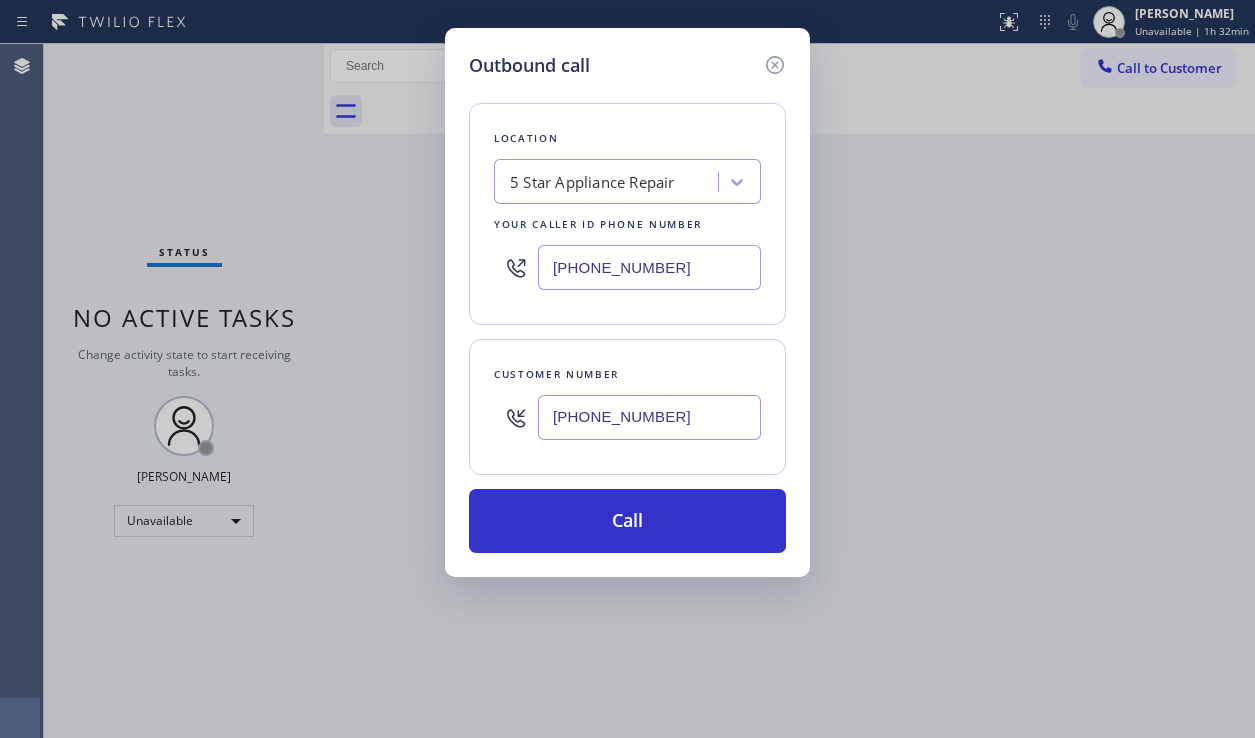 click on "Outbound call Location 5 Star Appliance Repair Your caller id phone number (855) 731-4952 Customer number (650) 400-6354 Call" at bounding box center (627, 369) 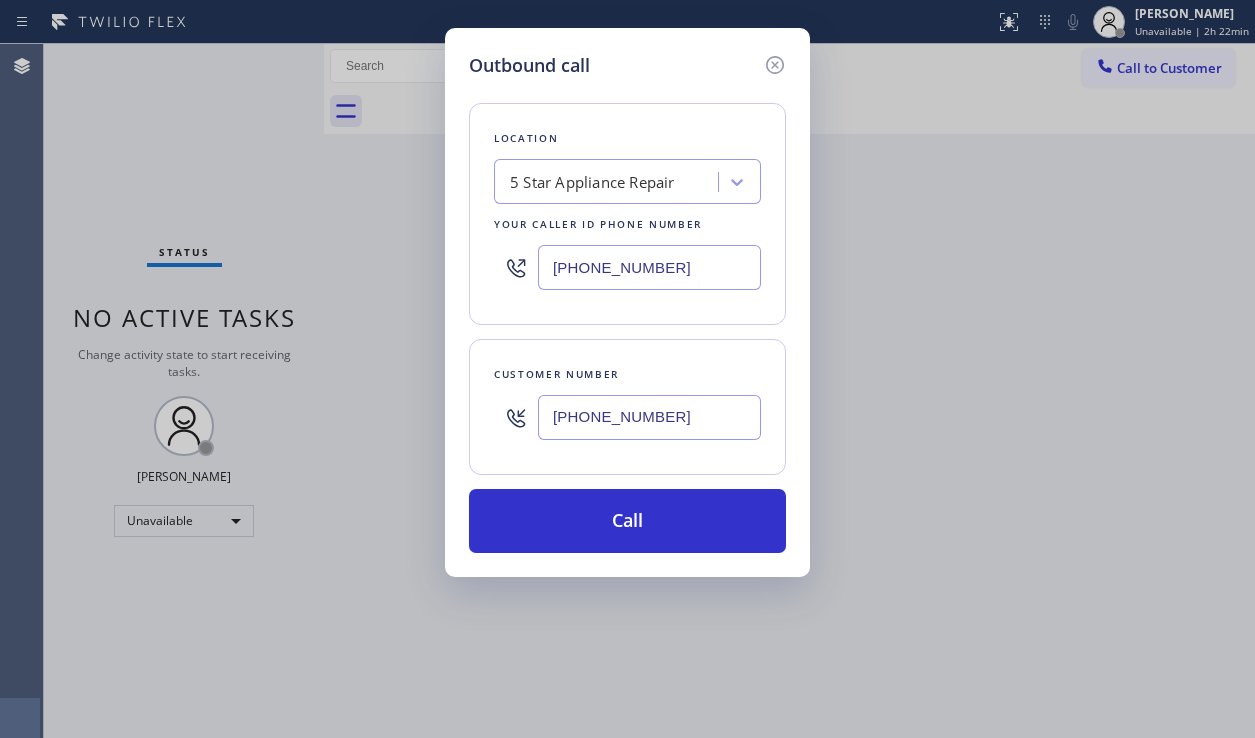 click on "Outbound call Location 5 Star Appliance Repair Your caller id phone number (855) 731-4952 Customer number (650) 400-6354 Call" at bounding box center [627, 369] 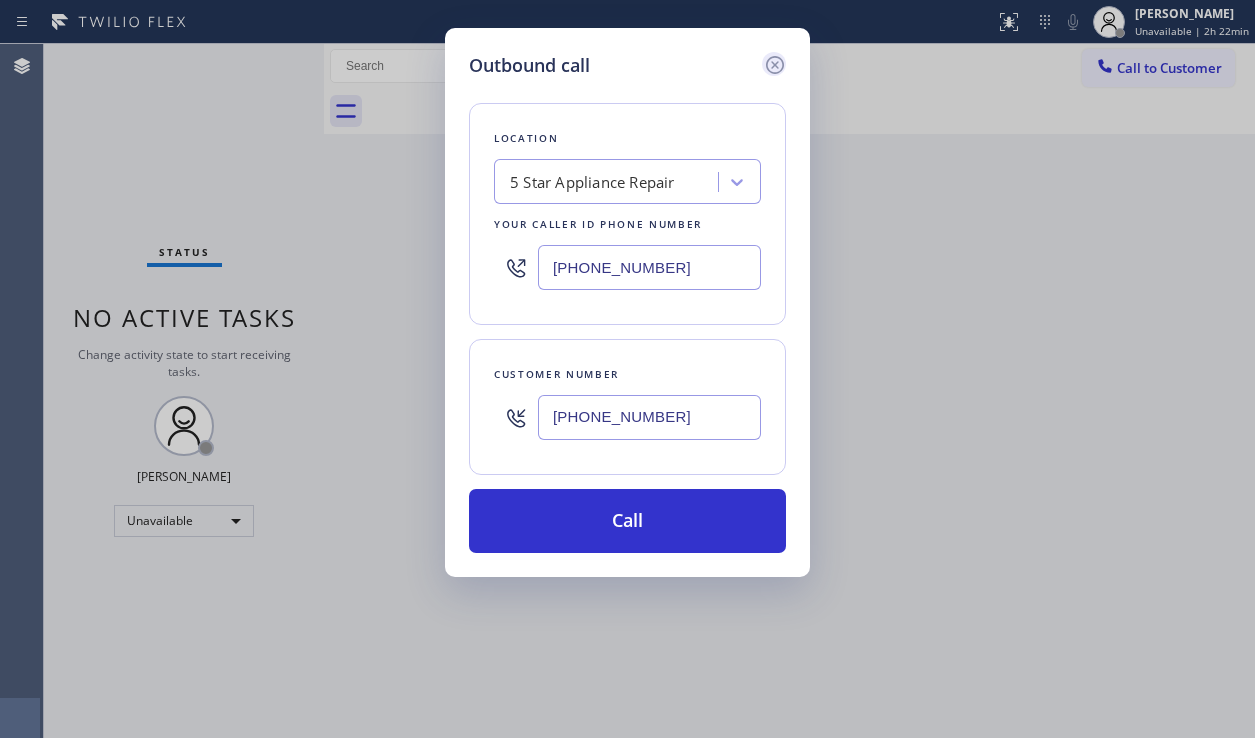 click 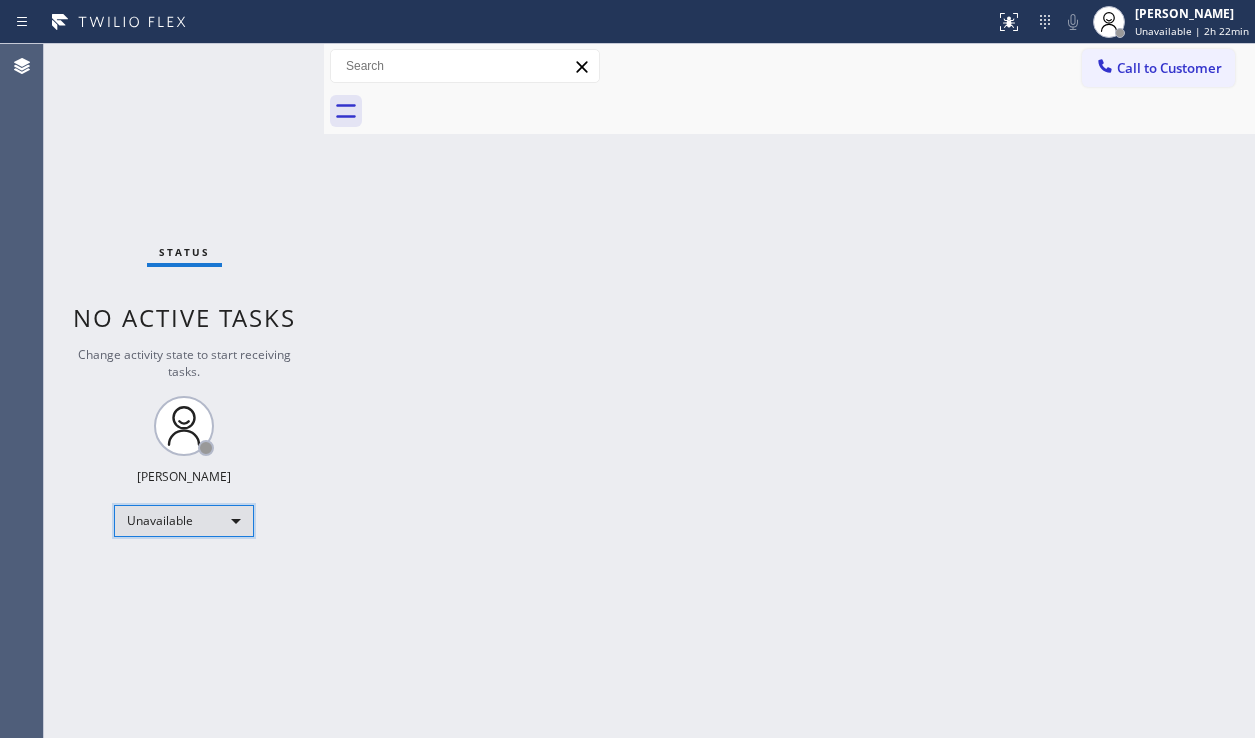 click on "Unavailable" at bounding box center [184, 521] 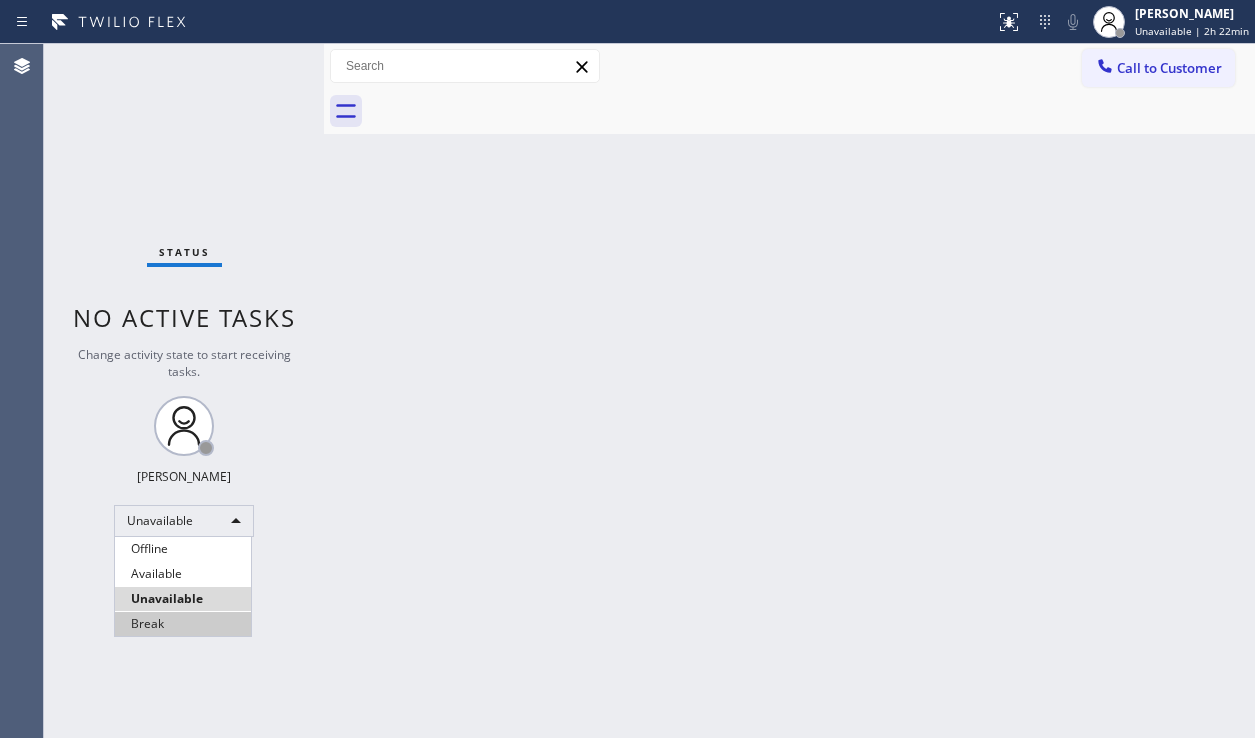 click on "Break" at bounding box center (183, 624) 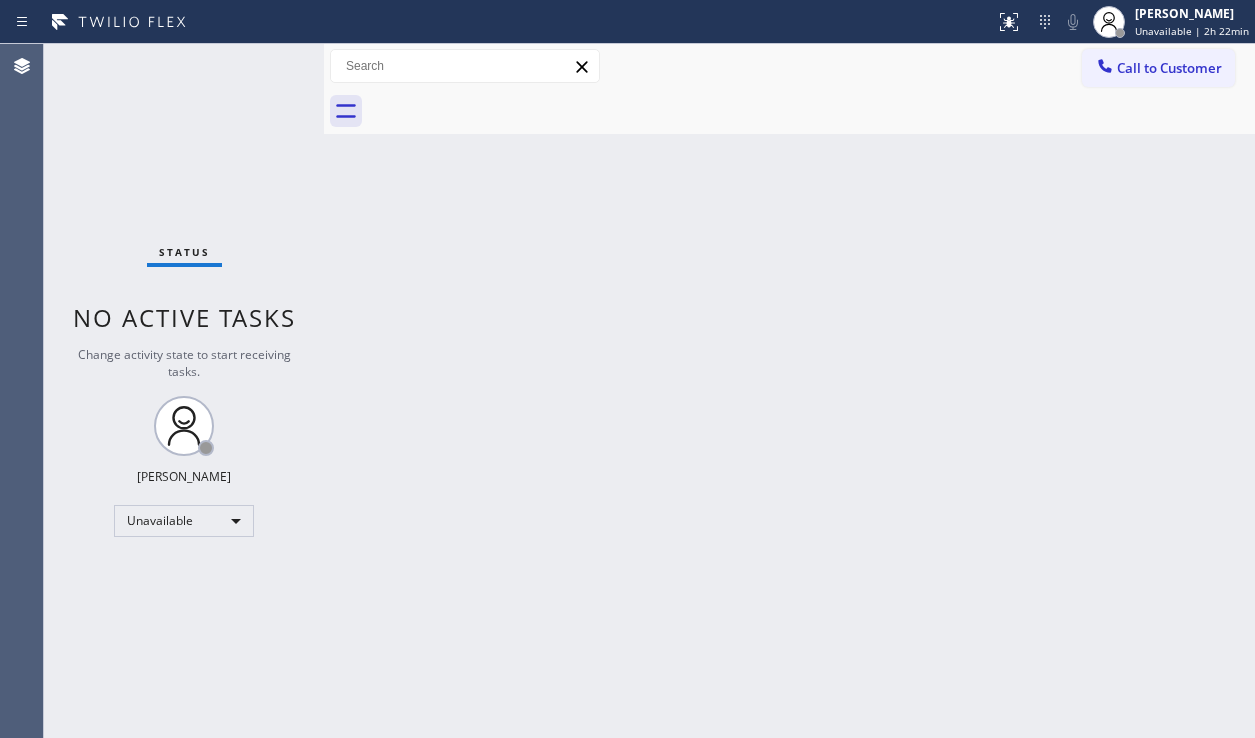 click on "Back to Dashboard Change Sender ID Customers Technicians Select a contact Outbound call Location Search location Your caller id phone number Customer number Call Customer info Name   Phone none Address none Change Sender ID HVAC +18559994417 5 Star Appliance +18557314952 Appliance Repair +18554611149 Plumbing +18889090120 Air Duct Cleaning +18006865038  Electricians +18005688664 Cancel Change Check personal SMS Reset Change No tabs Call to Customer Outbound call Location Search location Your caller id phone number Customer number Call Outbound call Technician Search Technician Your caller id phone number Your caller id phone number Call" at bounding box center (789, 391) 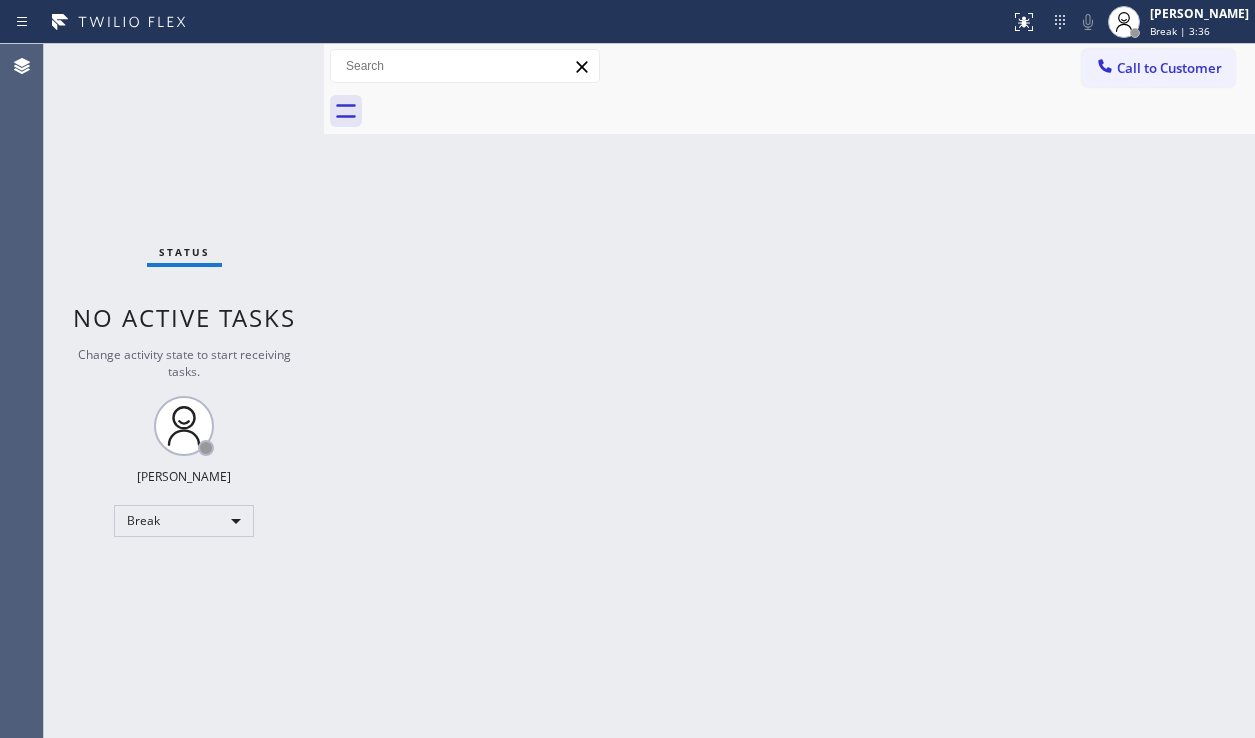 click on "Back to Dashboard Change Sender ID Customers Technicians Select a contact Outbound call Location Search location Your caller id phone number Customer number Call Customer info Name   Phone none Address none Change Sender ID HVAC +18559994417 5 Star Appliance +18557314952 Appliance Repair +18554611149 Plumbing +18889090120 Air Duct Cleaning +18006865038  Electricians +18005688664 Cancel Change Check personal SMS Reset Change No tabs Call to Customer Outbound call Location 5 Star Appliance Repair Your caller id phone number (855) 731-4952 Customer number Call Outbound call Technician Search Technician Your caller id phone number Your caller id phone number Call" at bounding box center (789, 391) 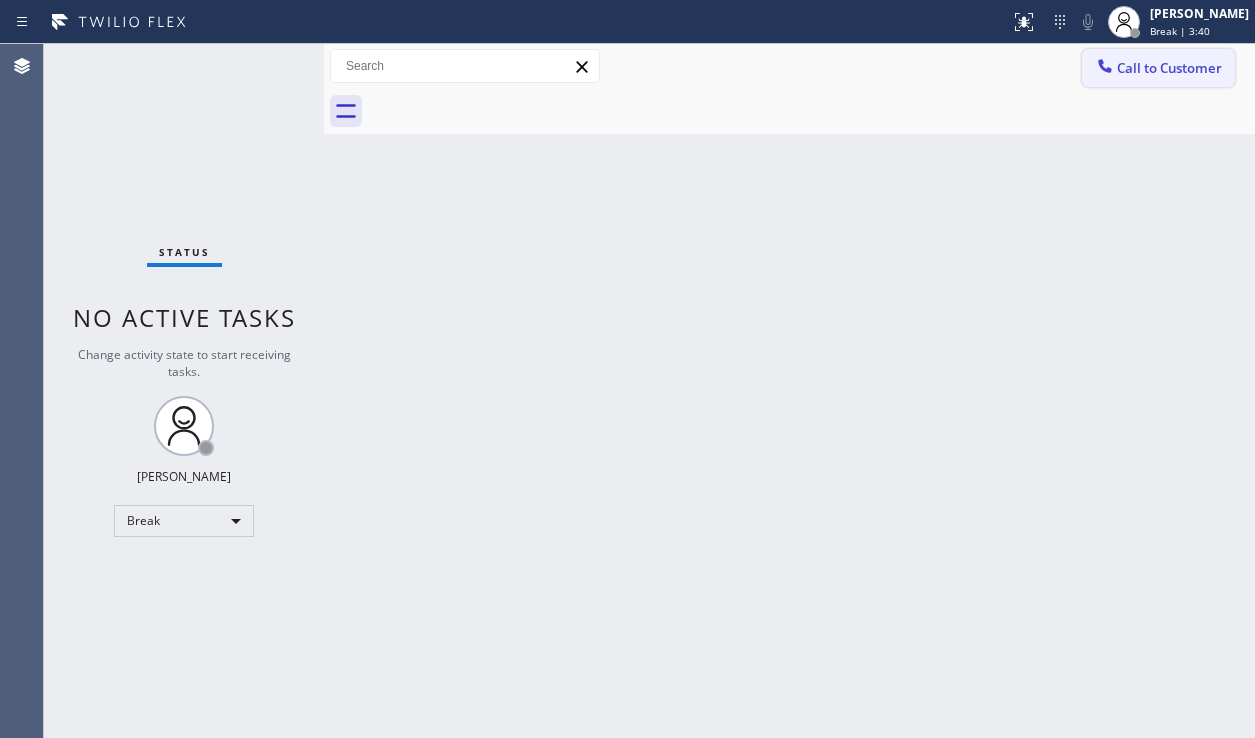 click on "Call to Customer" at bounding box center [1158, 68] 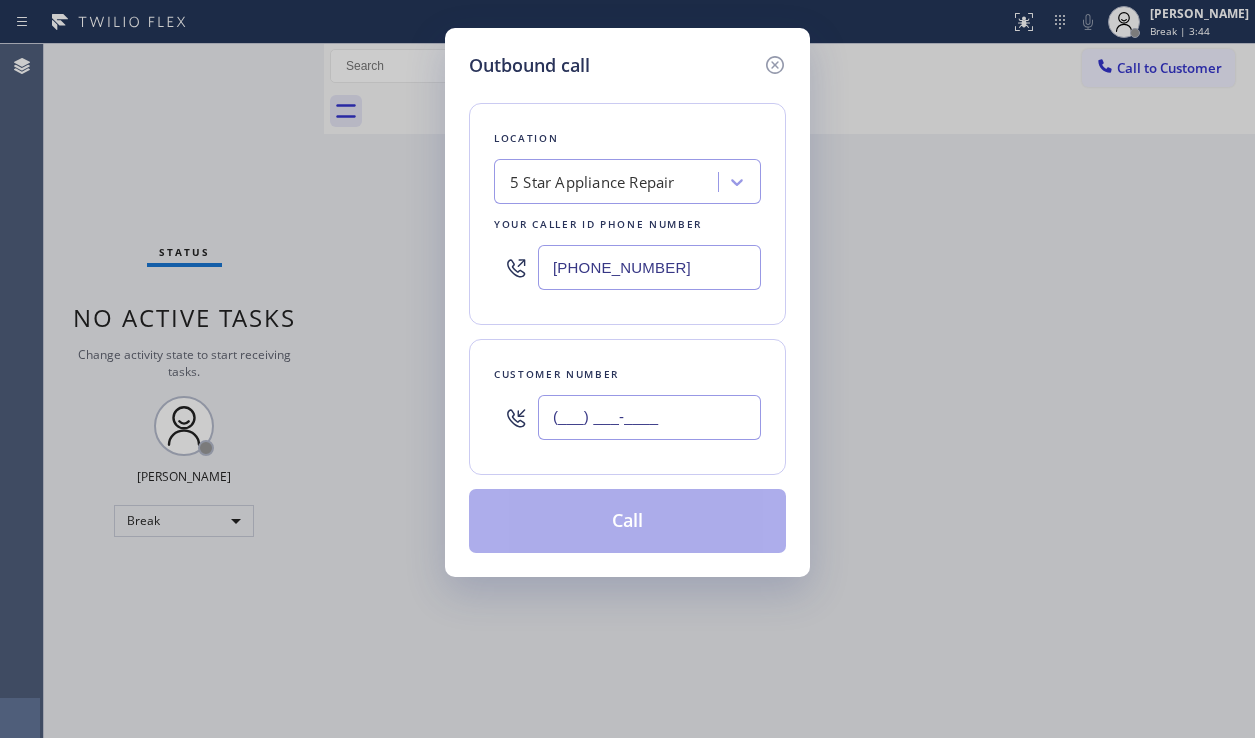 click on "(___) ___-____" at bounding box center (649, 417) 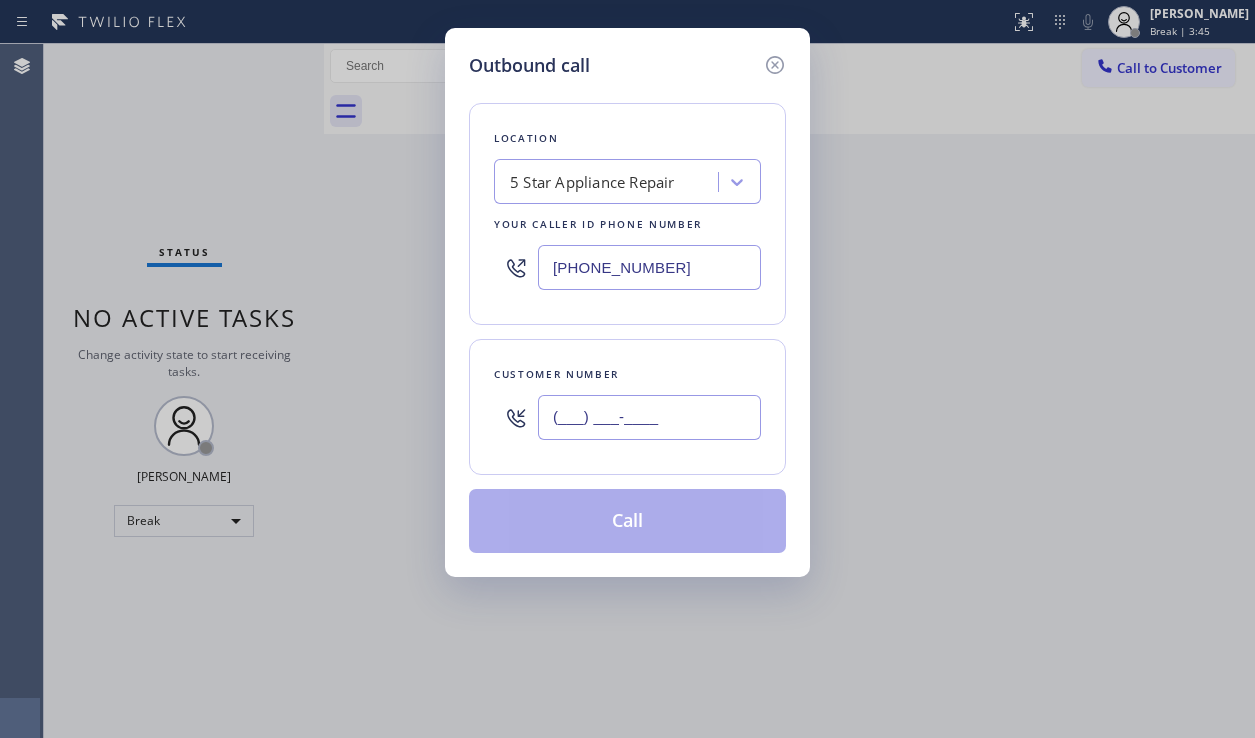 paste on "602) 434-6283" 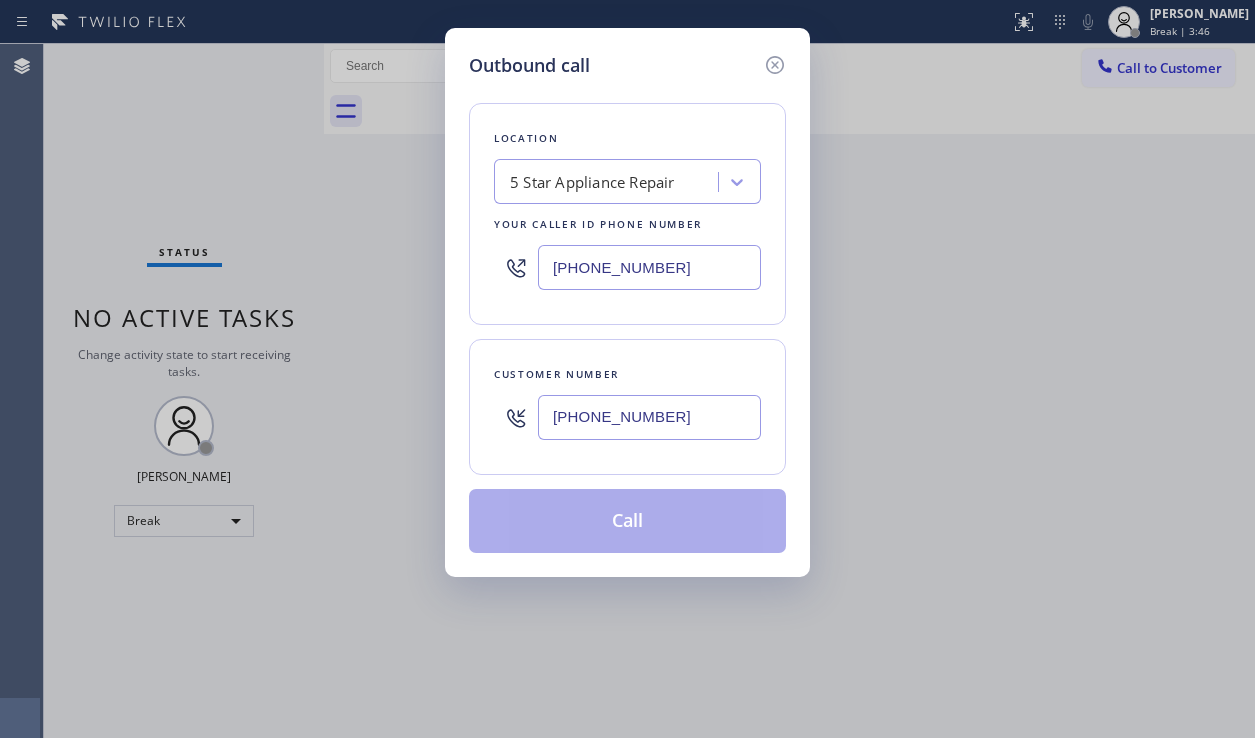 type on "(602) 434-6283" 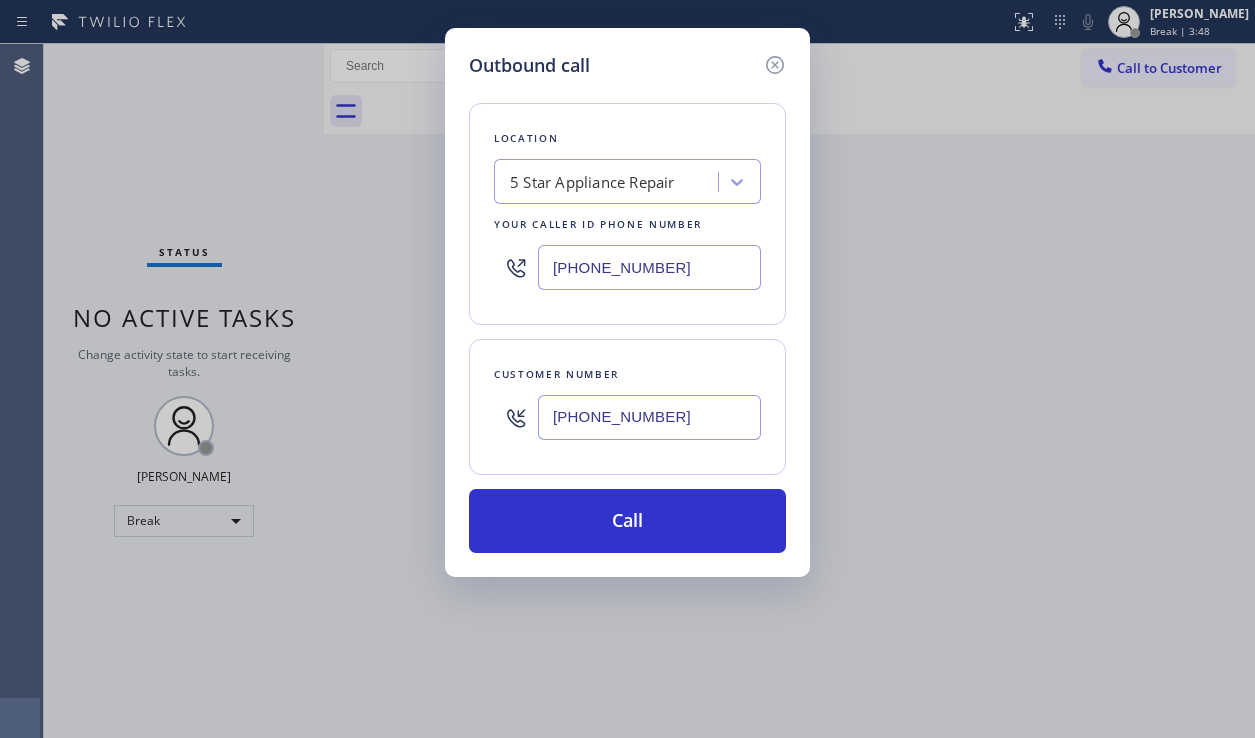 drag, startPoint x: 685, startPoint y: 265, endPoint x: 487, endPoint y: 279, distance: 198.49434 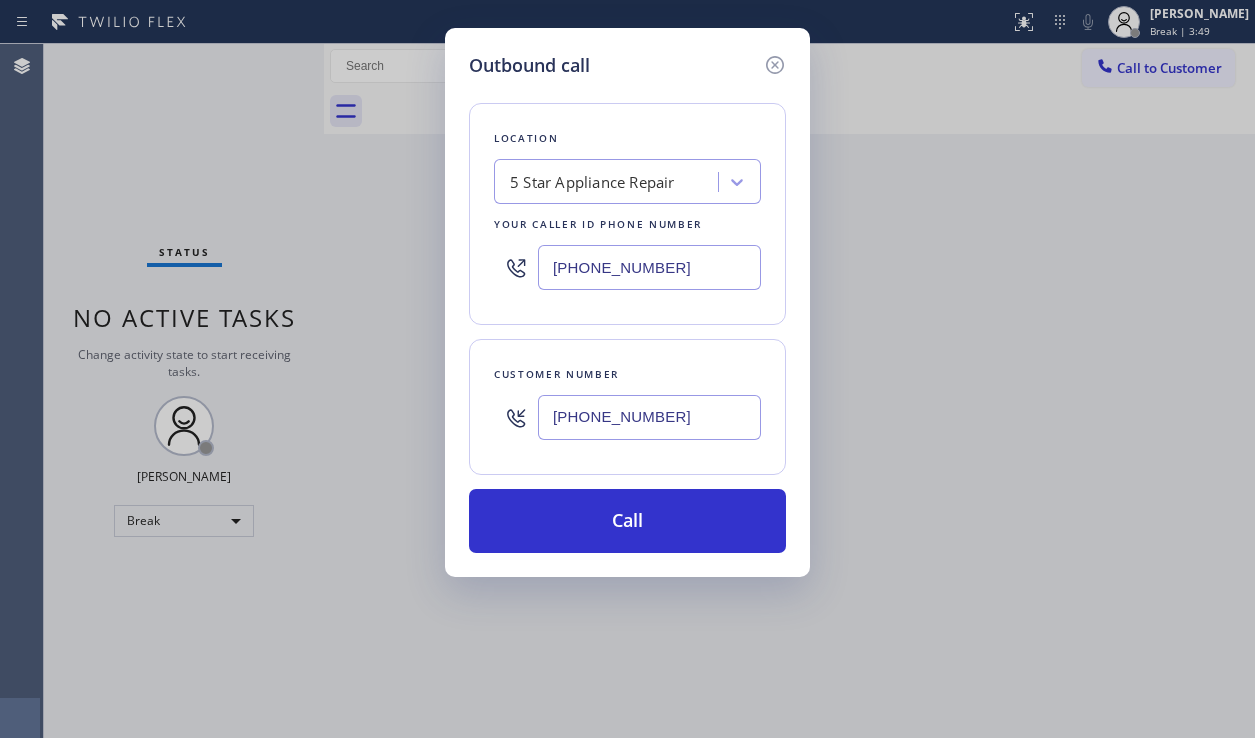paste on "602) 755-6398" 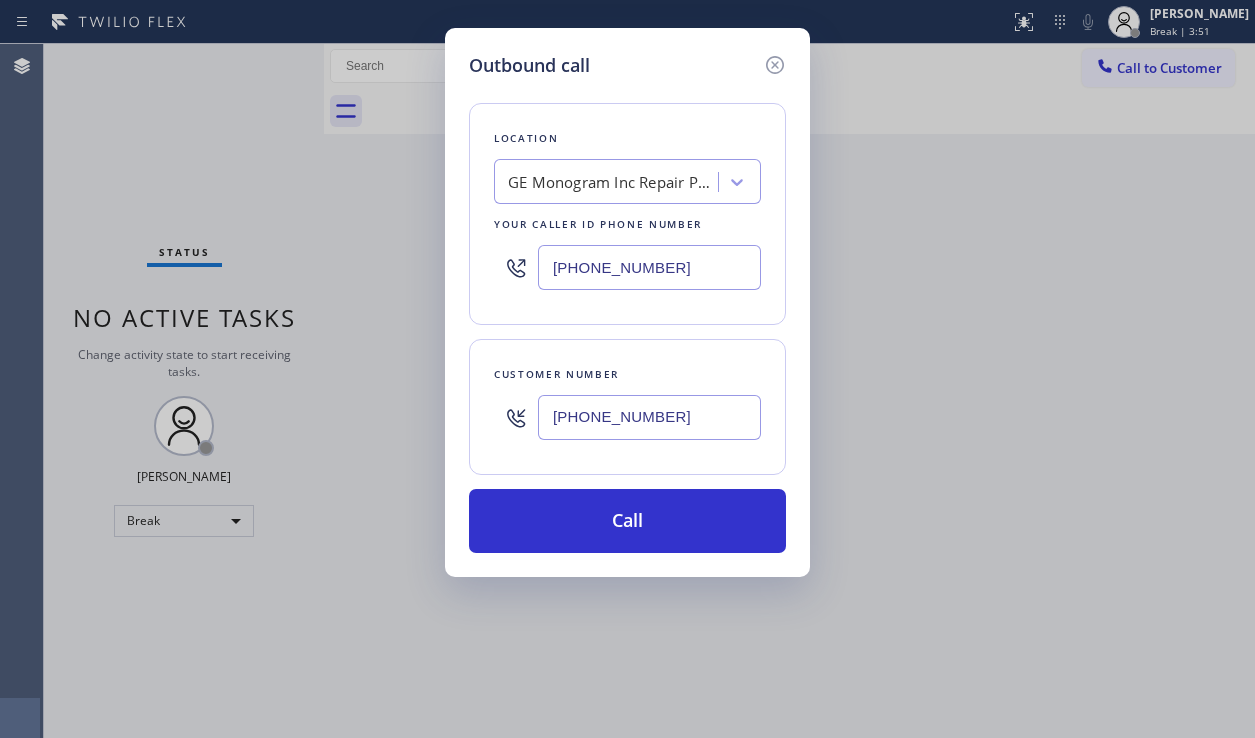 type on "(602) 755-6398" 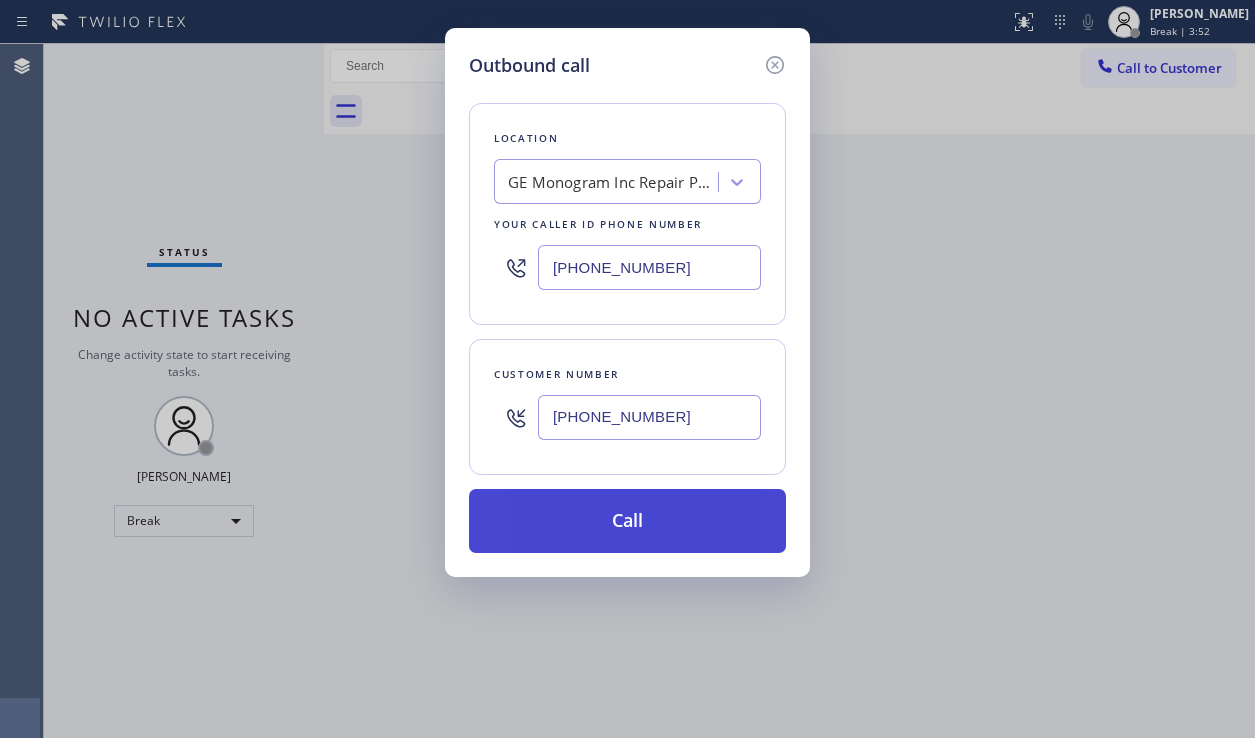 click on "Call" at bounding box center (627, 521) 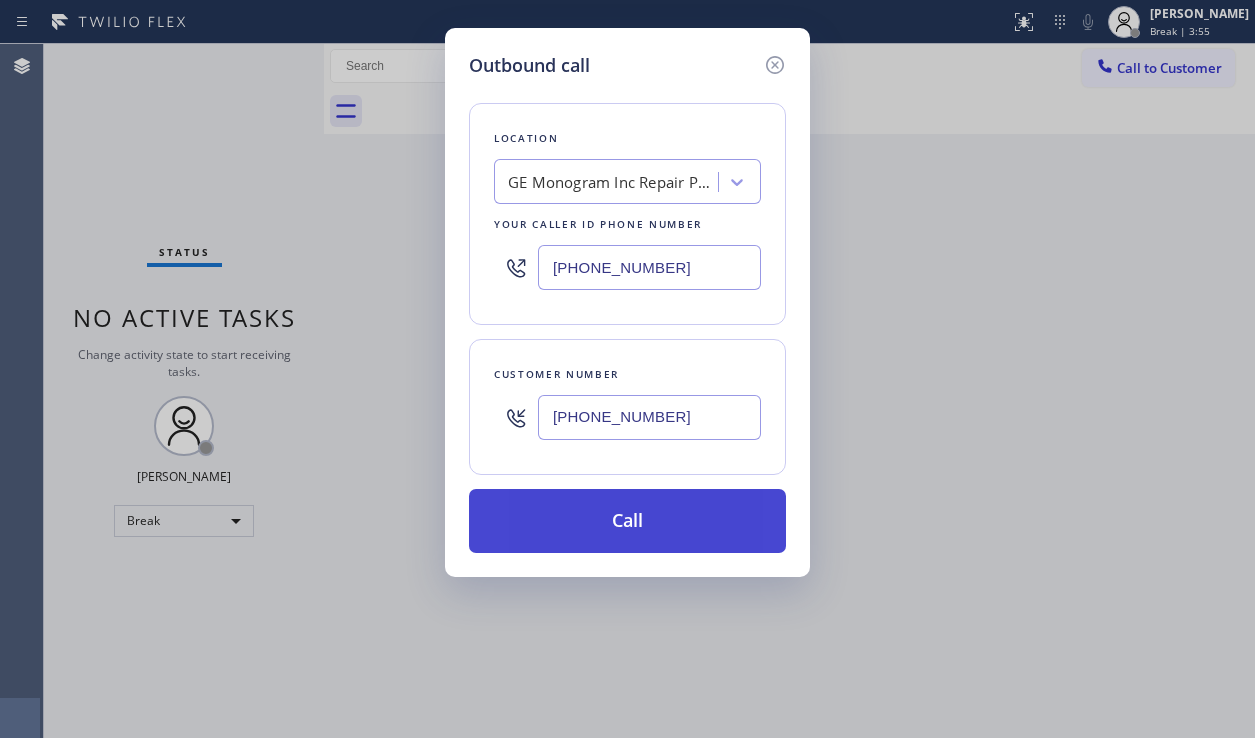 click on "Call" at bounding box center [627, 521] 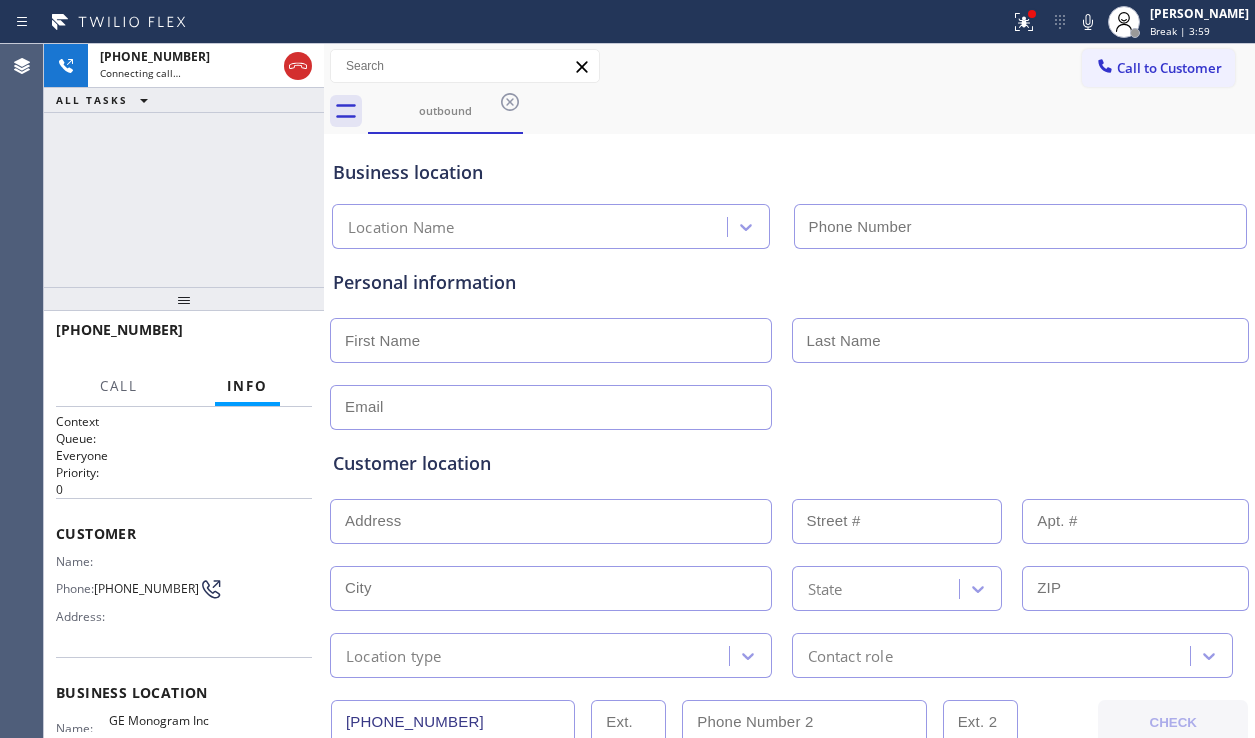 type on "(602) 755-6398" 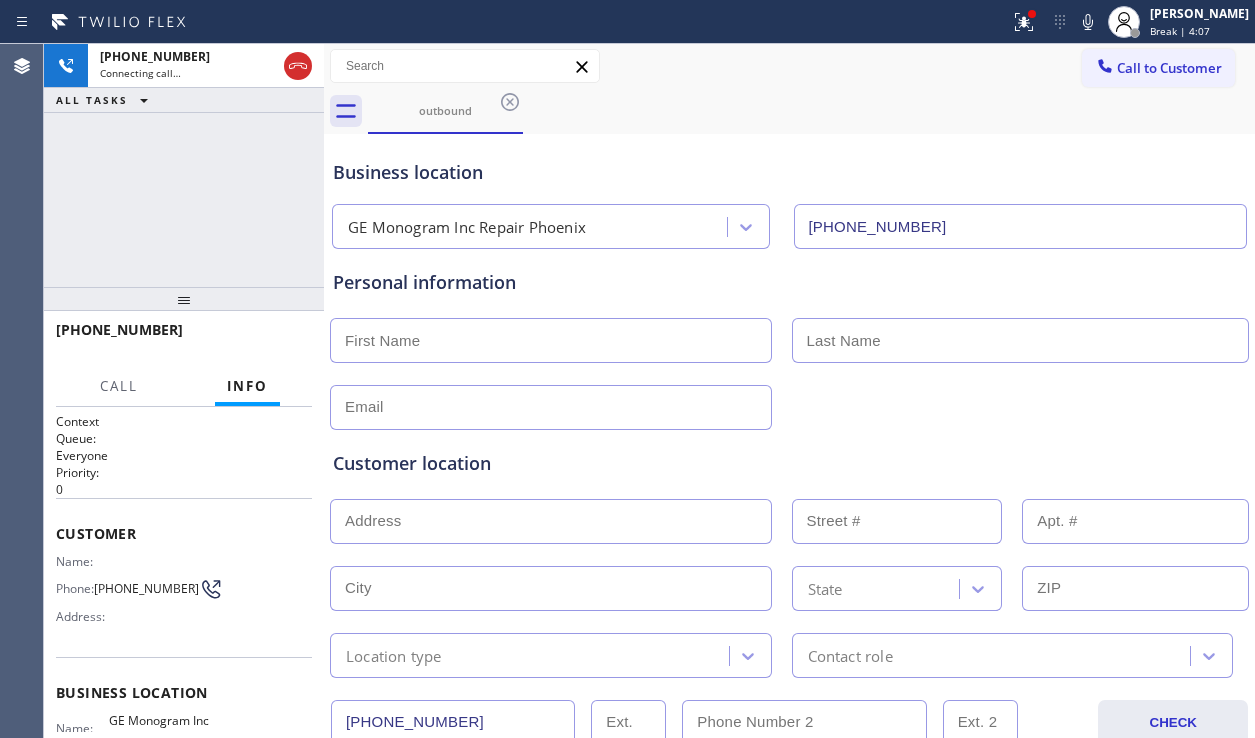 click on "Customer location" at bounding box center [789, 463] 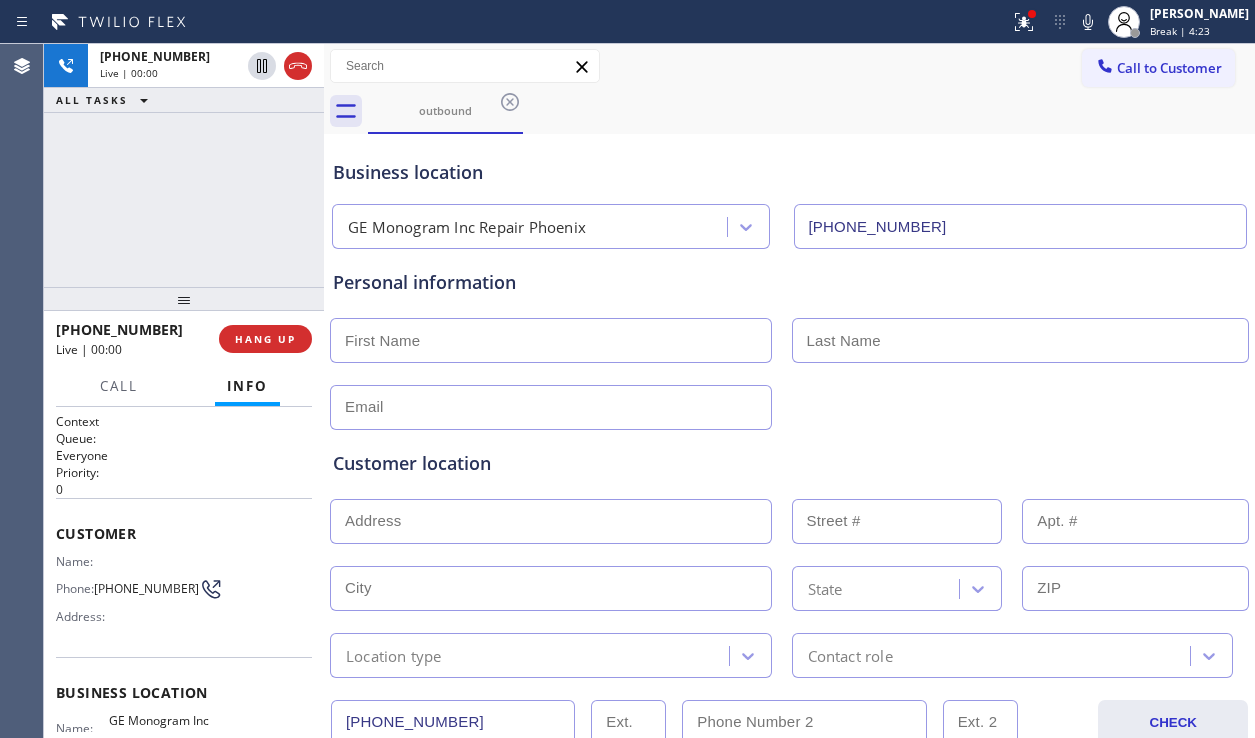 click on "Customer location >> ADD NEW ADDRESS << + NEW ADDRESS State Location type Contact role" at bounding box center (789, 554) 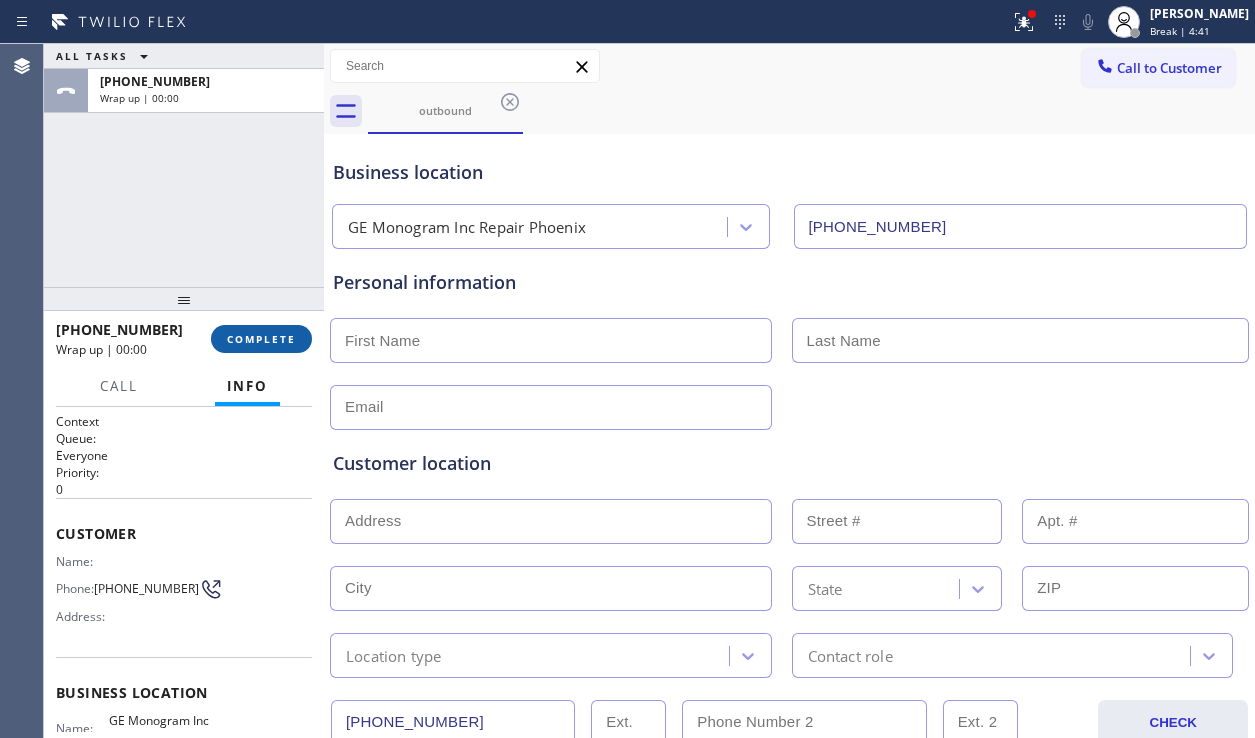 click on "COMPLETE" at bounding box center (261, 339) 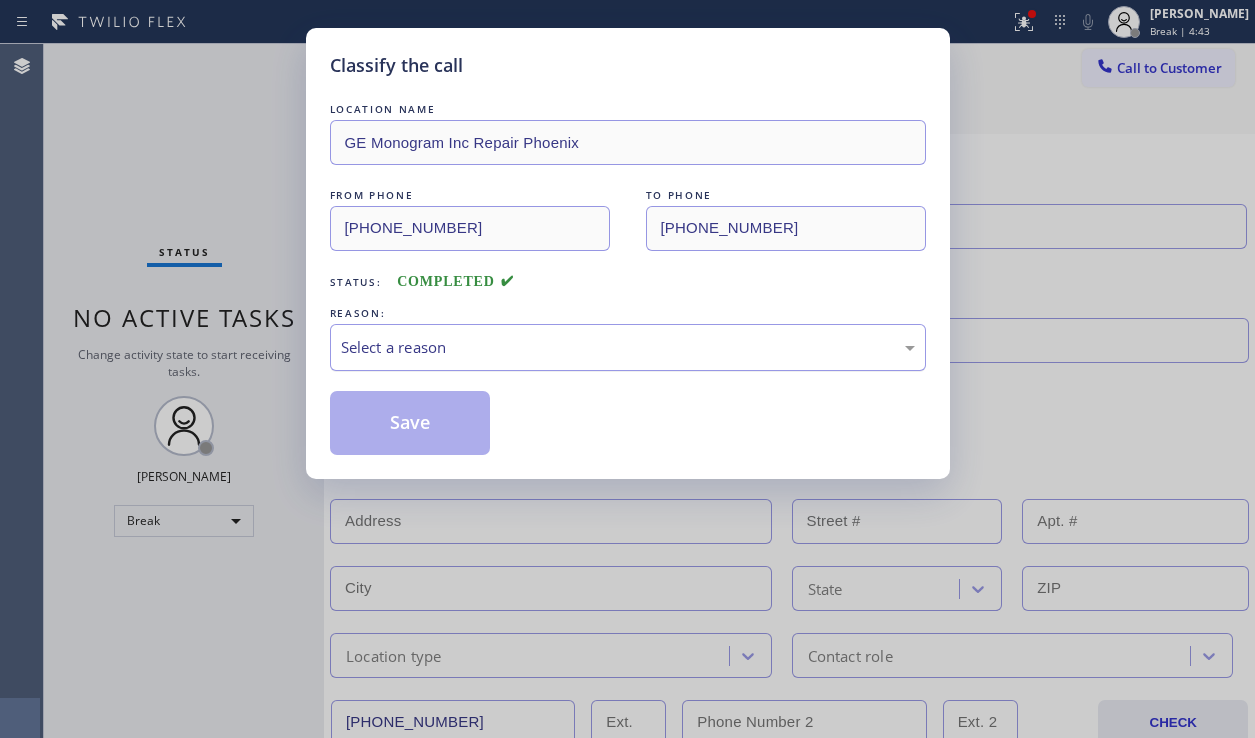 click on "Select a reason" at bounding box center (628, 347) 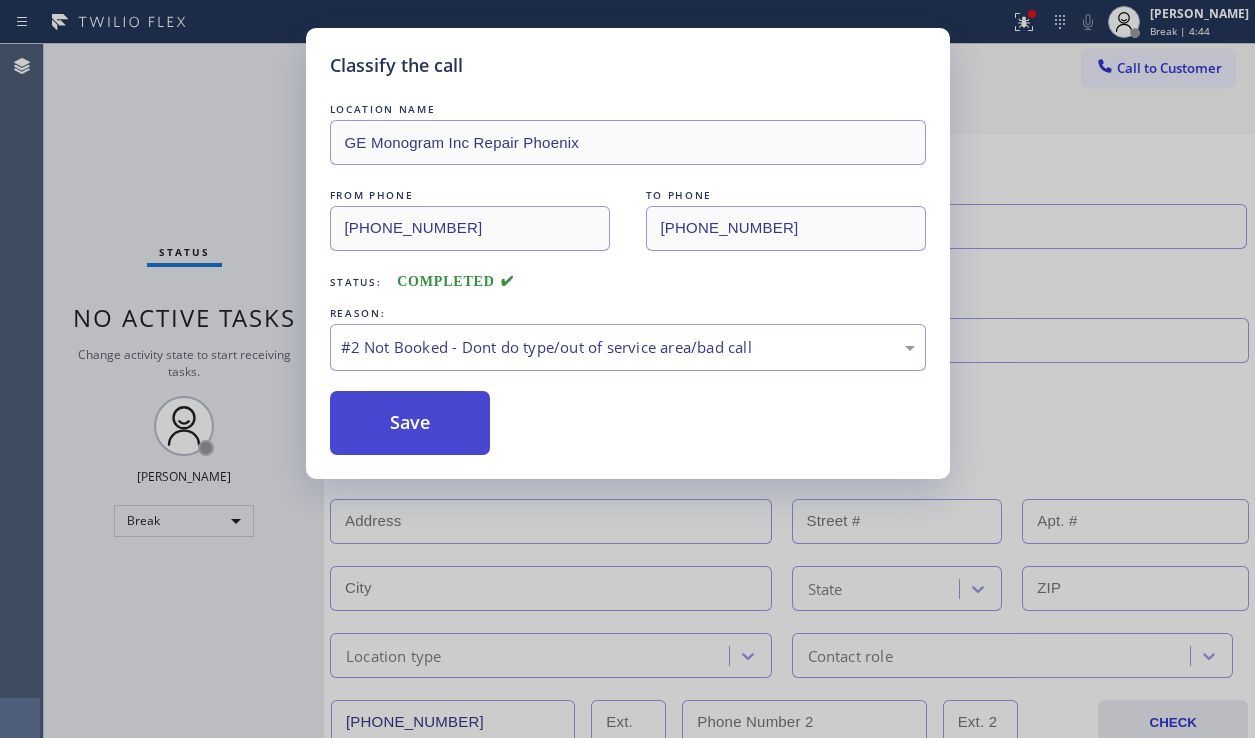 click on "Save" at bounding box center [410, 423] 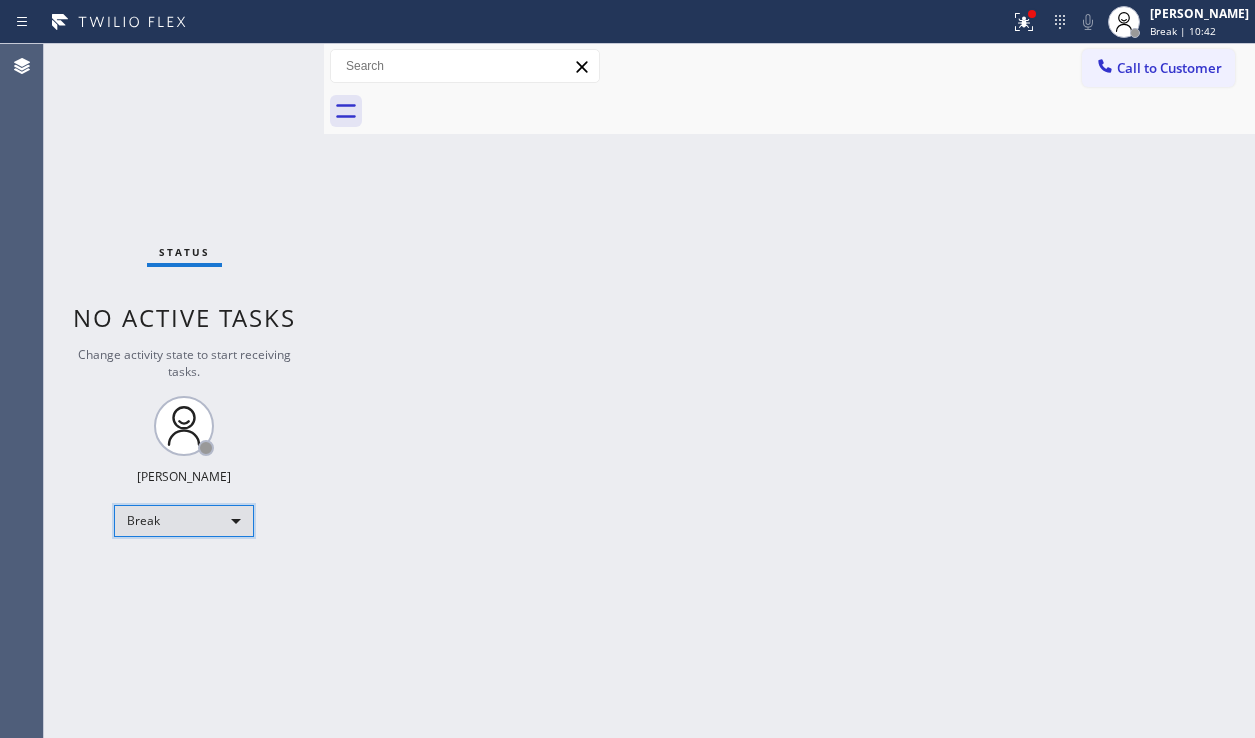 click on "Break" at bounding box center (184, 521) 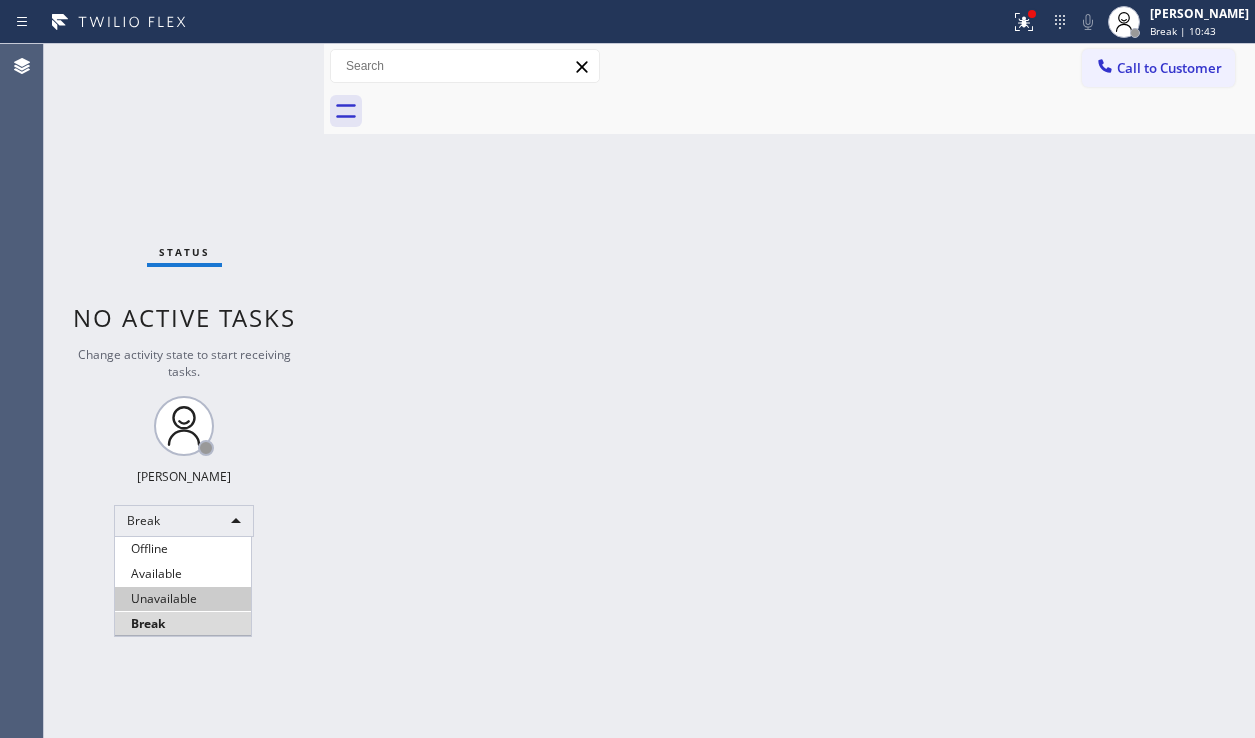 click on "Unavailable" at bounding box center [183, 599] 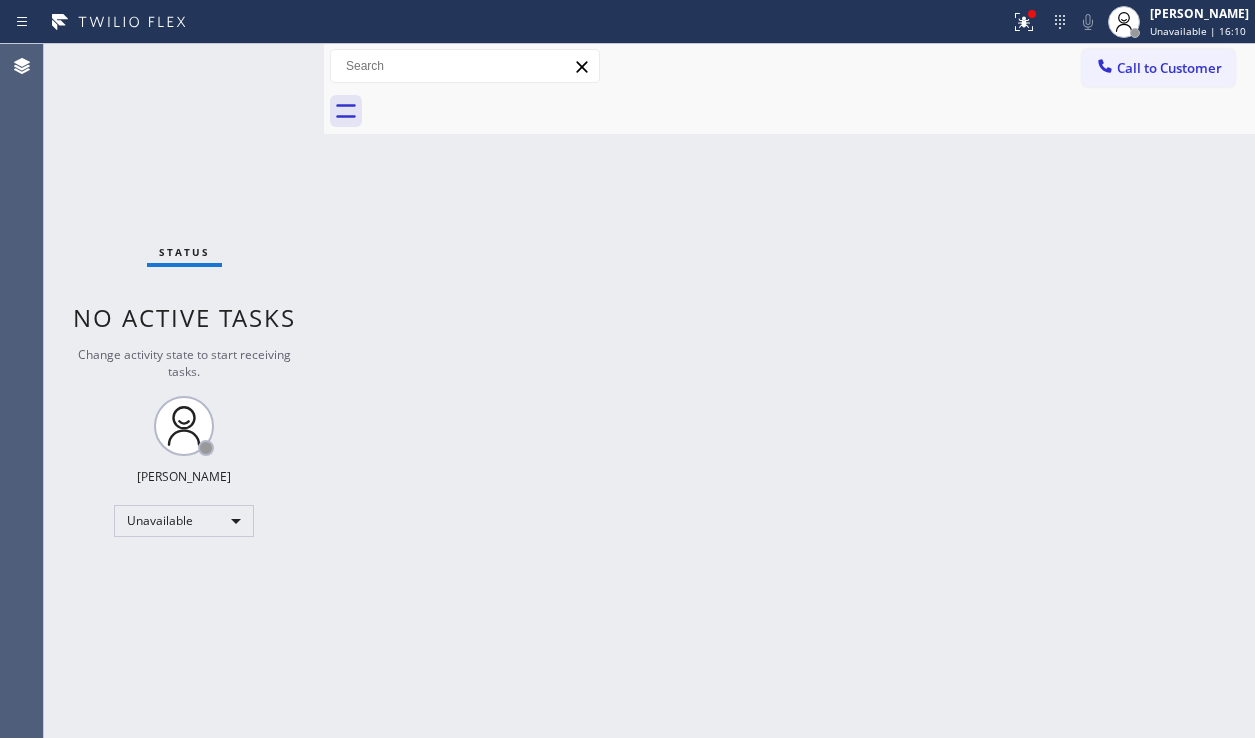 drag, startPoint x: 1134, startPoint y: 405, endPoint x: 1145, endPoint y: 404, distance: 11.045361 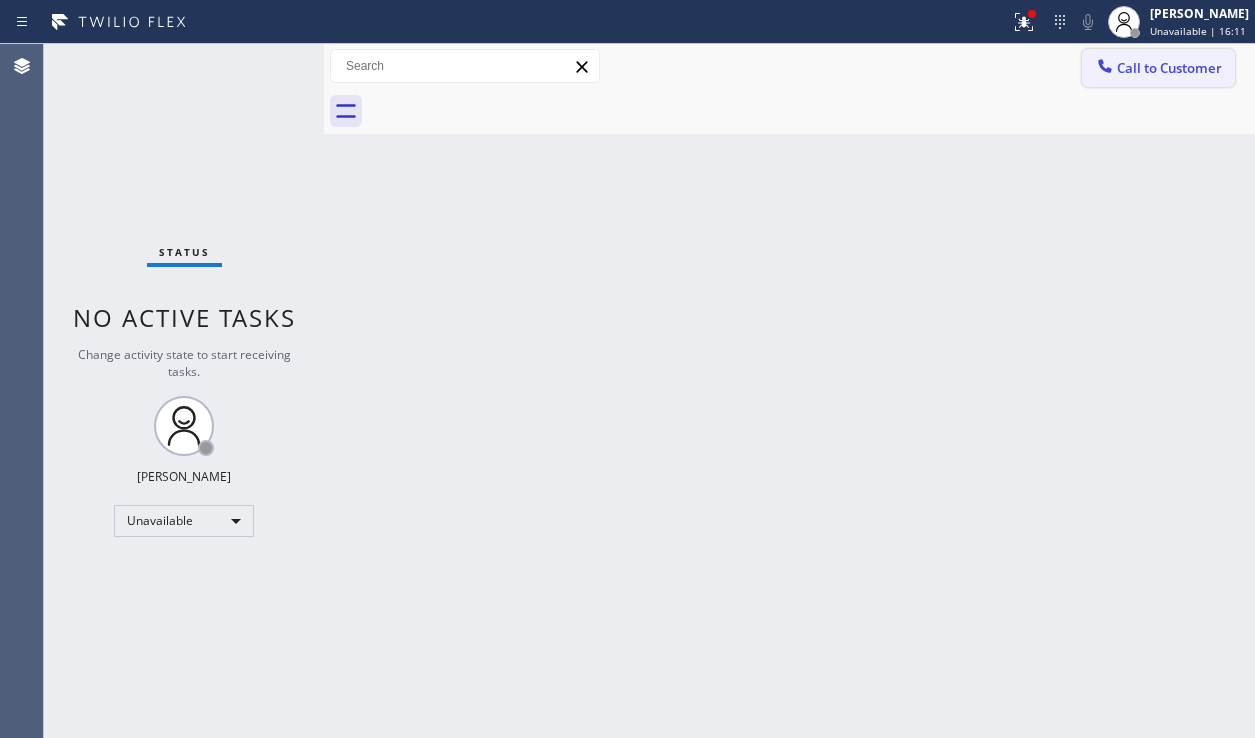 click on "Call to Customer" at bounding box center [1158, 68] 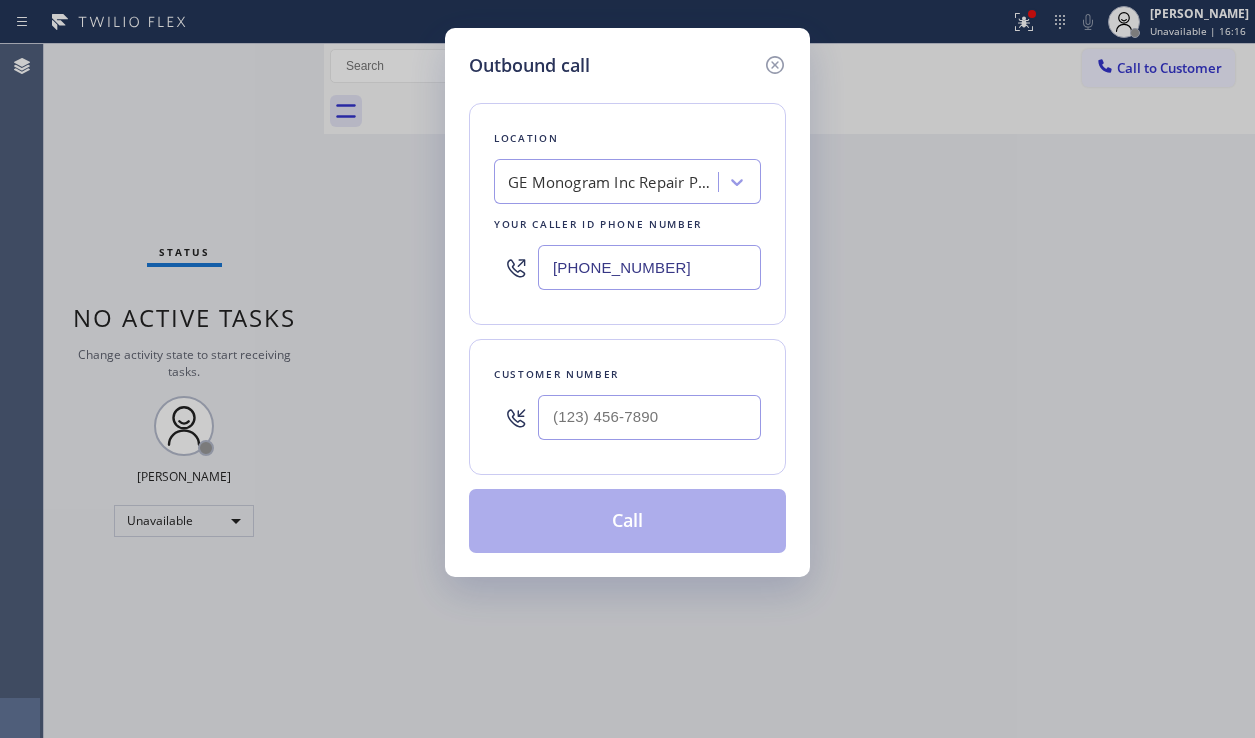 click on "GE Monogram Inc Repair Phoenix" at bounding box center [613, 182] 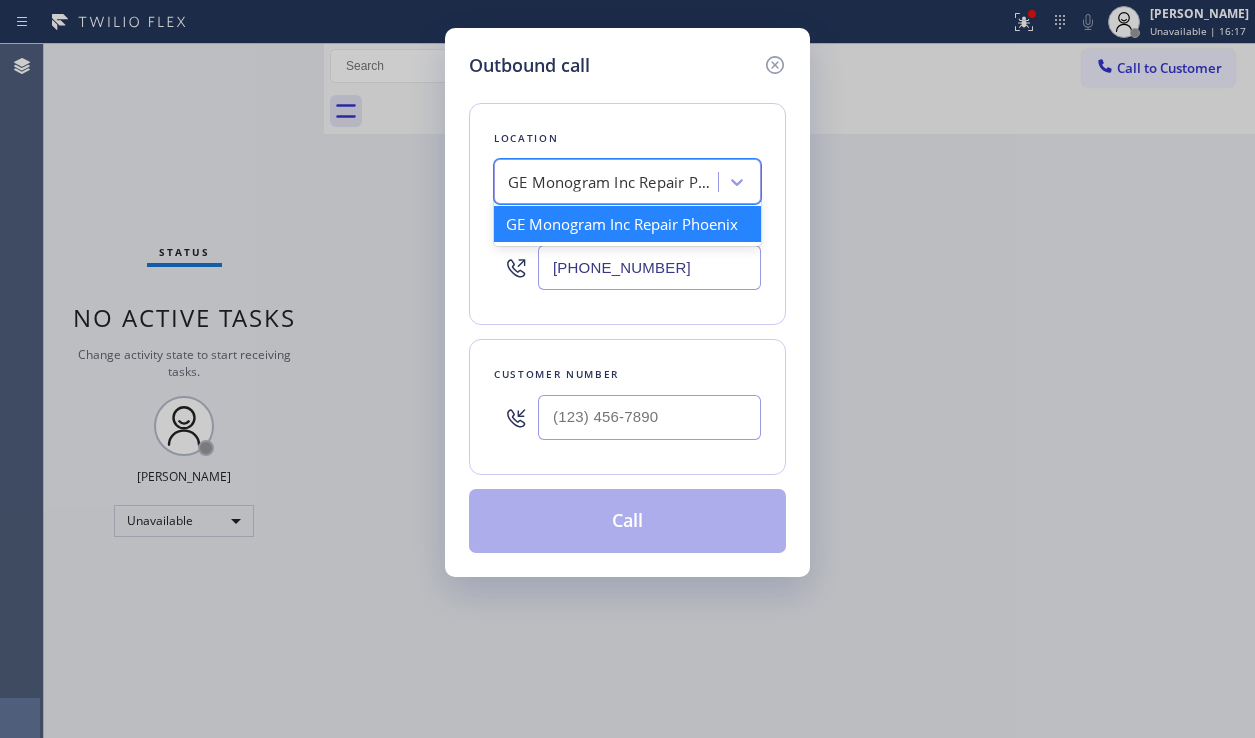 paste on "Air Duct Cleaning of Pasadena" 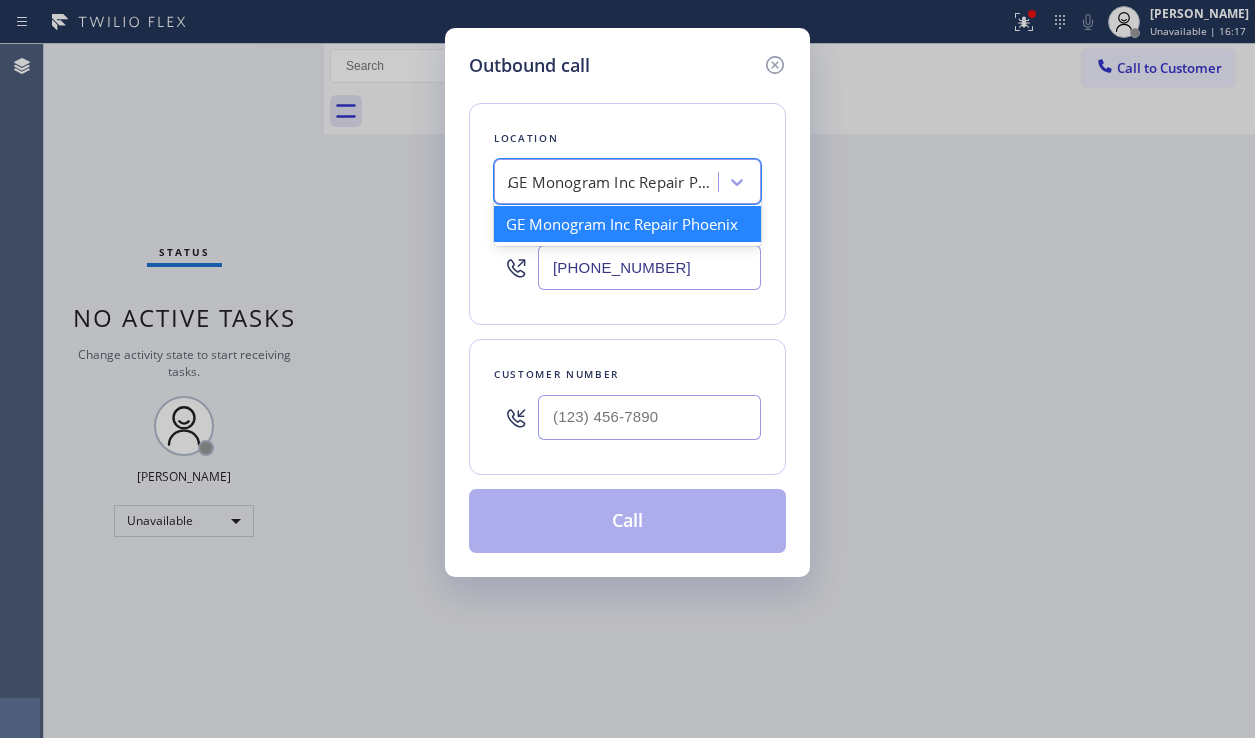 scroll, scrollTop: 0, scrollLeft: 38, axis: horizontal 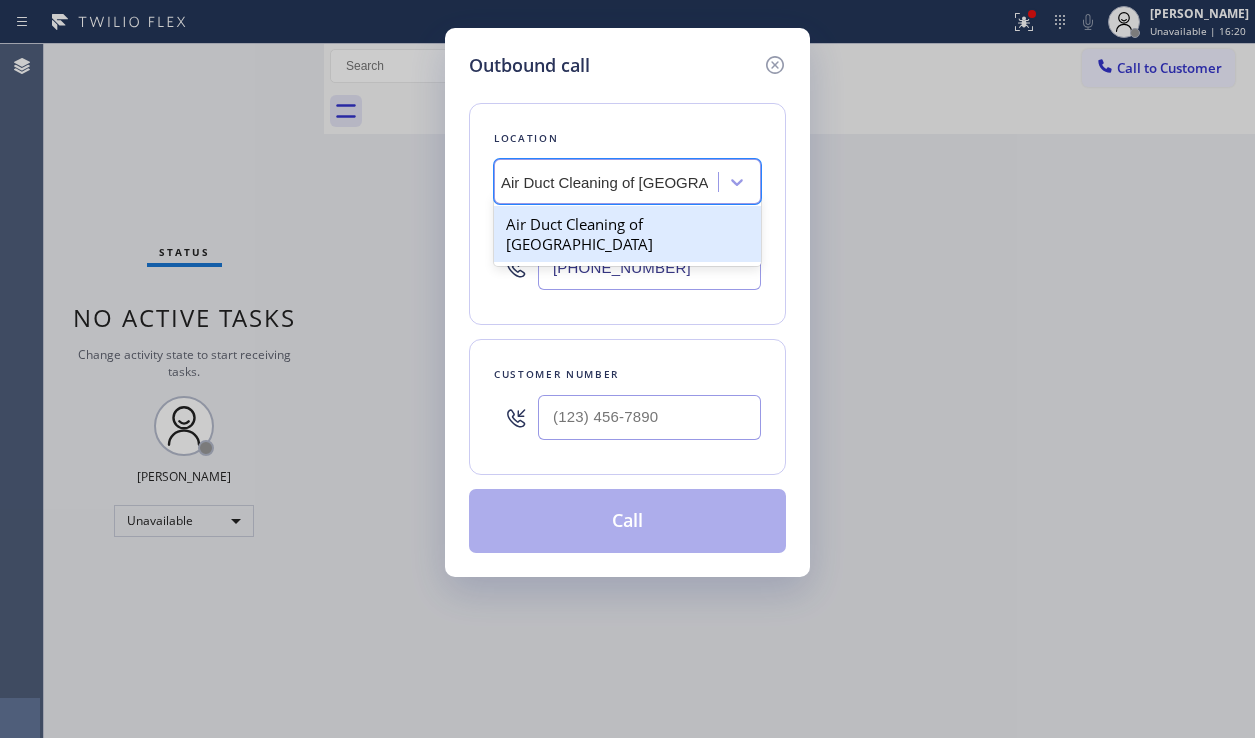 click on "Air Duct Cleaning of Pasadena" at bounding box center [627, 234] 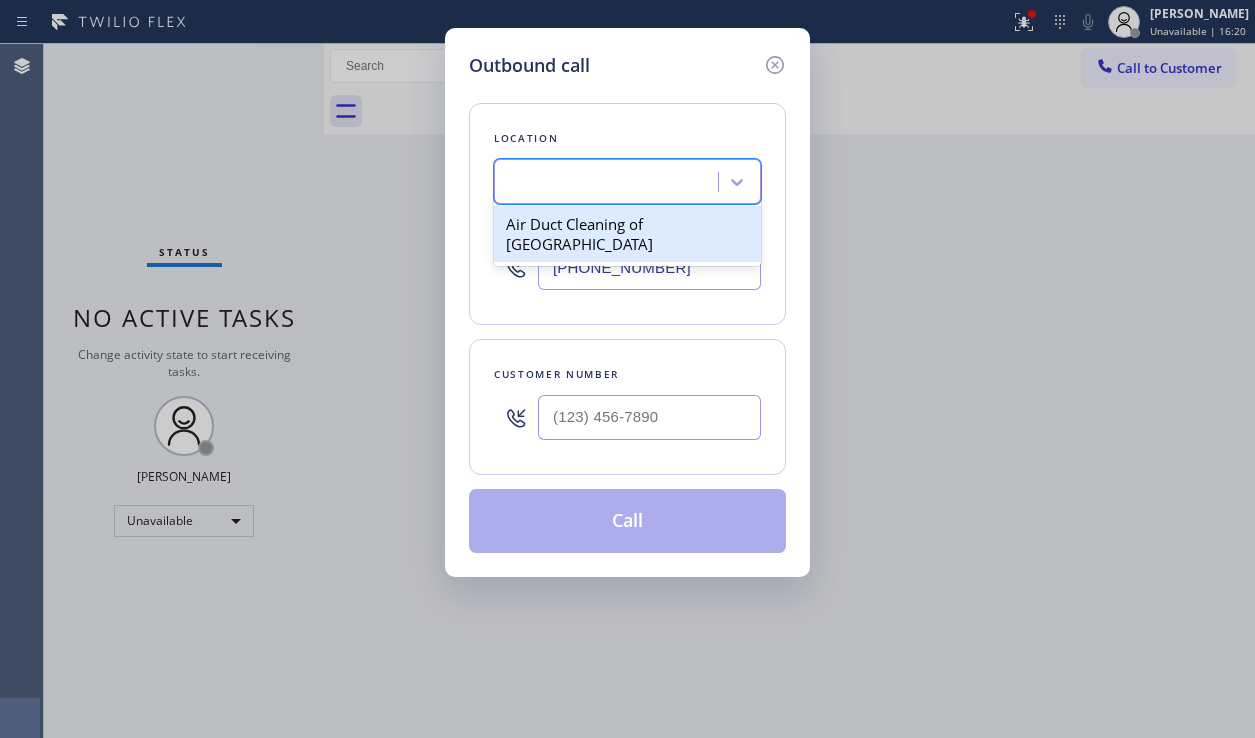 scroll, scrollTop: 0, scrollLeft: 2, axis: horizontal 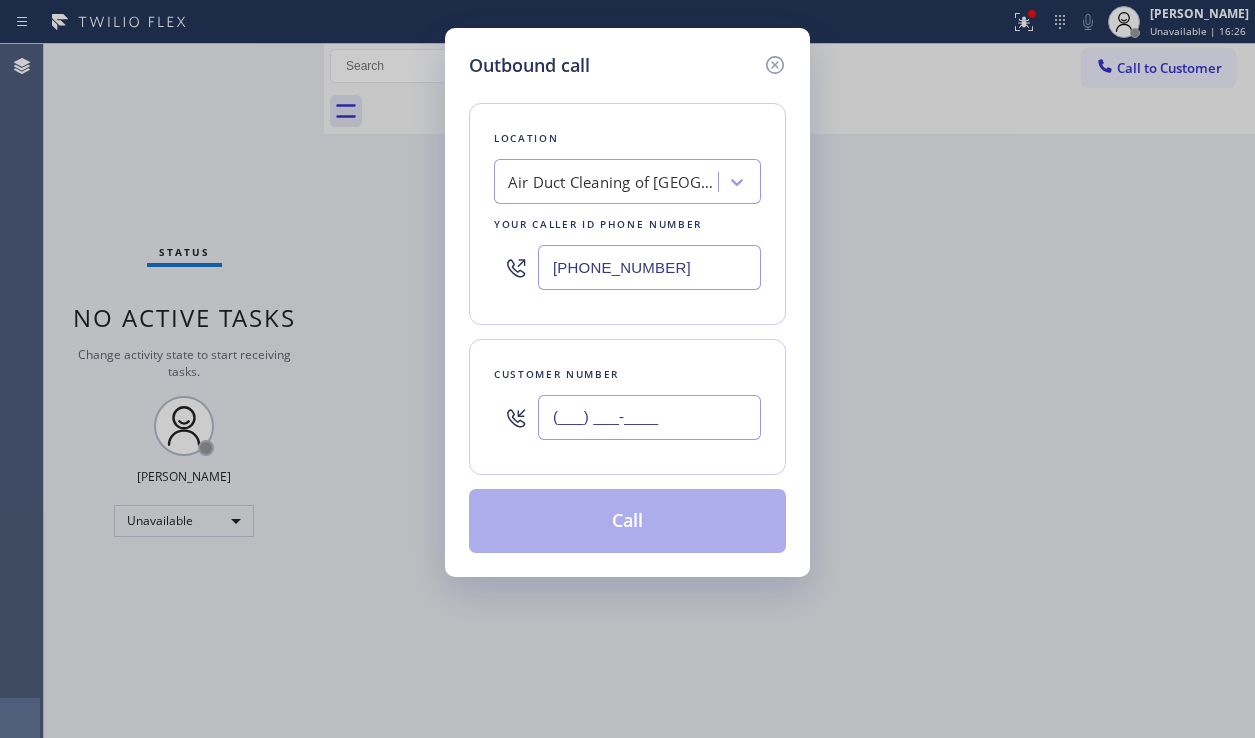 click on "(___) ___-____" at bounding box center [649, 417] 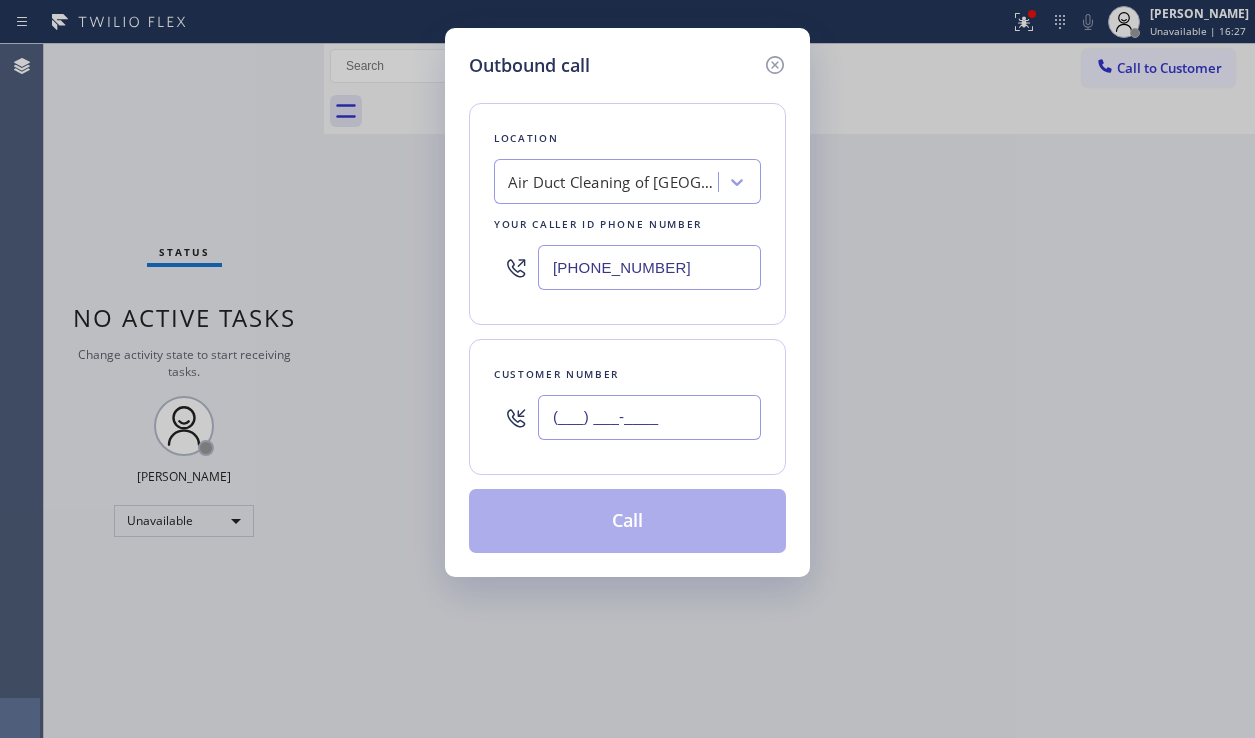 paste on "818) 484-6210" 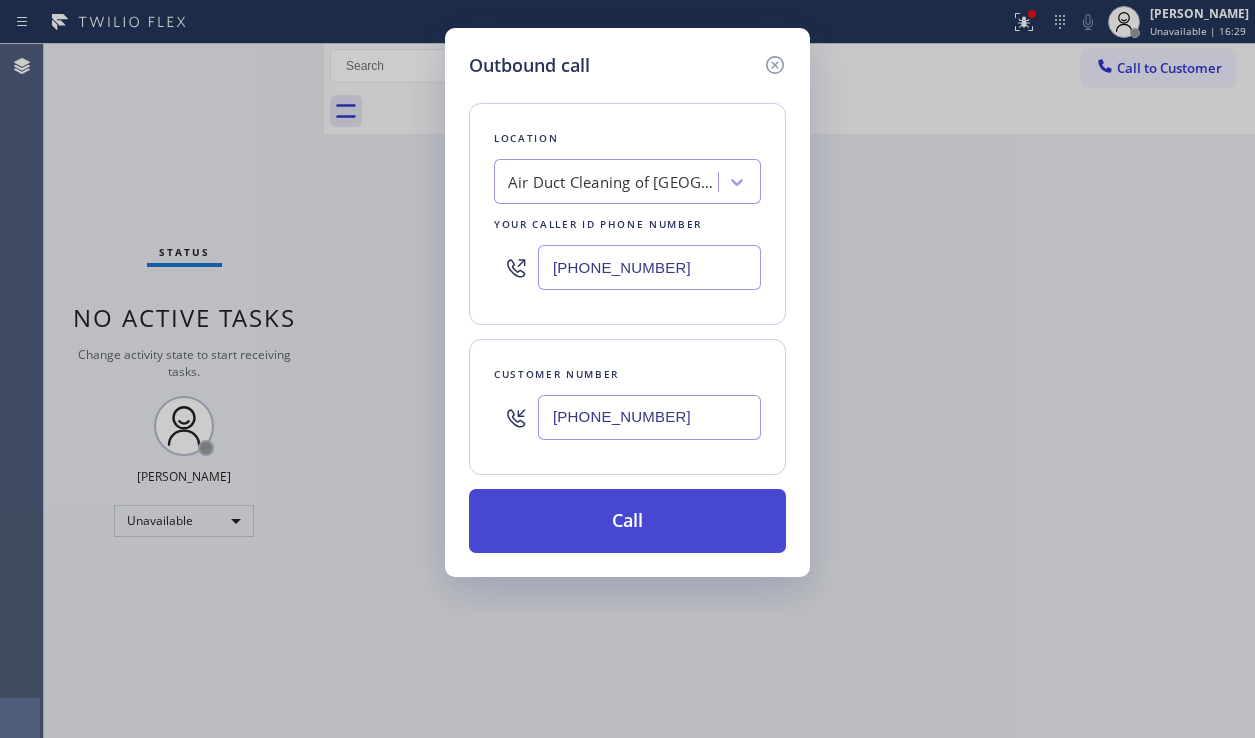 type on "(818) 484-6210" 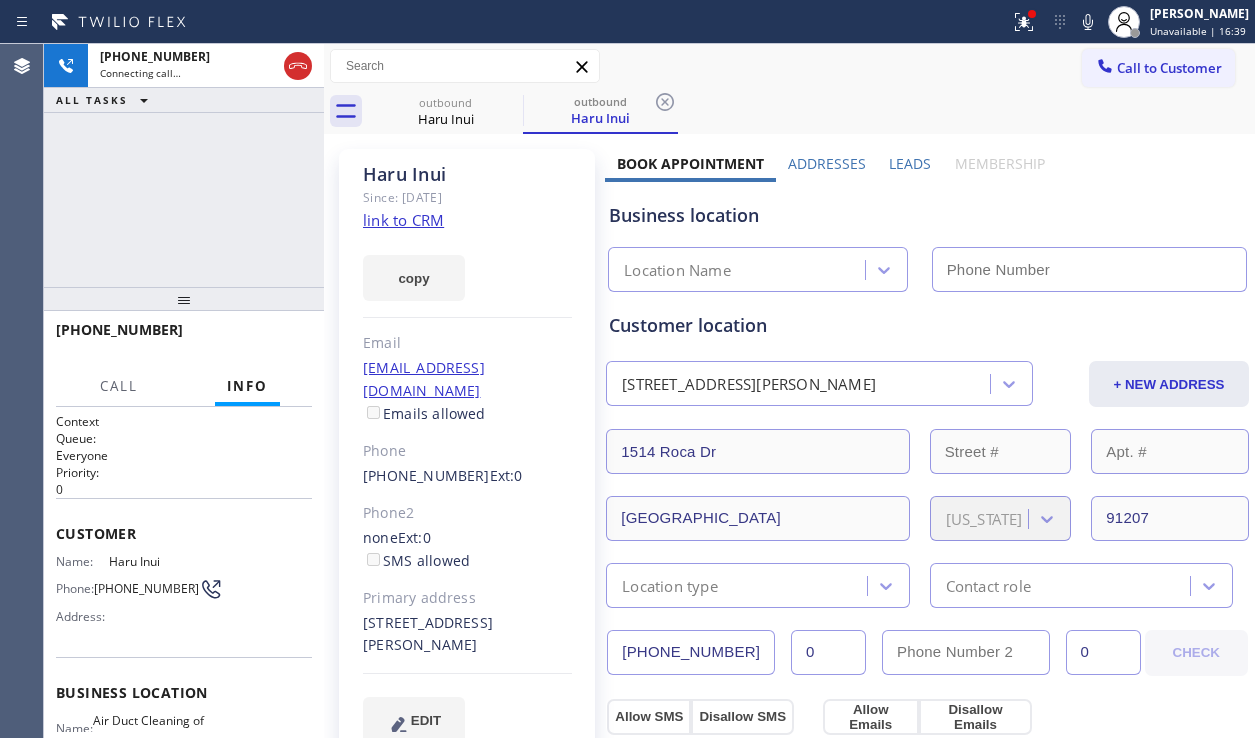 click on "link to CRM" 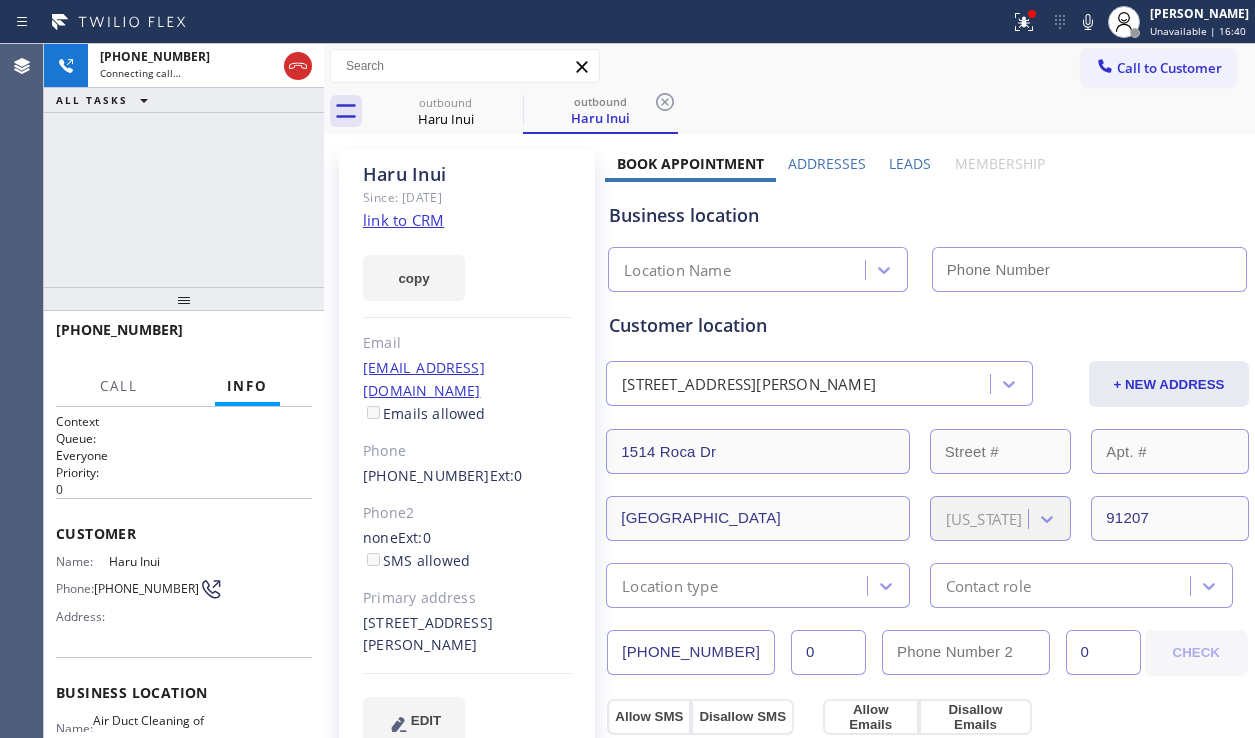 type on "(626) 773-8166" 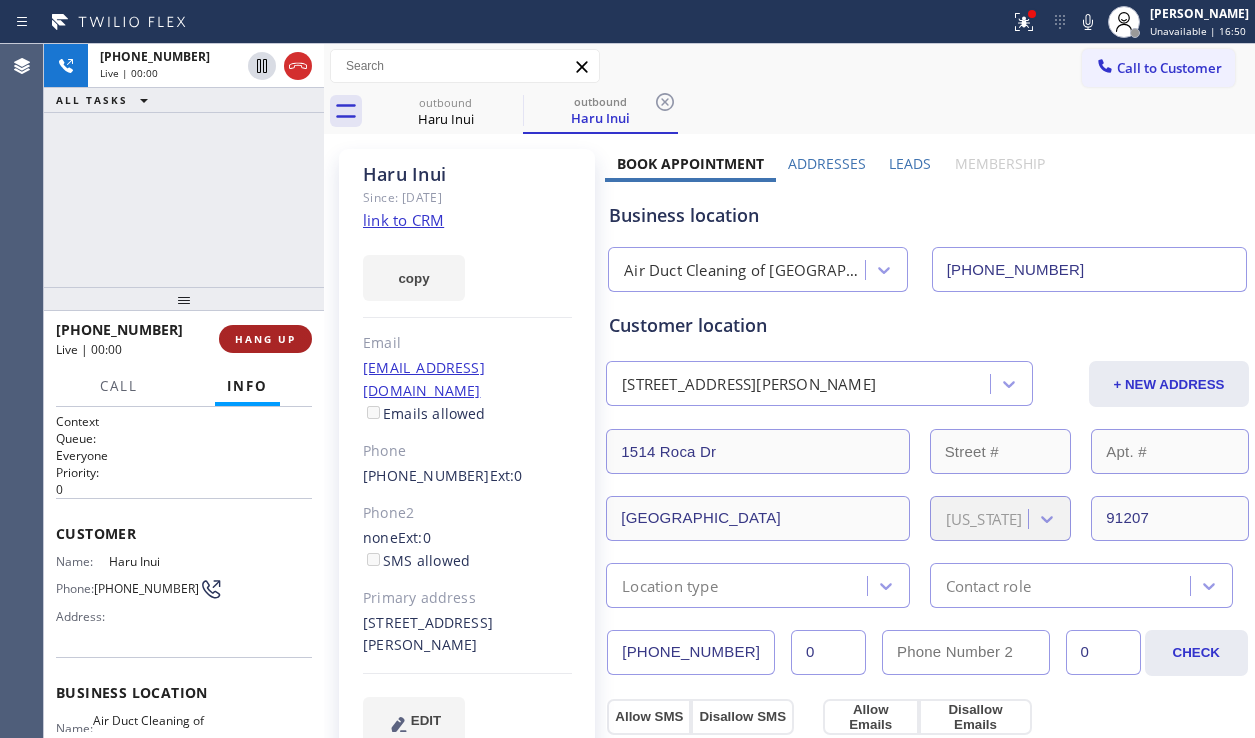 click on "HANG UP" at bounding box center (265, 339) 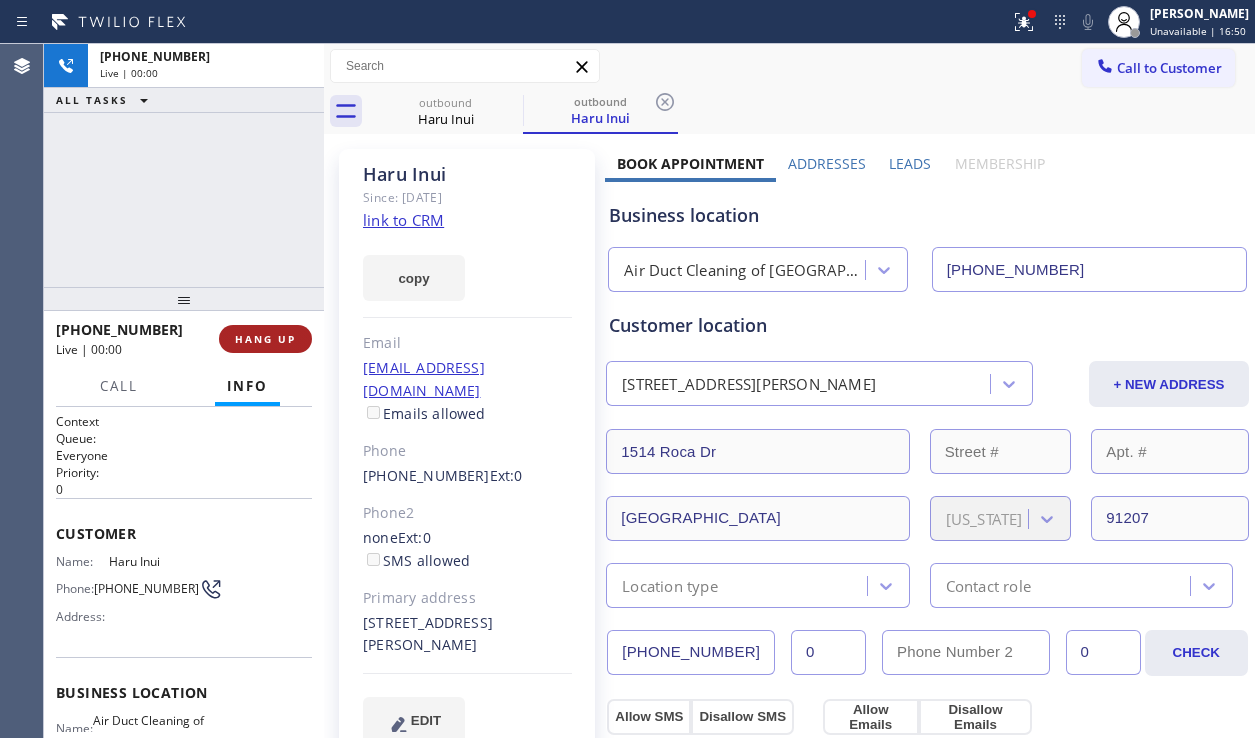 click on "HANG UP" at bounding box center [265, 339] 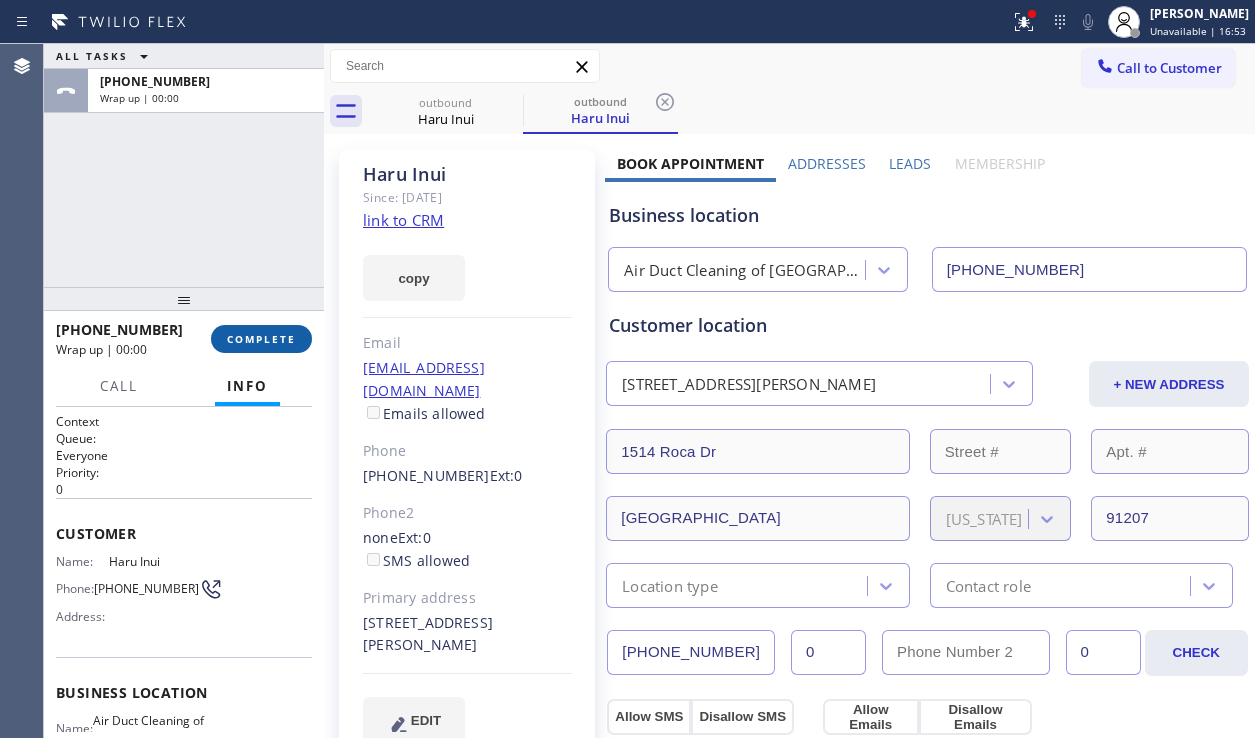 click on "COMPLETE" at bounding box center (261, 339) 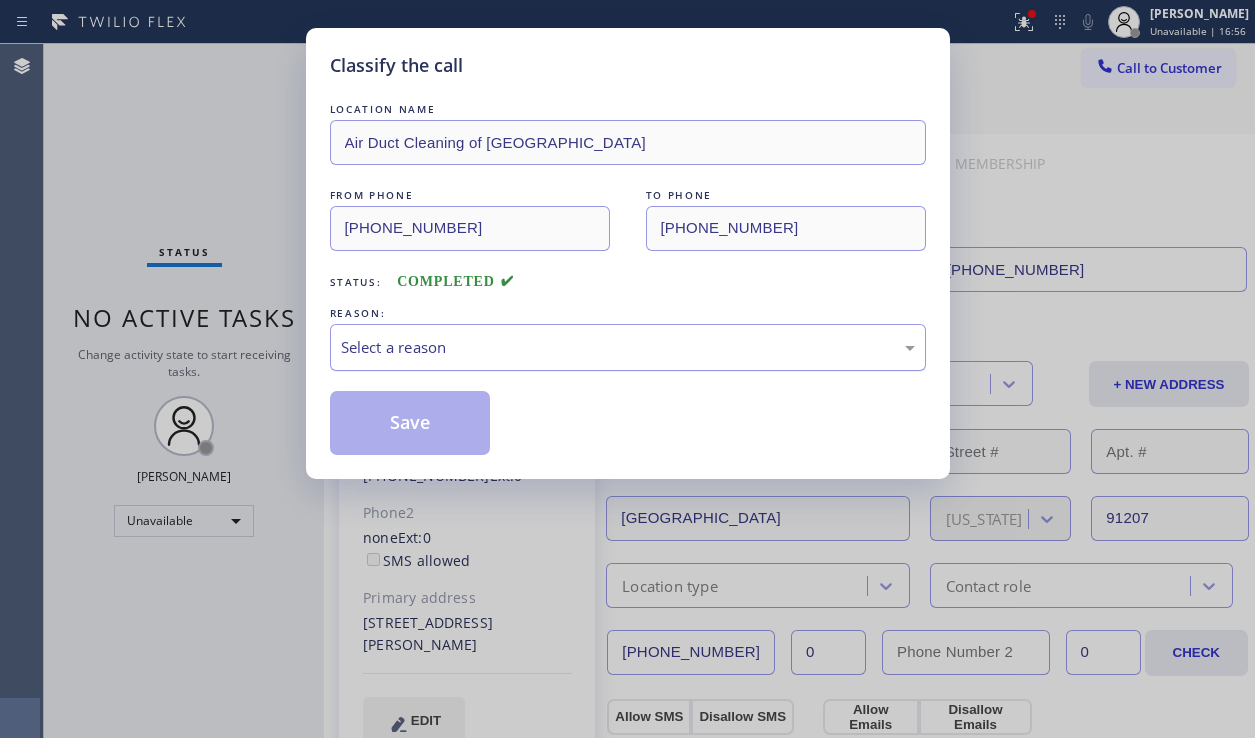 click on "Select a reason" at bounding box center [628, 347] 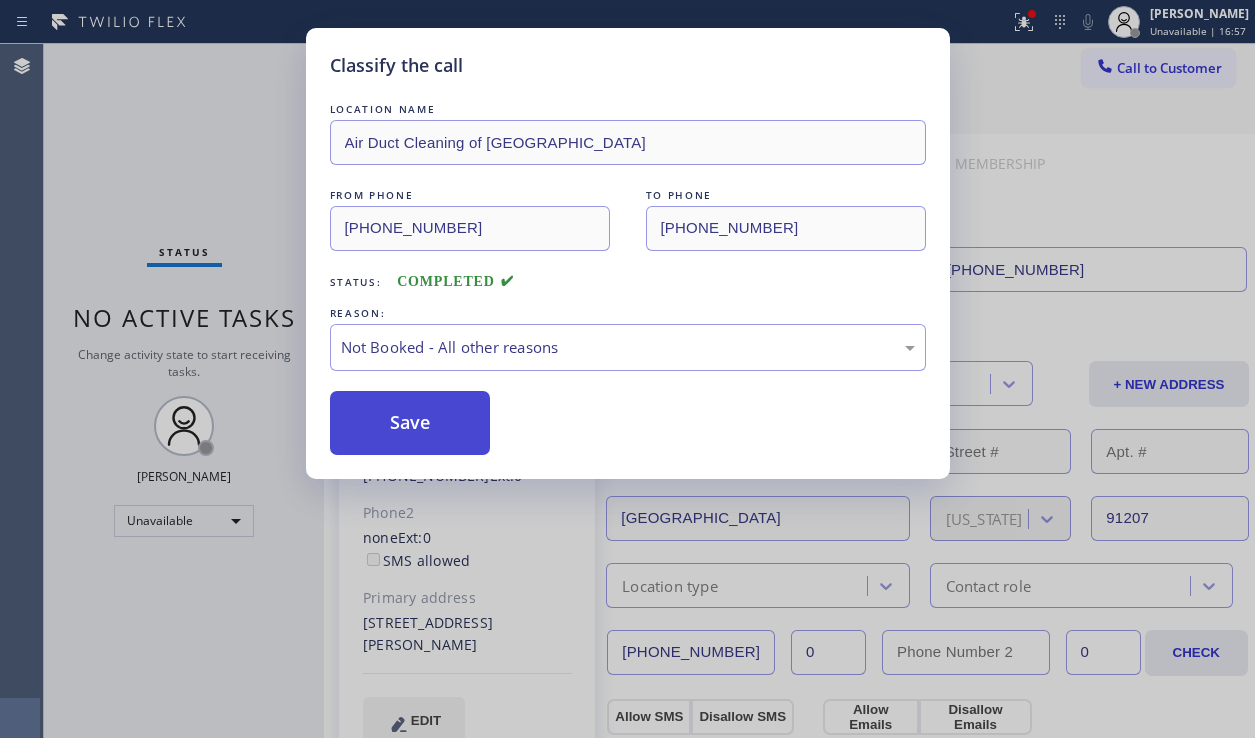 click on "Save" at bounding box center [410, 423] 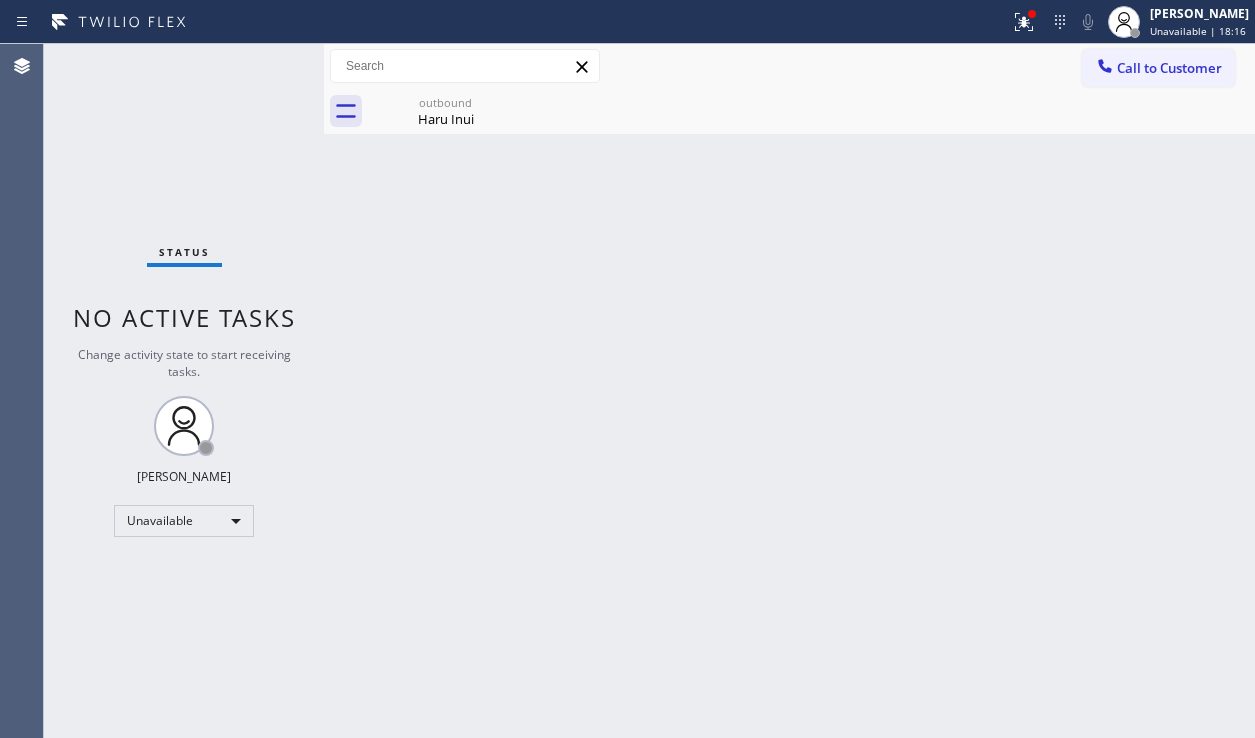click on "Status   No active tasks     Change activity state to start receiving tasks.   Alynna Marie Pasumala Unavailable" at bounding box center [184, 391] 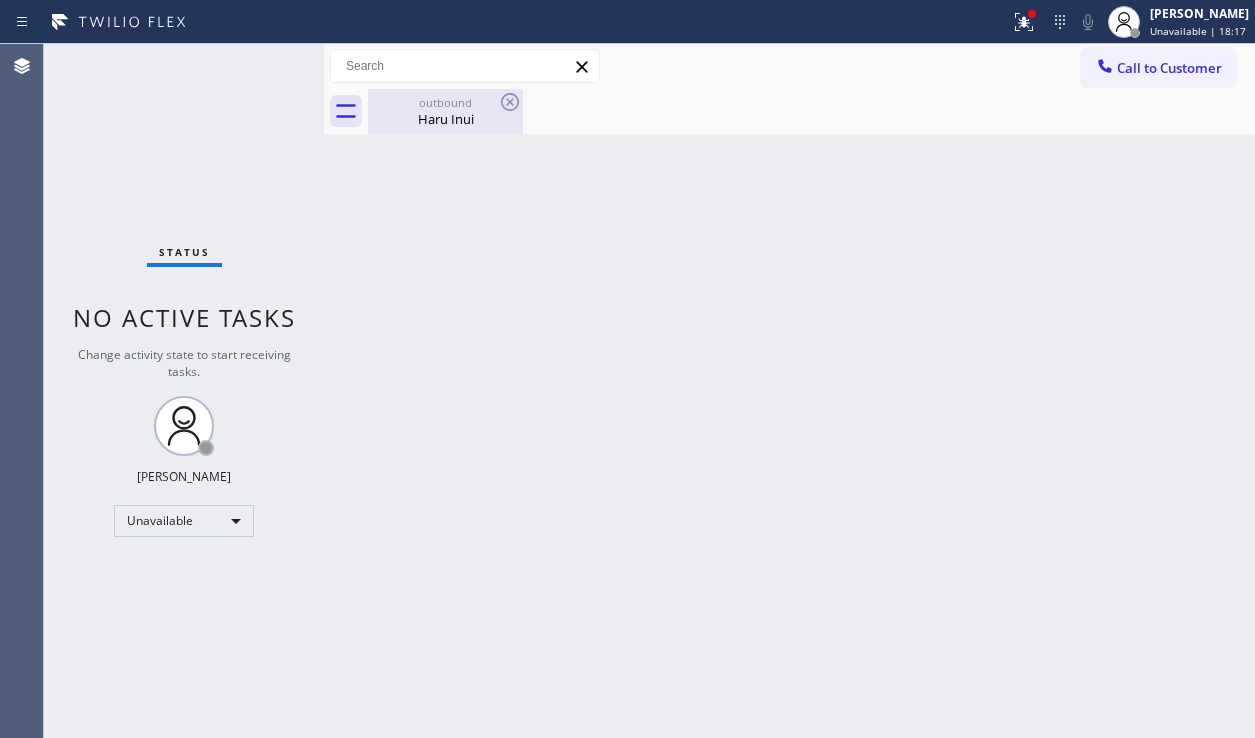 click on "outbound Haru Inui" at bounding box center [445, 111] 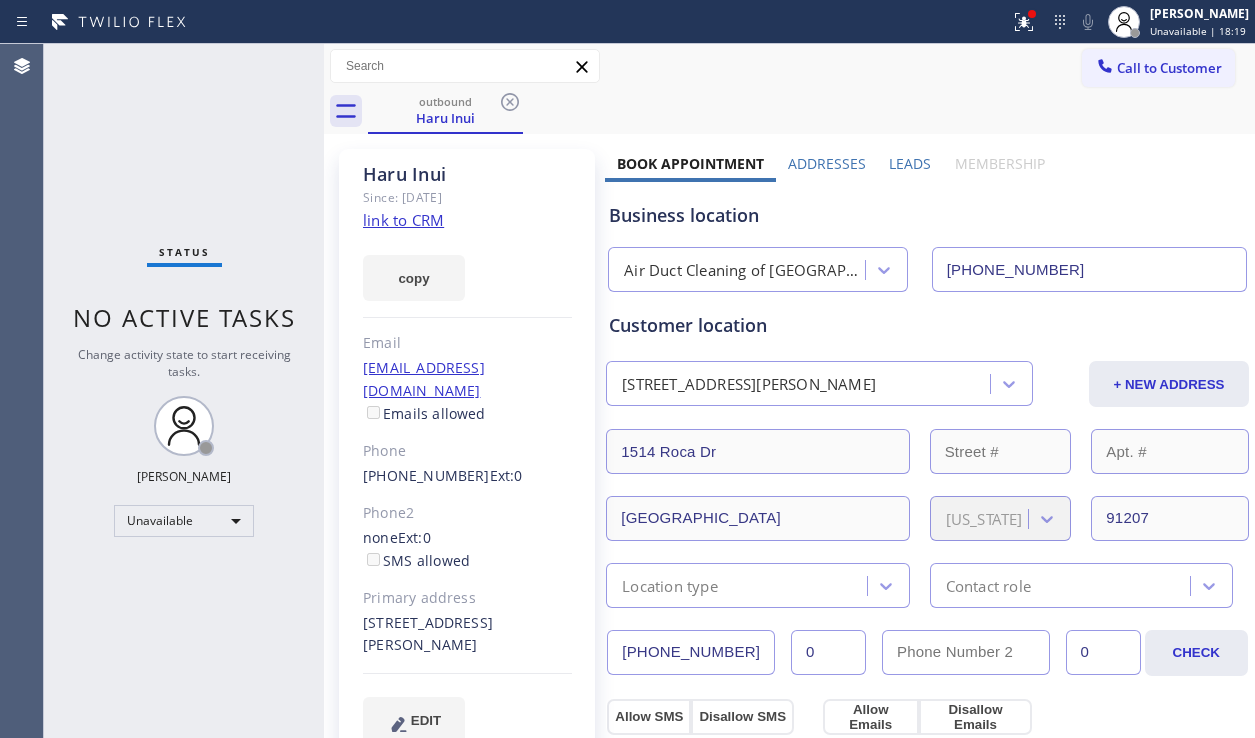 drag, startPoint x: 727, startPoint y: 651, endPoint x: 591, endPoint y: 659, distance: 136.23509 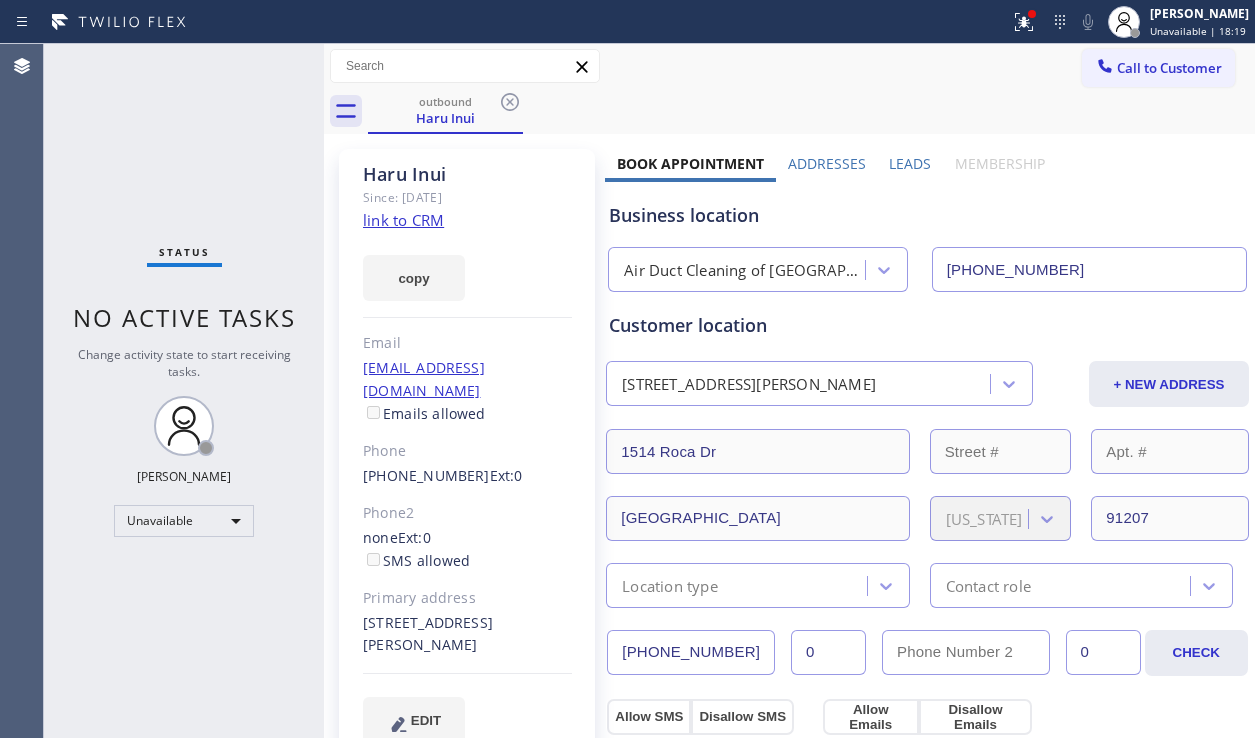 click on "Haru   Inui Since: 20 may 2020 link to CRM copy Email hirjune25@aol.com  Emails allowed Phone (818) 484-6210  Ext:  0 Phone2 none  Ext:  0  SMS allowed Primary address  1514 Roca Dr Glendale, 91207 CA EDIT Outbound call Location Air Duct Cleaning of Pasadena Your caller id phone number (626) 773-8166 Customer number Call Benefits  Book Appointment Addresses Leads Membership Business location Air Duct Cleaning of Pasadena (626) 773-8166 Personal information Haru Inui hirjune25@aol.com Customer location  1514 Roca Dr Glendale, 91207 CA + NEW ADDRESS 1514 Roca Dr Glendale California 91207 Location type Contact role (818) 484-6210 0 0 CHECK Allow SMS Disallow SMS Allow Emails Disallow Emails Appointment Air Duct Cleaning Res - choose type of job - - choose brand - Age of Equipment - choose time - Credit card Select Credit Card + NEW CARD CANCEL SAVE Other Where did you find us? Call before tech arrives Save as Lost Create Lead Success! Booking Success! https://erp.apollosoft.co/customer/307351#portlet_lead Type" at bounding box center [789, 807] 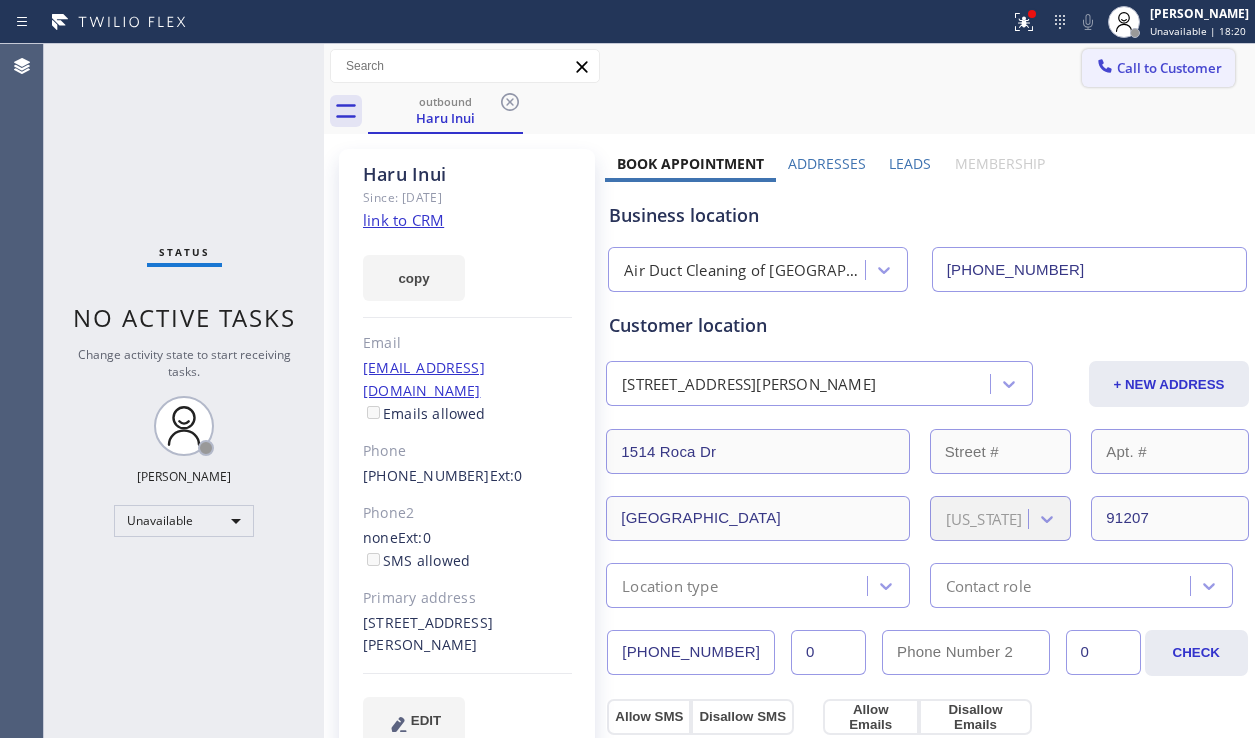 click on "Call to Customer" at bounding box center (1169, 68) 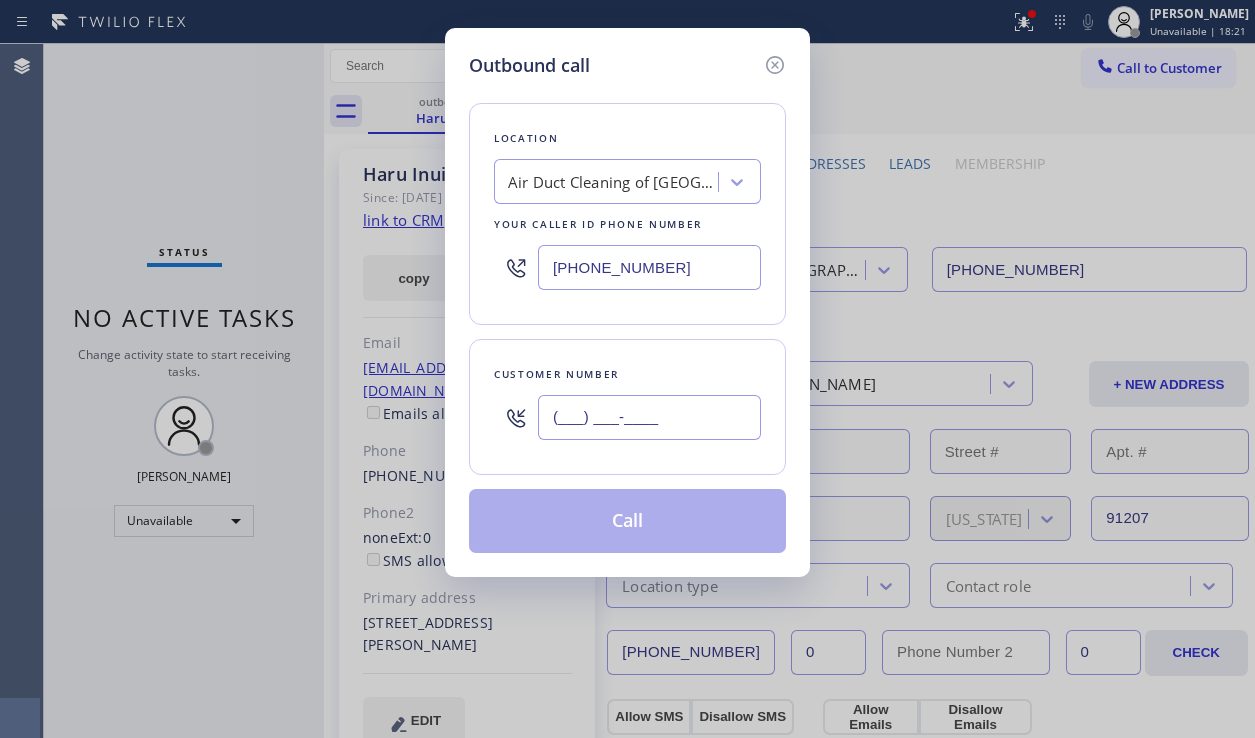 click on "(___) ___-____" at bounding box center [649, 417] 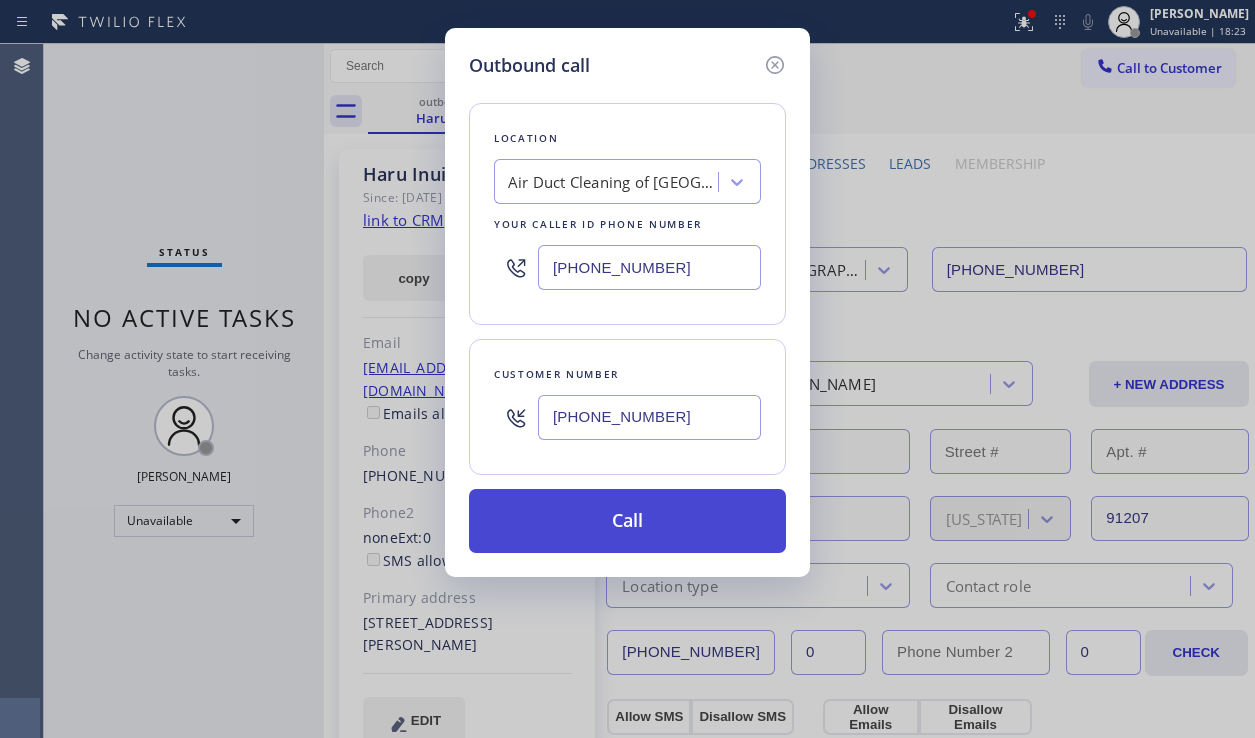 type on "(818) 484-6210" 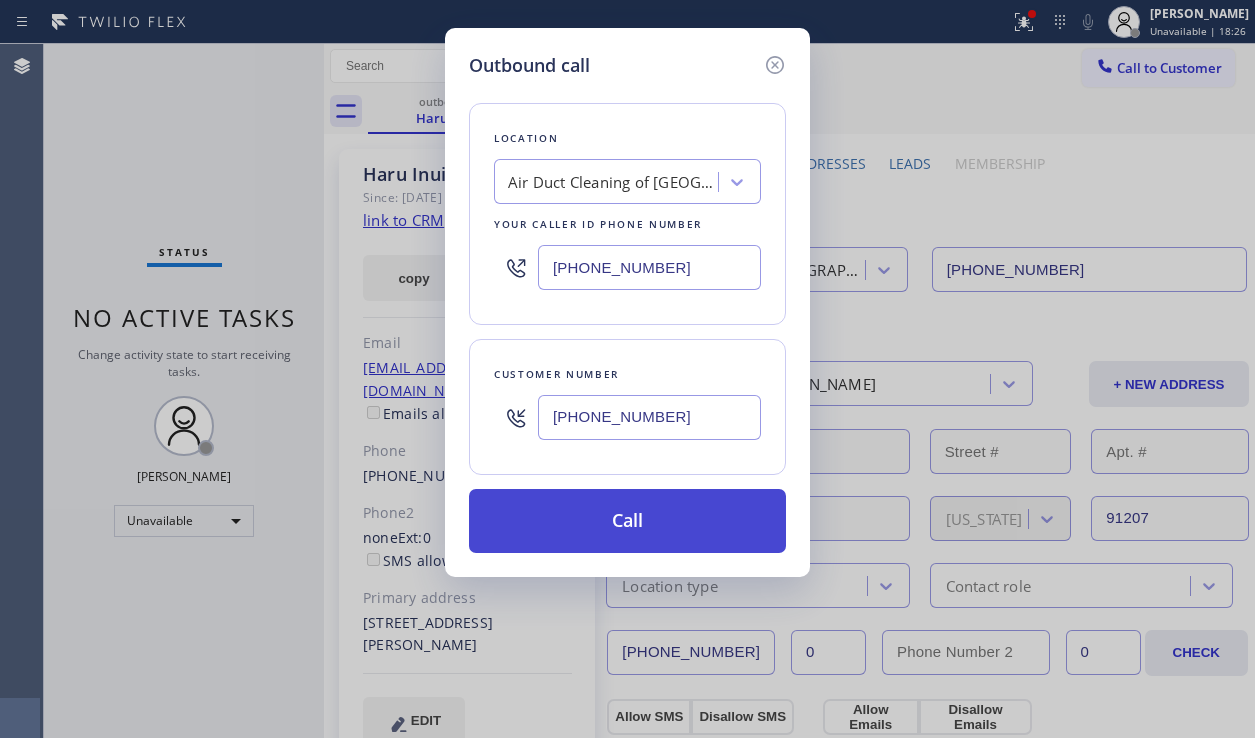 click on "Call" at bounding box center (627, 521) 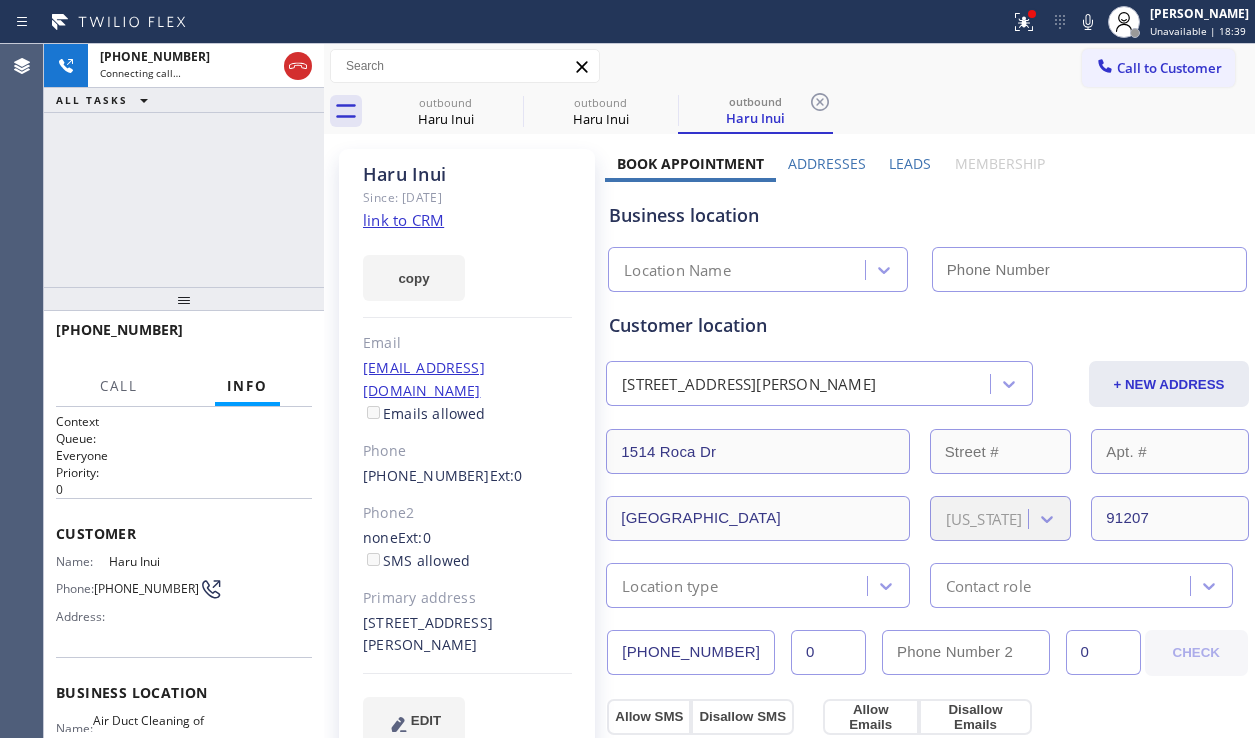 type on "(626) 773-8166" 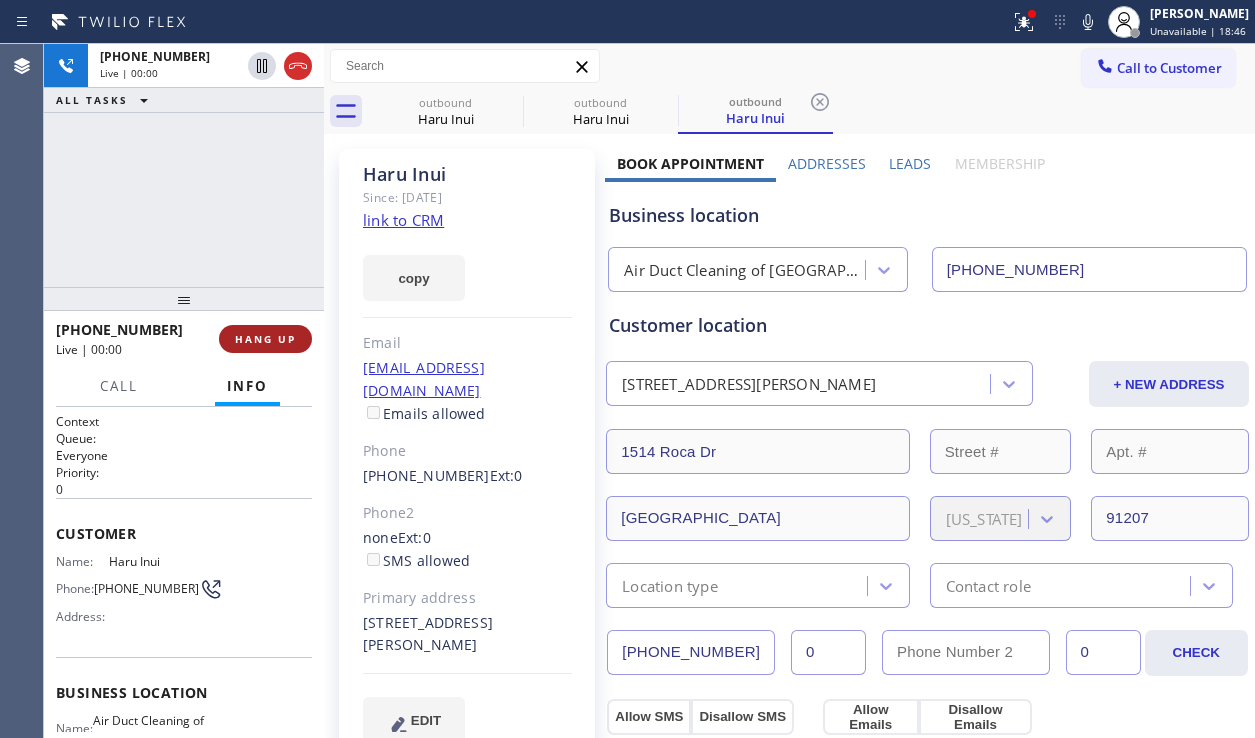 click on "HANG UP" at bounding box center (265, 339) 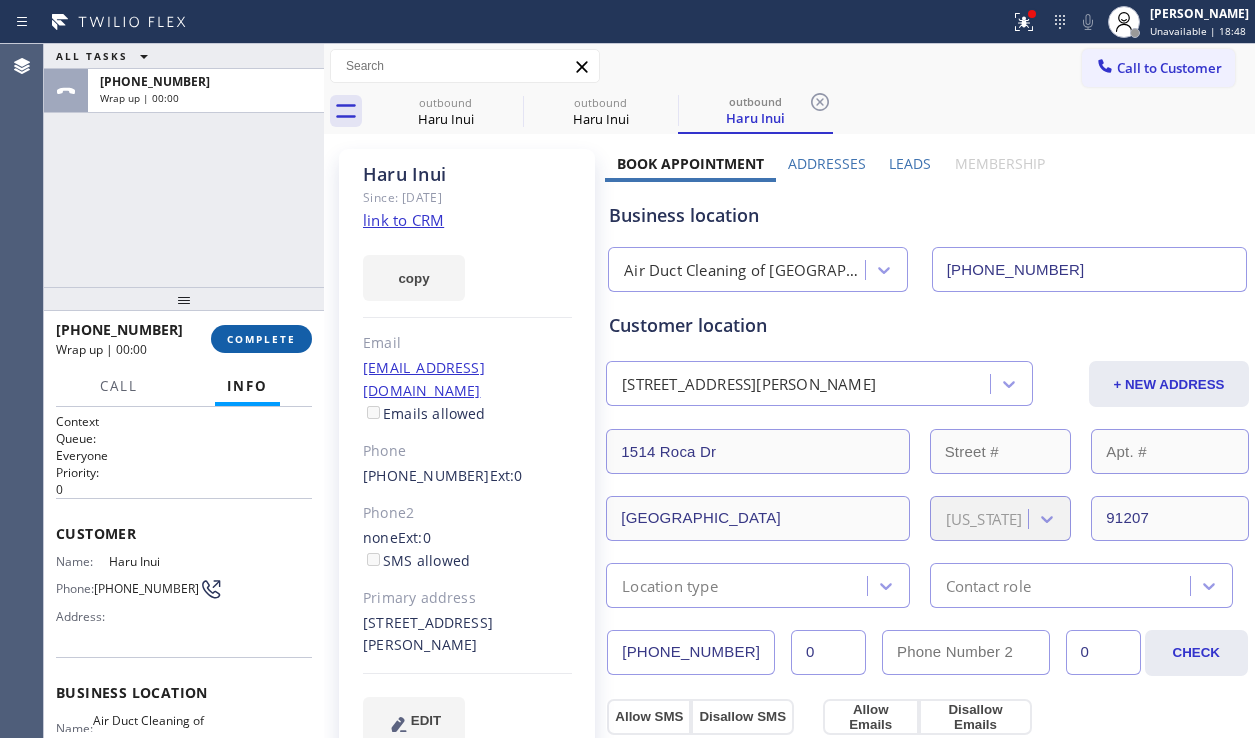 click on "COMPLETE" at bounding box center [261, 339] 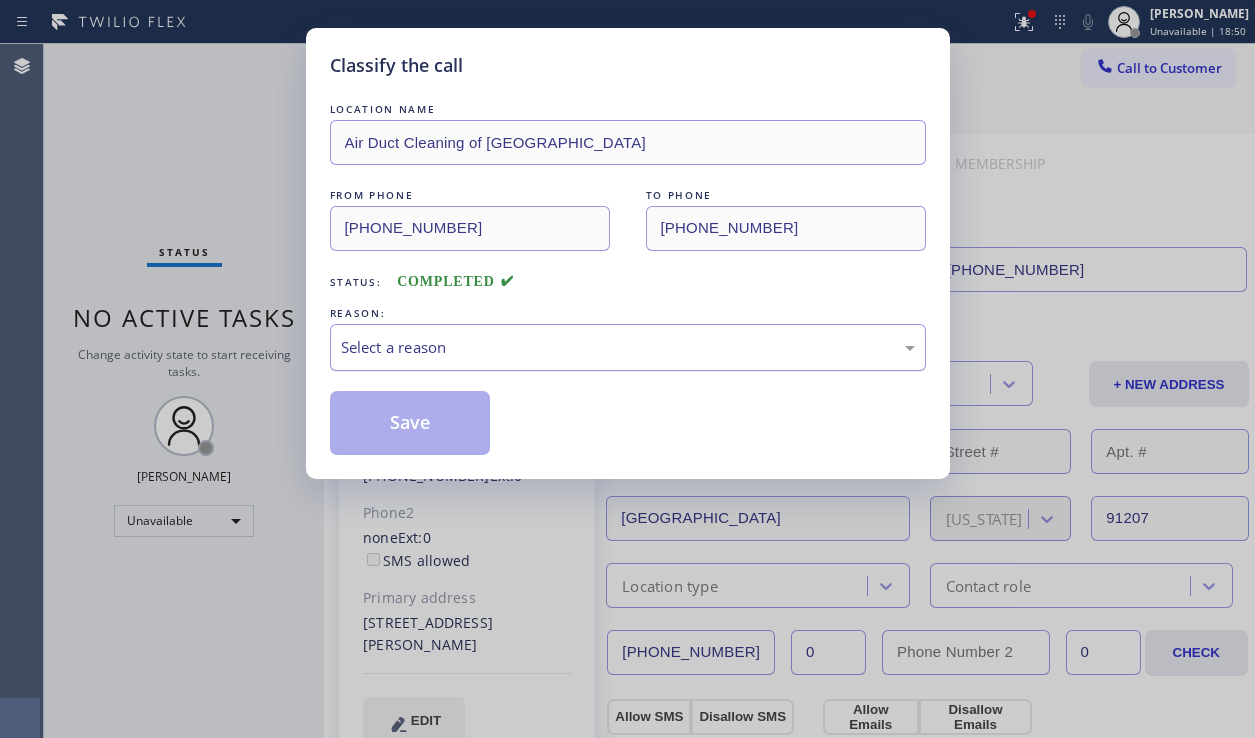 click on "Select a reason" at bounding box center (628, 347) 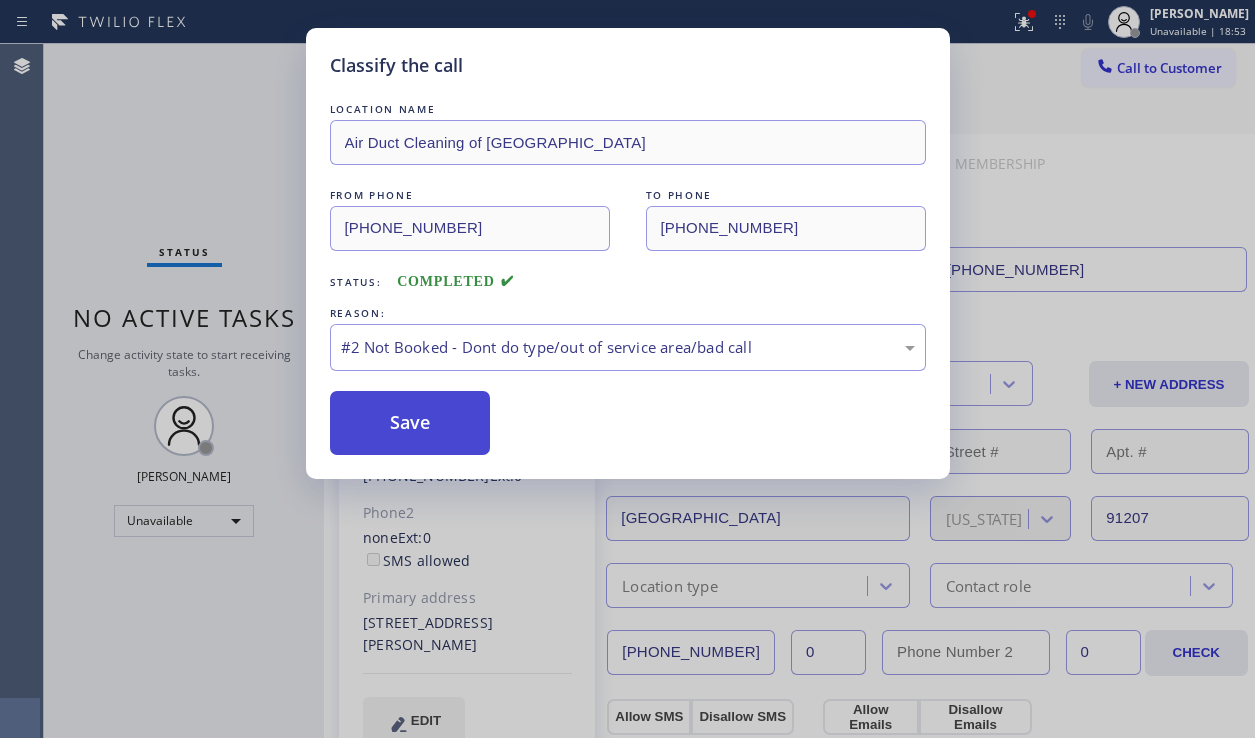 click on "Save" at bounding box center (410, 423) 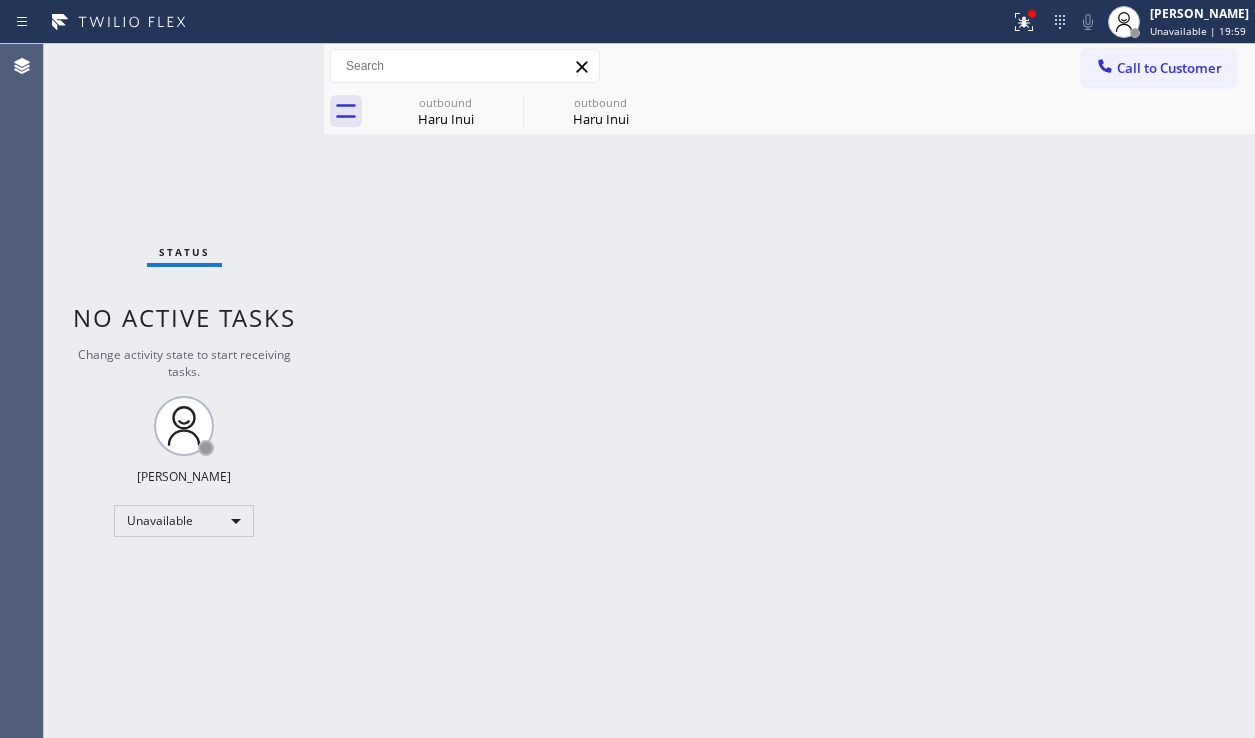 click on "Status   No active tasks     Change activity state to start receiving tasks.   Alynna Marie Pasumala Unavailable" at bounding box center (184, 391) 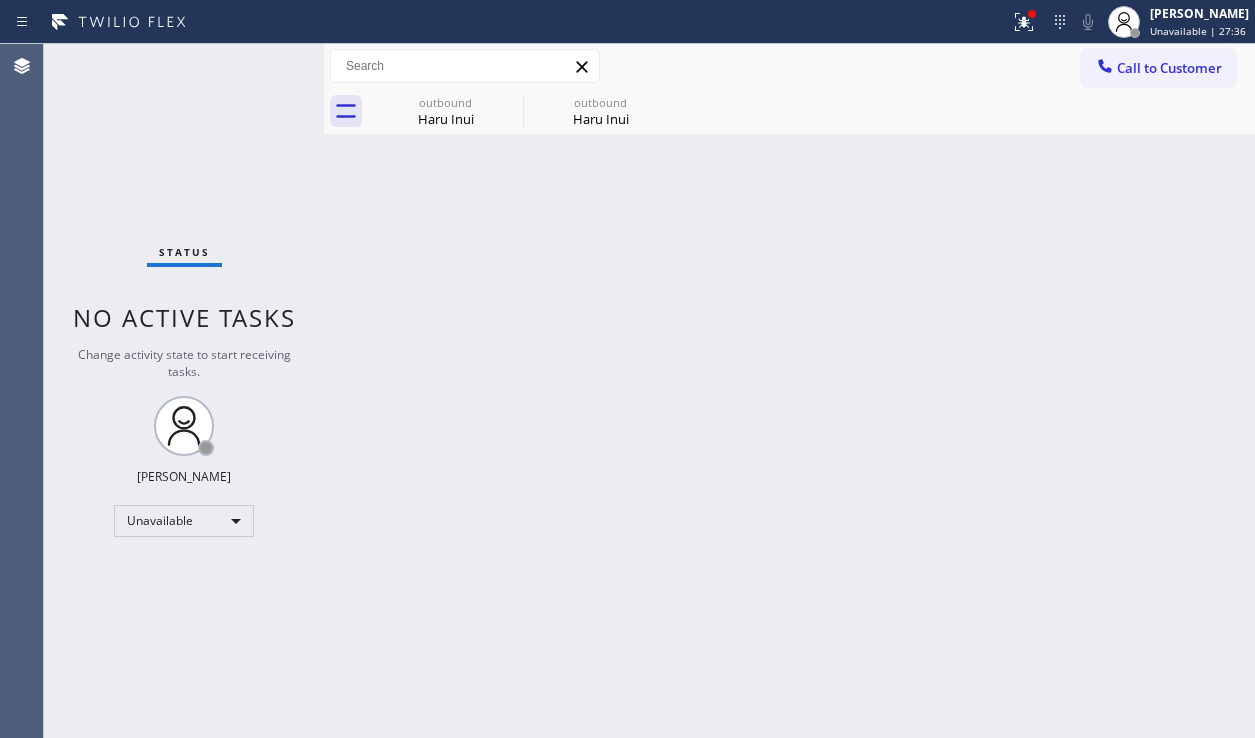 click on "outbound Haru Inui outbound Haru Inui" at bounding box center (811, 111) 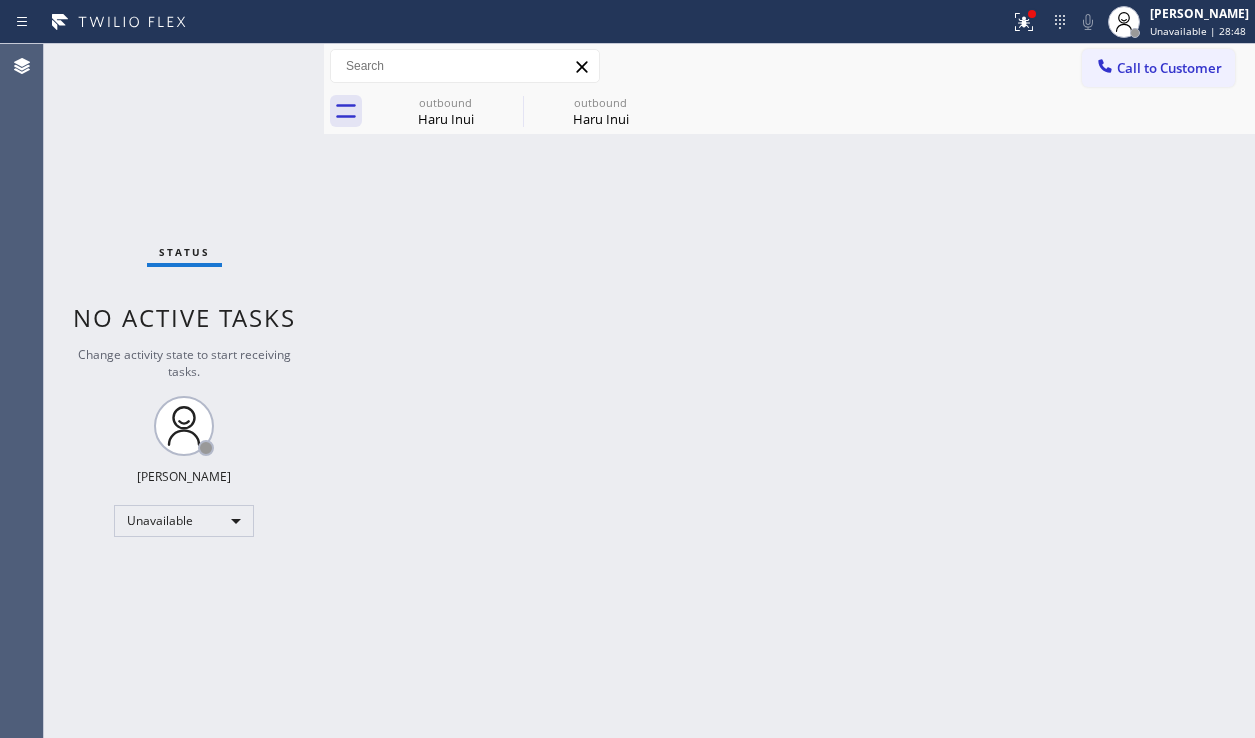 click on "Status   No active tasks     Change activity state to start receiving tasks.   Alynna Marie Pasumala Unavailable" at bounding box center [184, 391] 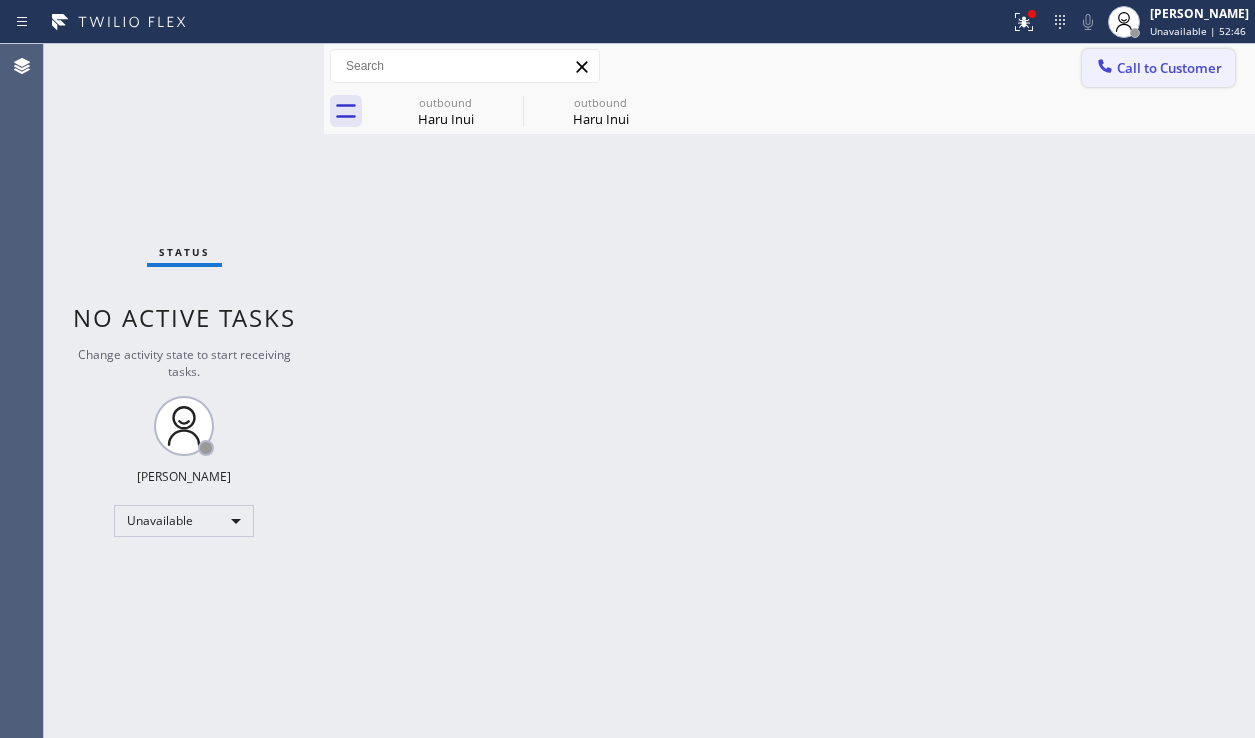click on "Call to Customer" at bounding box center (1169, 68) 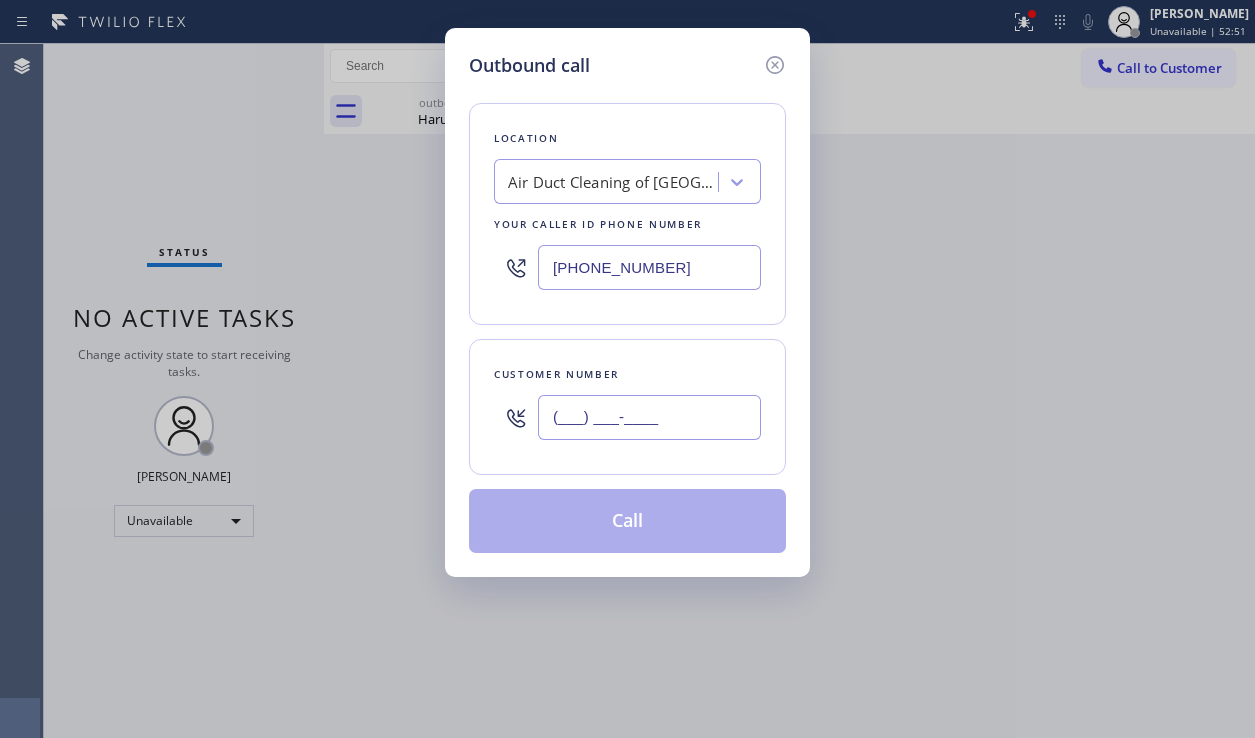 click on "(___) ___-____" at bounding box center (649, 417) 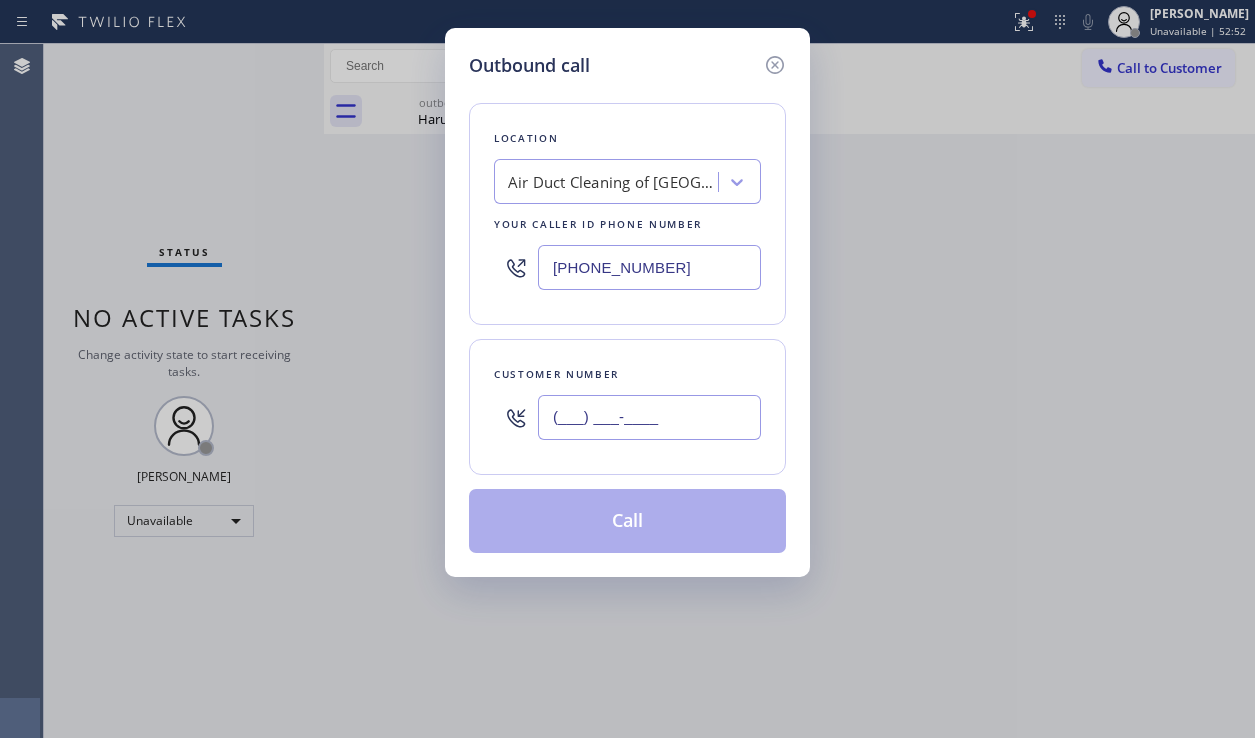 paste on "619) 519-2888" 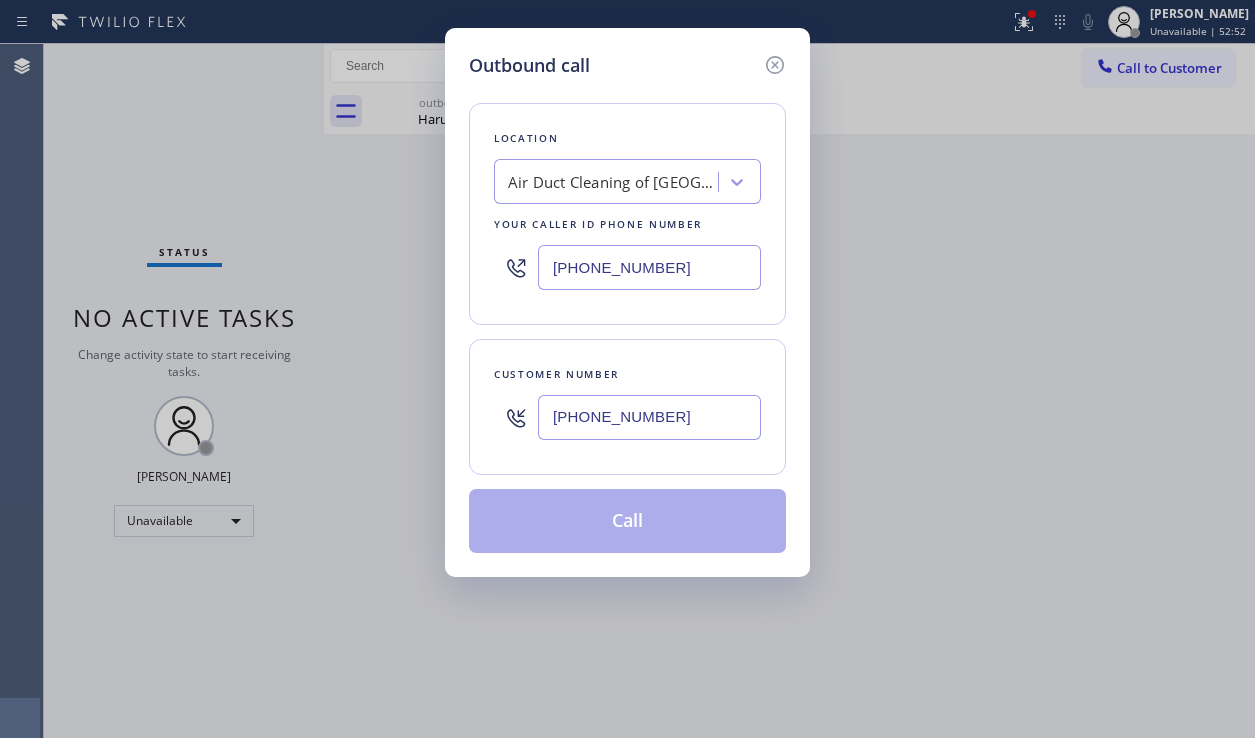 type on "(619) 519-2888" 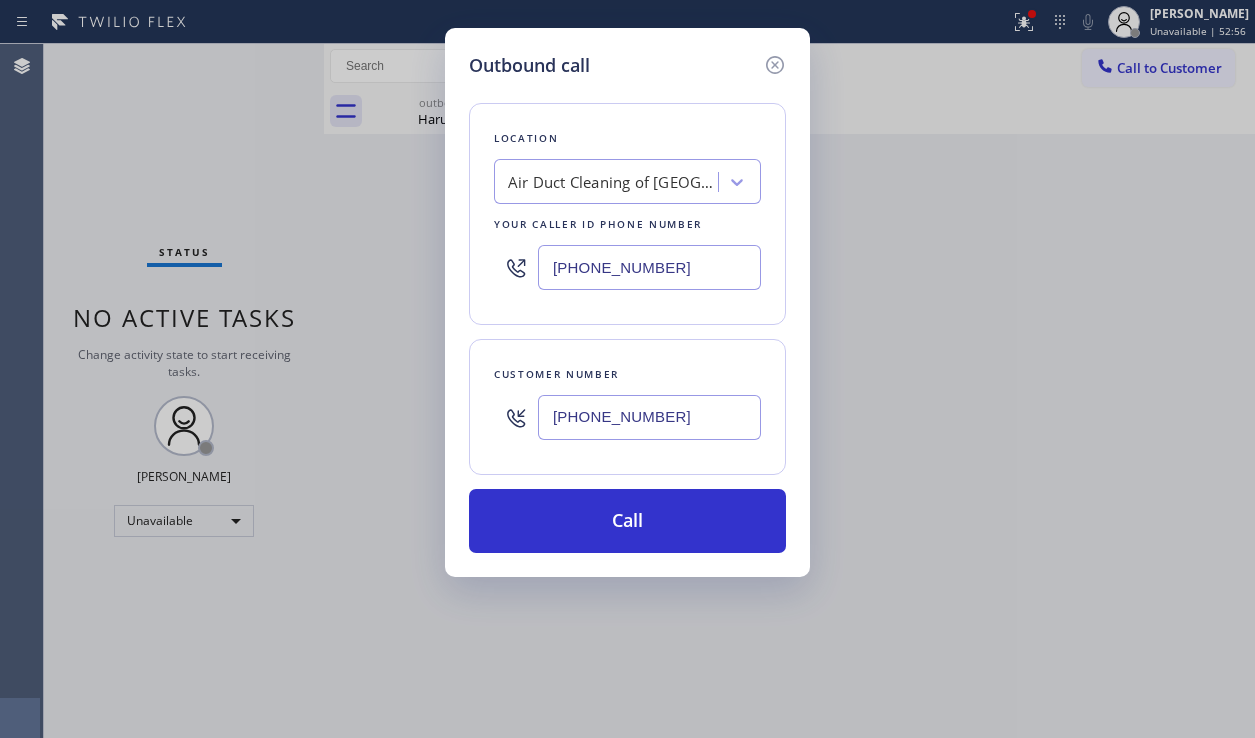 drag, startPoint x: 574, startPoint y: 276, endPoint x: 538, endPoint y: 273, distance: 36.124783 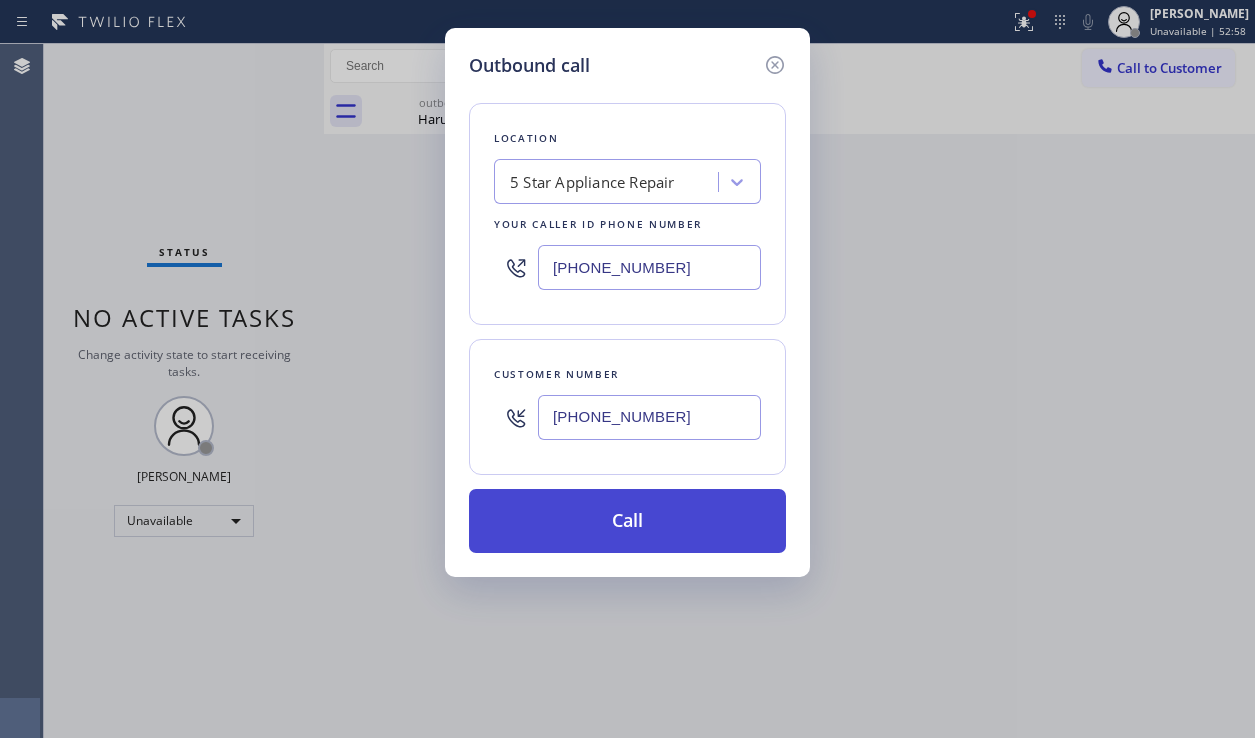 type on "(855) 731-4952" 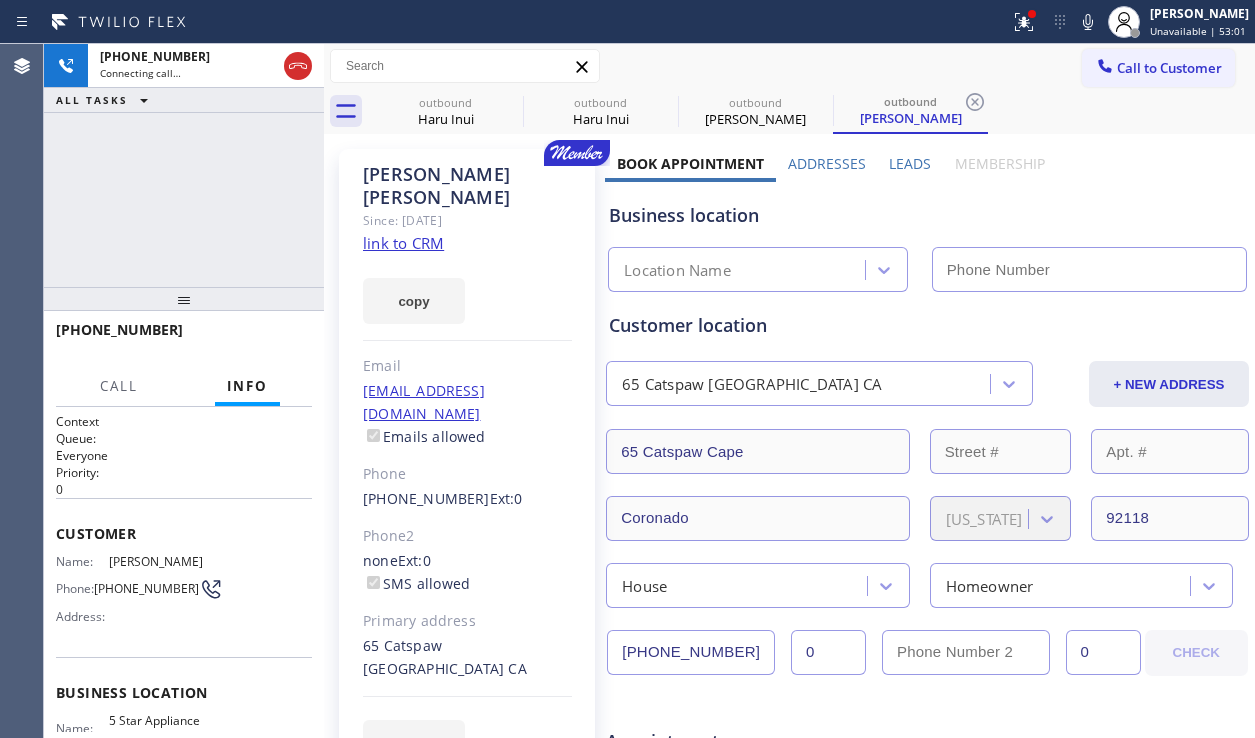 click on "Leads" at bounding box center (910, 163) 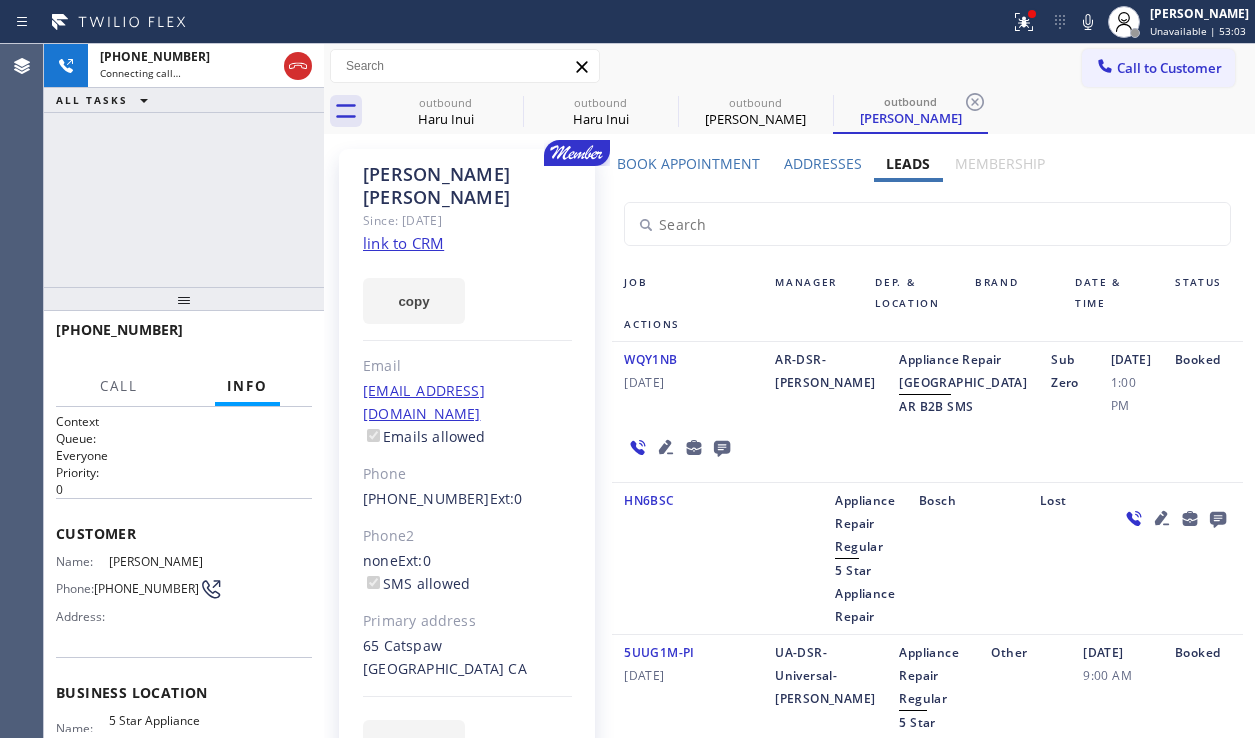 click 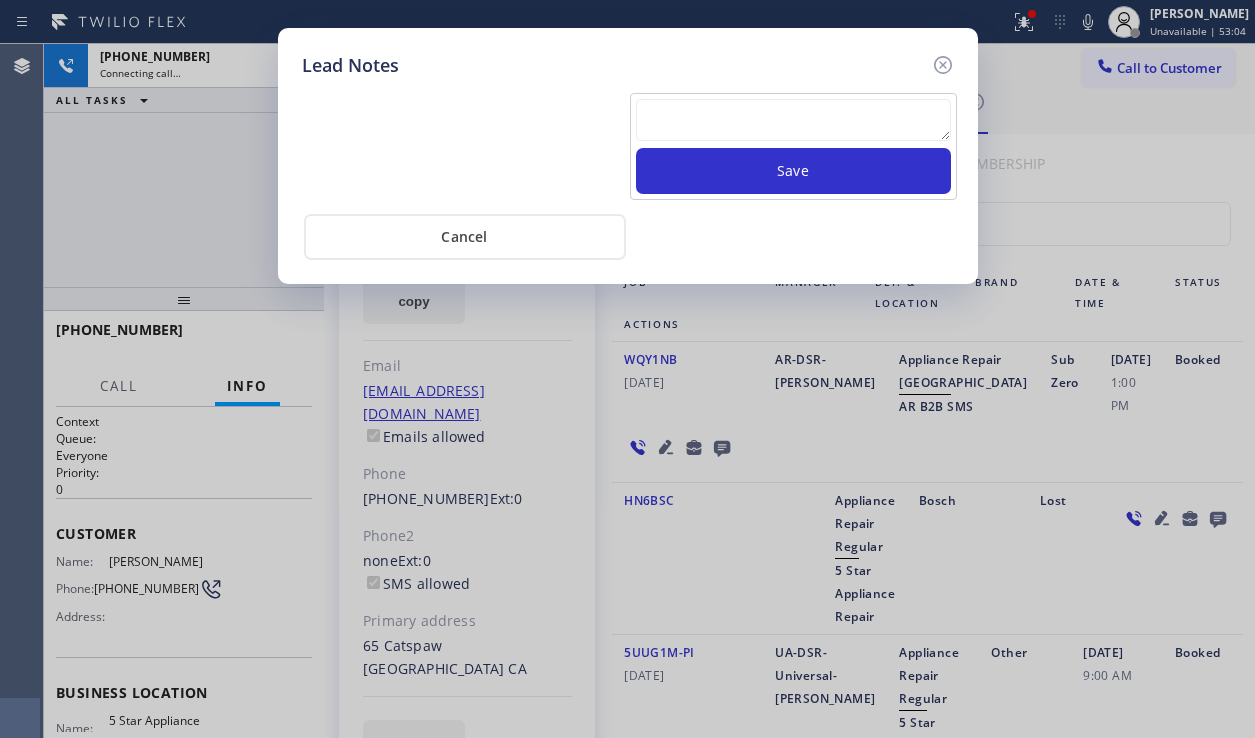 click at bounding box center [793, 120] 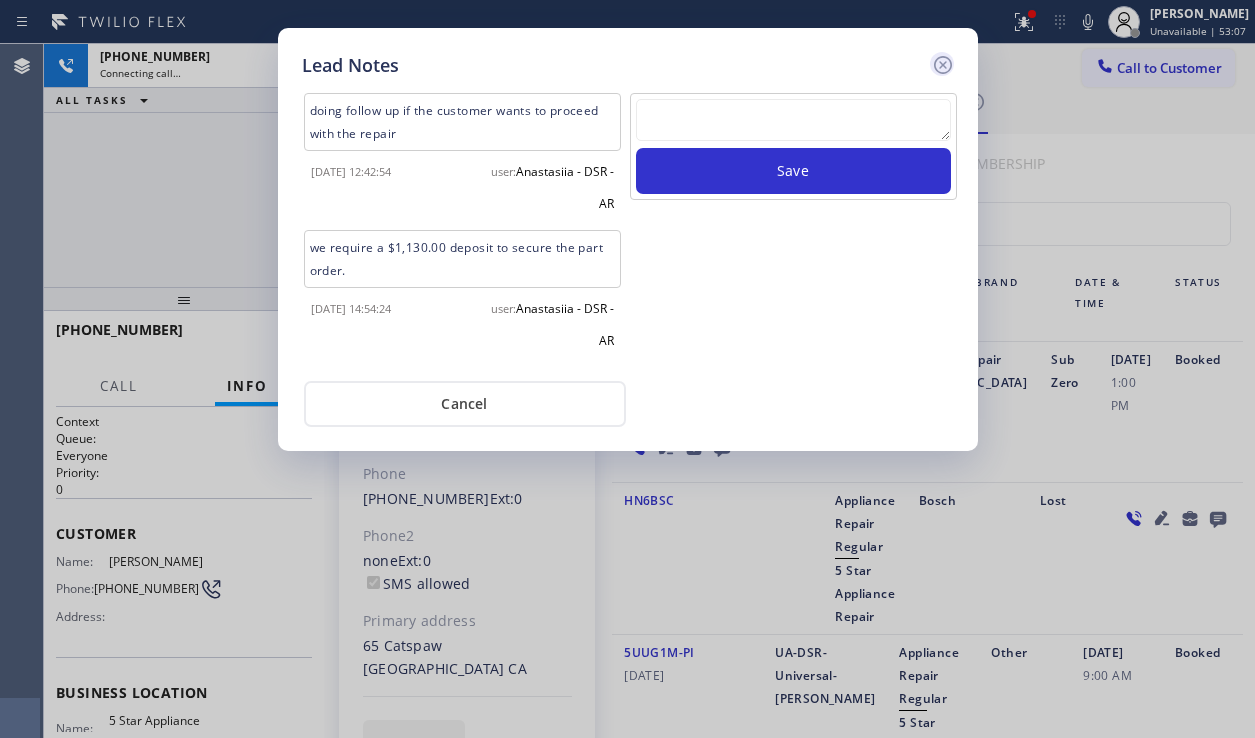 click 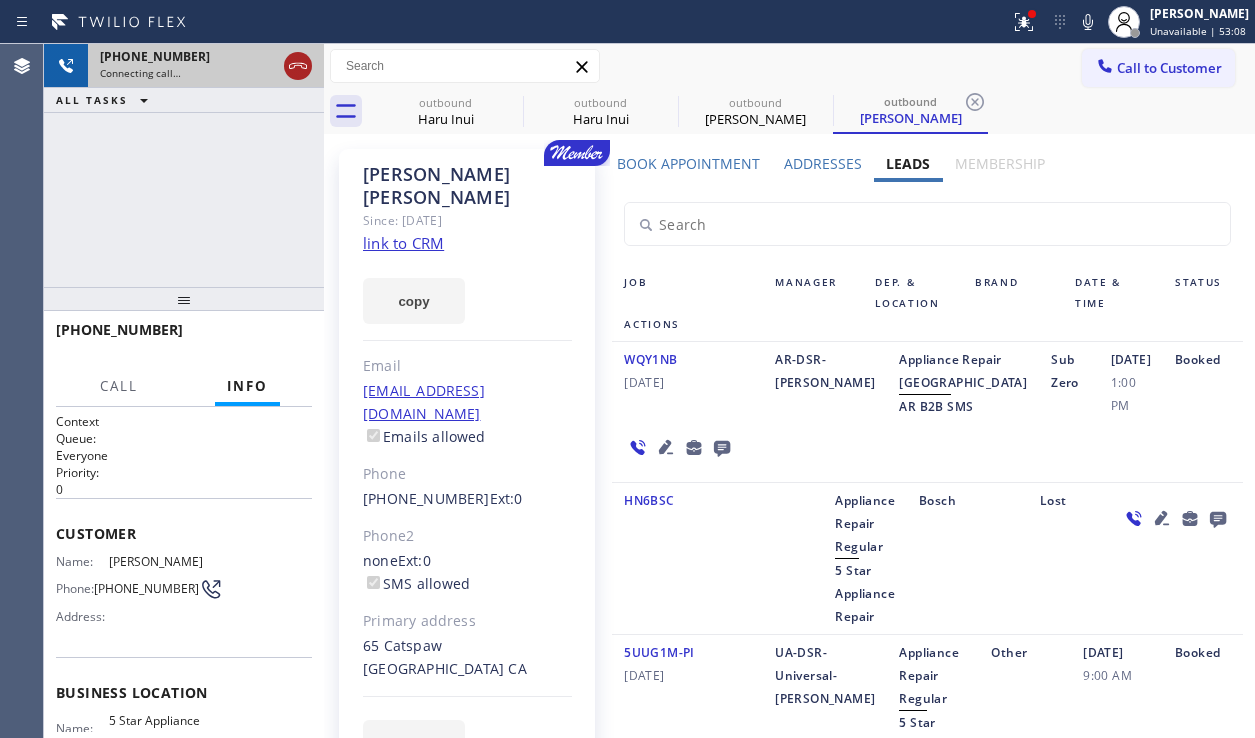 click 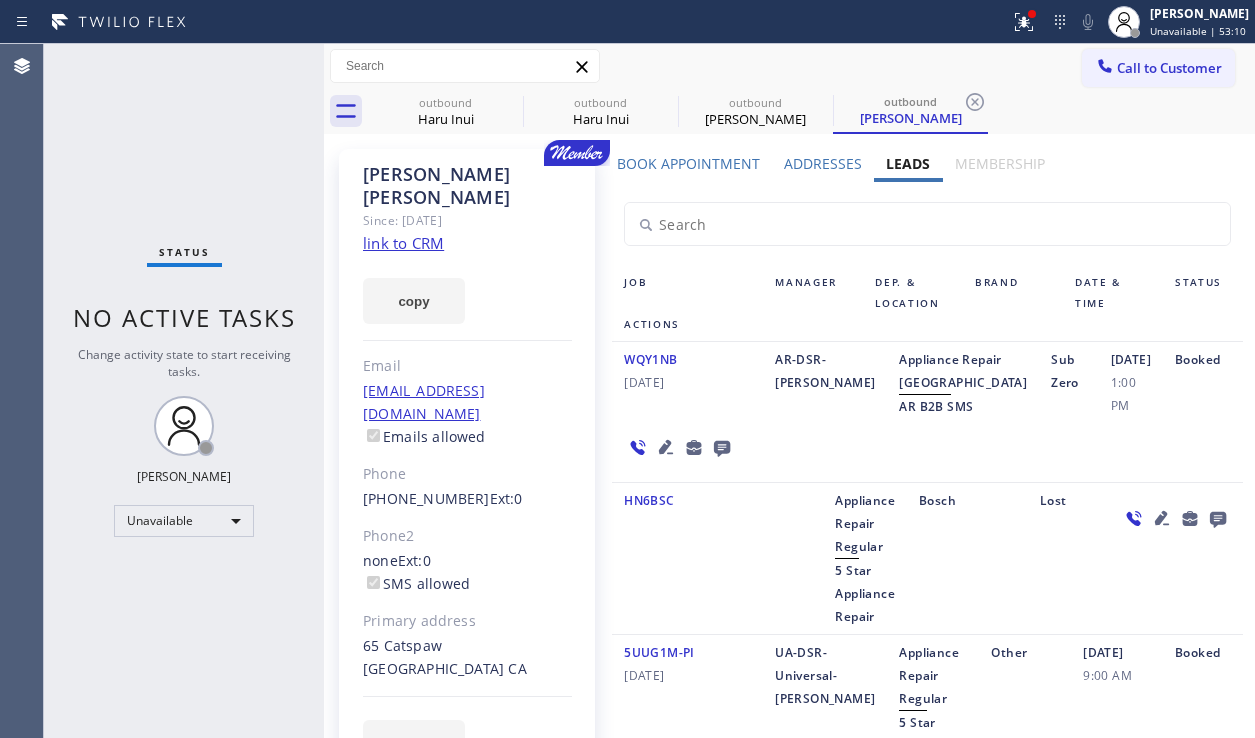 click on "link to CRM" at bounding box center [403, 243] 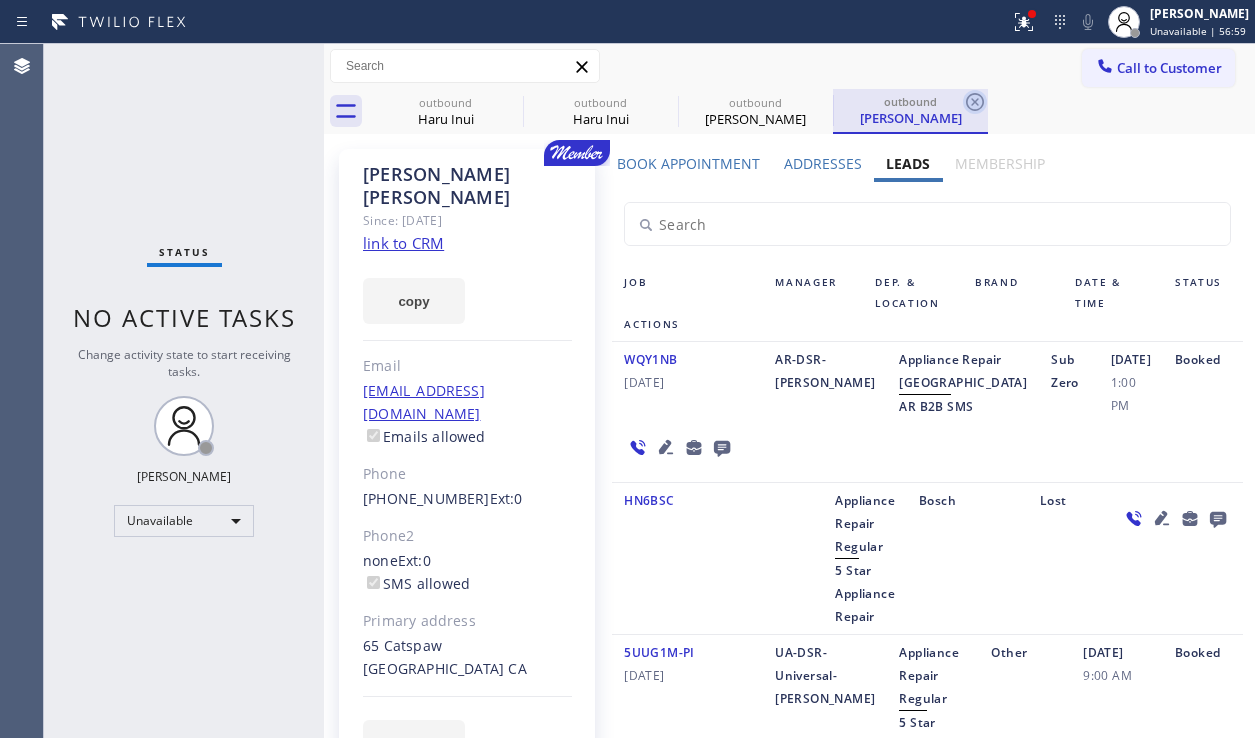 click 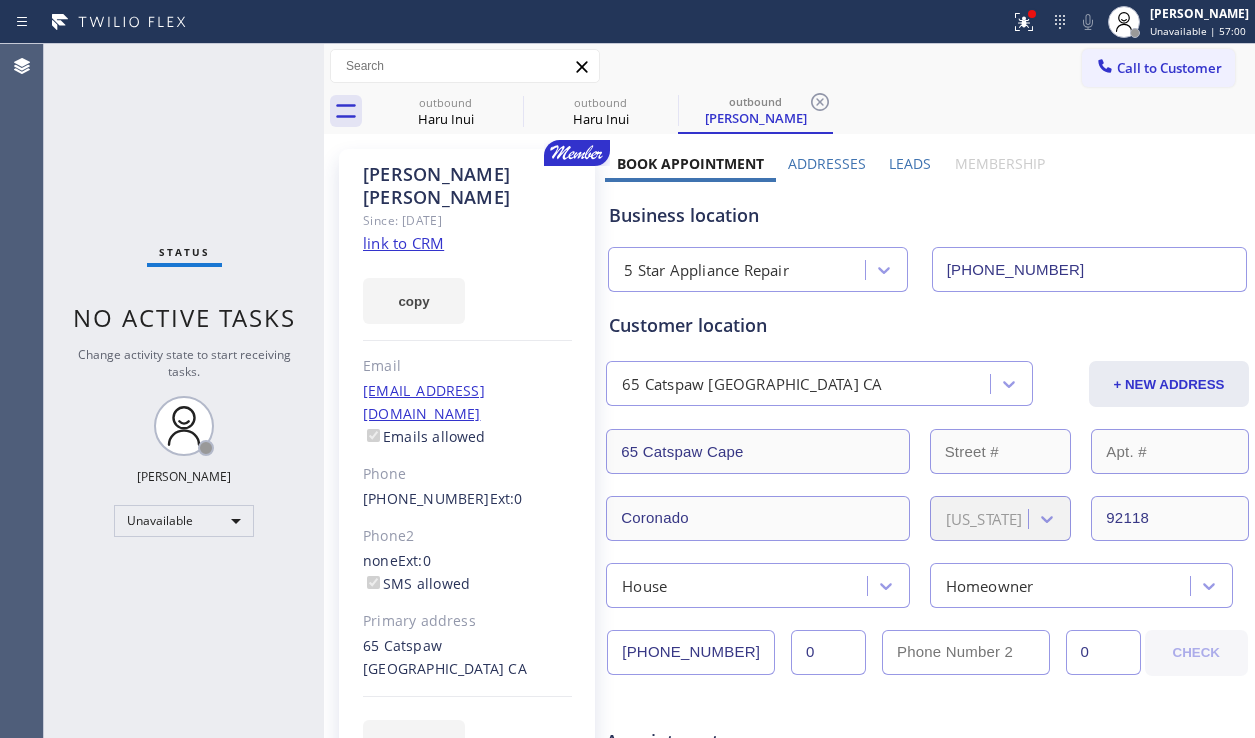 click on "outbound Haru Inui outbound Haru Inui outbound Shannon  McCrary" at bounding box center [811, 111] 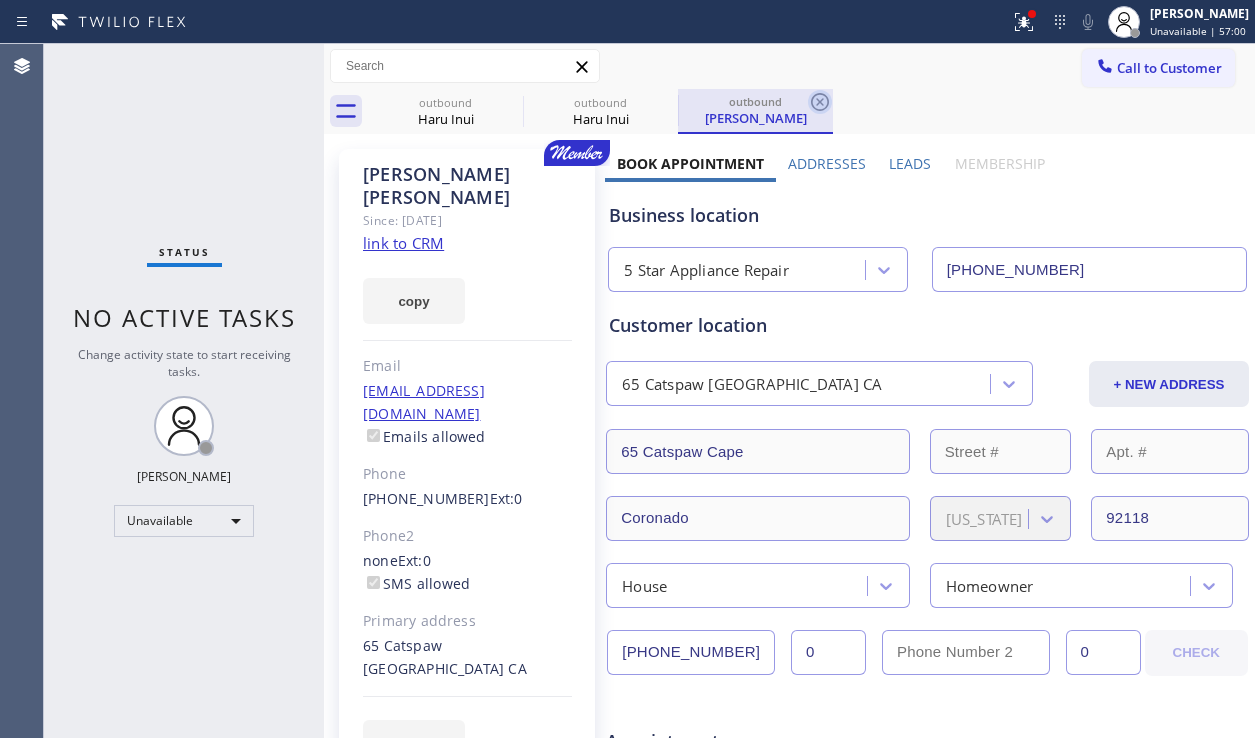 click 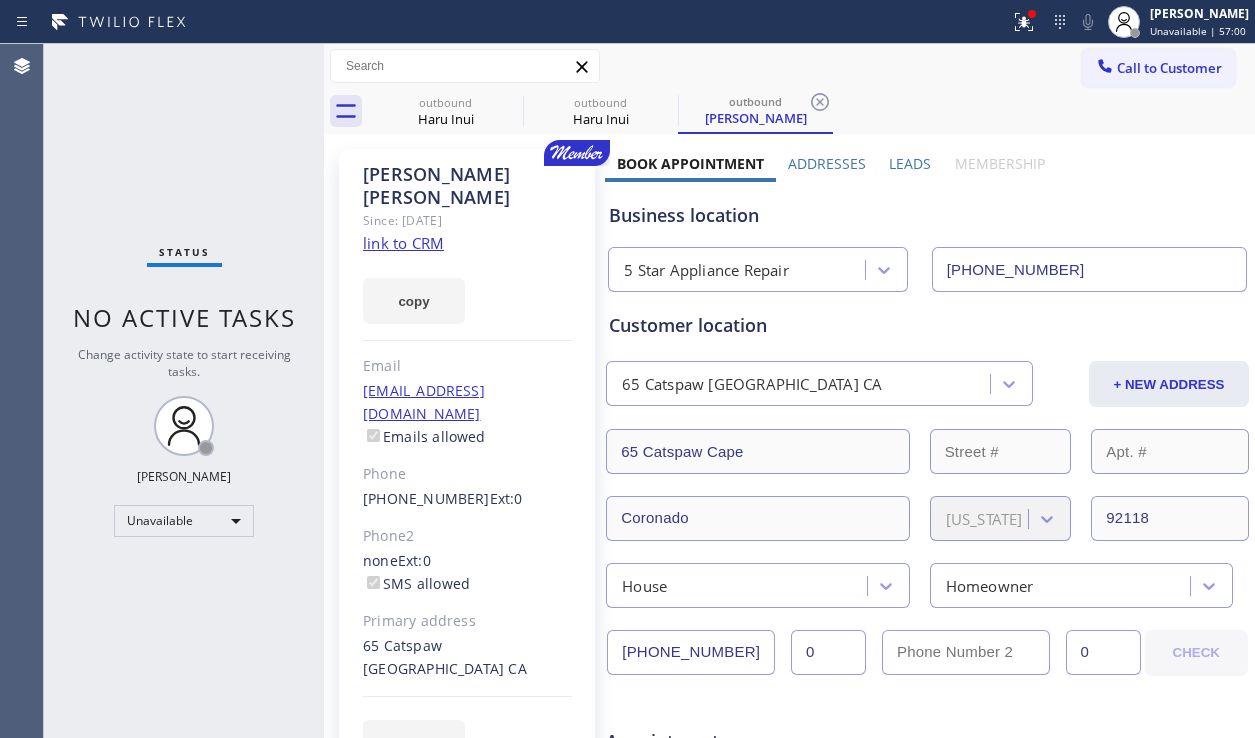 type on "(626) 773-8166" 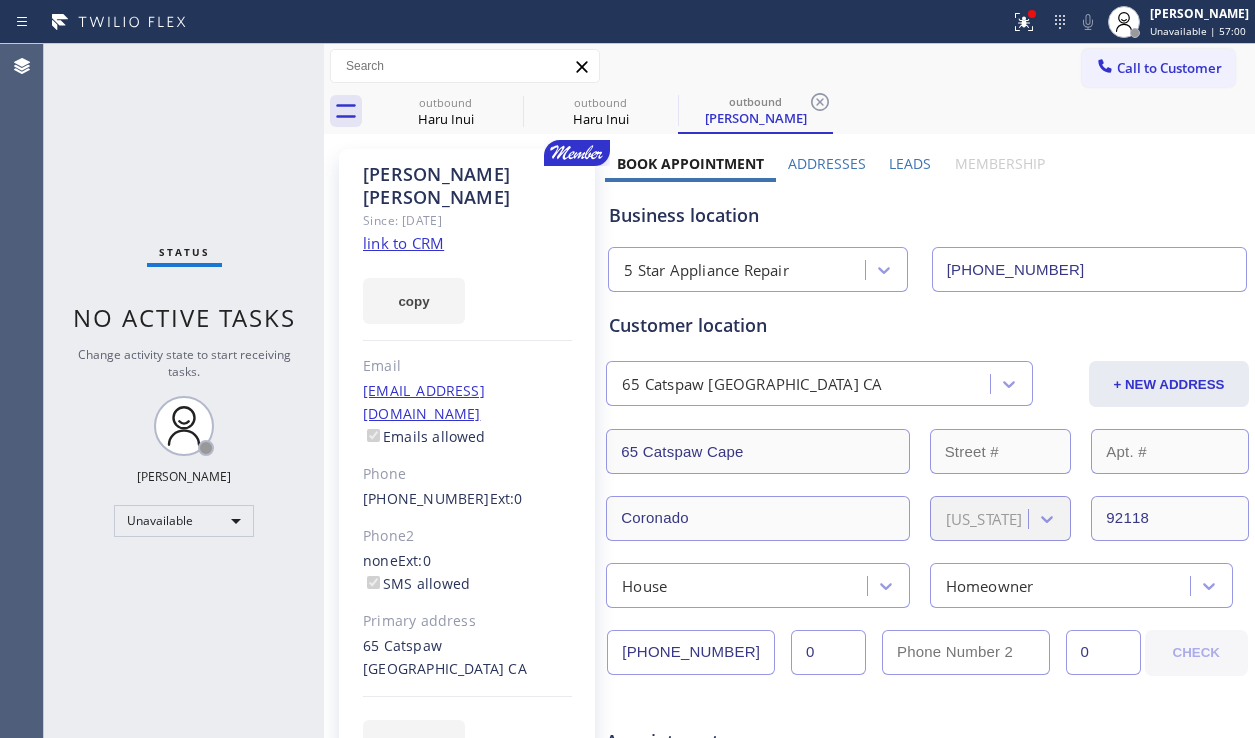 type on "(626) 773-8166" 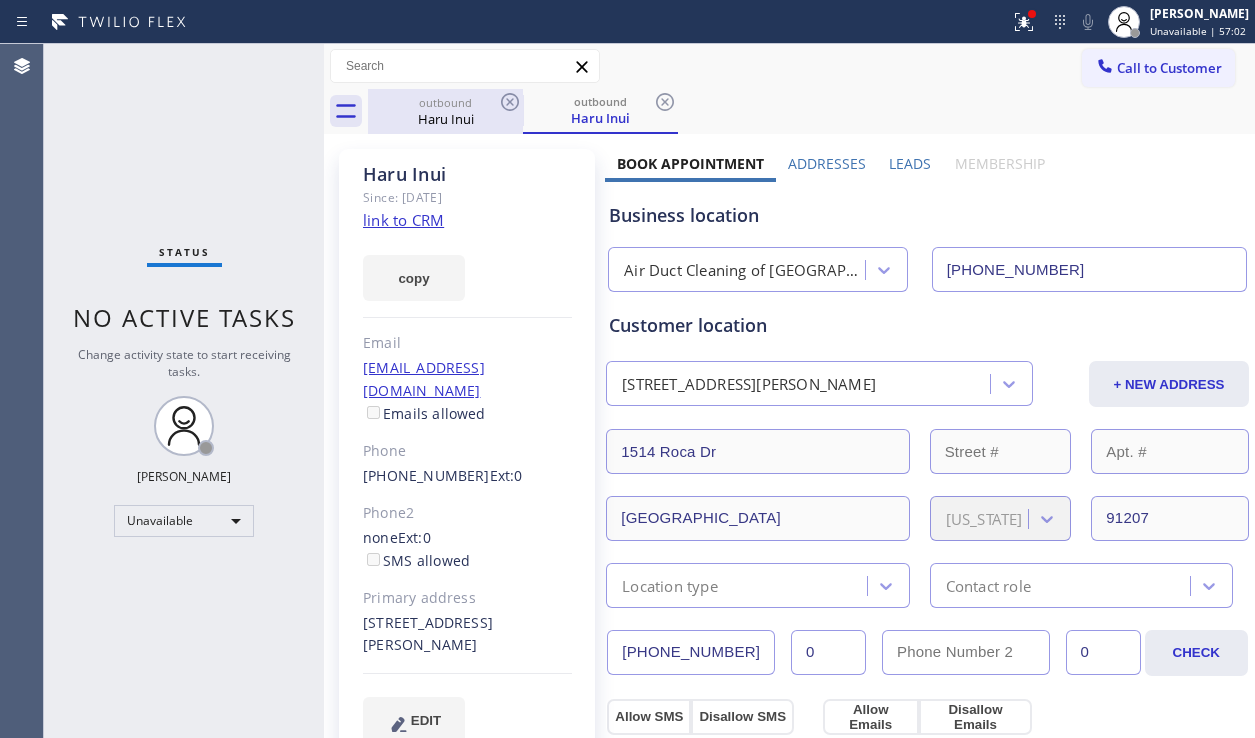 click on "Haru Inui" at bounding box center (445, 119) 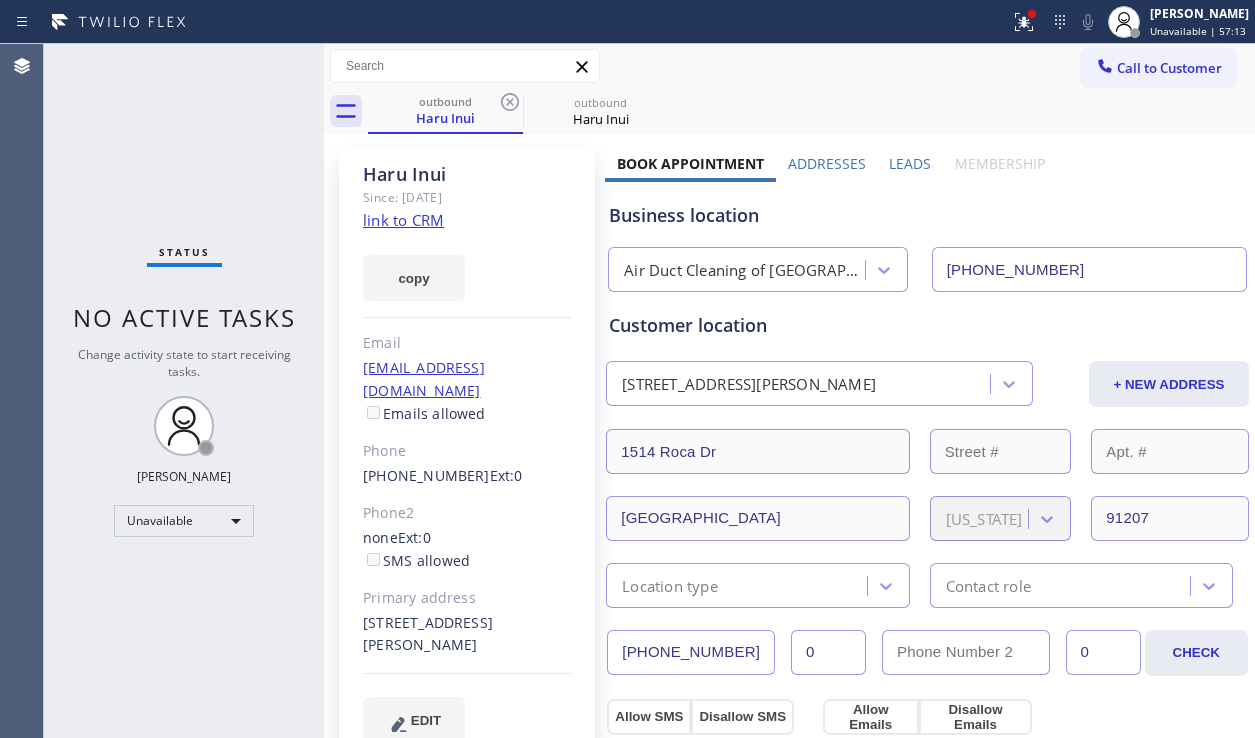 click on "link to CRM" 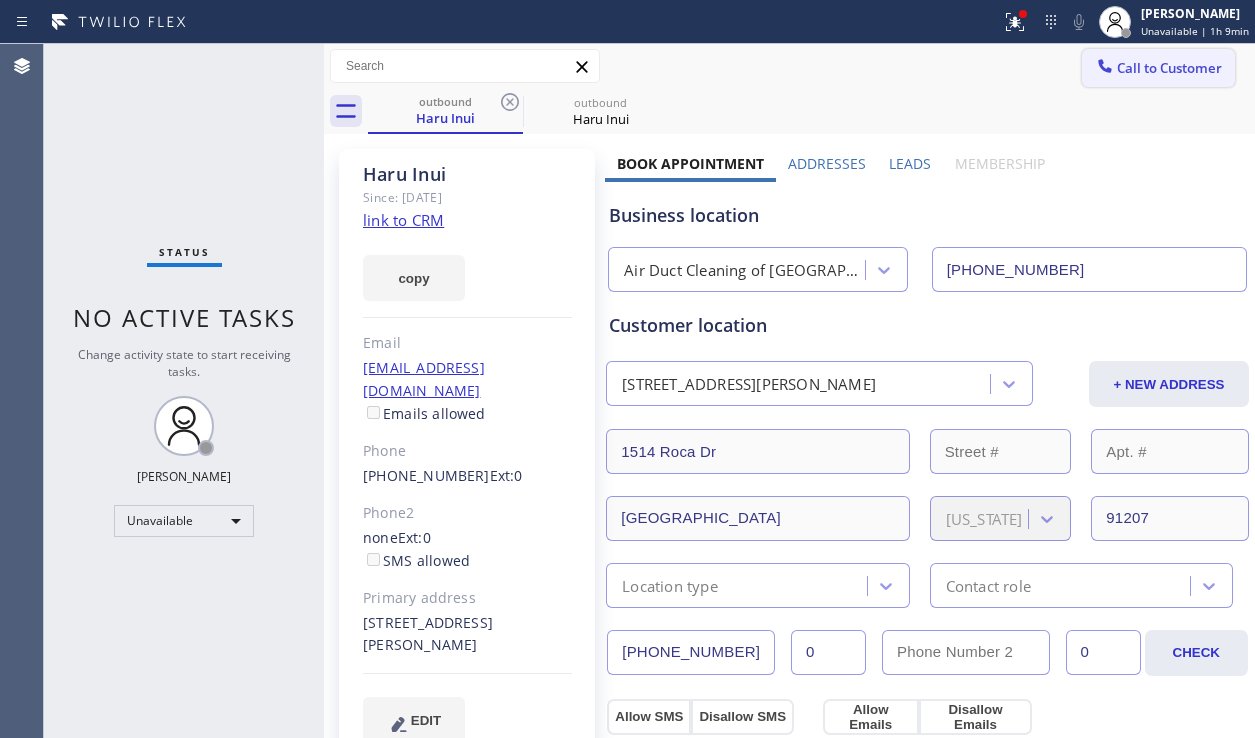 click on "Call to Customer" at bounding box center [1169, 68] 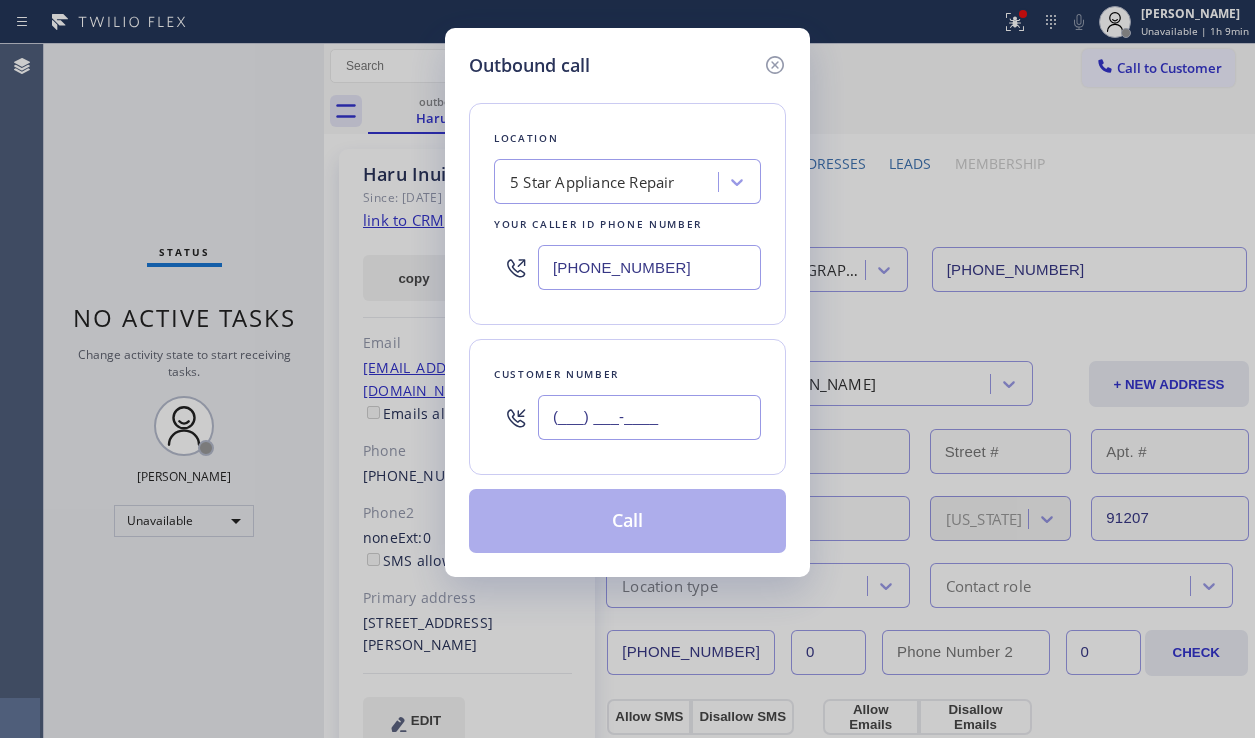click on "(___) ___-____" at bounding box center (649, 417) 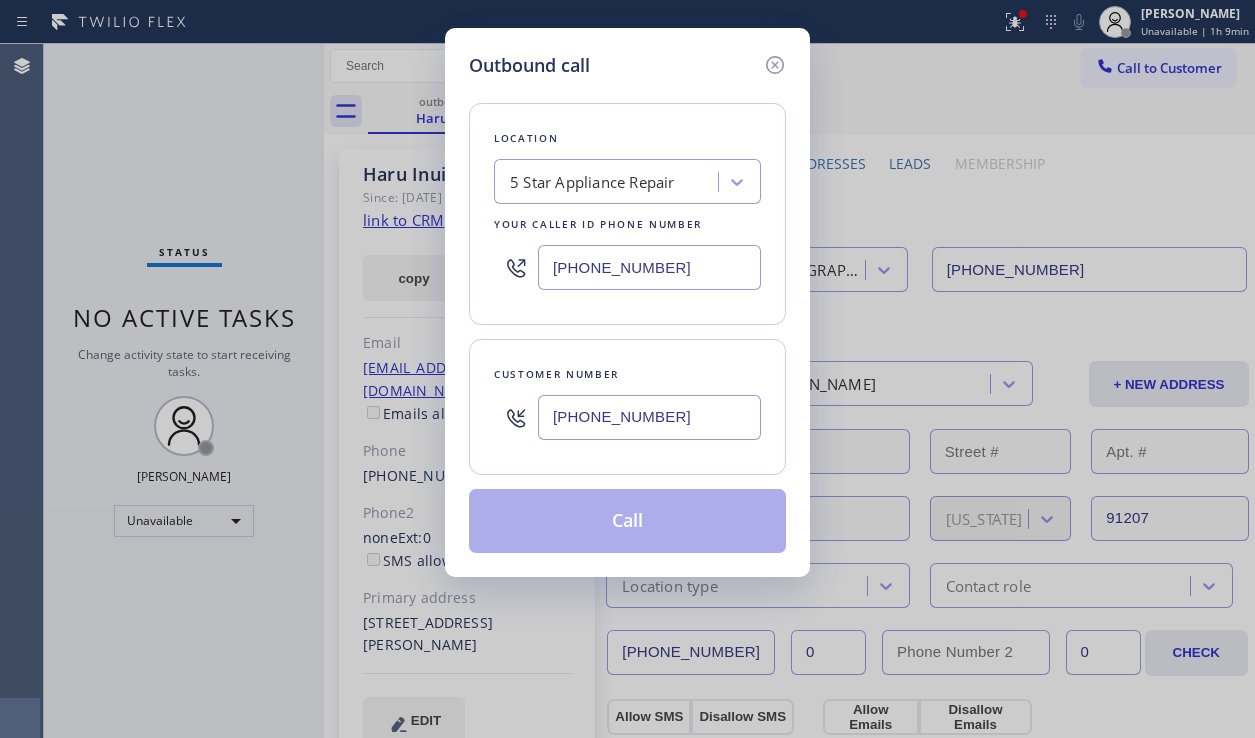 type on "(415) 264-9629" 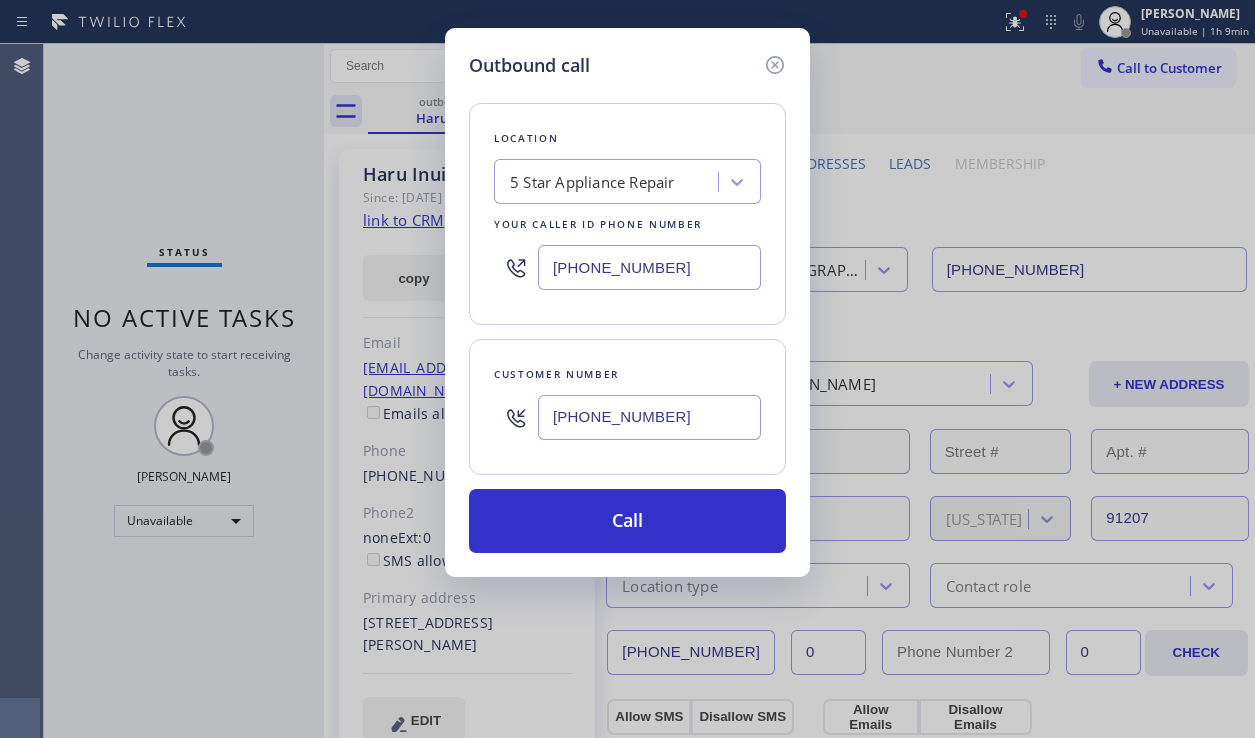 drag, startPoint x: 688, startPoint y: 267, endPoint x: 517, endPoint y: 279, distance: 171.42053 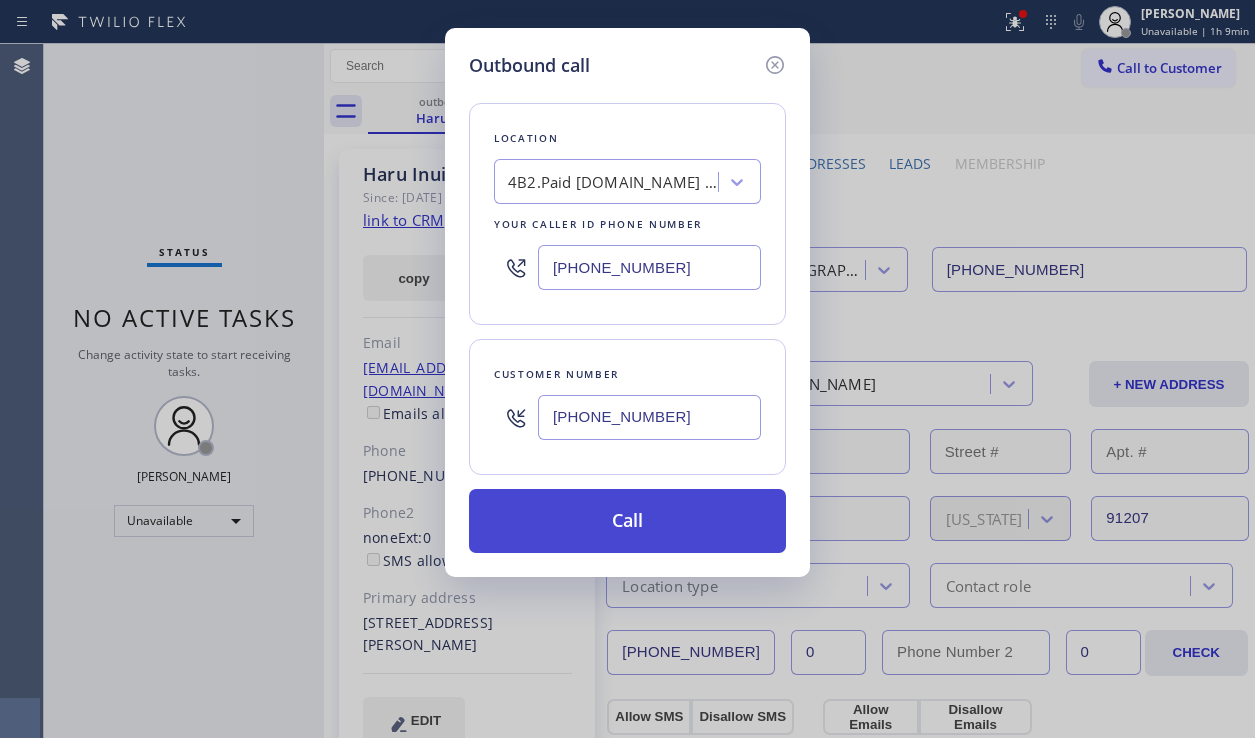 type on "(669) 345-4543" 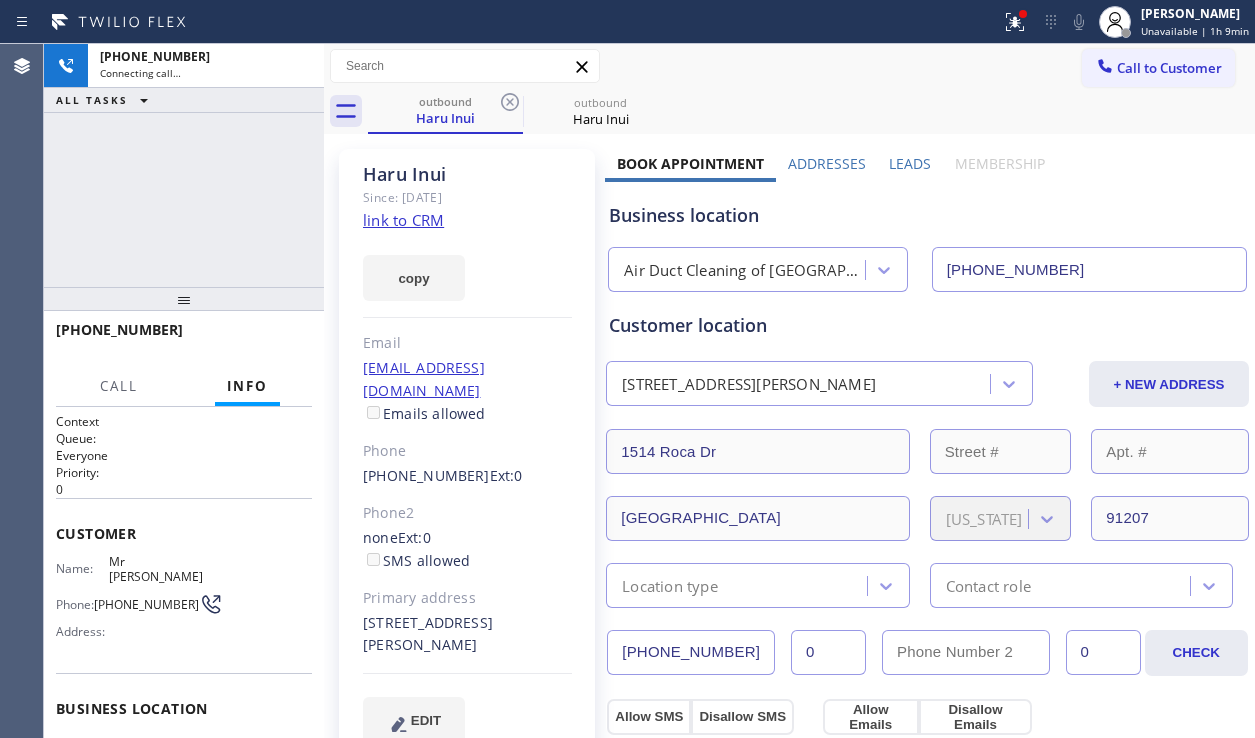 click on "+14152649629 Connecting call… ALL TASKS ALL TASKS ACTIVE TASKS TASKS IN WRAP UP" at bounding box center (184, 165) 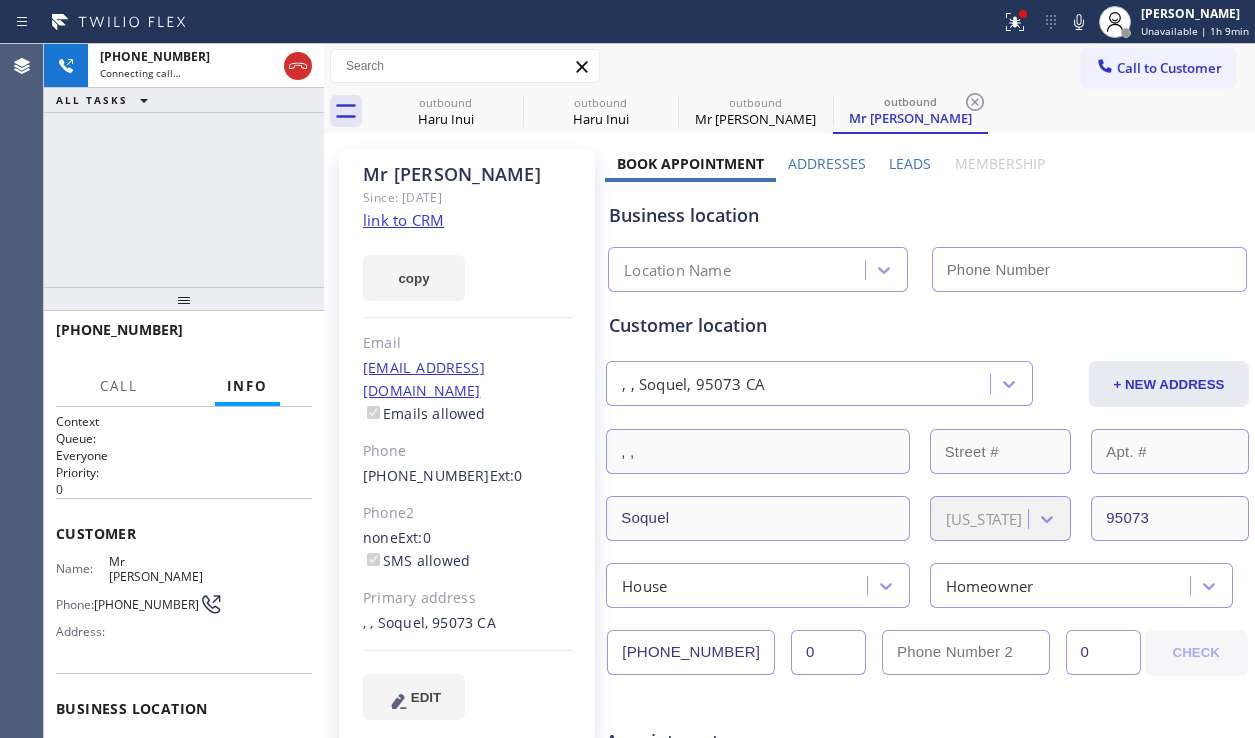 type on "(669) 345-4543" 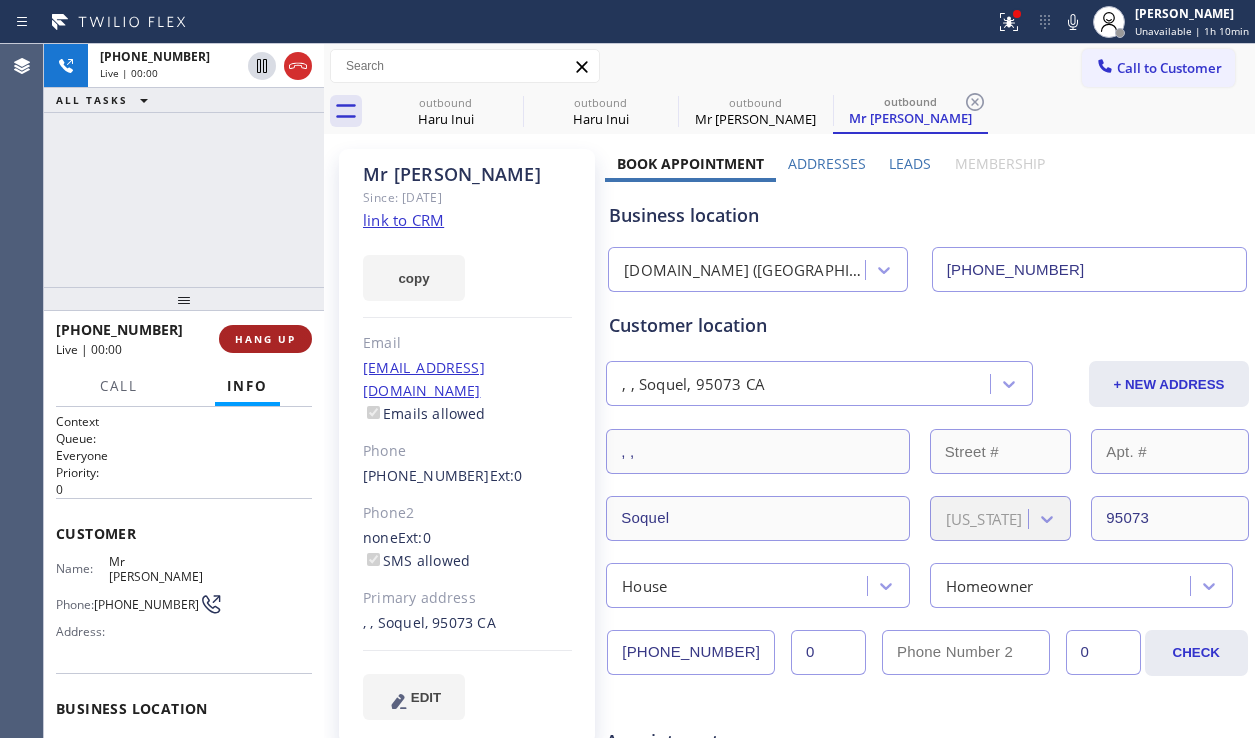 click on "HANG UP" at bounding box center [265, 339] 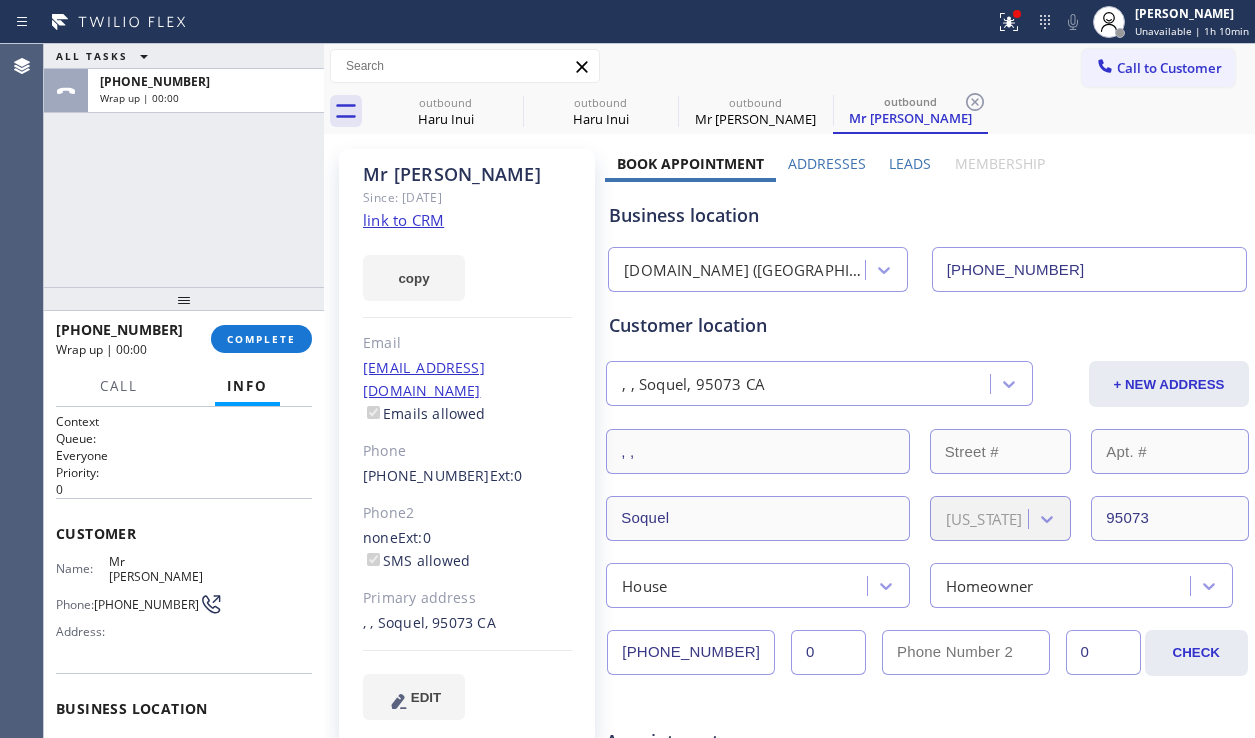 drag, startPoint x: 657, startPoint y: 651, endPoint x: 616, endPoint y: 653, distance: 41.04875 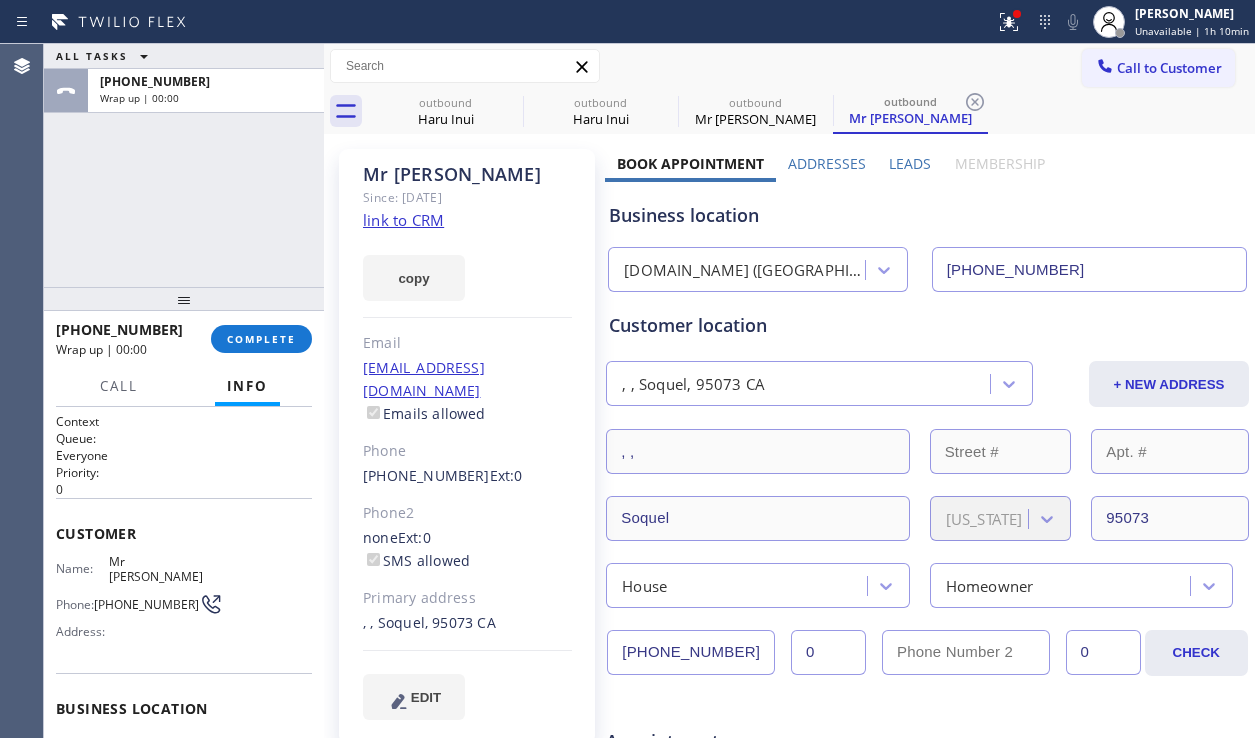 click on "(415) 264-9629" at bounding box center (691, 652) 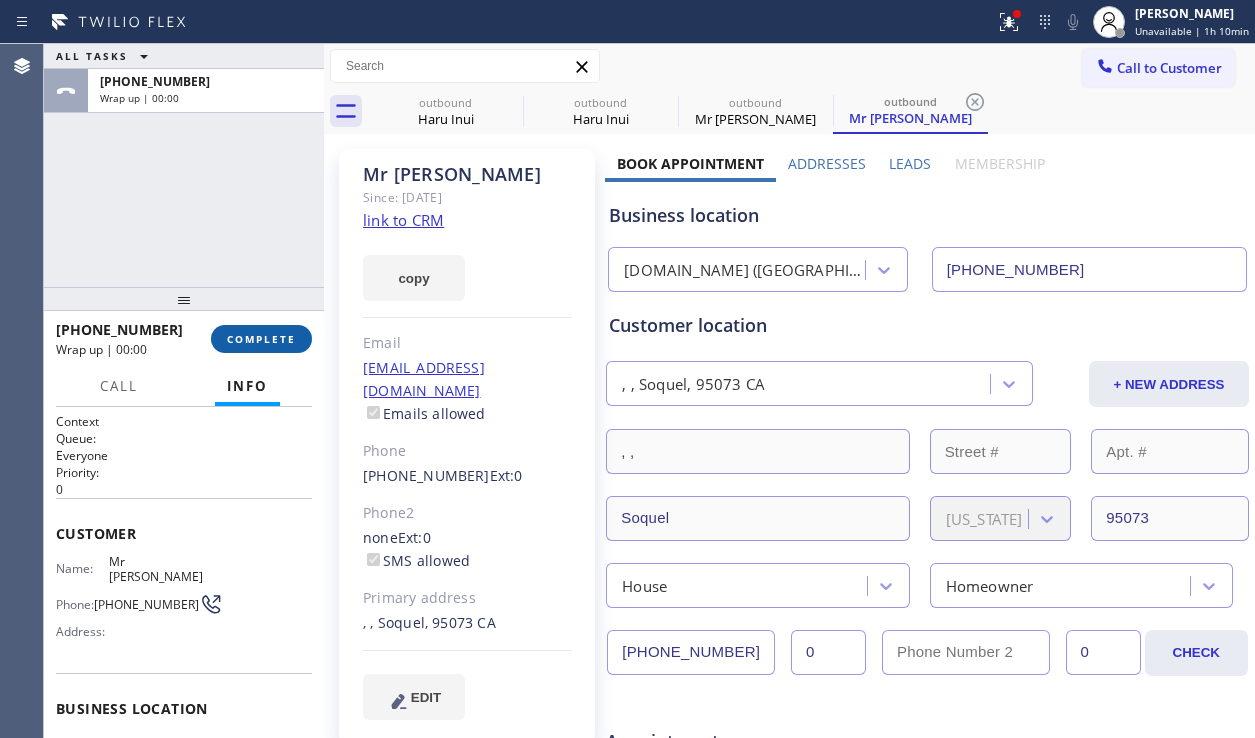 click on "COMPLETE" at bounding box center [261, 339] 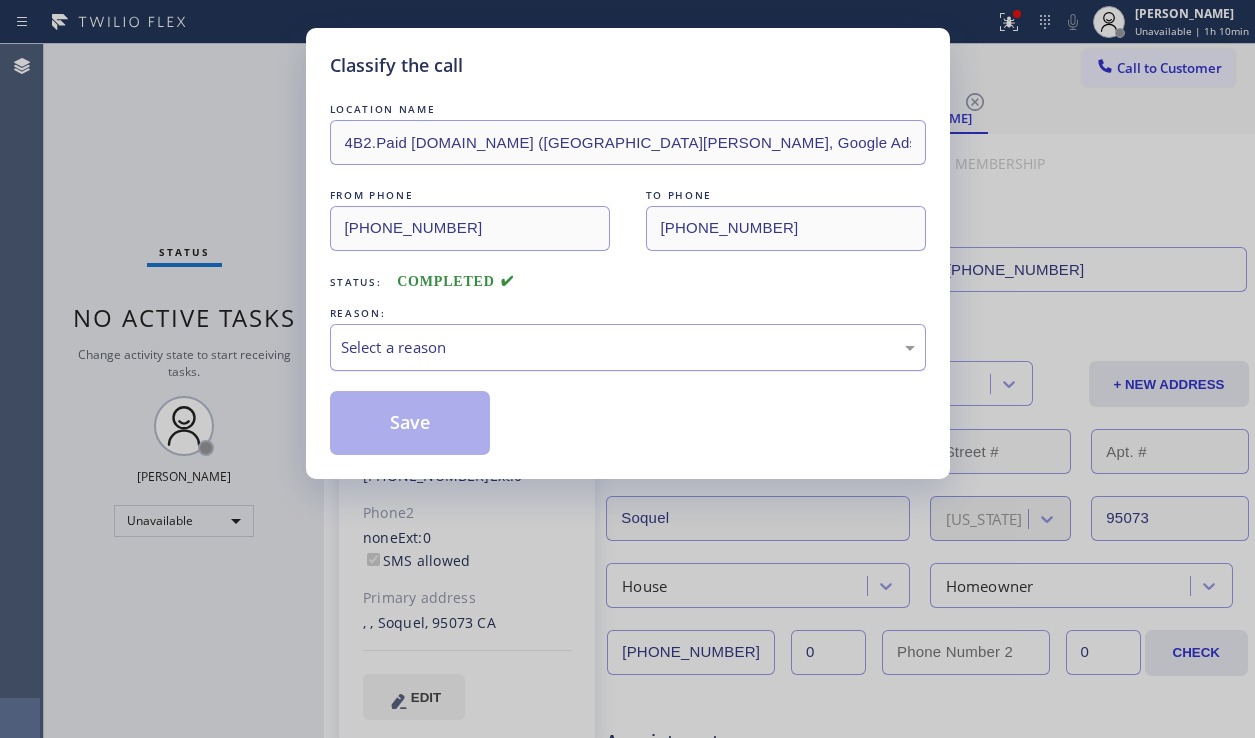 click on "Select a reason" at bounding box center (628, 347) 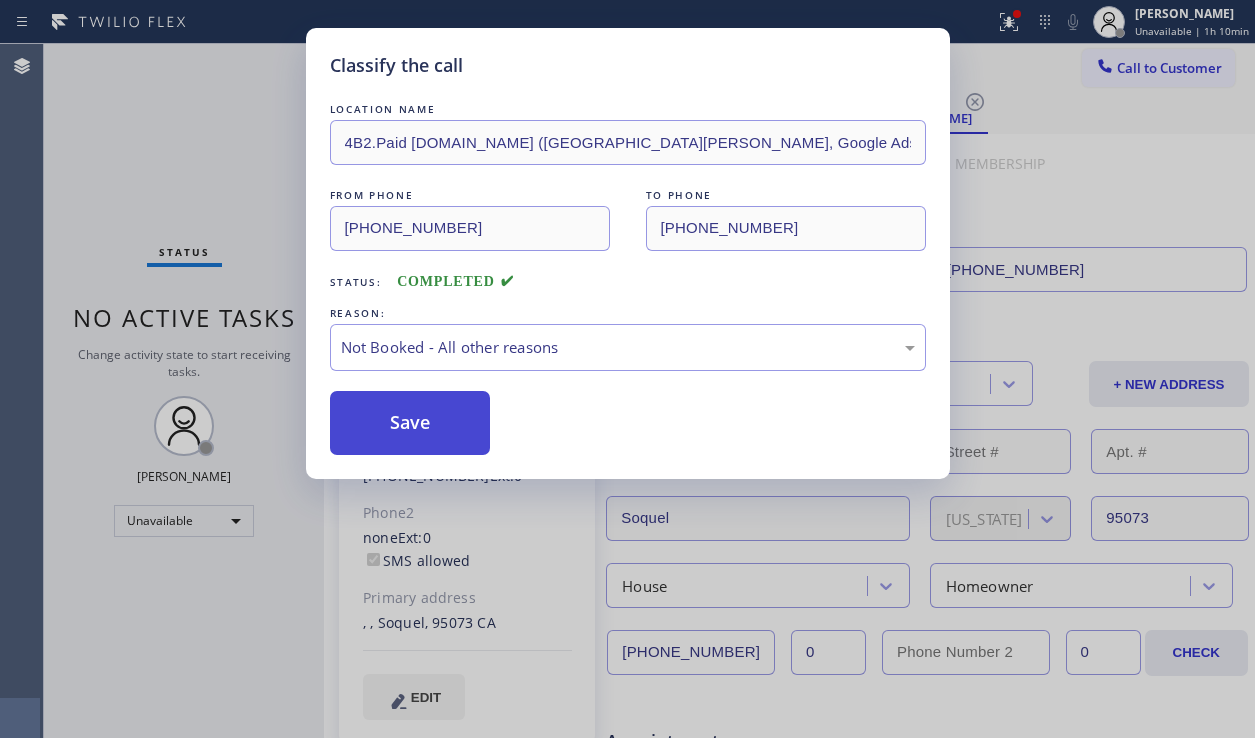 click on "Save" at bounding box center (410, 423) 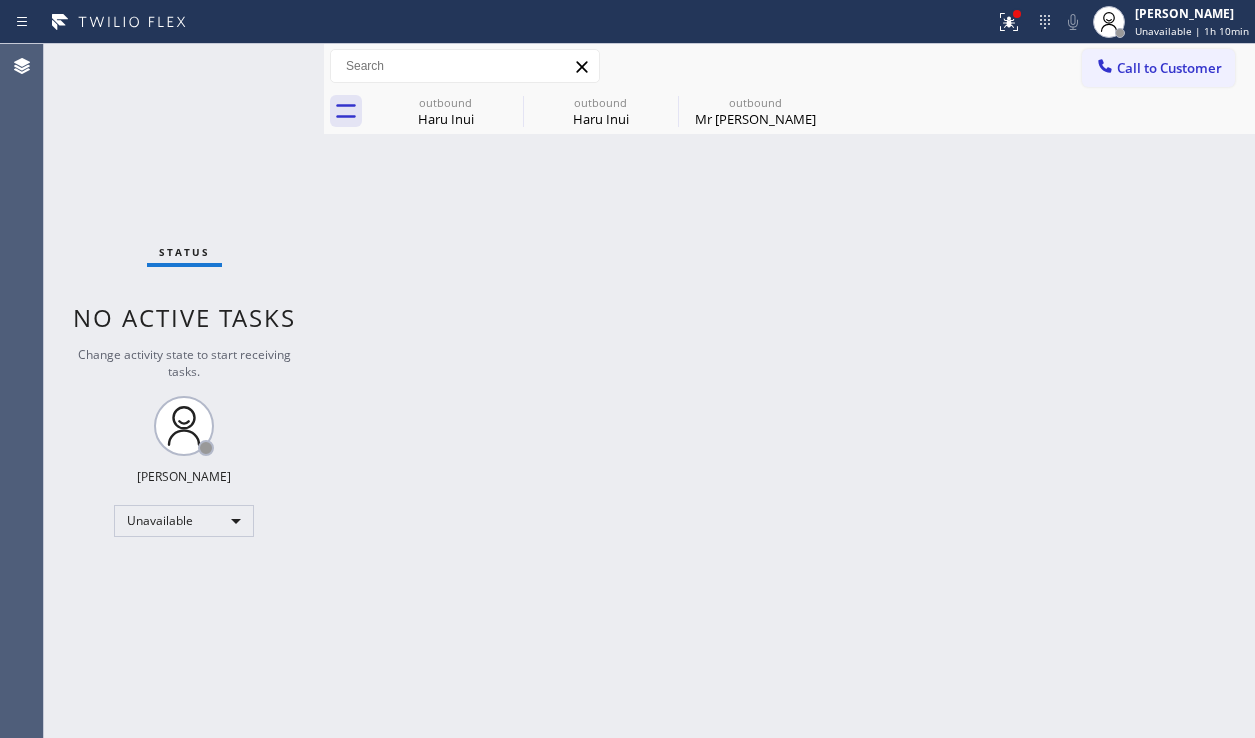 click on "Call to Customer" at bounding box center [1169, 68] 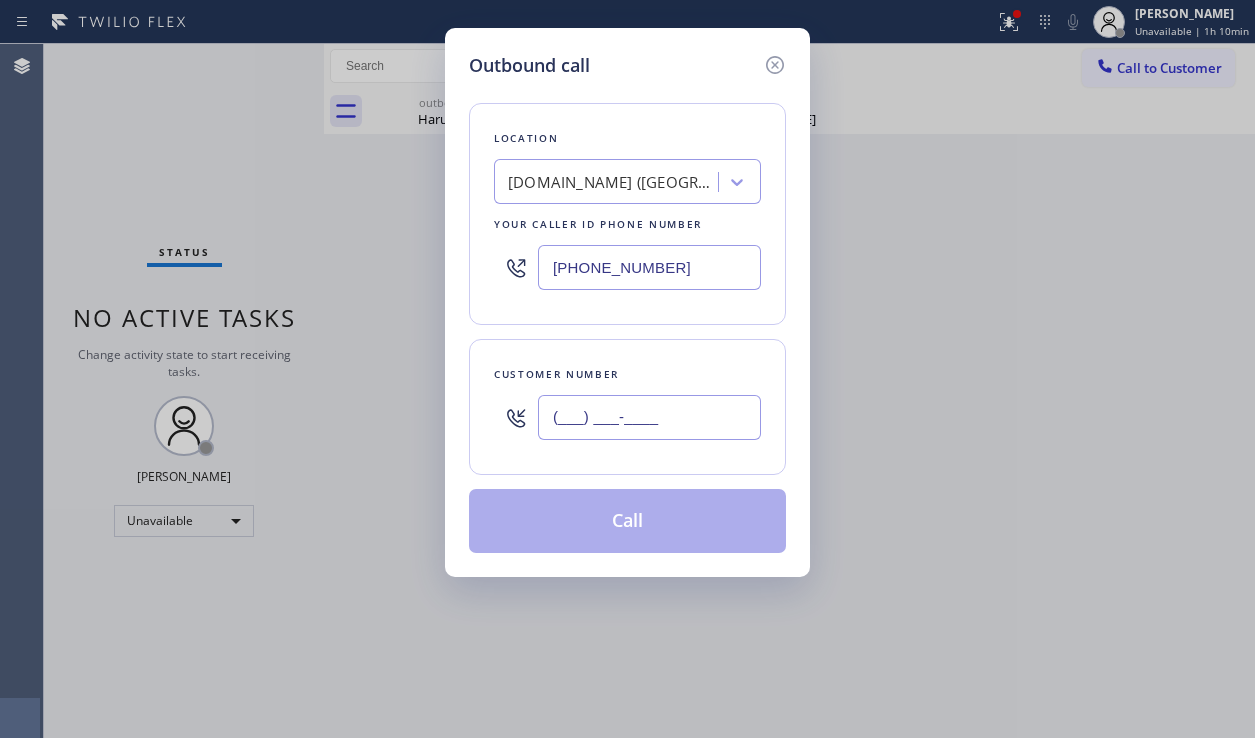 click on "(___) ___-____" at bounding box center [649, 417] 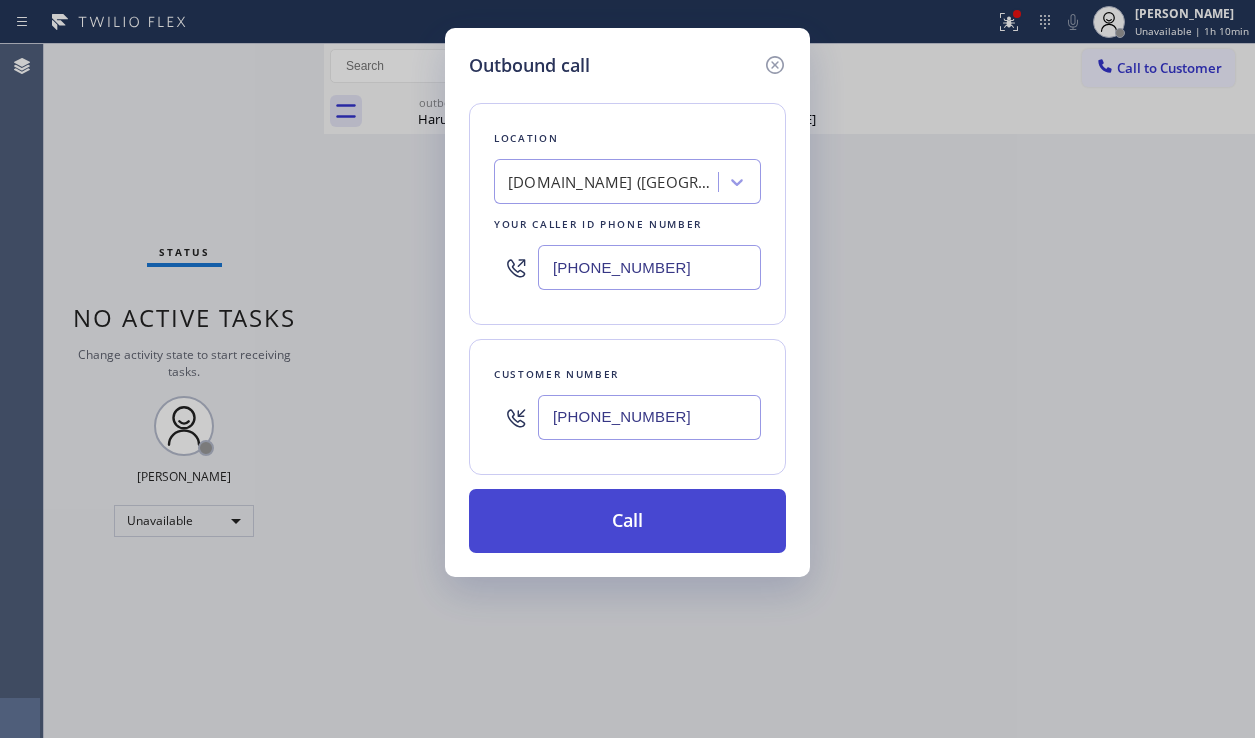 type on "(415) 264-9629" 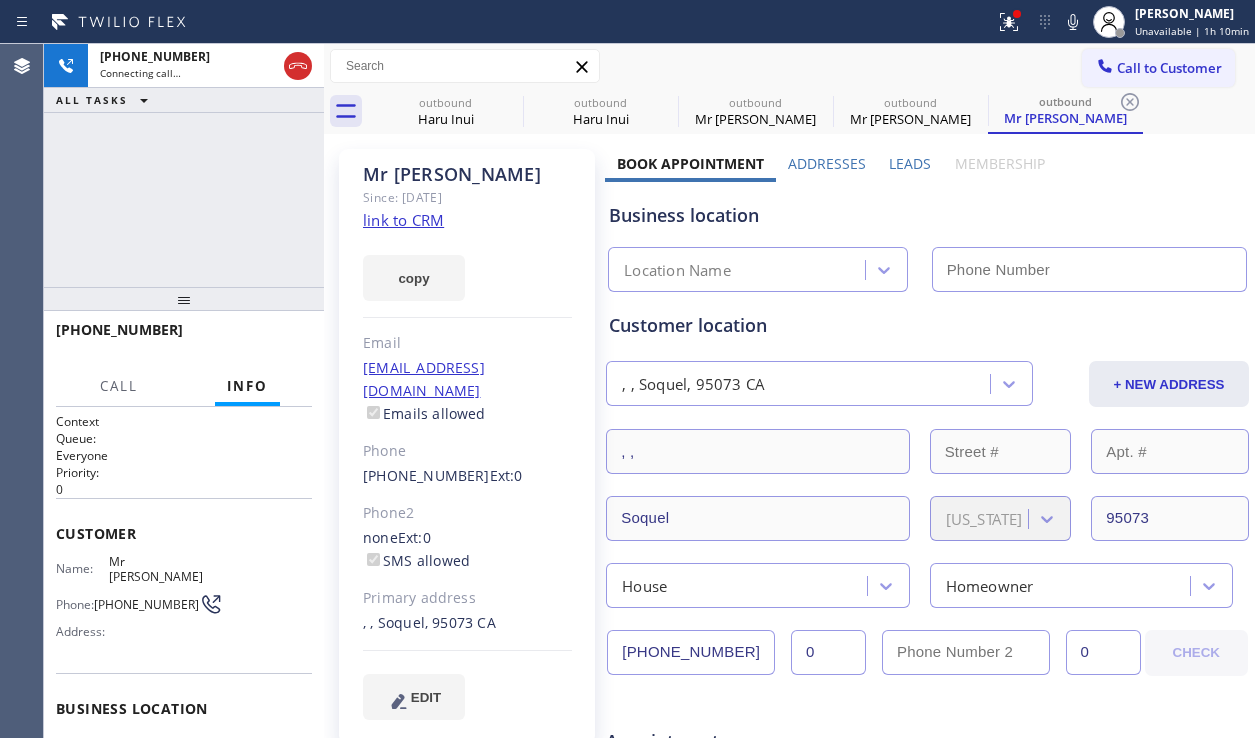 type on "(669) 345-4543" 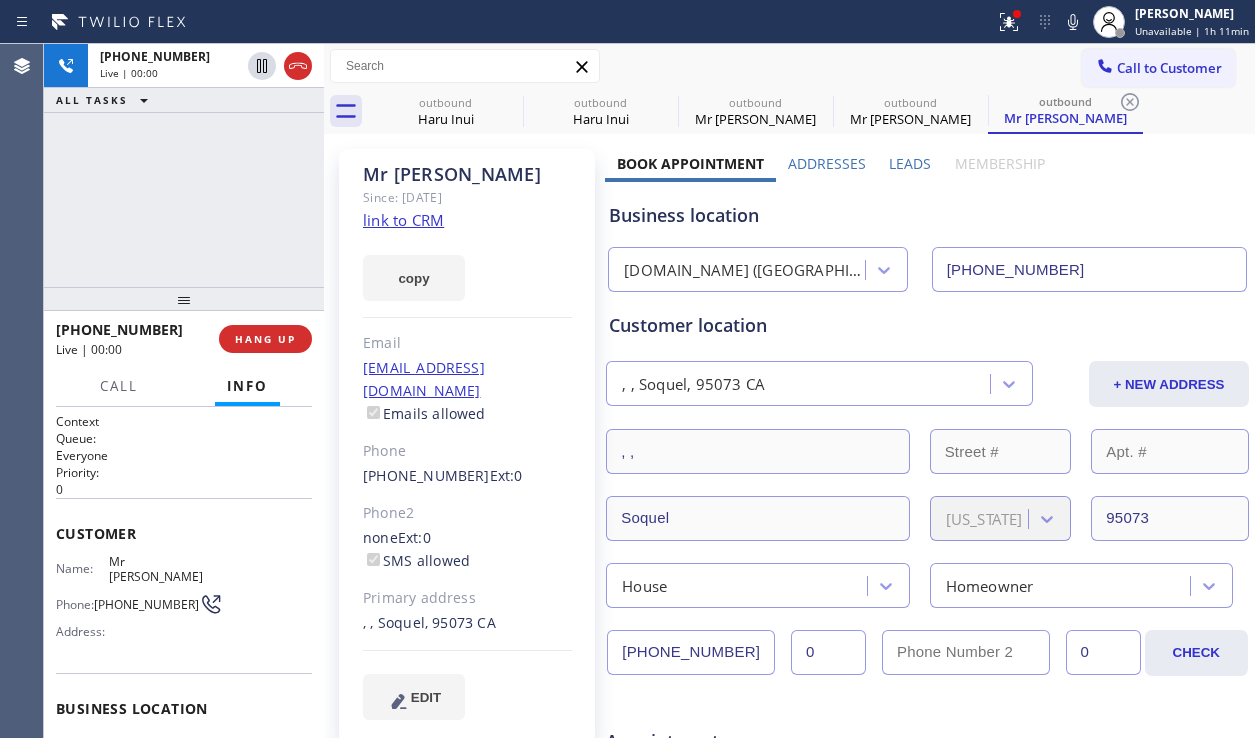 drag, startPoint x: 1195, startPoint y: 217, endPoint x: 1163, endPoint y: 219, distance: 32.06244 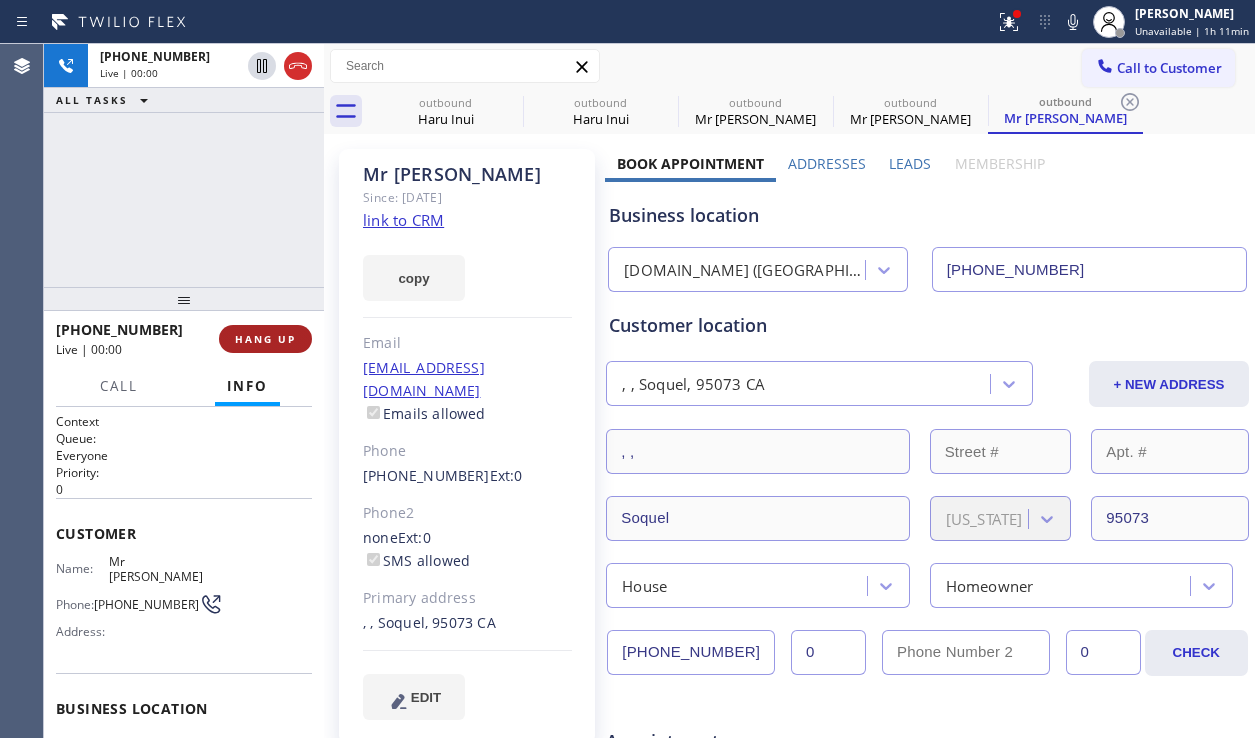 click on "HANG UP" at bounding box center (265, 339) 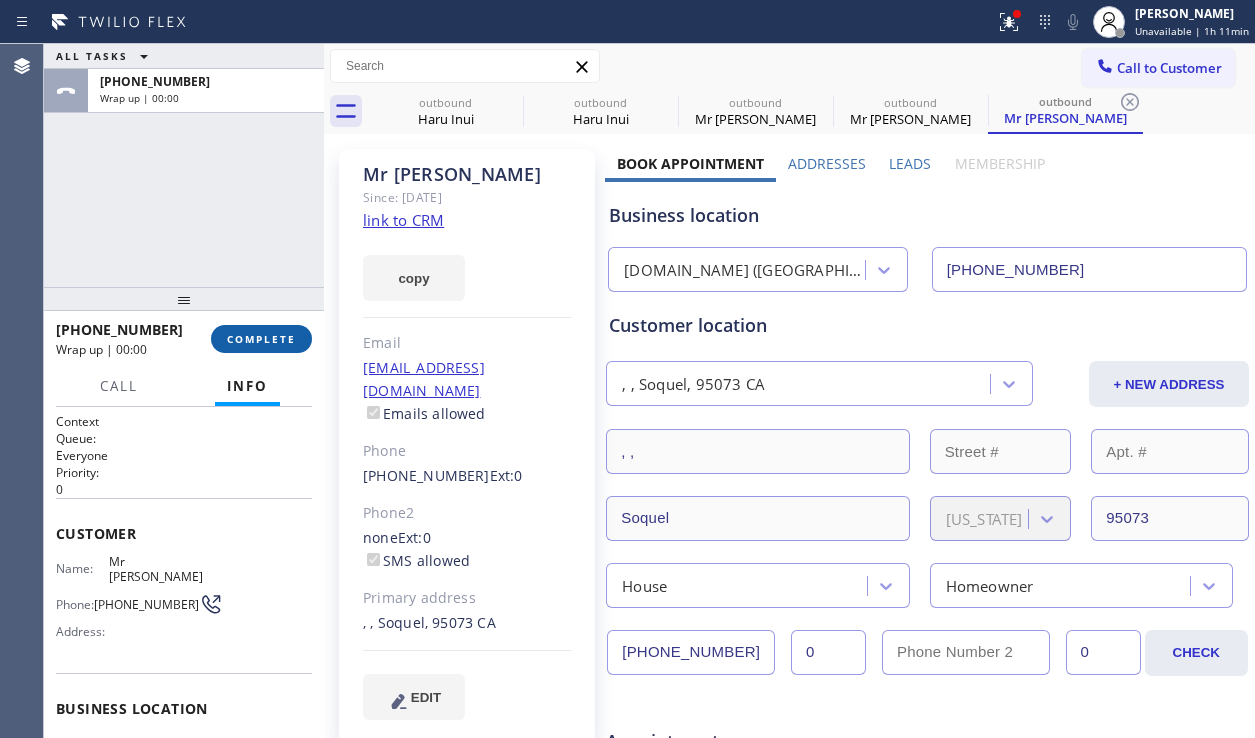click on "COMPLETE" at bounding box center (261, 339) 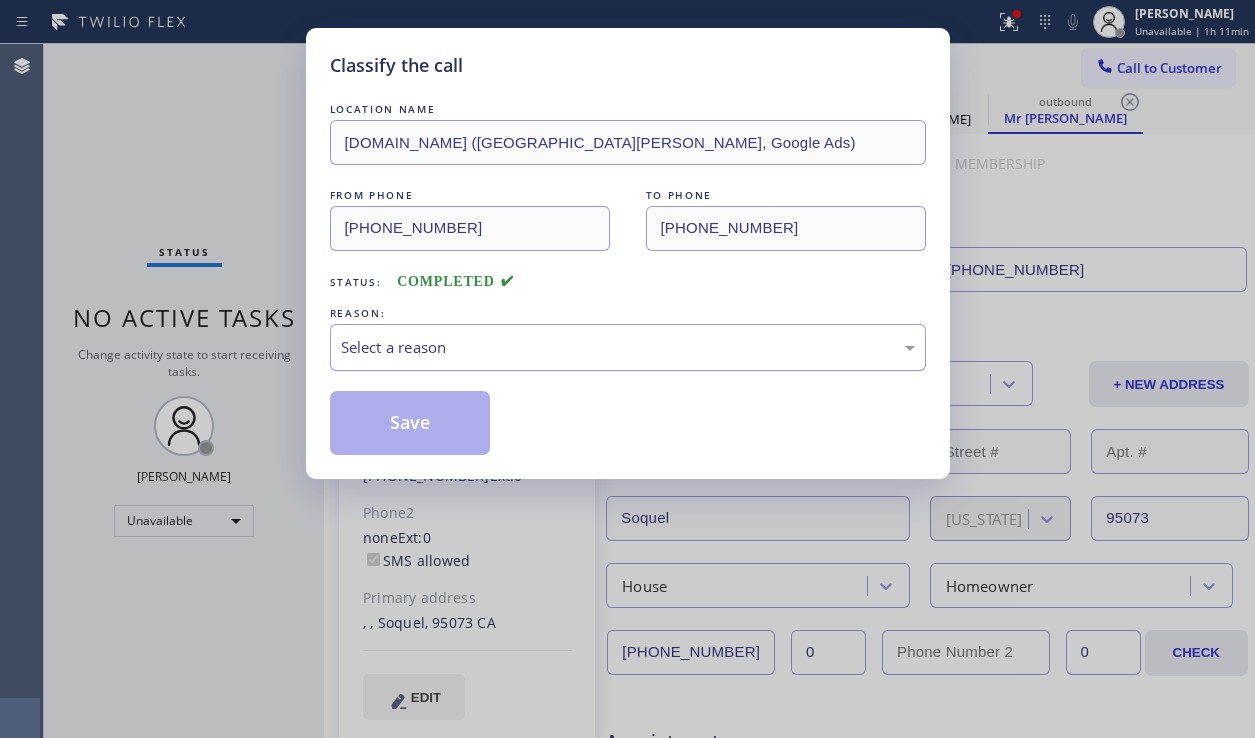 click on "Select a reason" at bounding box center (628, 347) 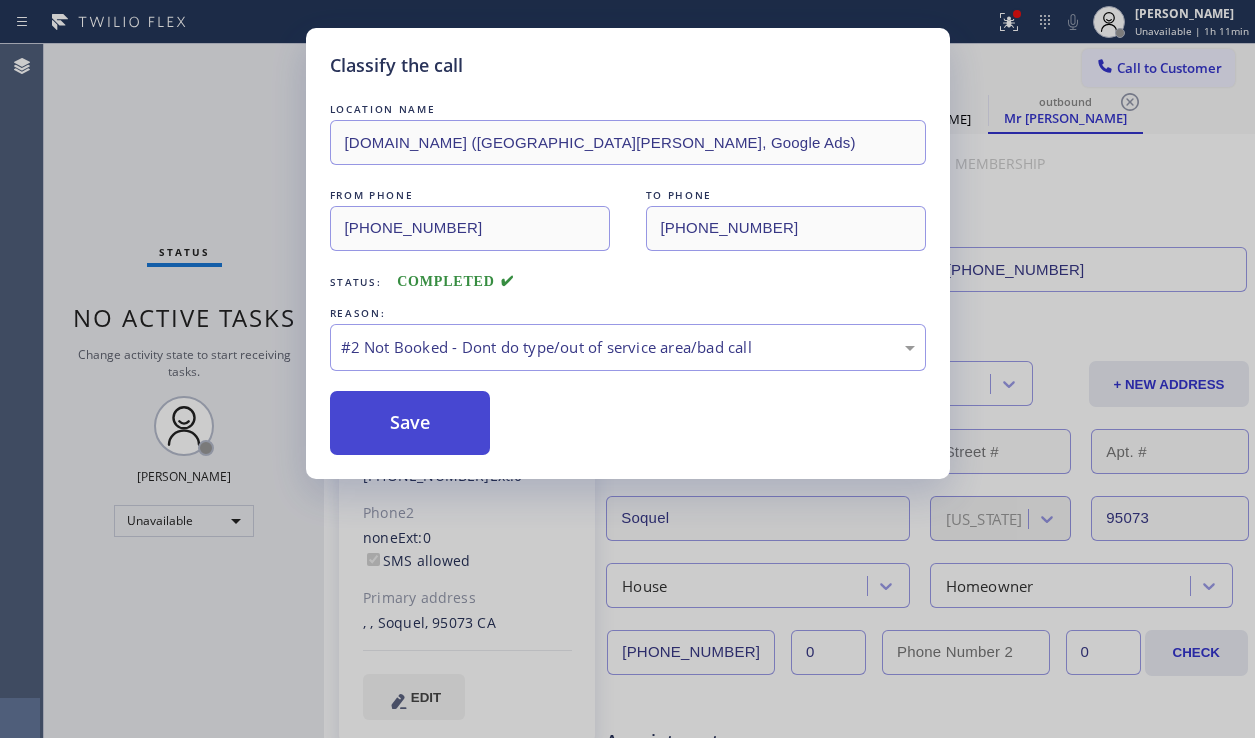 click on "Save" at bounding box center [410, 423] 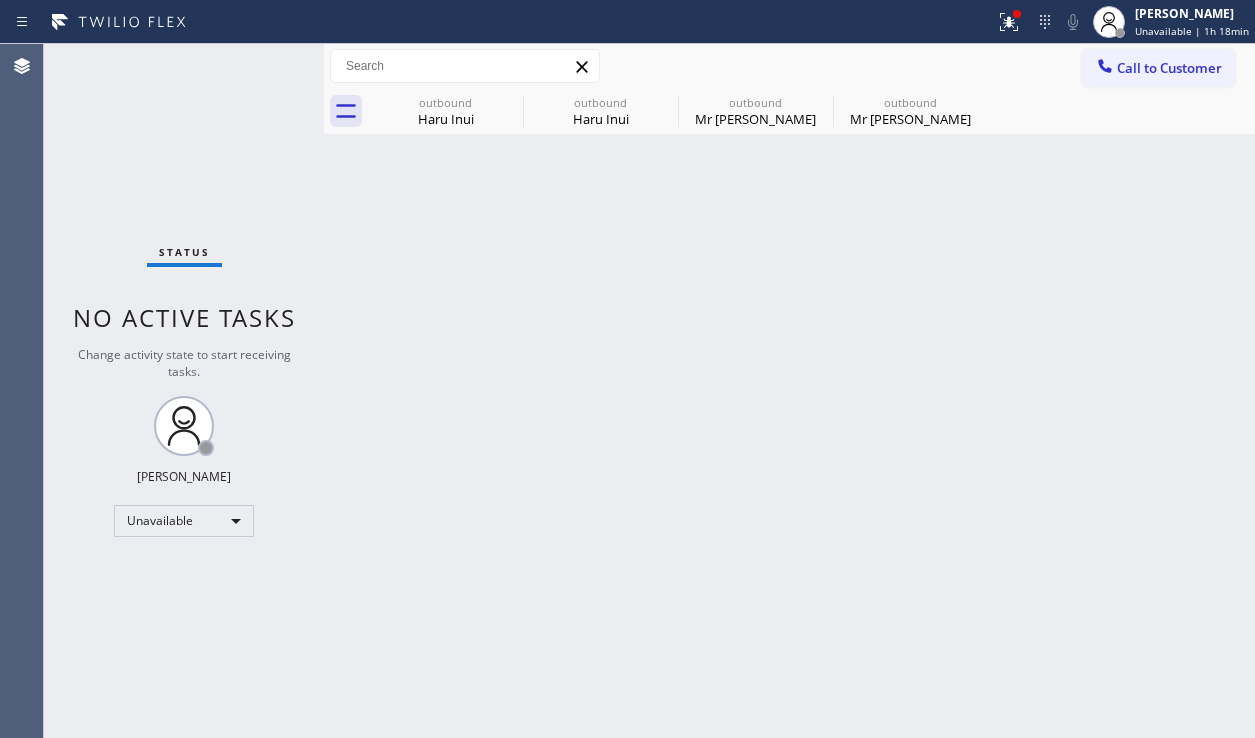 click on "Back to Dashboard Change Sender ID Customers Technicians Select a contact Outbound call Location Search location Your caller id phone number Customer number Call Customer info Name   Phone none Address none Change Sender ID HVAC +18559994417 5 Star Appliance +18557314952 Appliance Repair +18554611149 Plumbing +18889090120 Air Duct Cleaning +18006865038  Electricians +18005688664 Cancel Change Check personal SMS Reset Change outbound Haru Inui outbound Haru Inui outbound Mr Doug outbound Mr Doug Call to Customer Outbound call Location SubzeroRepair.online (San Jose, Google Ads) Your caller id phone number (669) 345-4543 Customer number Call Outbound call Technician Search Technician Your caller id phone number Your caller id phone number Call outbound Haru Inui outbound Haru Inui outbound Mr Doug outbound Mr Doug Haru   Inui Since: 20 may 2020 link to CRM copy Email hirjune25@aol.com  Emails allowed Phone (818) 484-6210  Ext:  0 Phone2 none  Ext:  0  SMS allowed Primary address EDIT Outbound call Location 0" at bounding box center [789, 391] 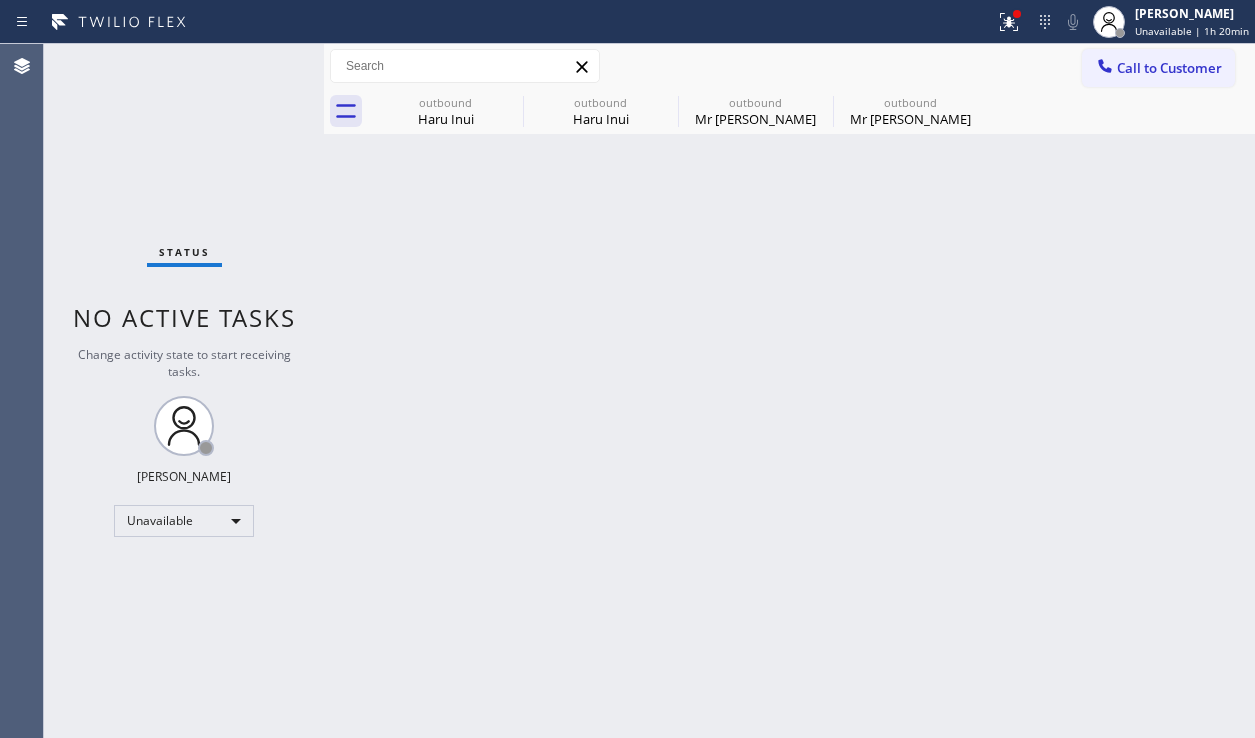 click on "Back to Dashboard Change Sender ID Customers Technicians Select a contact Outbound call Location Search location Your caller id phone number Customer number Call Customer info Name   Phone none Address none Change Sender ID HVAC +18559994417 5 Star Appliance +18557314952 Appliance Repair +18554611149 Plumbing +18889090120 Air Duct Cleaning +18006865038  Electricians +18005688664 Cancel Change Check personal SMS Reset Change outbound Haru Inui outbound Haru Inui outbound Mr Doug outbound Mr Doug Call to Customer Outbound call Location SubzeroRepair.online (San Jose, Google Ads) Your caller id phone number (669) 345-4543 Customer number Call Outbound call Technician Search Technician Your caller id phone number Your caller id phone number Call outbound Haru Inui outbound Haru Inui outbound Mr Doug outbound Mr Doug Haru   Inui Since: 20 may 2020 link to CRM copy Email hirjune25@aol.com  Emails allowed Phone (818) 484-6210  Ext:  0 Phone2 none  Ext:  0  SMS allowed Primary address EDIT Outbound call Location 0" at bounding box center [789, 391] 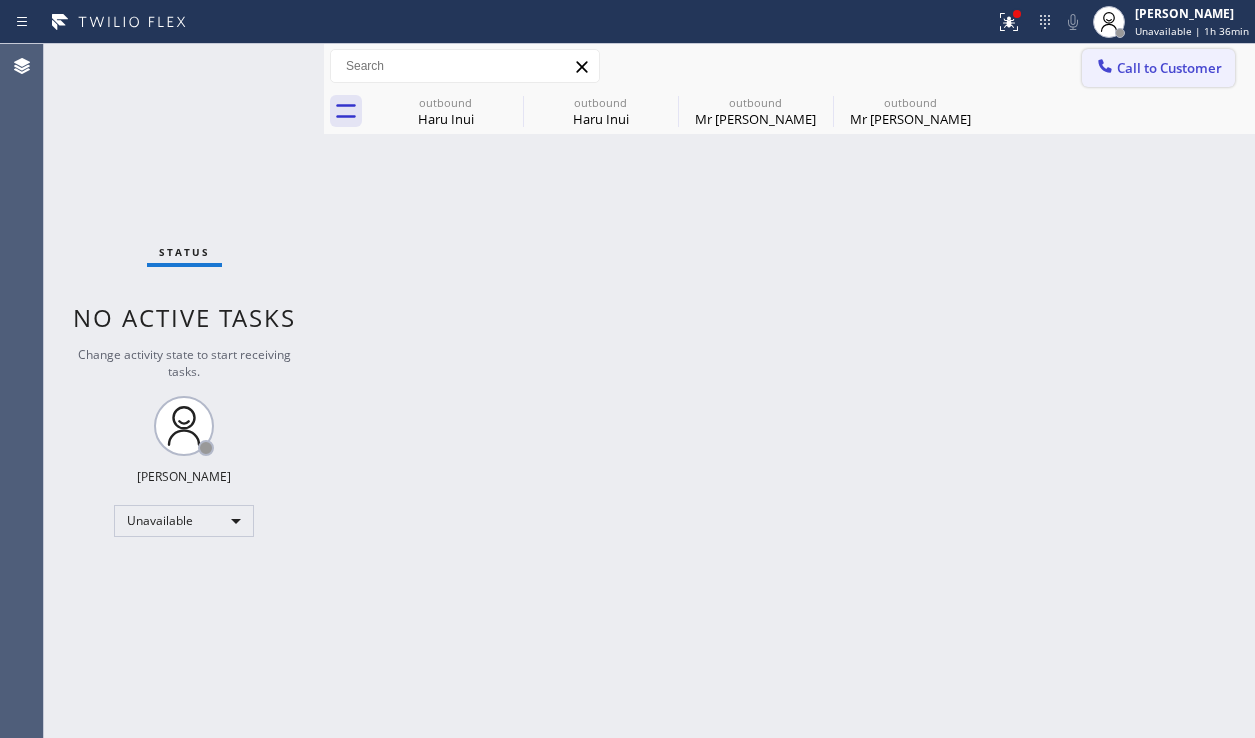 click on "Call to Customer" at bounding box center (1158, 68) 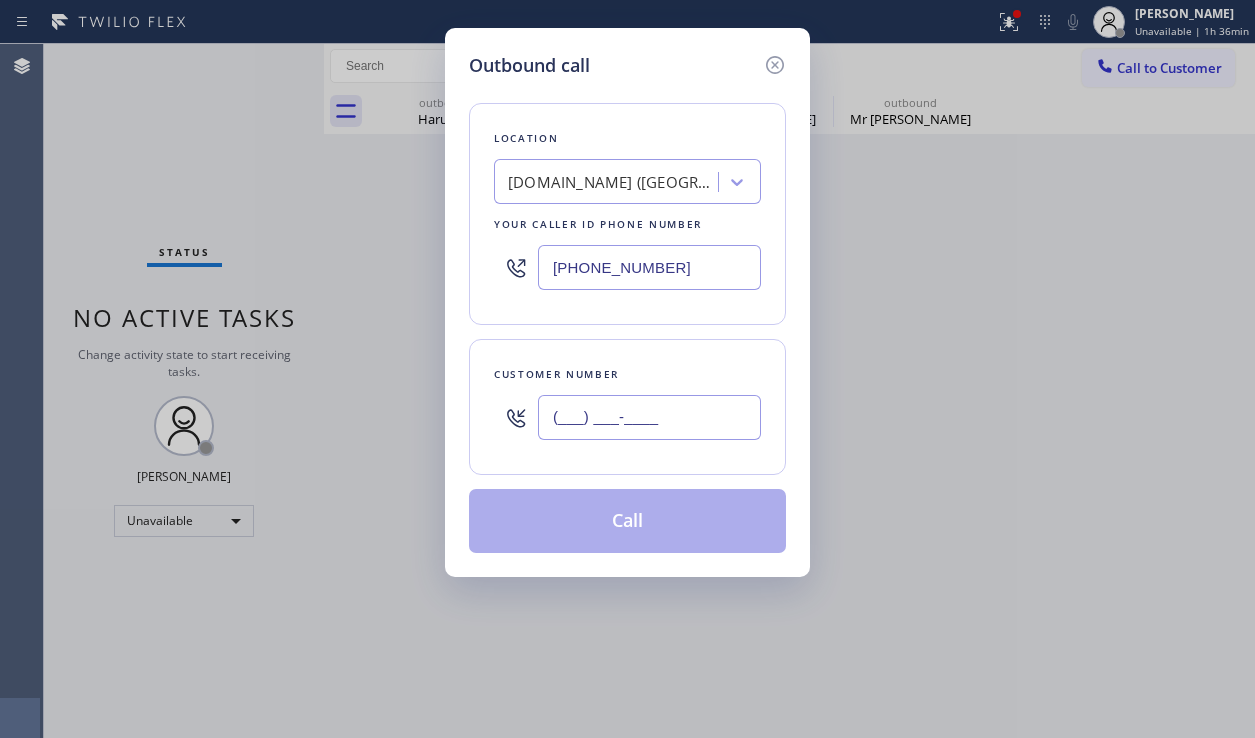 click on "(___) ___-____" at bounding box center [649, 417] 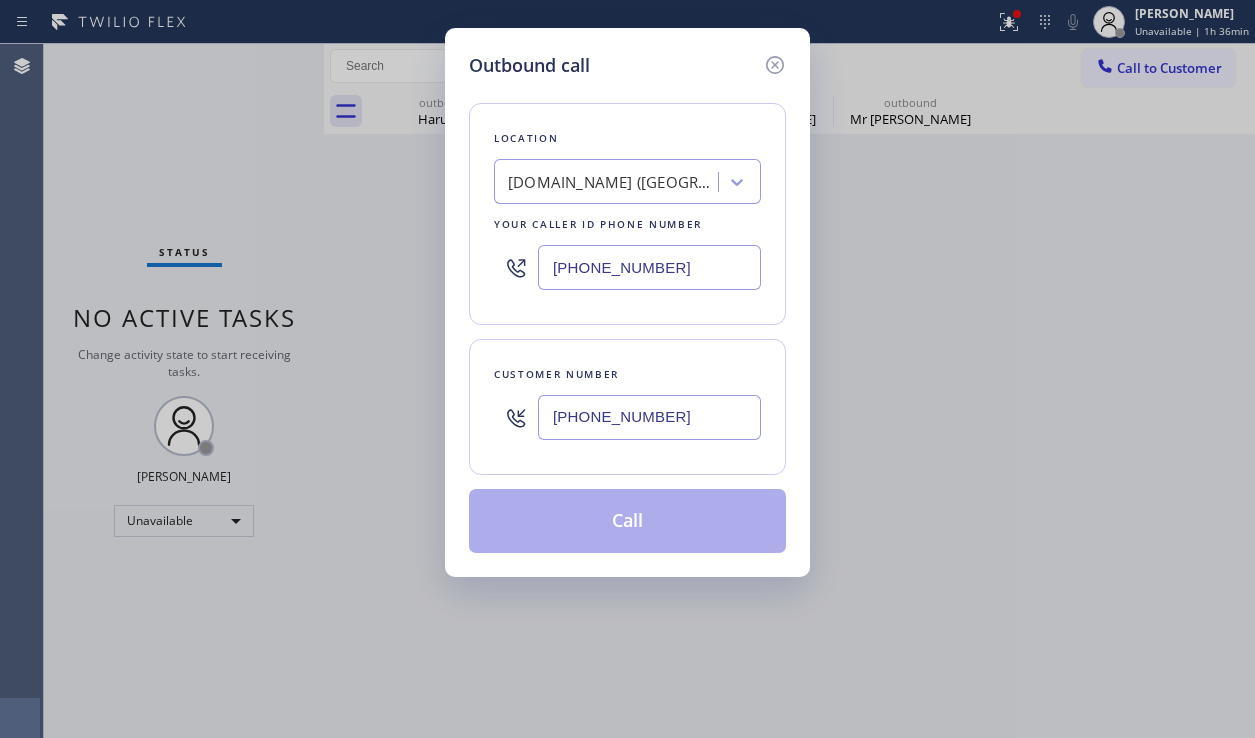 type on "(917) 716-4989" 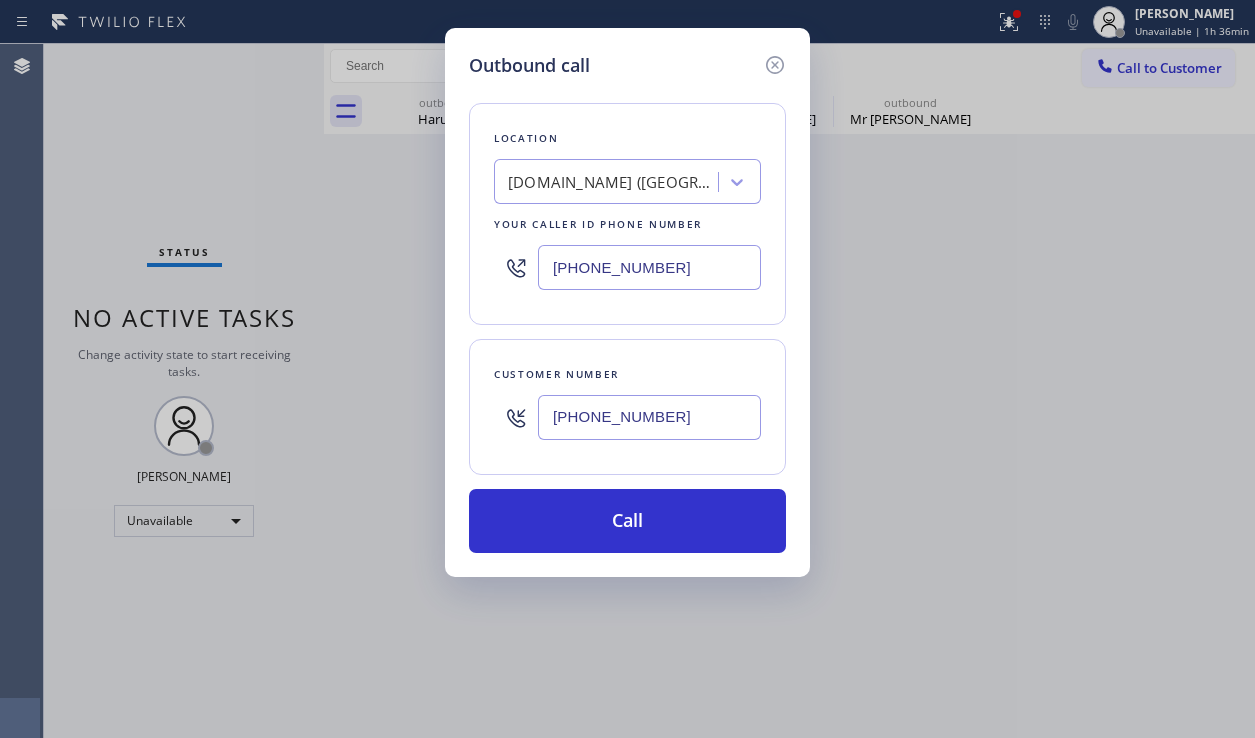 drag, startPoint x: 1220, startPoint y: 497, endPoint x: 996, endPoint y: 408, distance: 241.03319 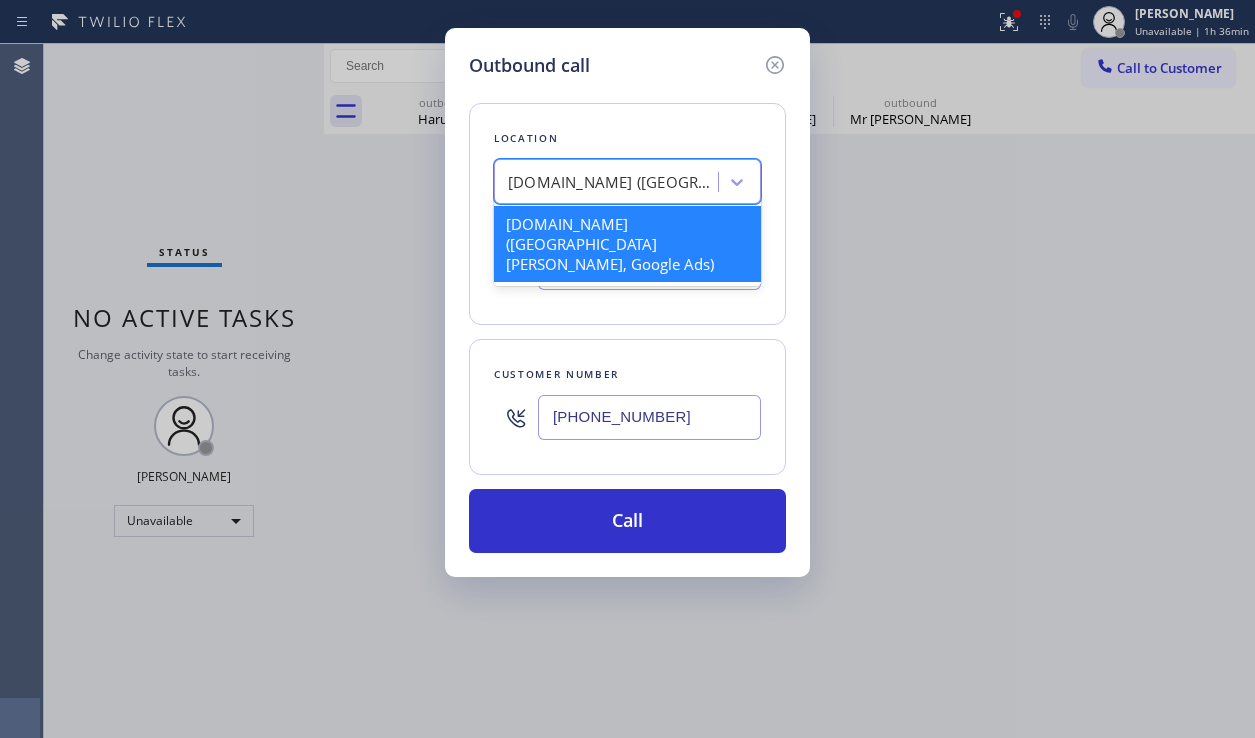 click on "SubzeroRepair.online (San Jose, Google Ads)" at bounding box center (609, 182) 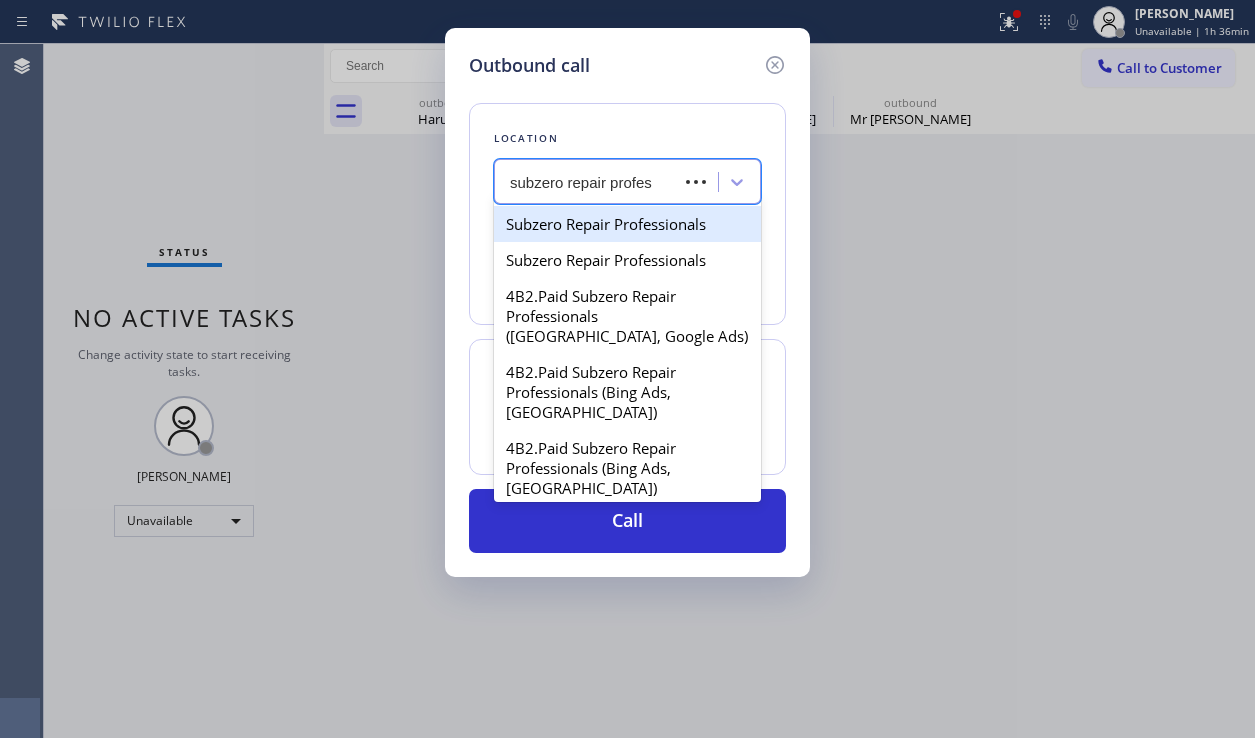 type on "subzero repair profess" 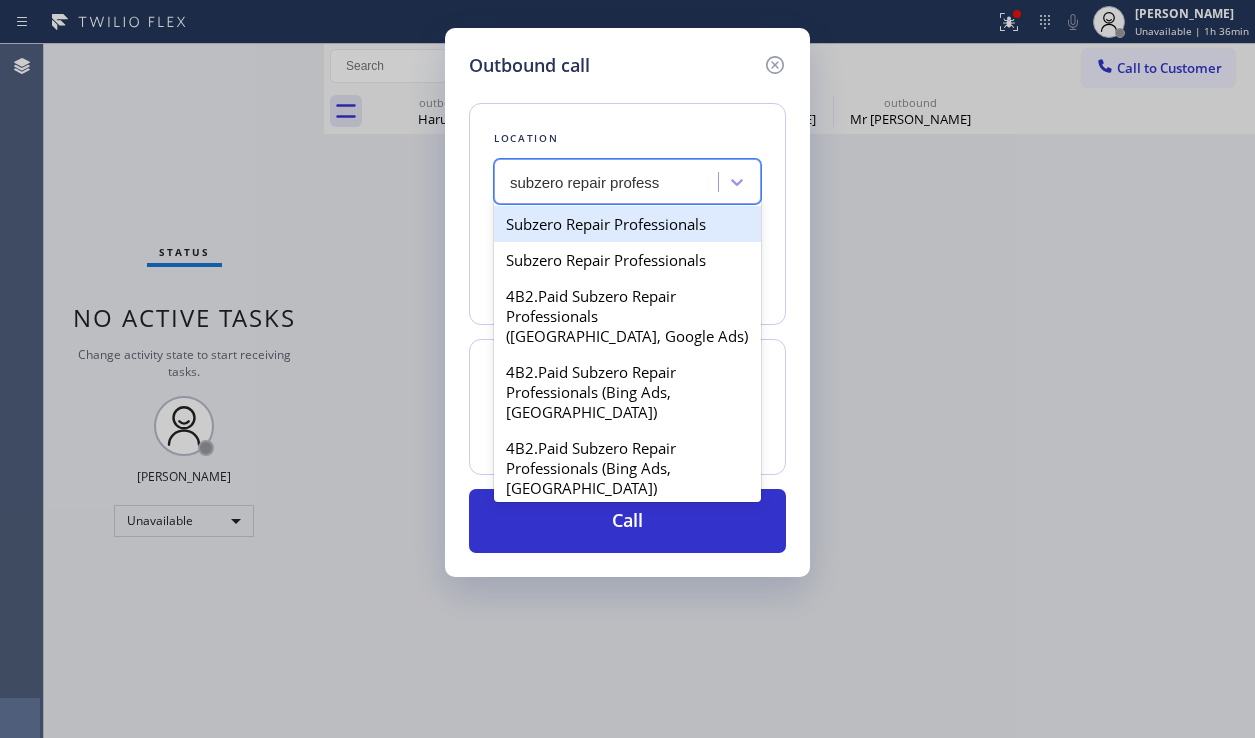 click on "Subzero Repair Professionals" at bounding box center (627, 224) 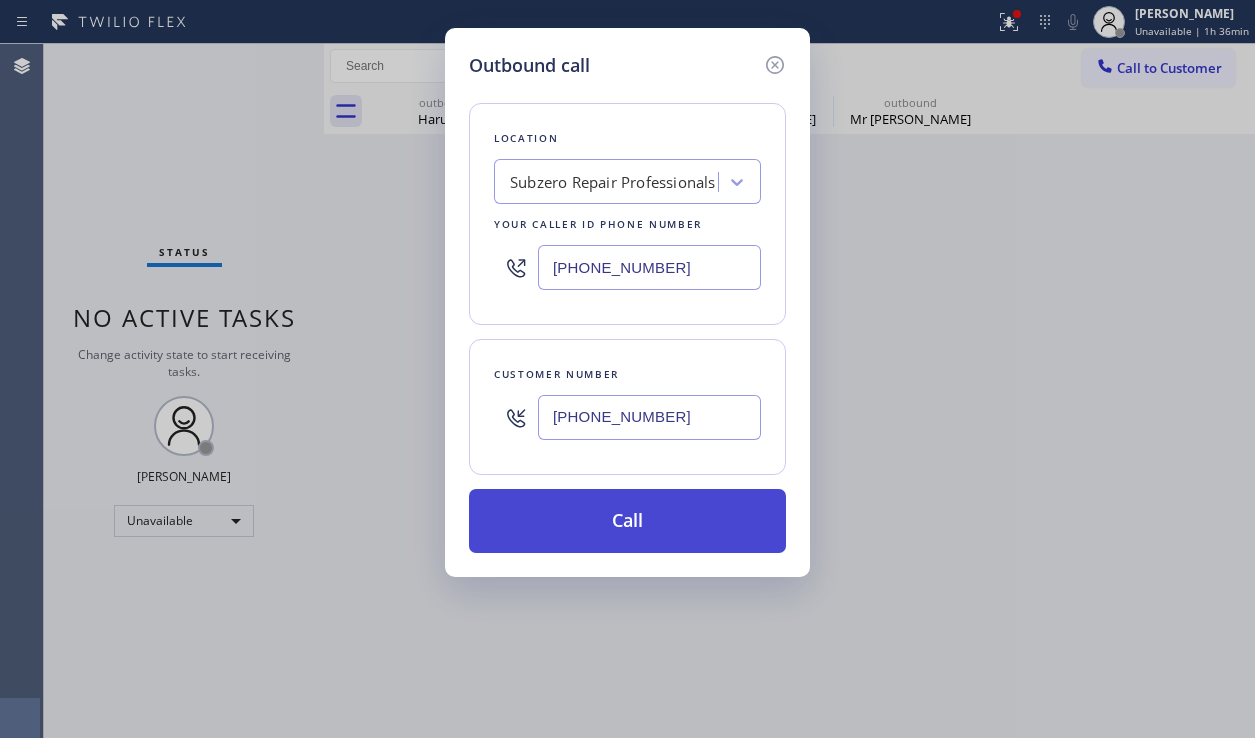 click on "Call" at bounding box center [627, 521] 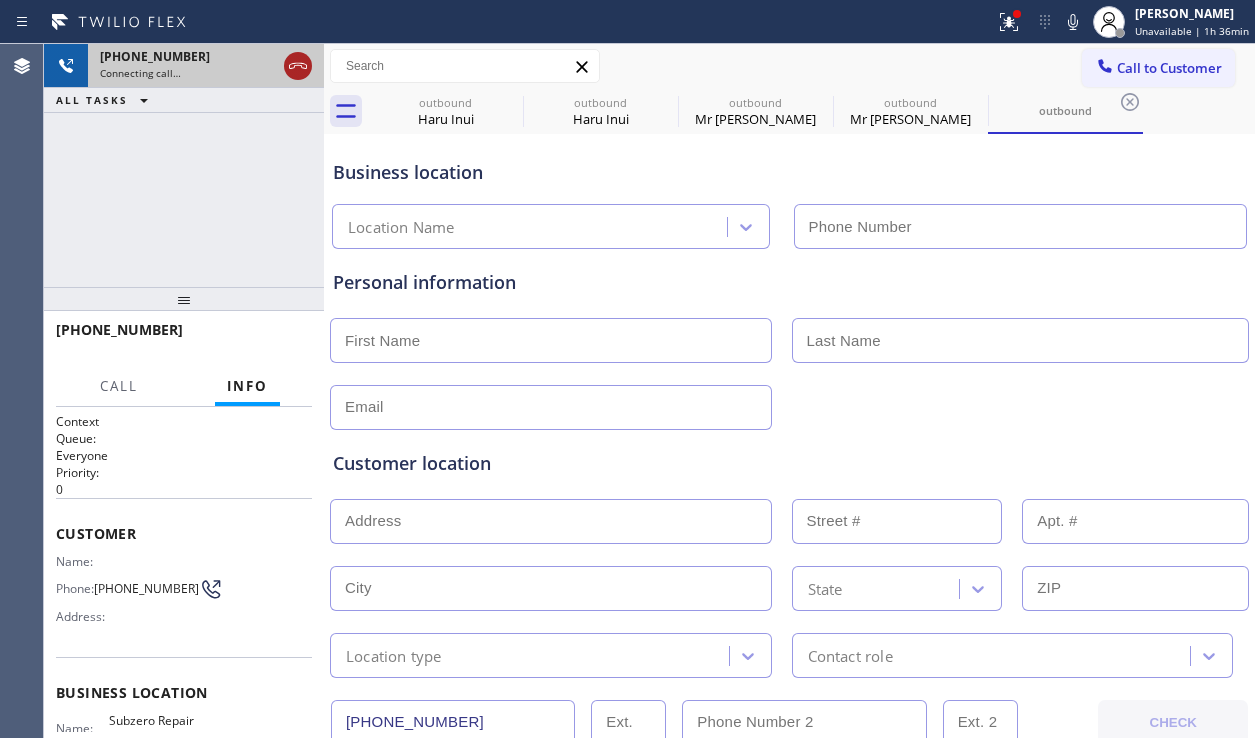 type on "(877) 414-7264" 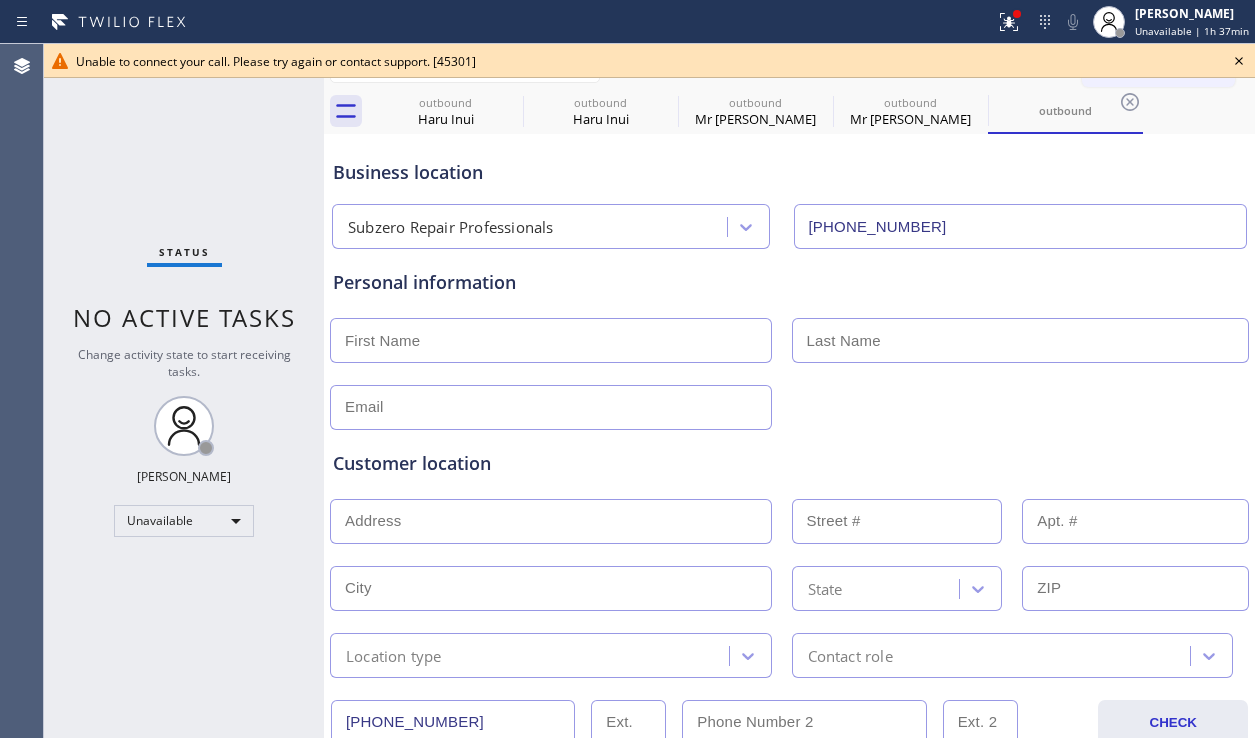 click on "Customer location >> ADD NEW ADDRESS << + NEW ADDRESS State Location type Contact role" at bounding box center [789, 554] 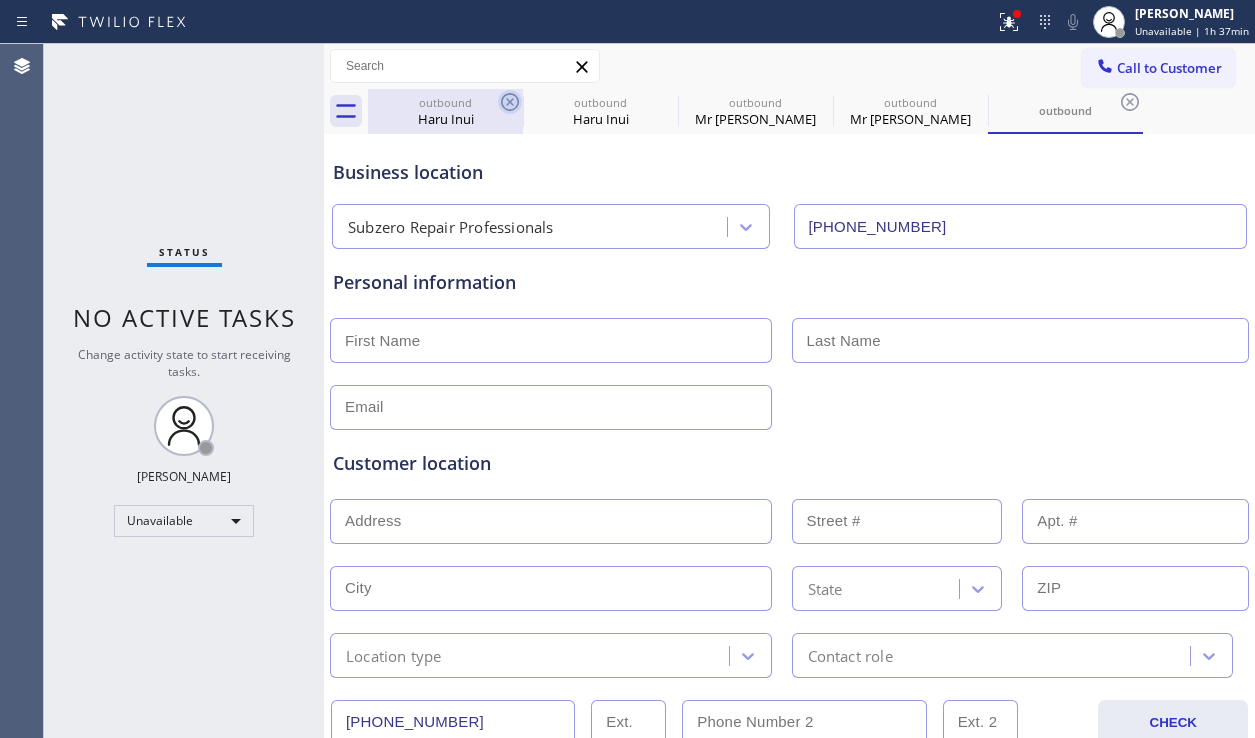 click 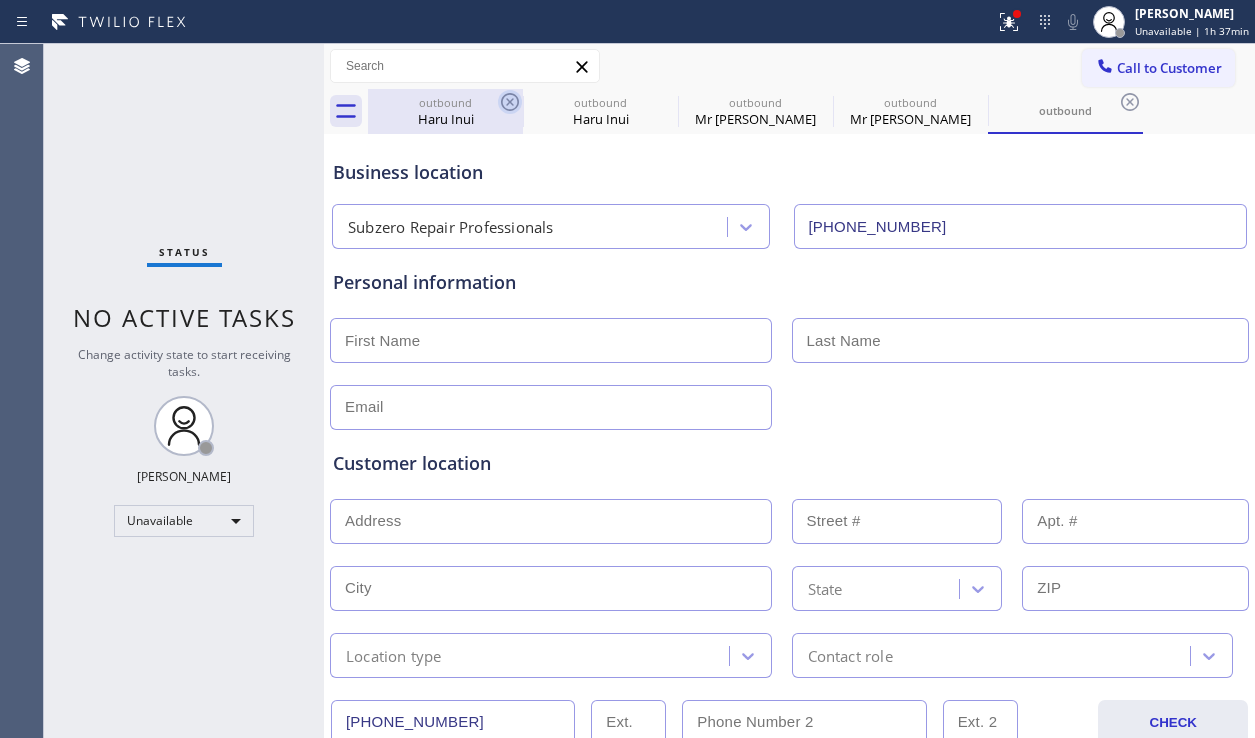 click 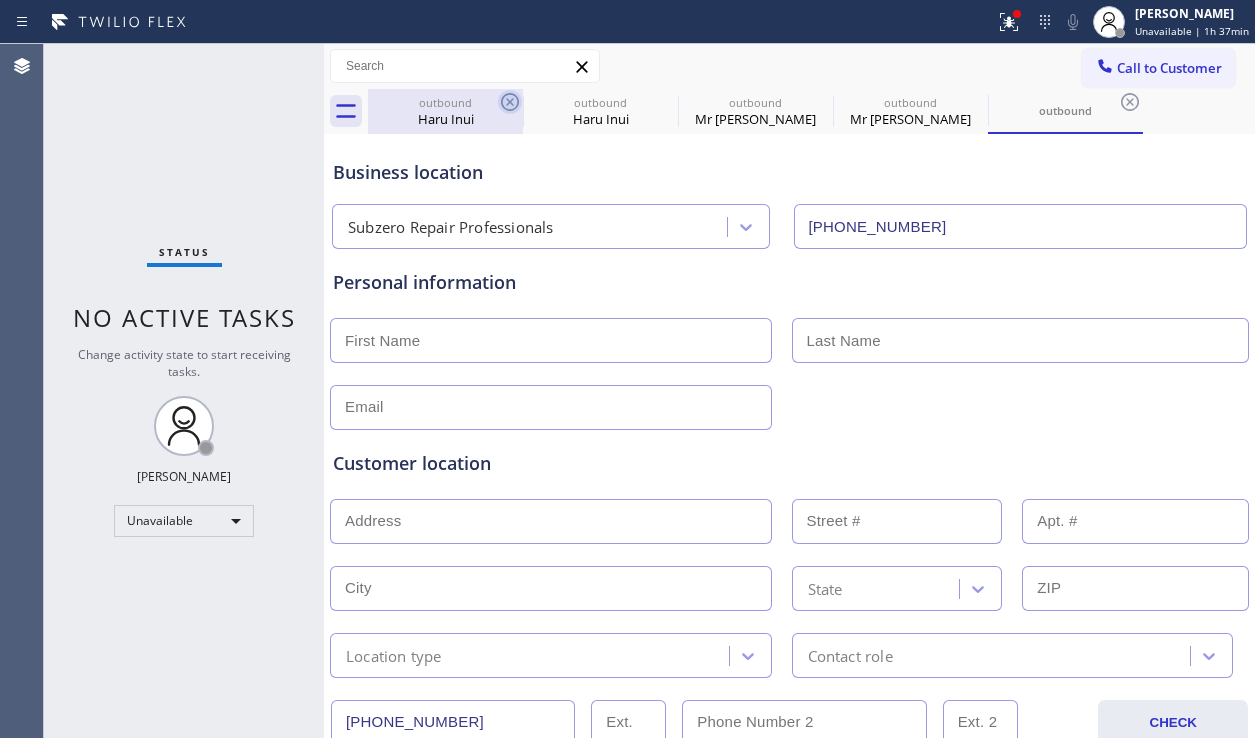 type on "(669) 345-4543" 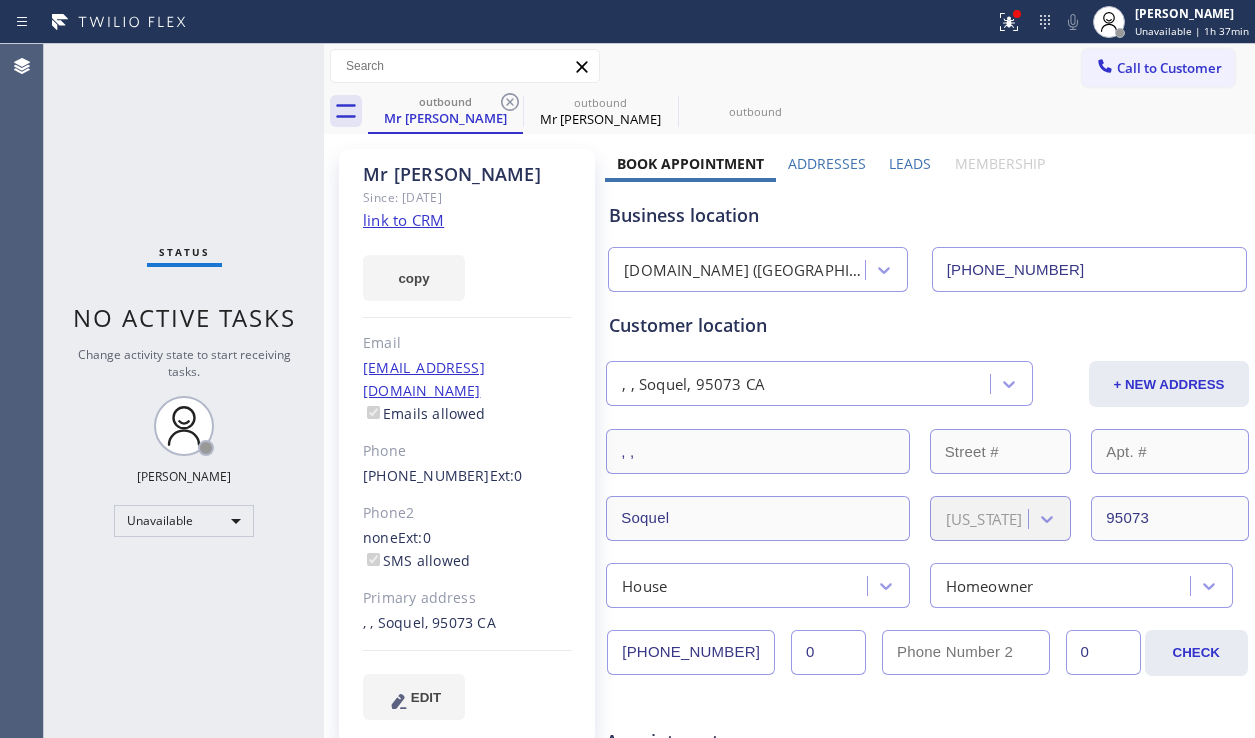 click 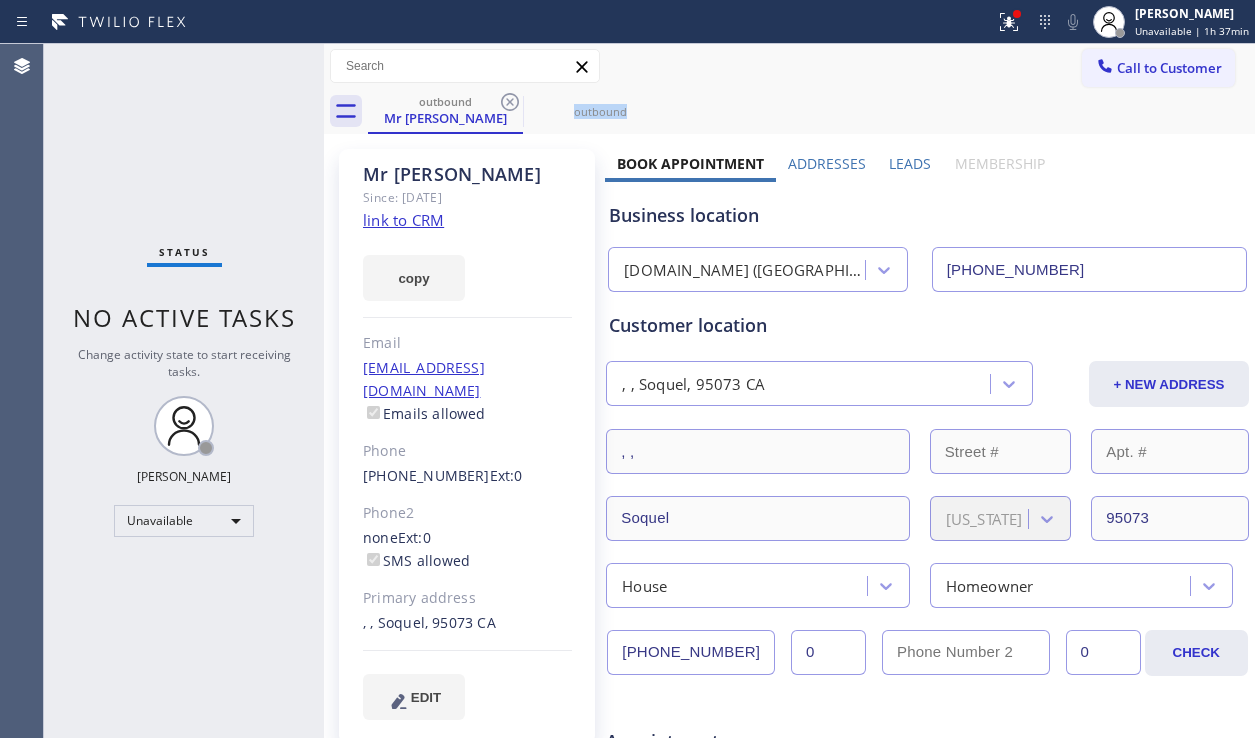 click 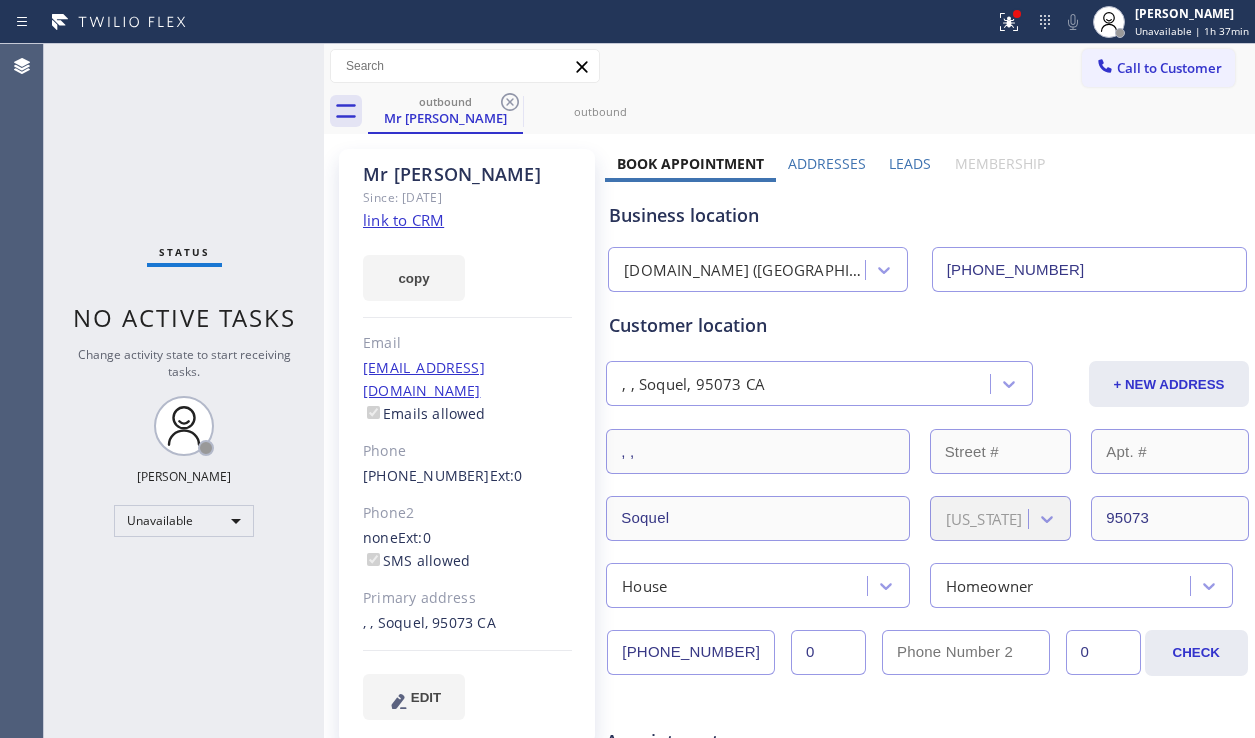 click 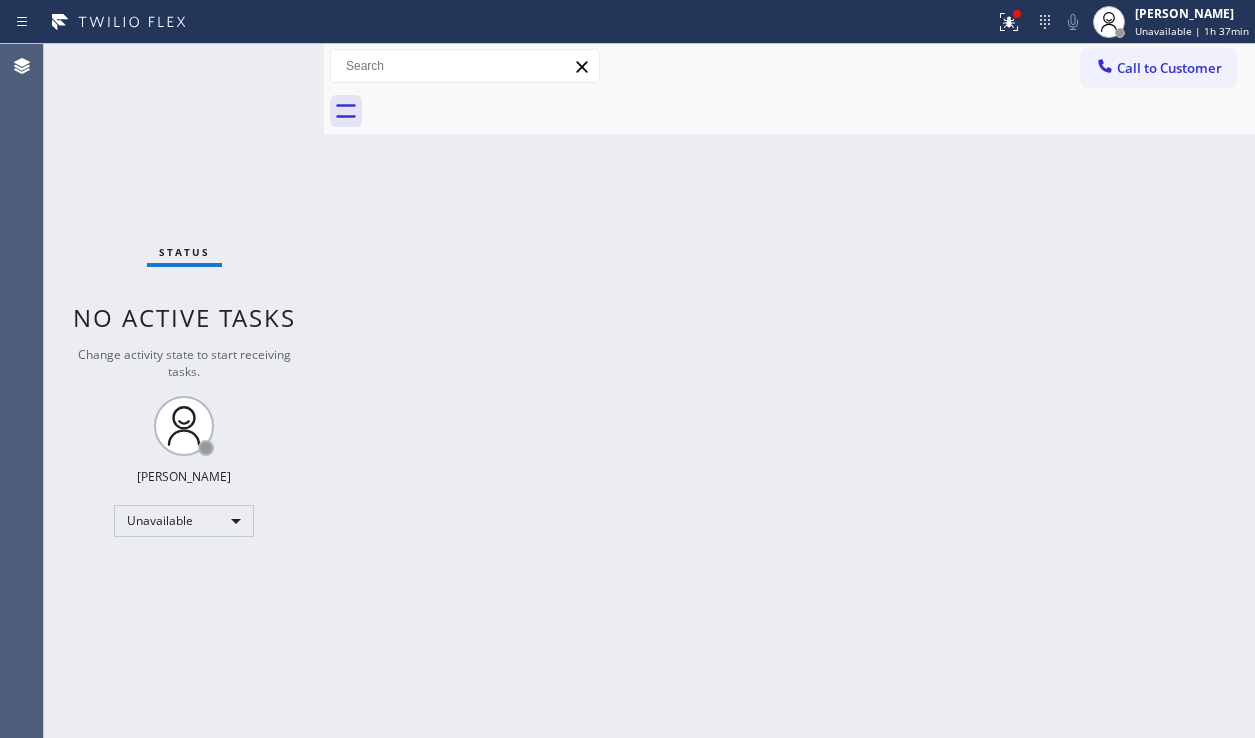 drag, startPoint x: 1223, startPoint y: 322, endPoint x: 1212, endPoint y: 266, distance: 57.070133 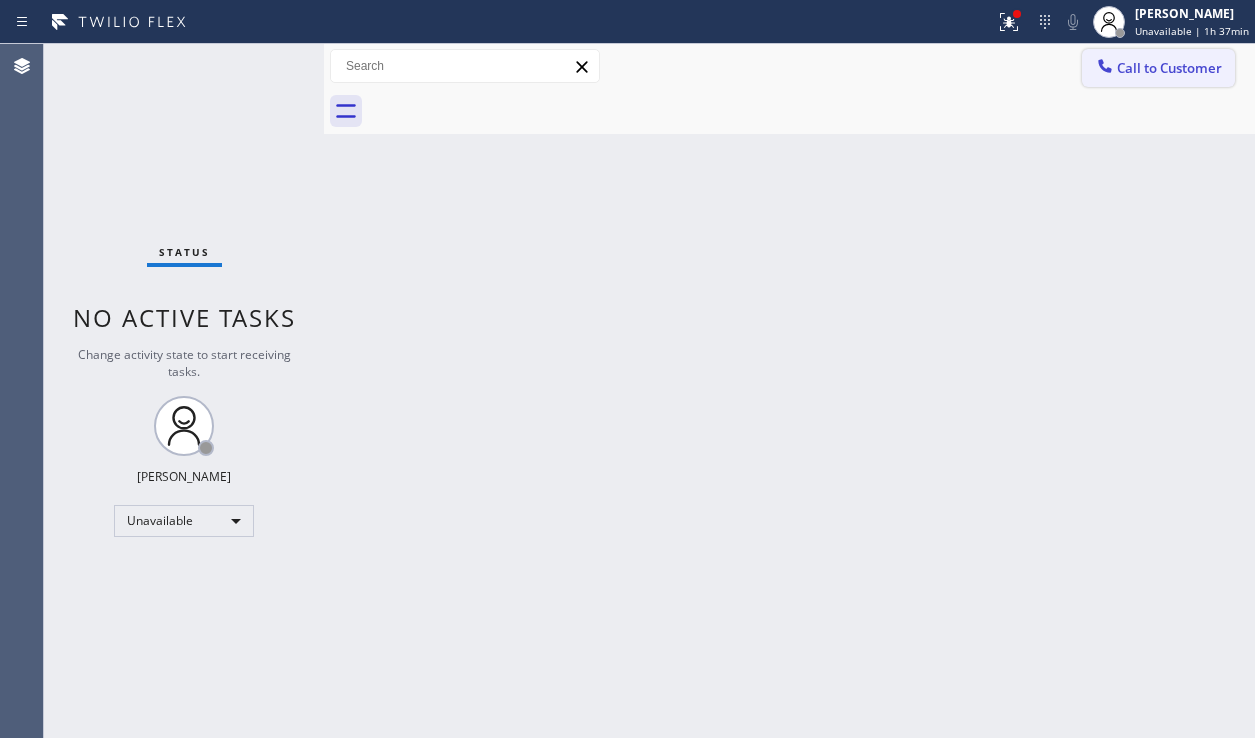 click on "Call to Customer" at bounding box center (1169, 68) 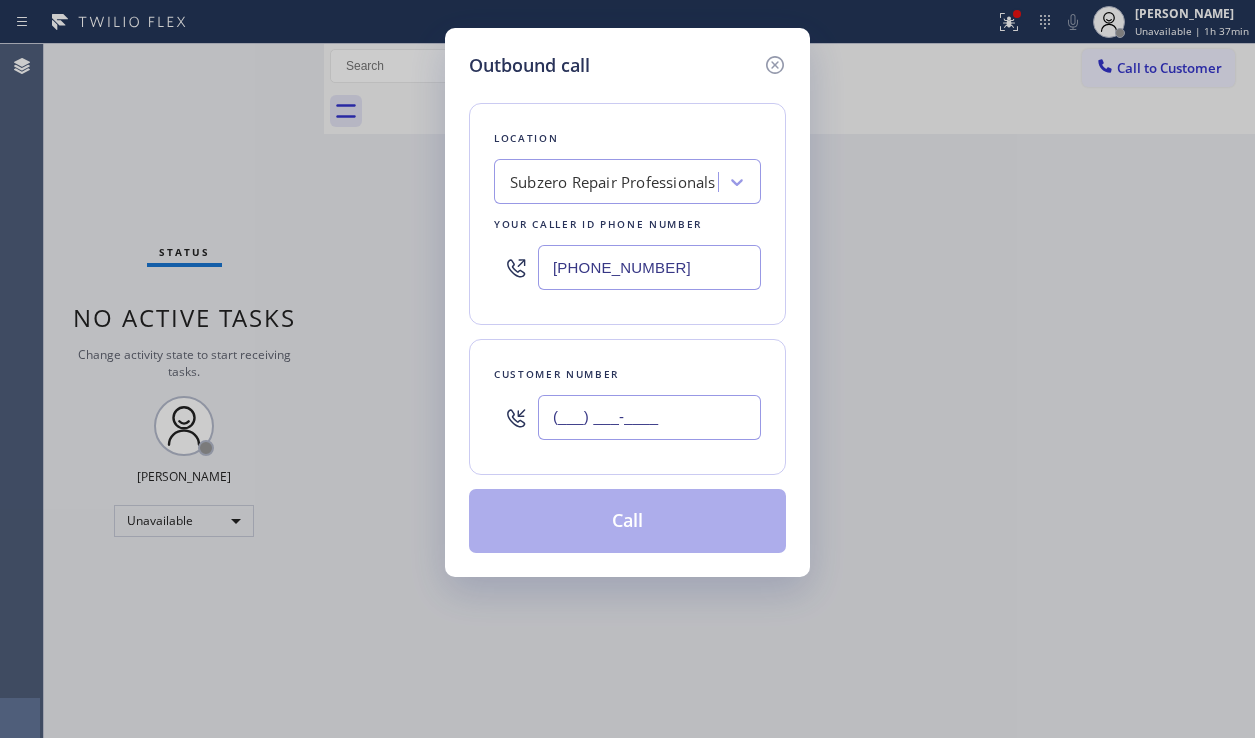 click on "(___) ___-____" at bounding box center (649, 417) 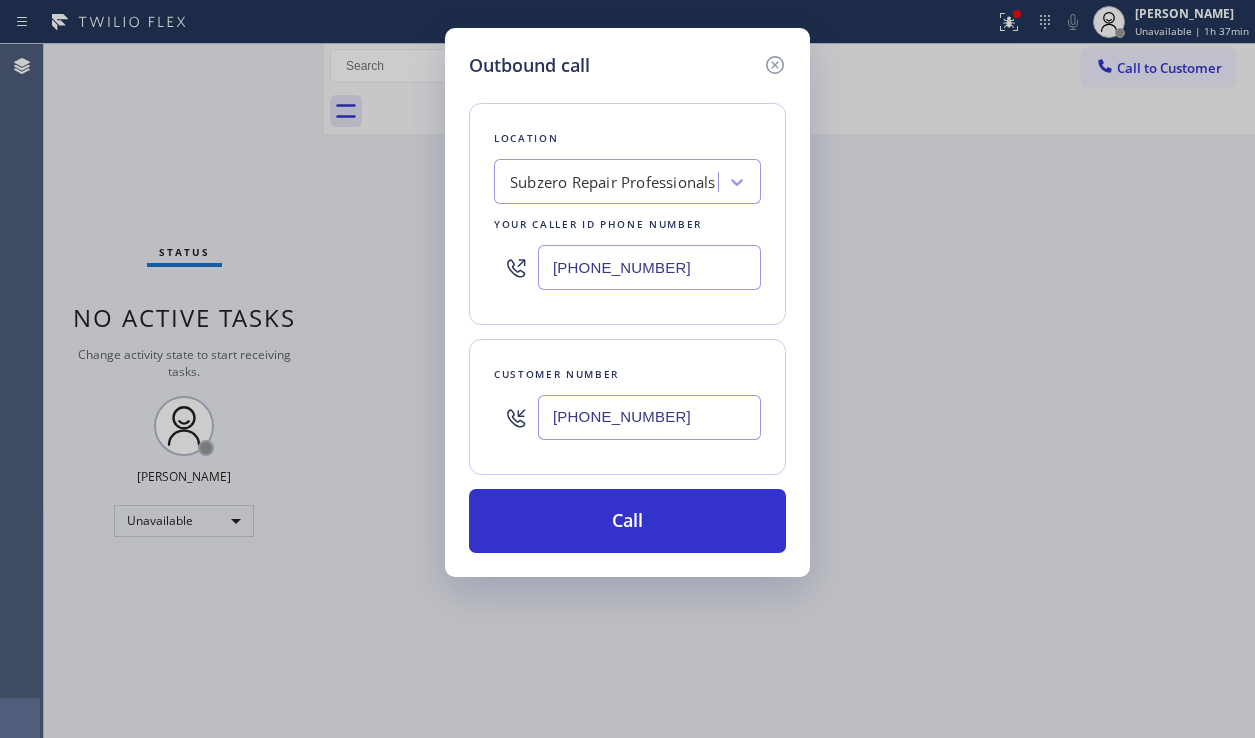 type on "(617) 955-9347" 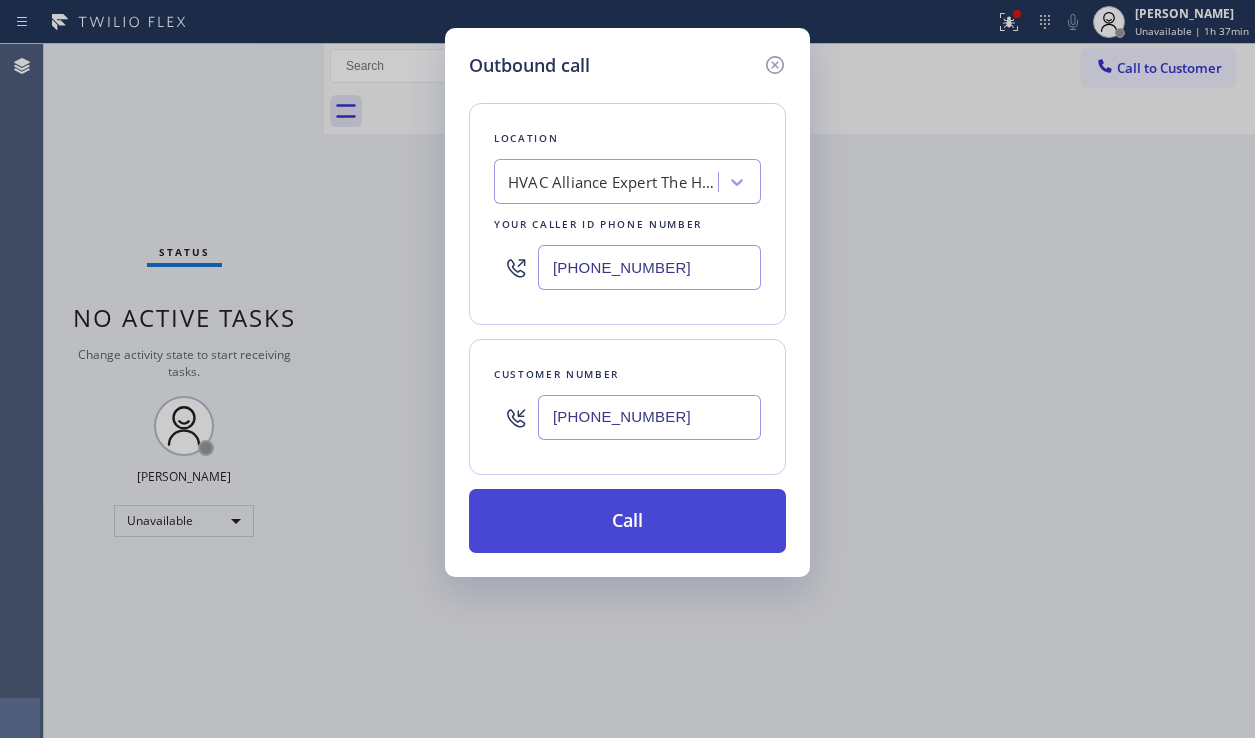 type on "(786) 876-6657" 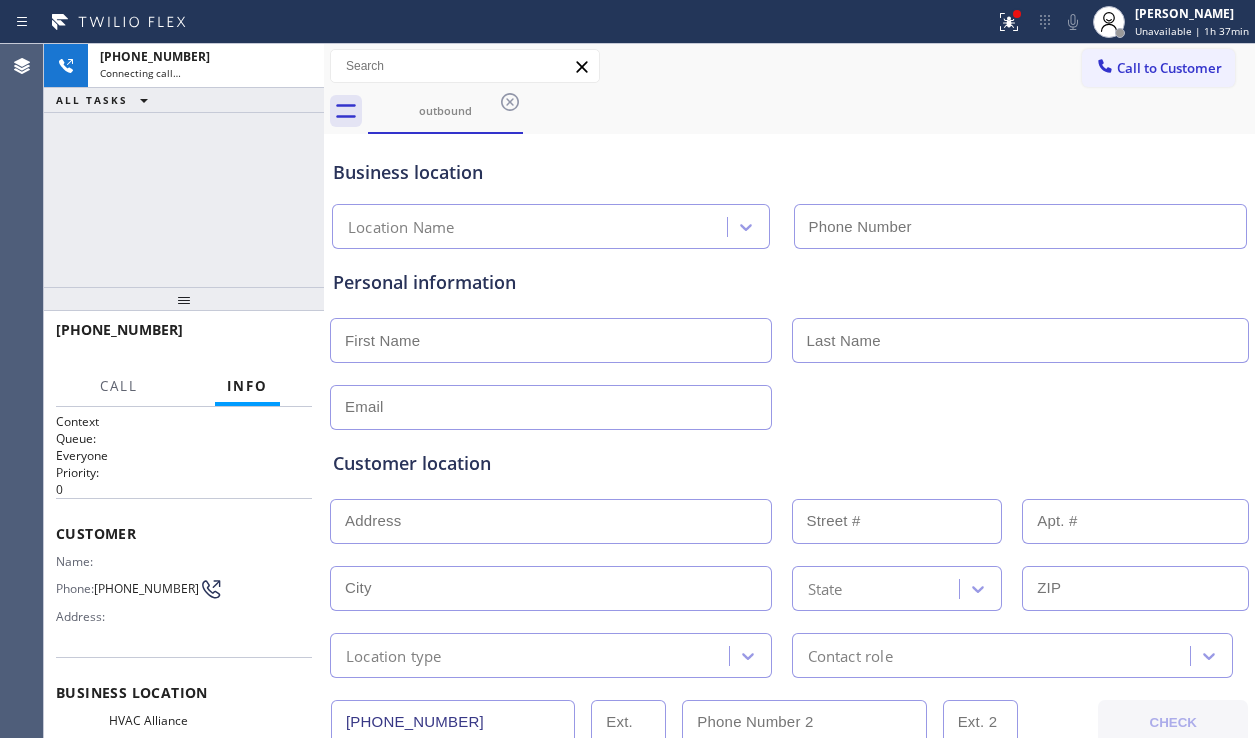 type on "(786) 876-6657" 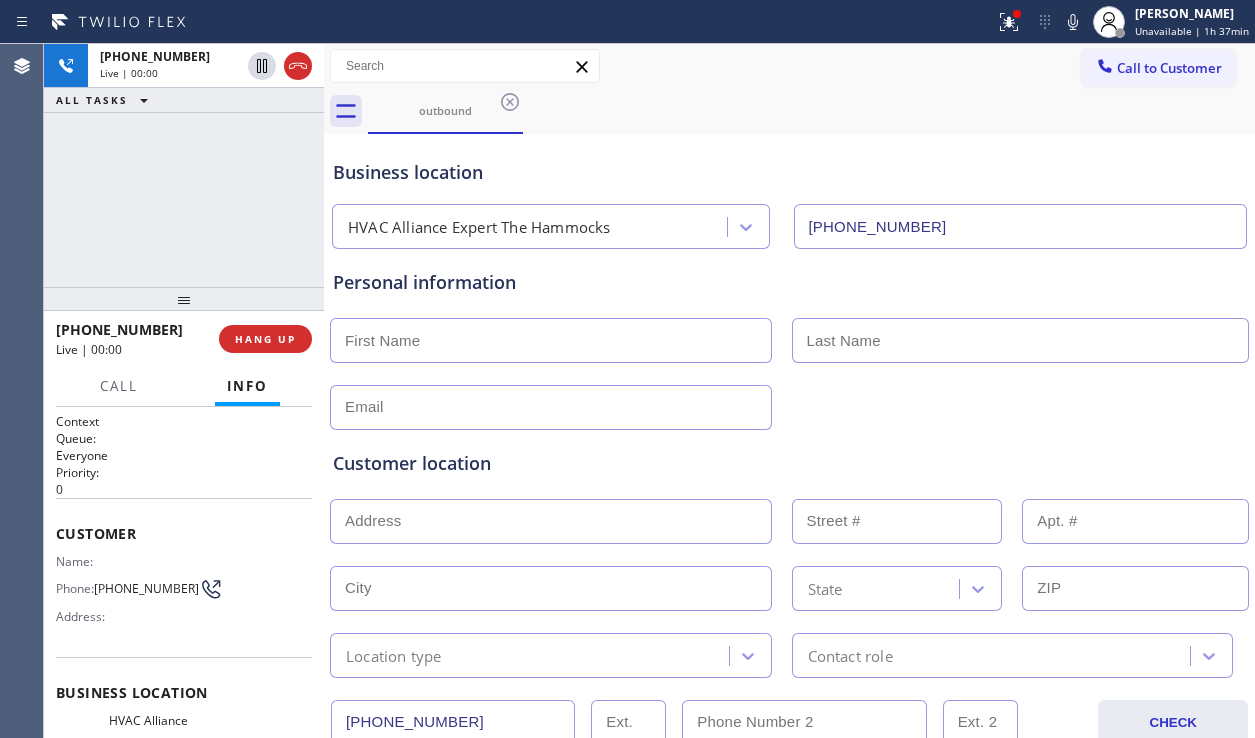 click on "Customer location >> ADD NEW ADDRESS << + NEW ADDRESS State Location type Contact role" at bounding box center [789, 554] 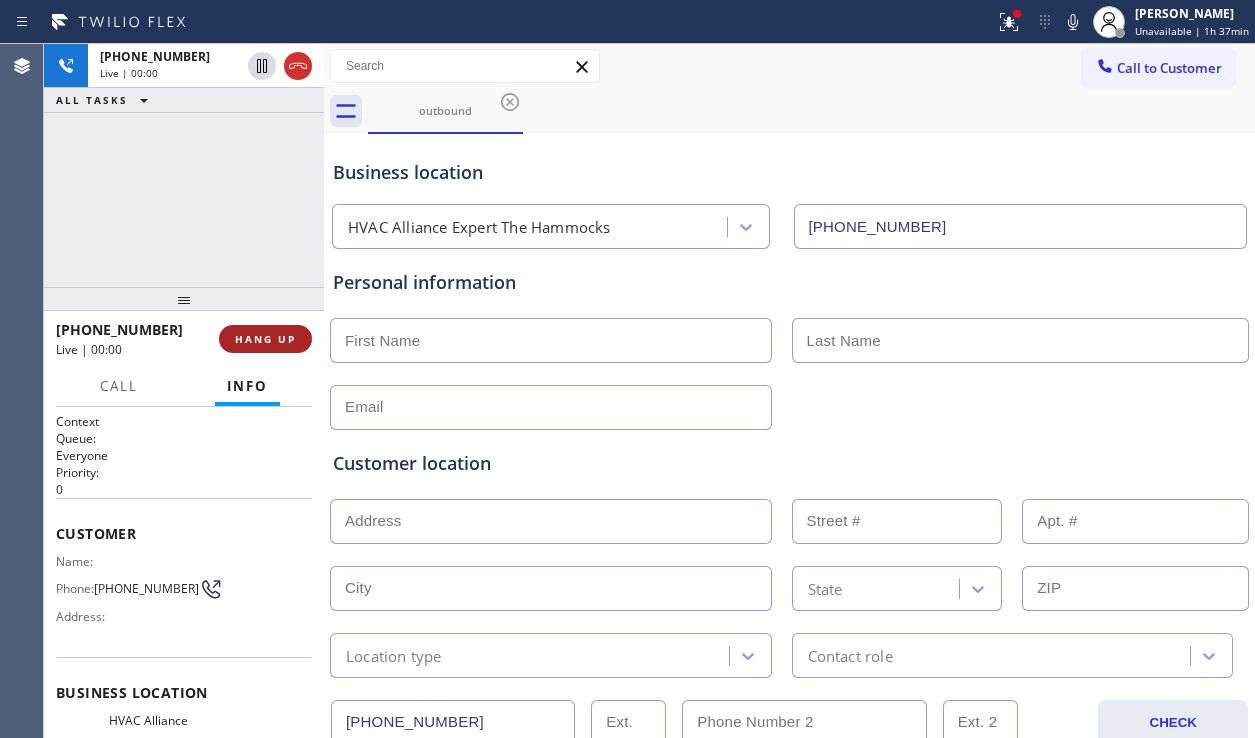 click on "HANG UP" at bounding box center [265, 339] 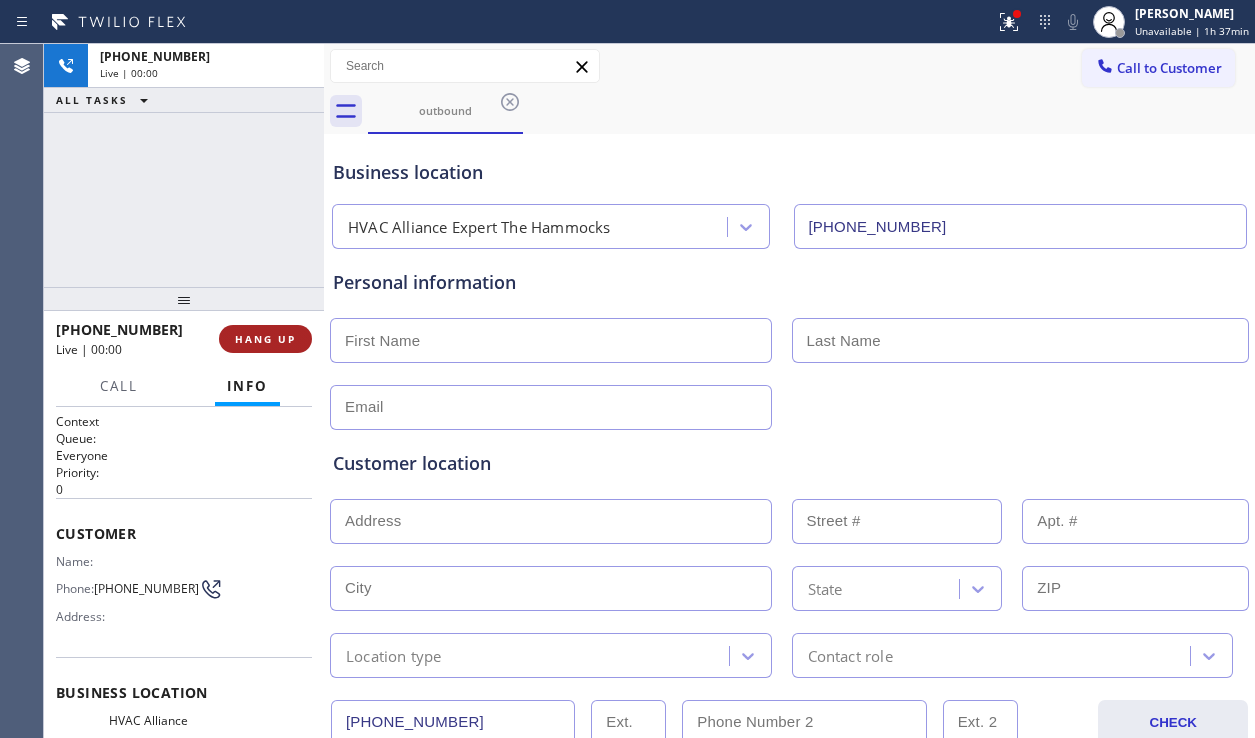 click on "HANG UP" at bounding box center (265, 339) 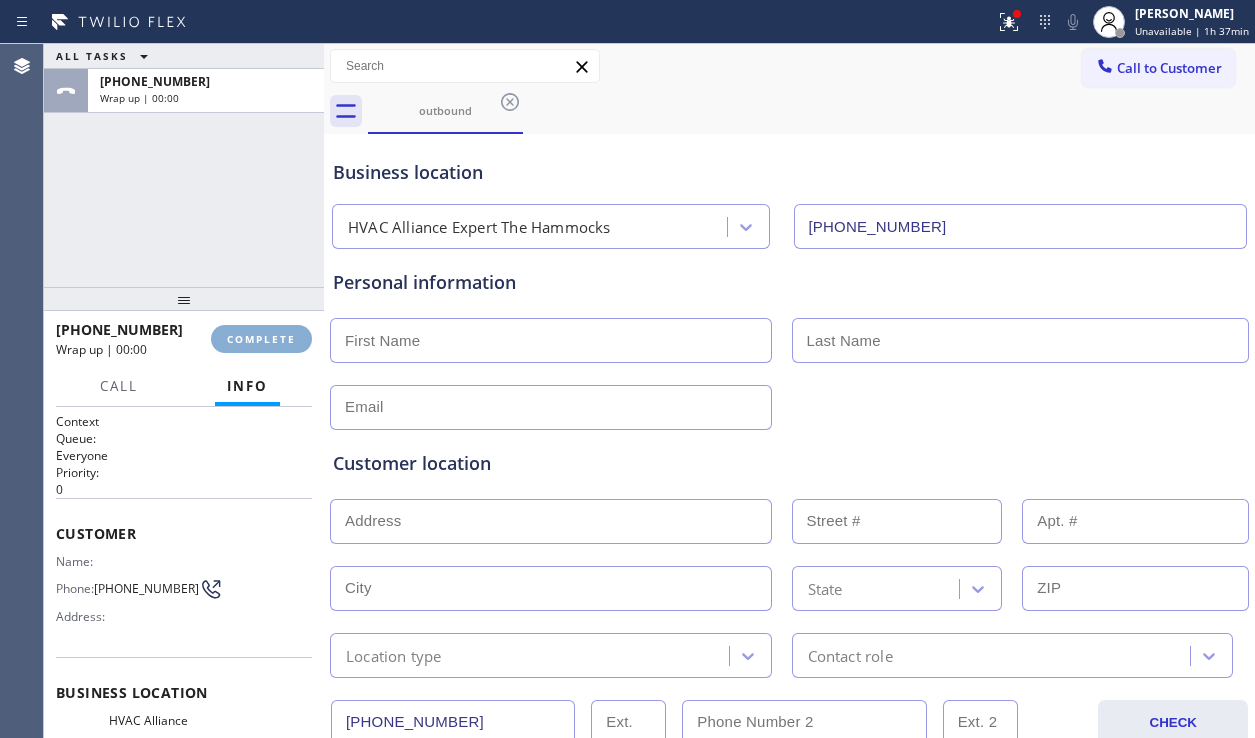 click on "COMPLETE" at bounding box center (261, 339) 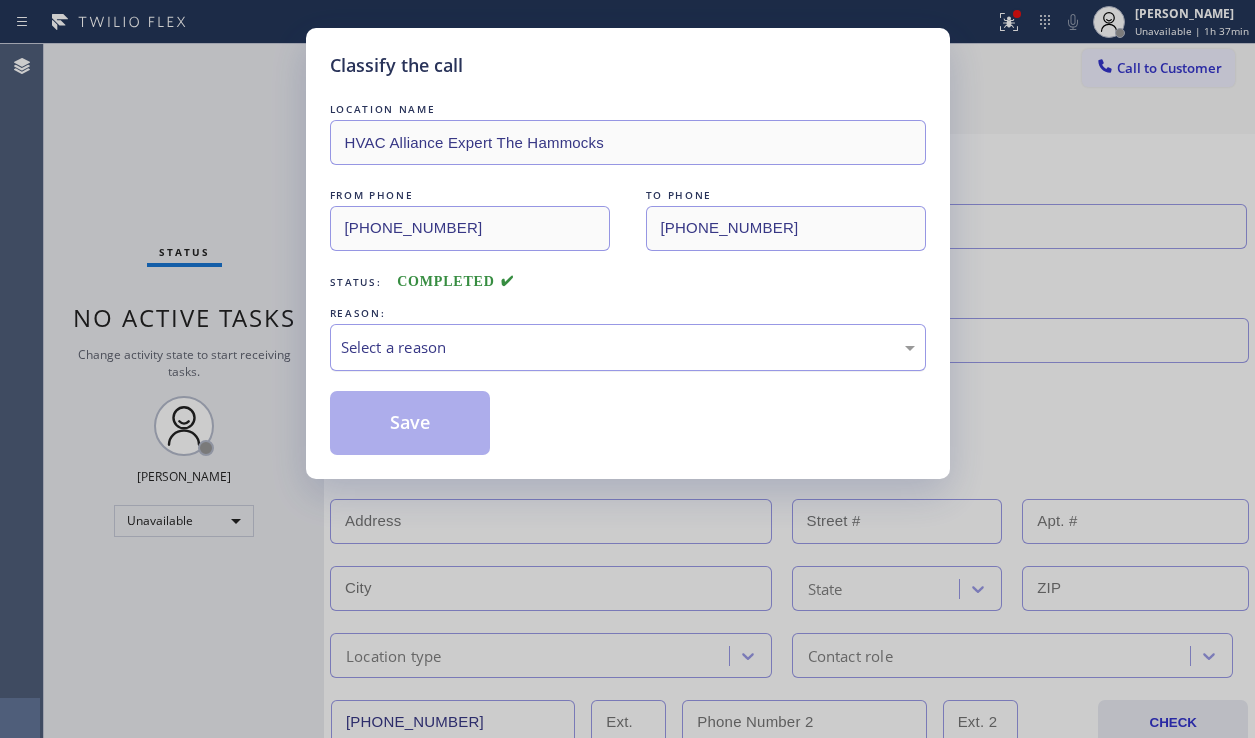 click on "Select a reason" at bounding box center [628, 347] 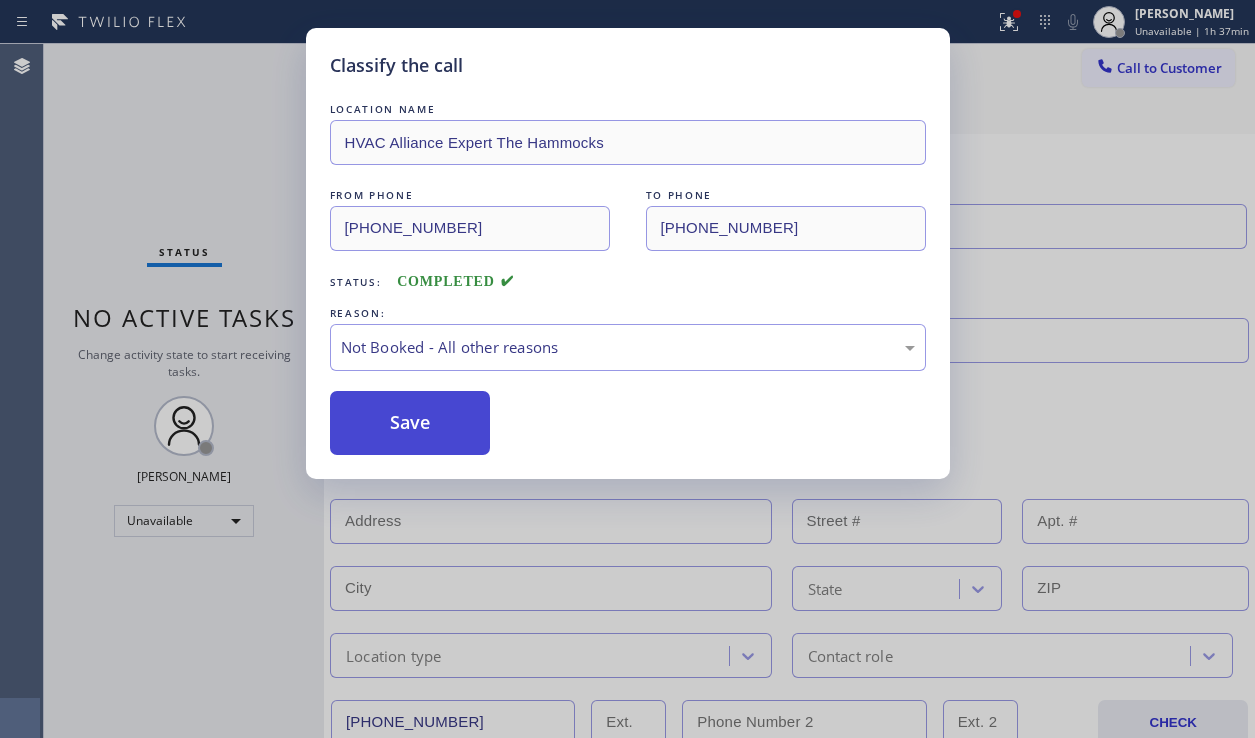 click on "Save" at bounding box center (410, 423) 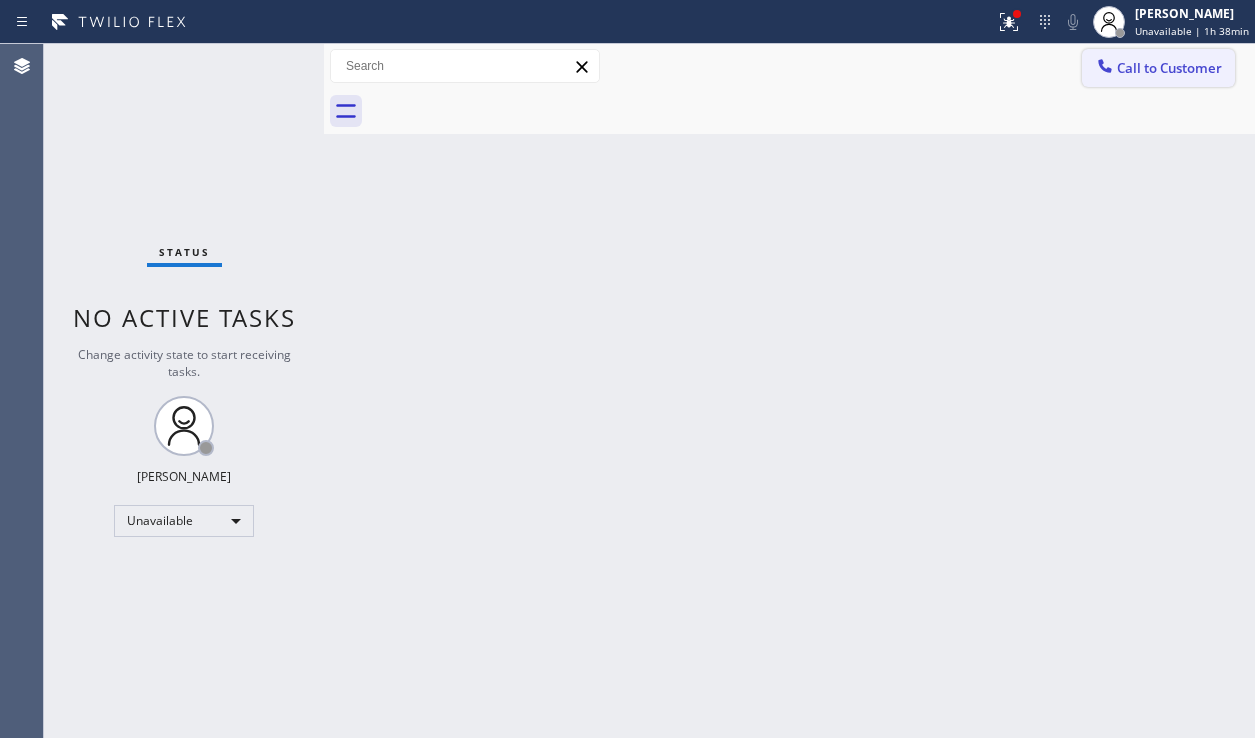 click on "Call to Customer" at bounding box center (1158, 68) 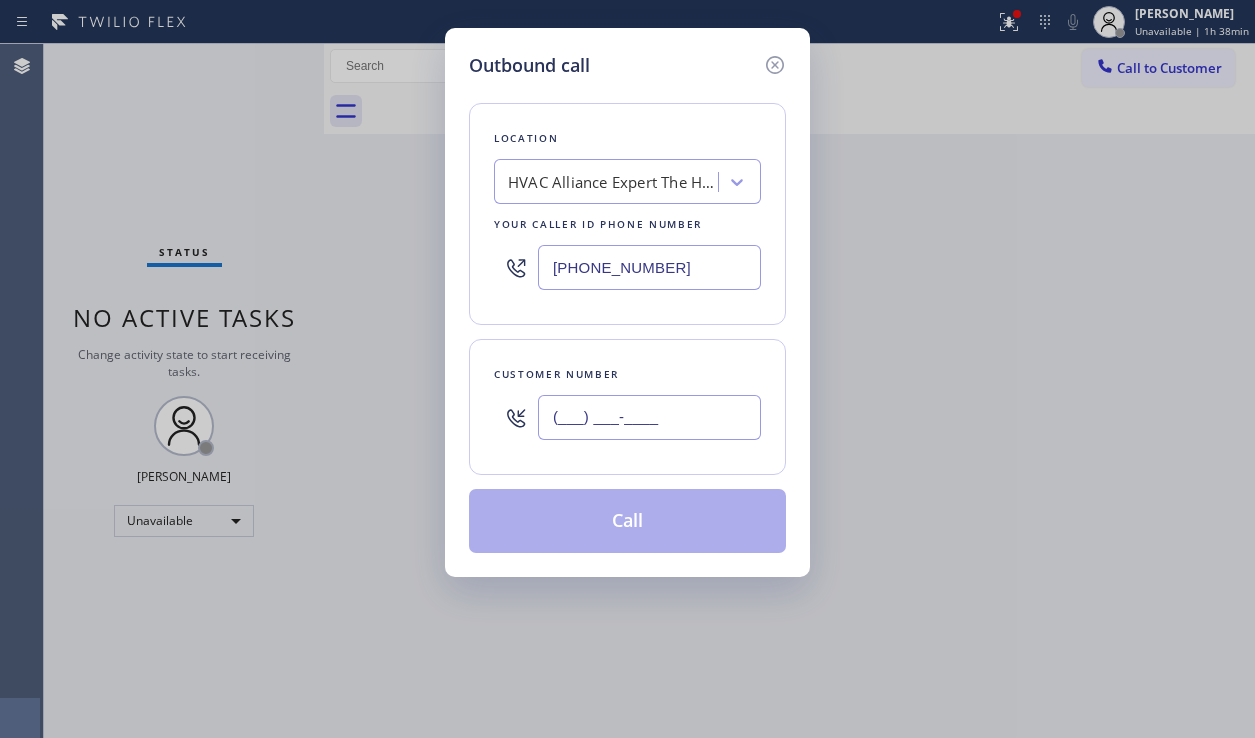 click on "(___) ___-____" at bounding box center (649, 417) 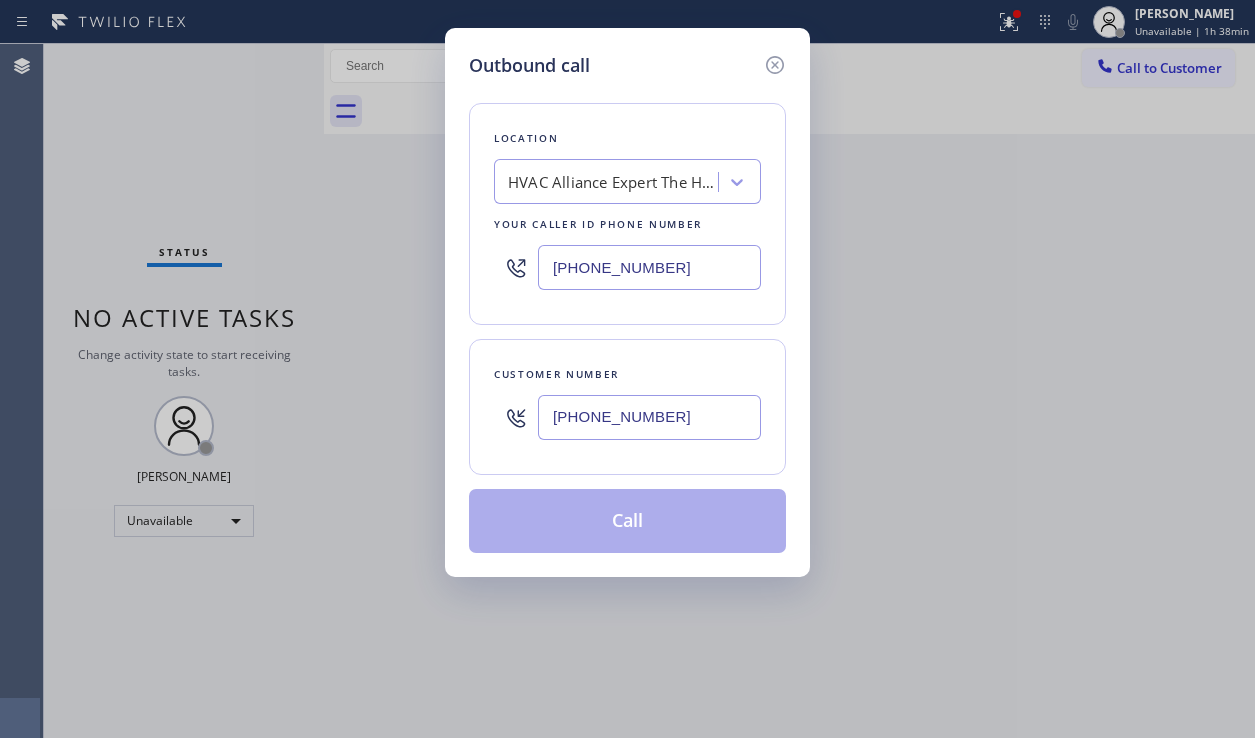 type on "[PHONE_NUMBER]" 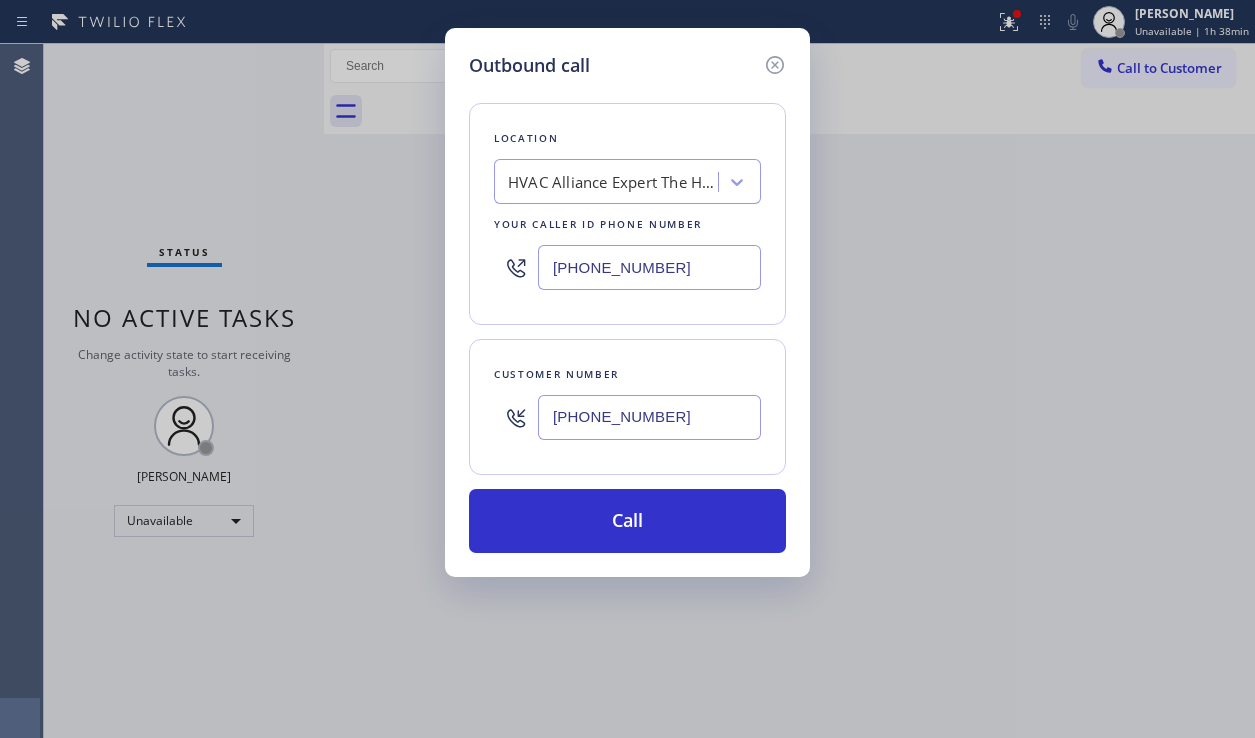 drag, startPoint x: 683, startPoint y: 277, endPoint x: 498, endPoint y: 275, distance: 185.0108 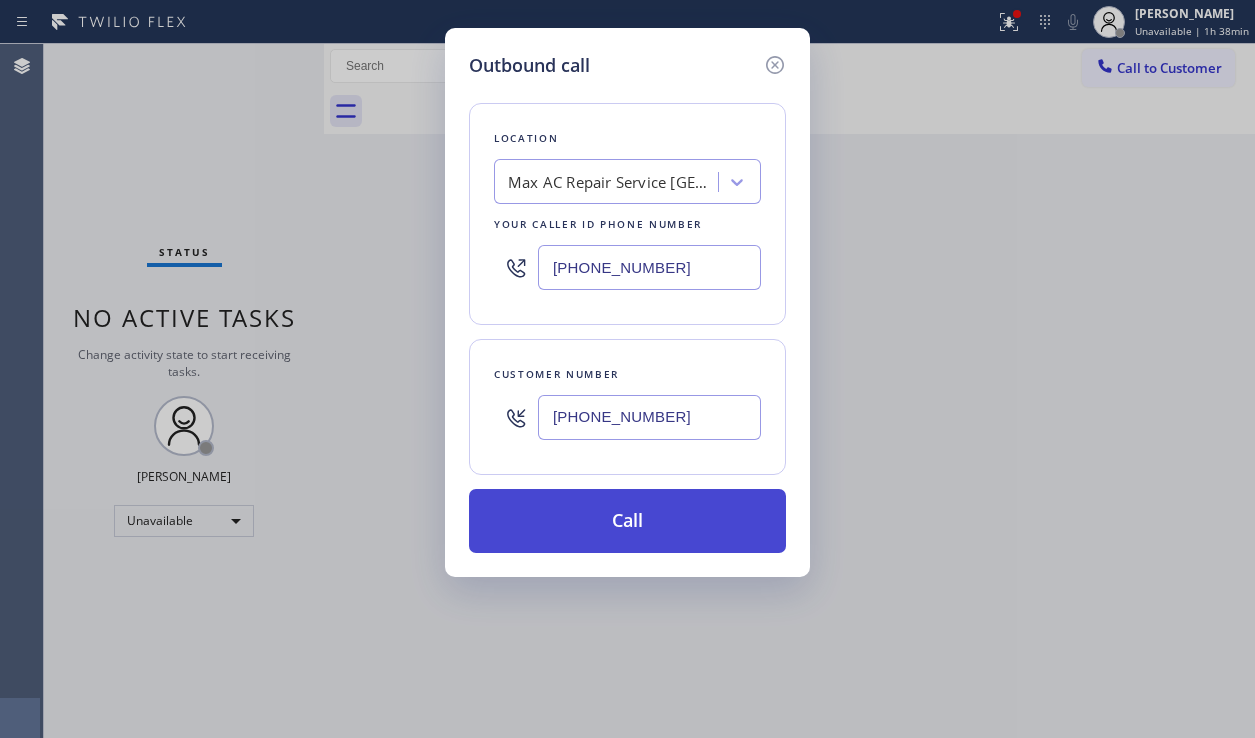 type on "[PHONE_NUMBER]" 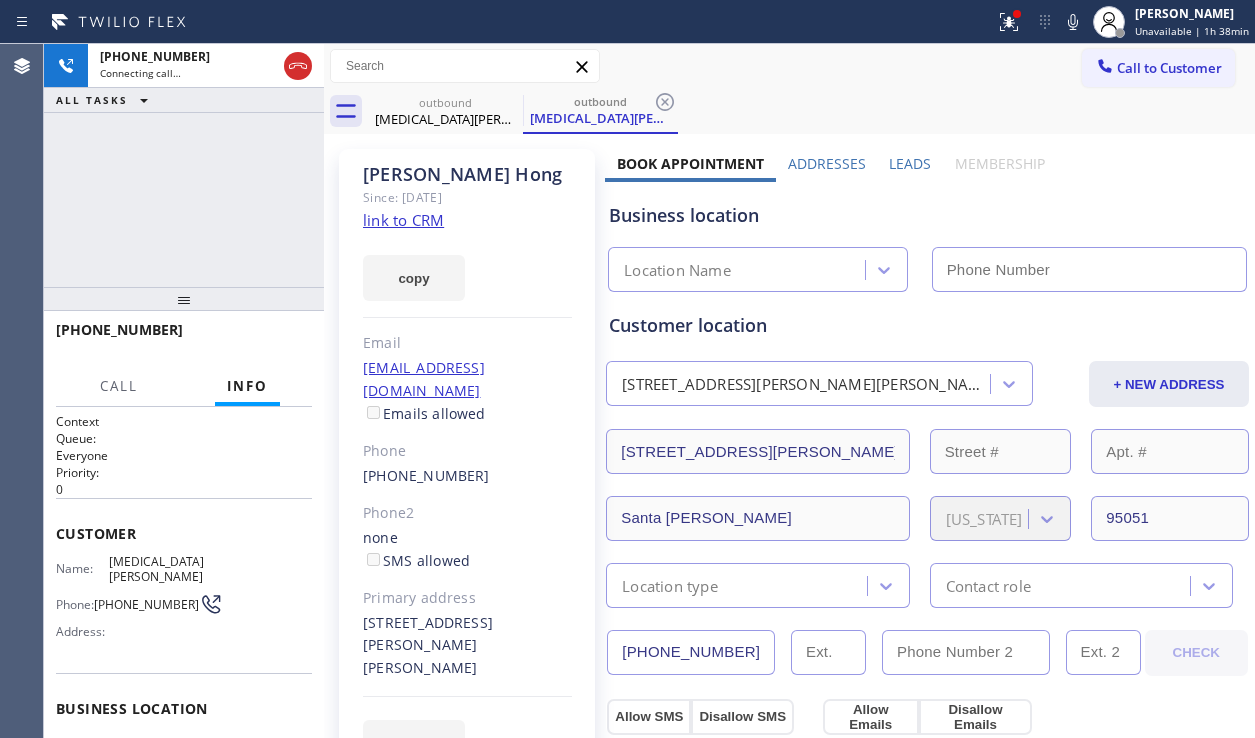 click on "Leads" at bounding box center [910, 163] 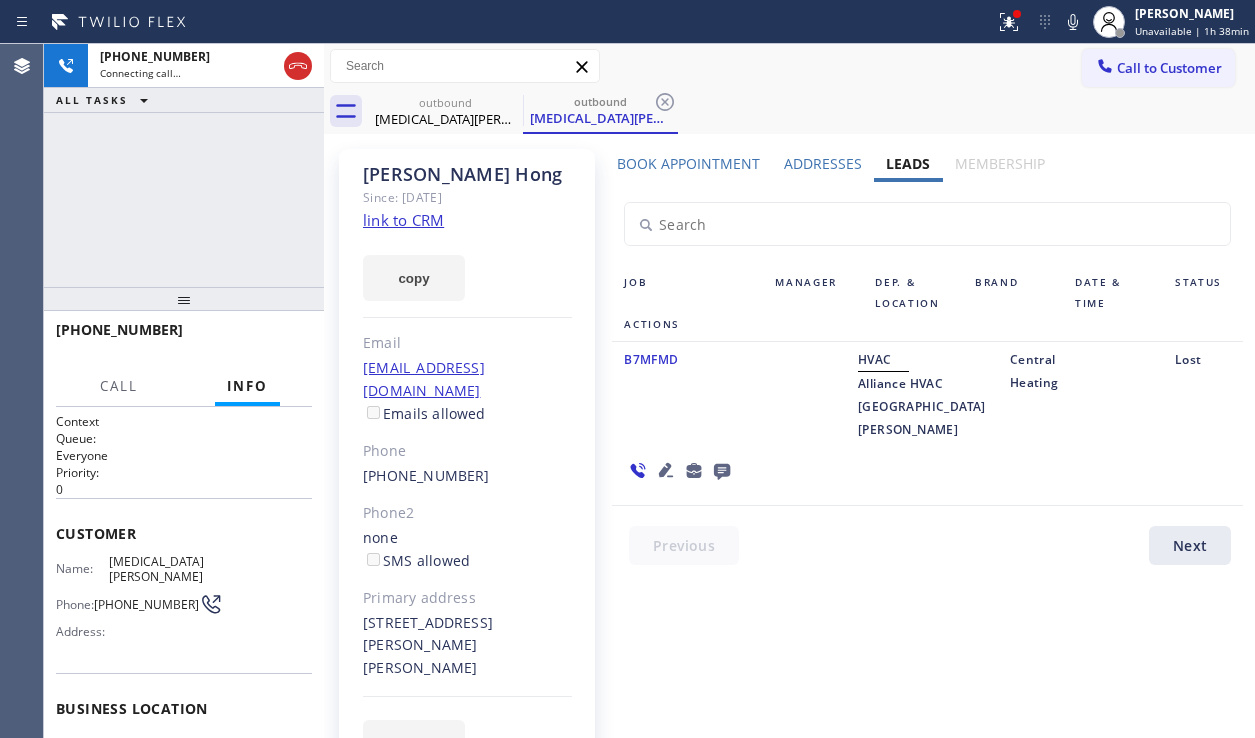 click 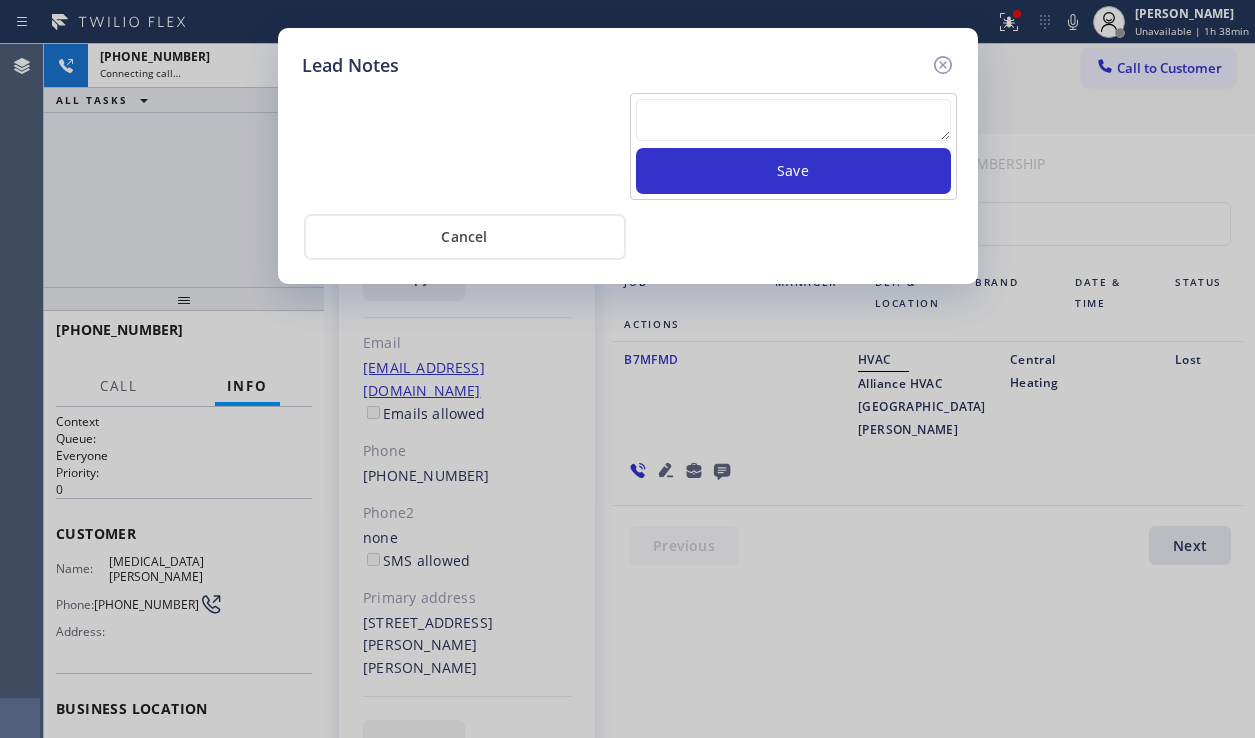 click at bounding box center [793, 120] 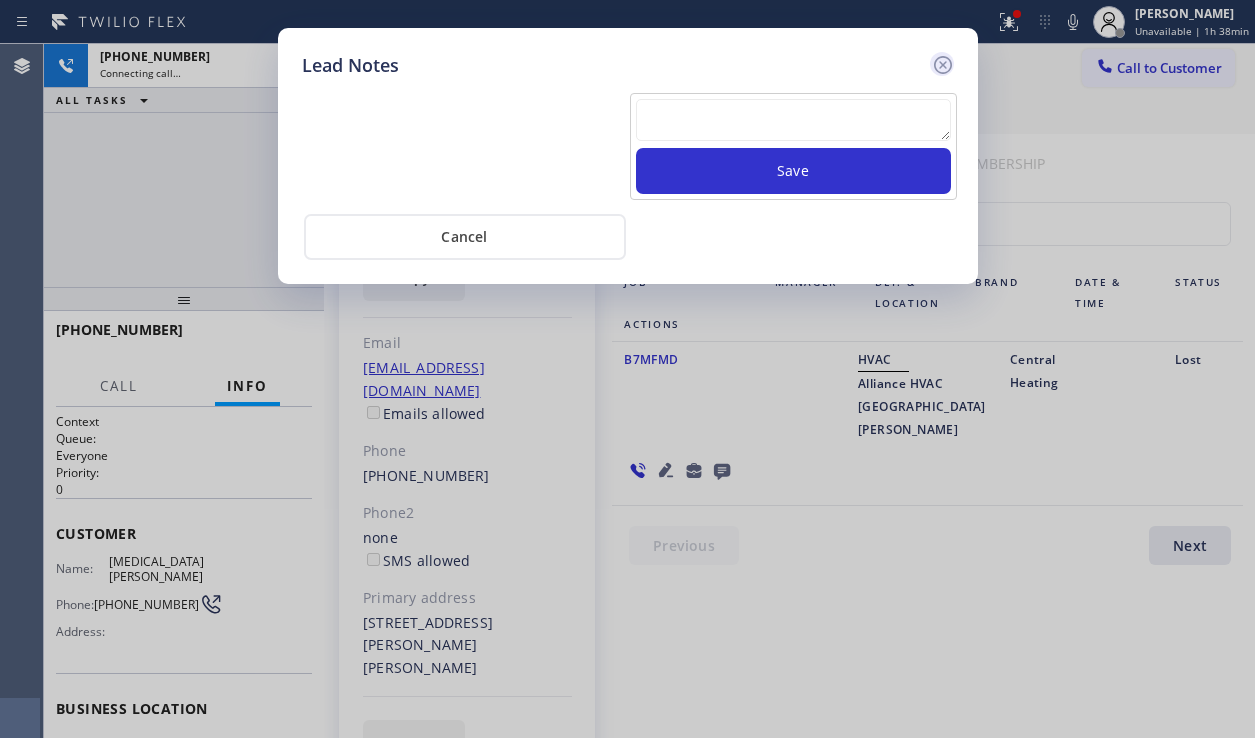 click 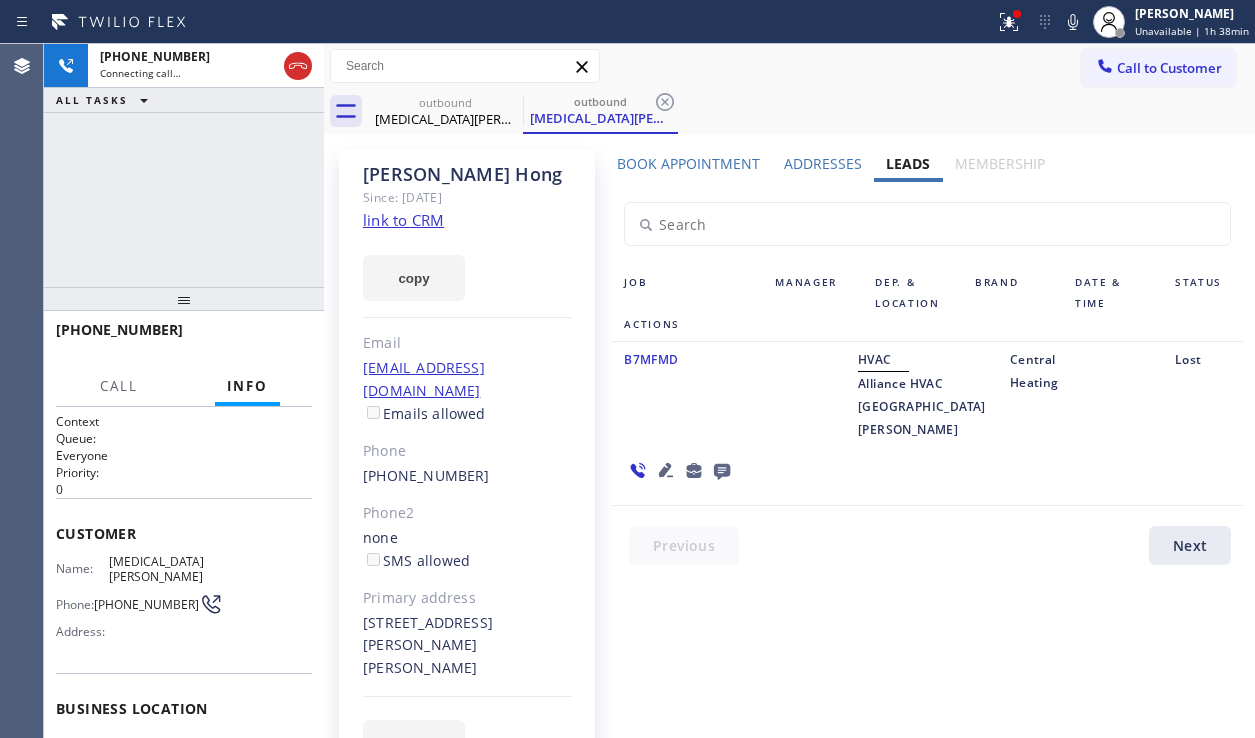 click 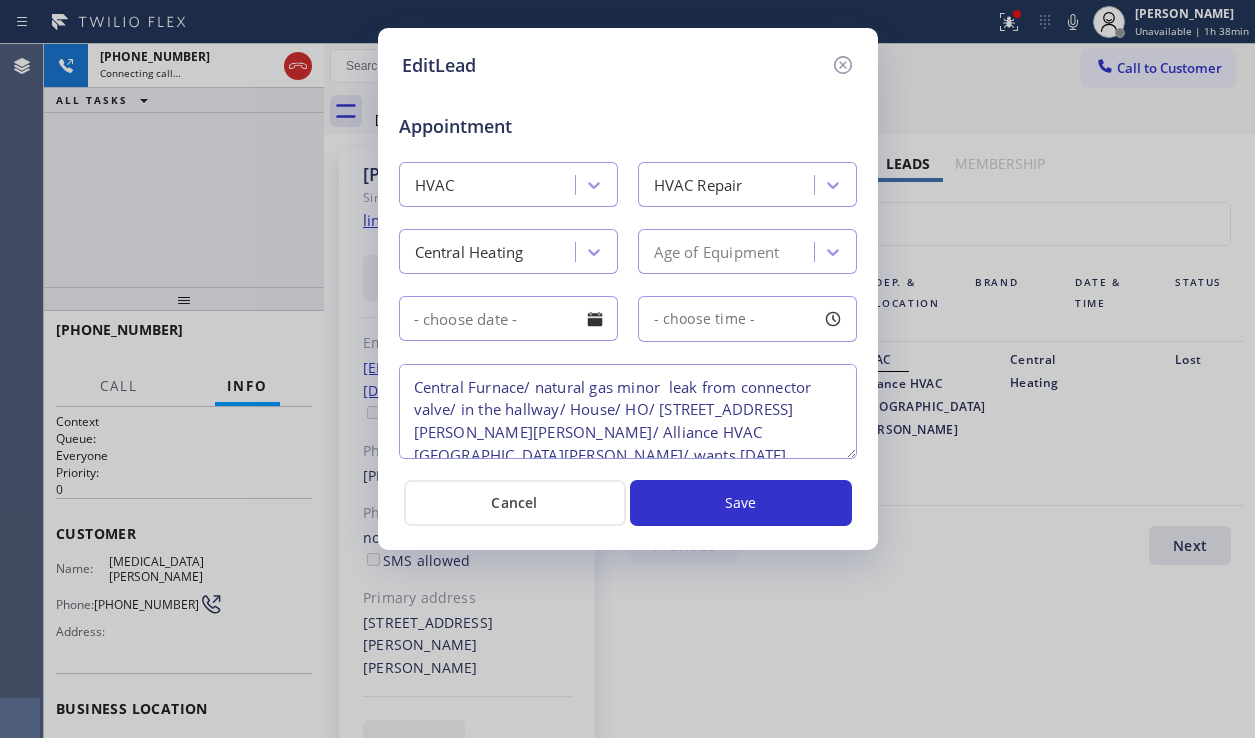 scroll, scrollTop: 19, scrollLeft: 0, axis: vertical 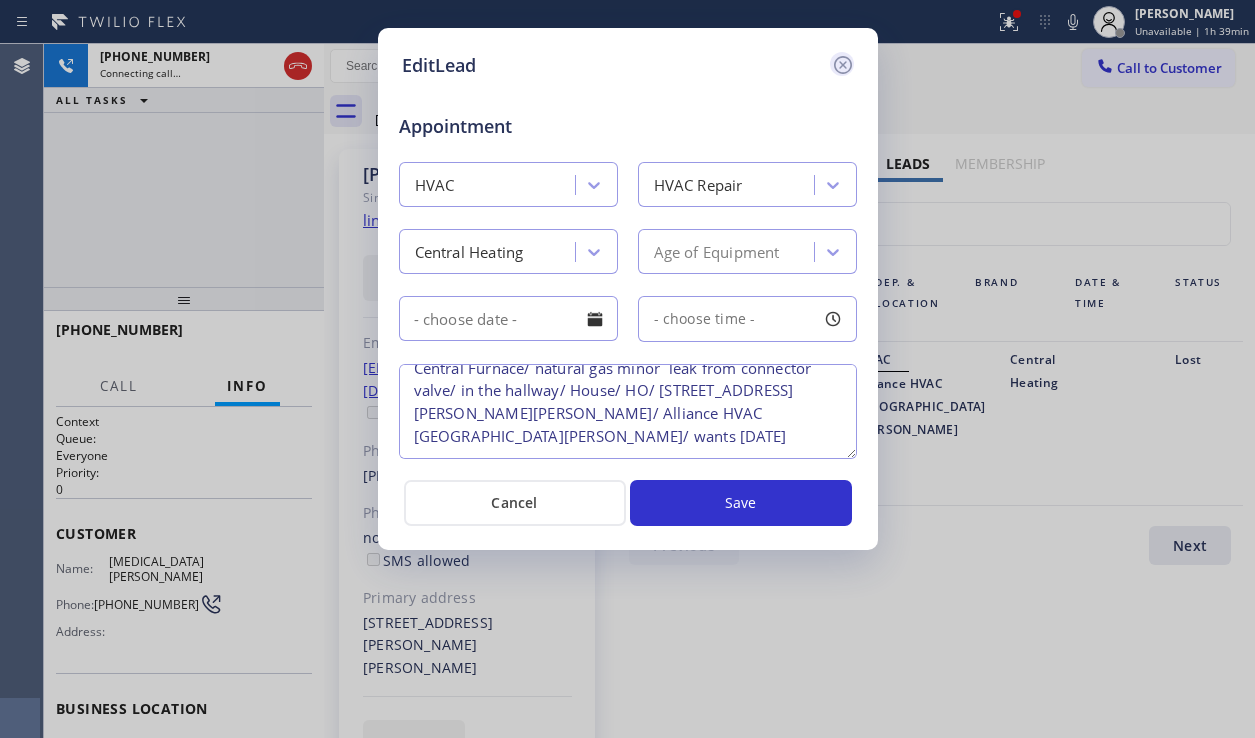 click 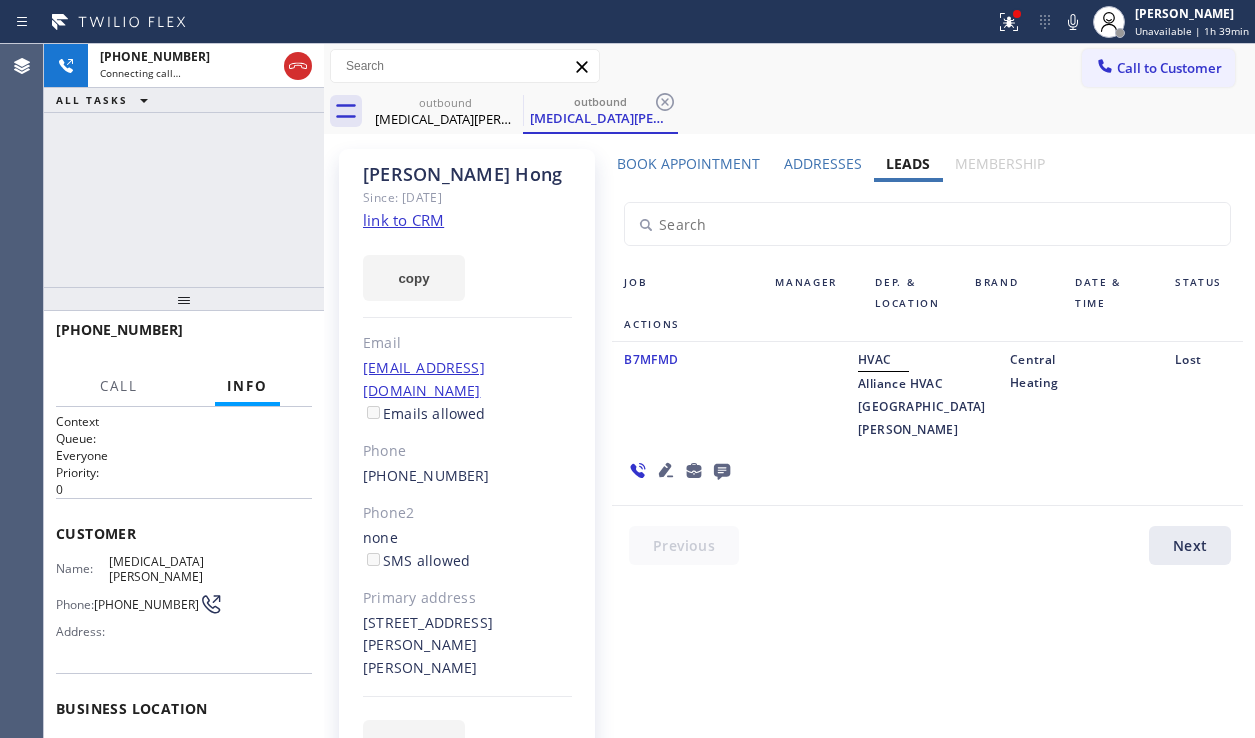 click 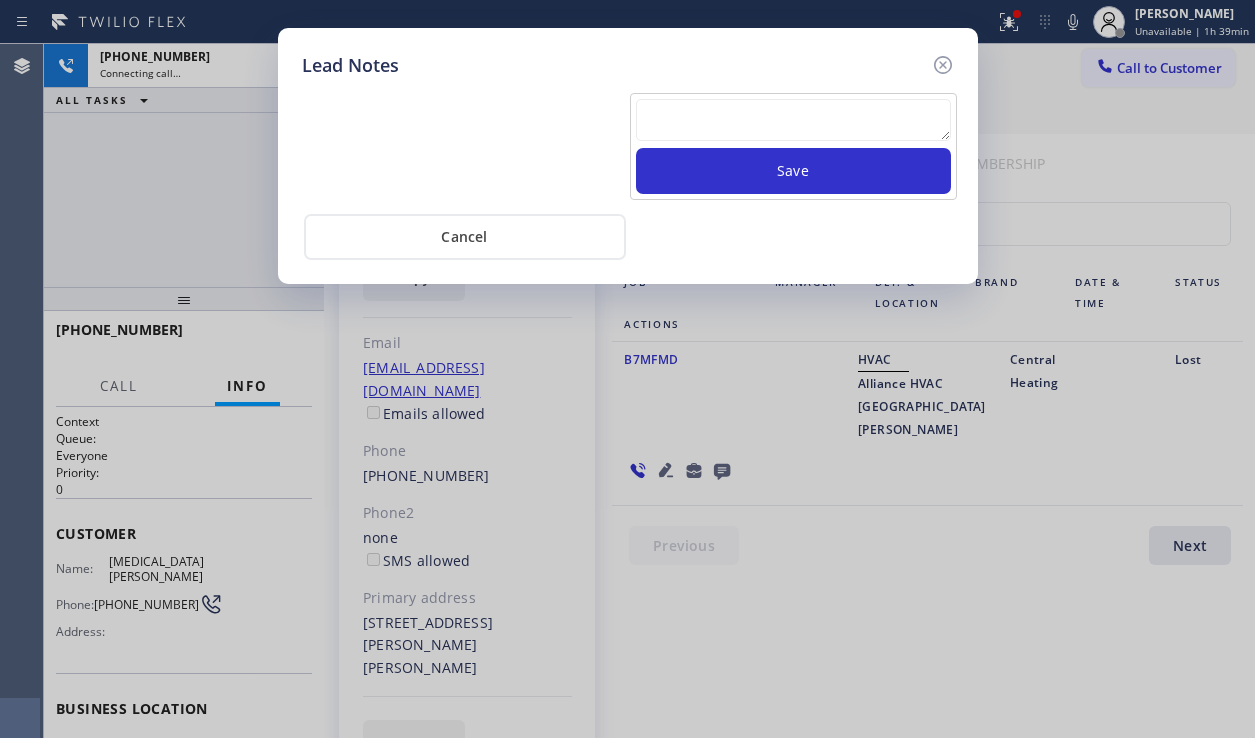 click at bounding box center (793, 120) 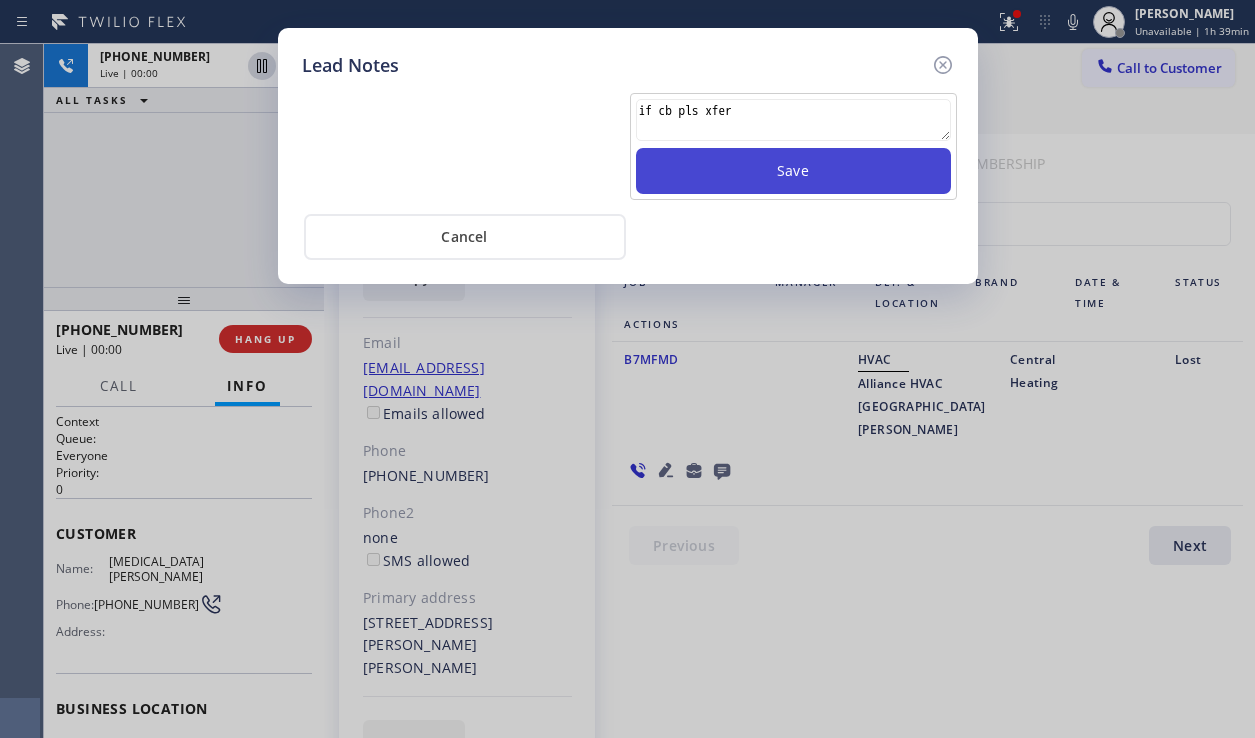 type on "if cb pls xfer" 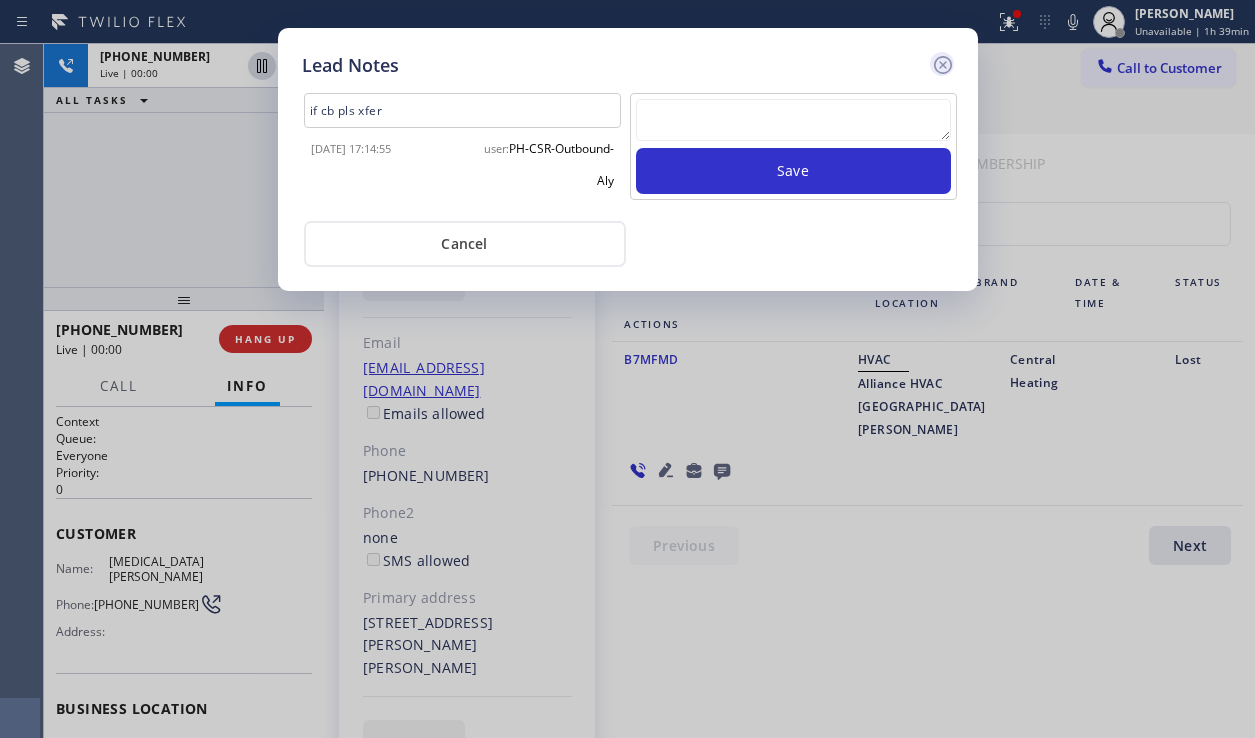 click 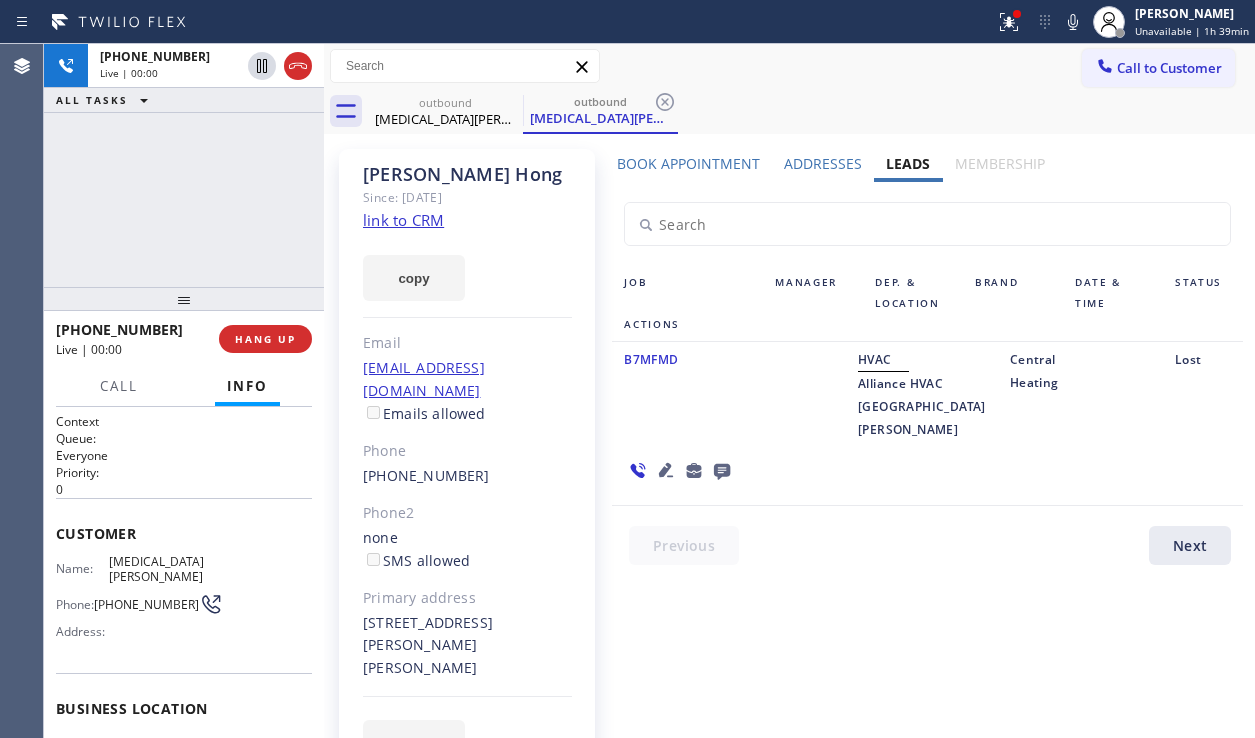 click 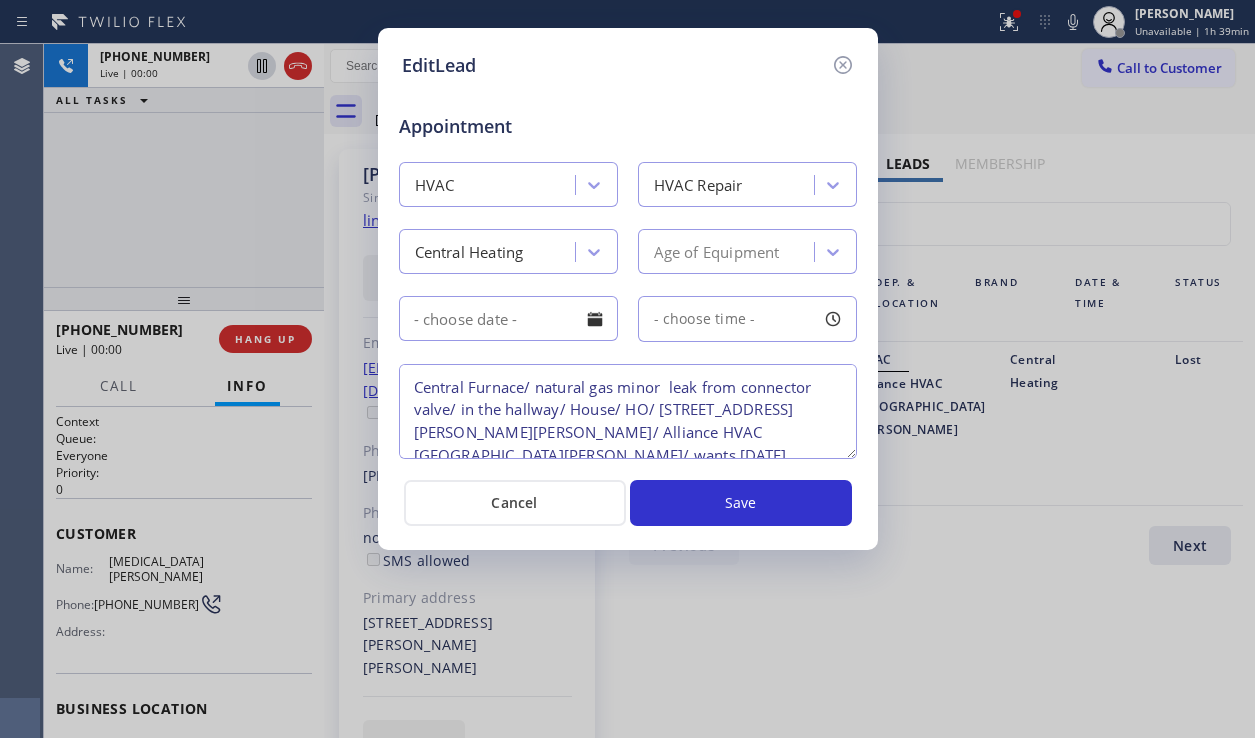 scroll, scrollTop: 19, scrollLeft: 0, axis: vertical 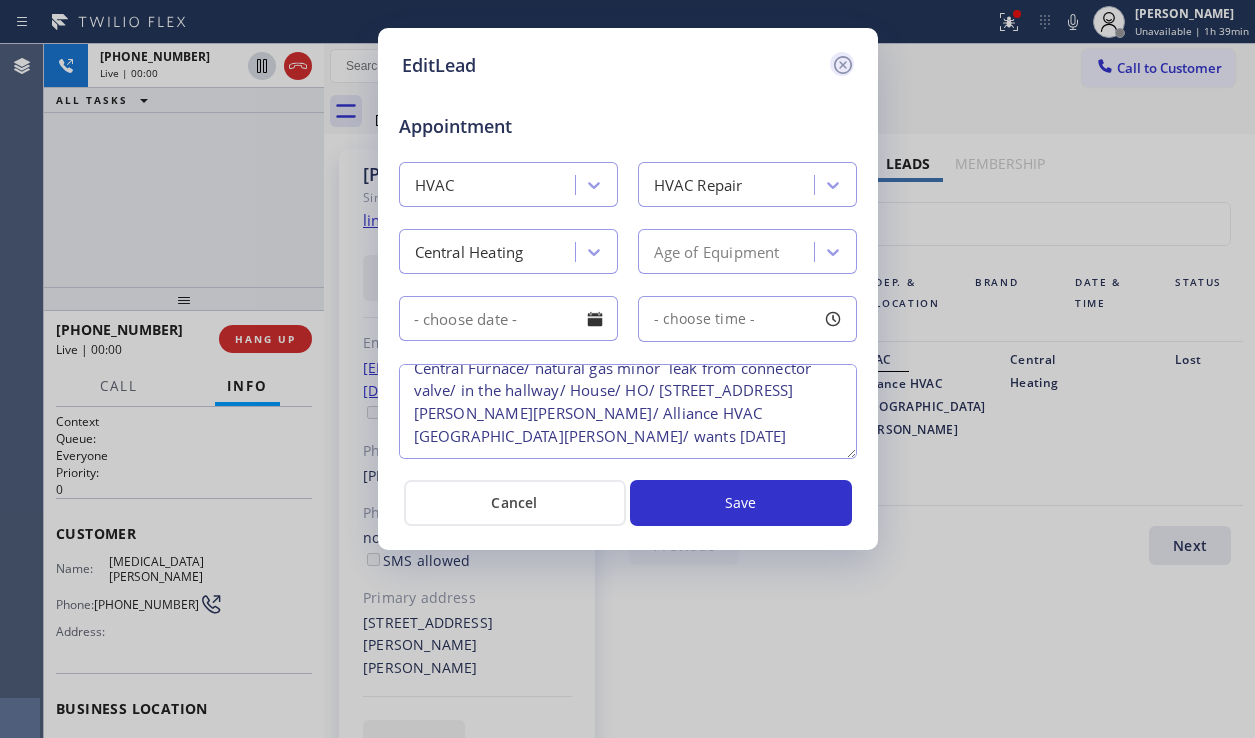 click 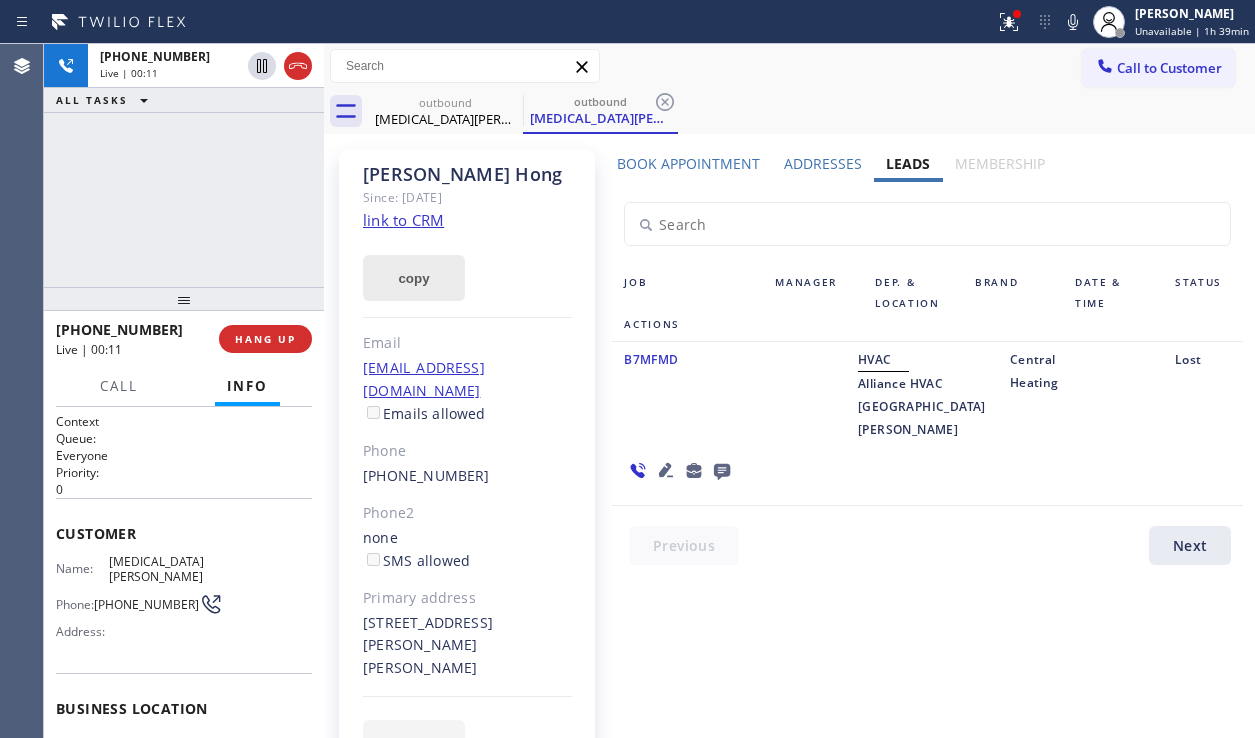 click on "copy" at bounding box center [414, 278] 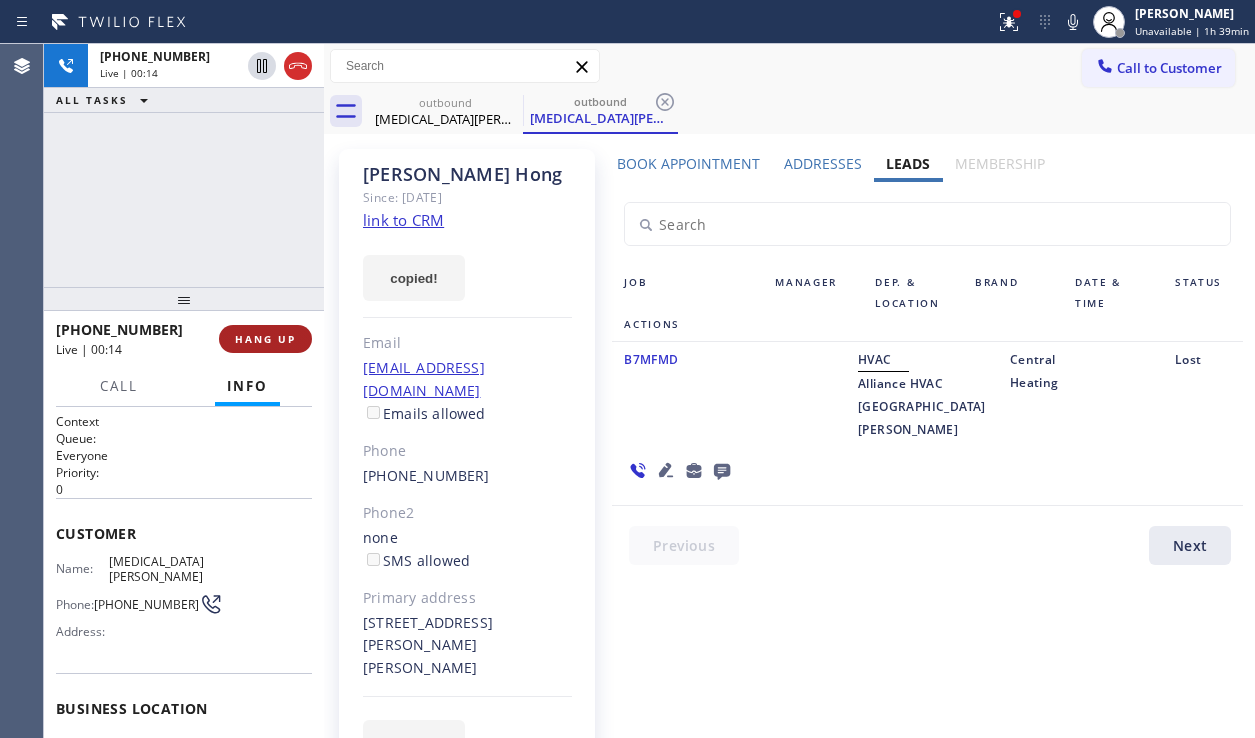 click on "HANG UP" at bounding box center (265, 339) 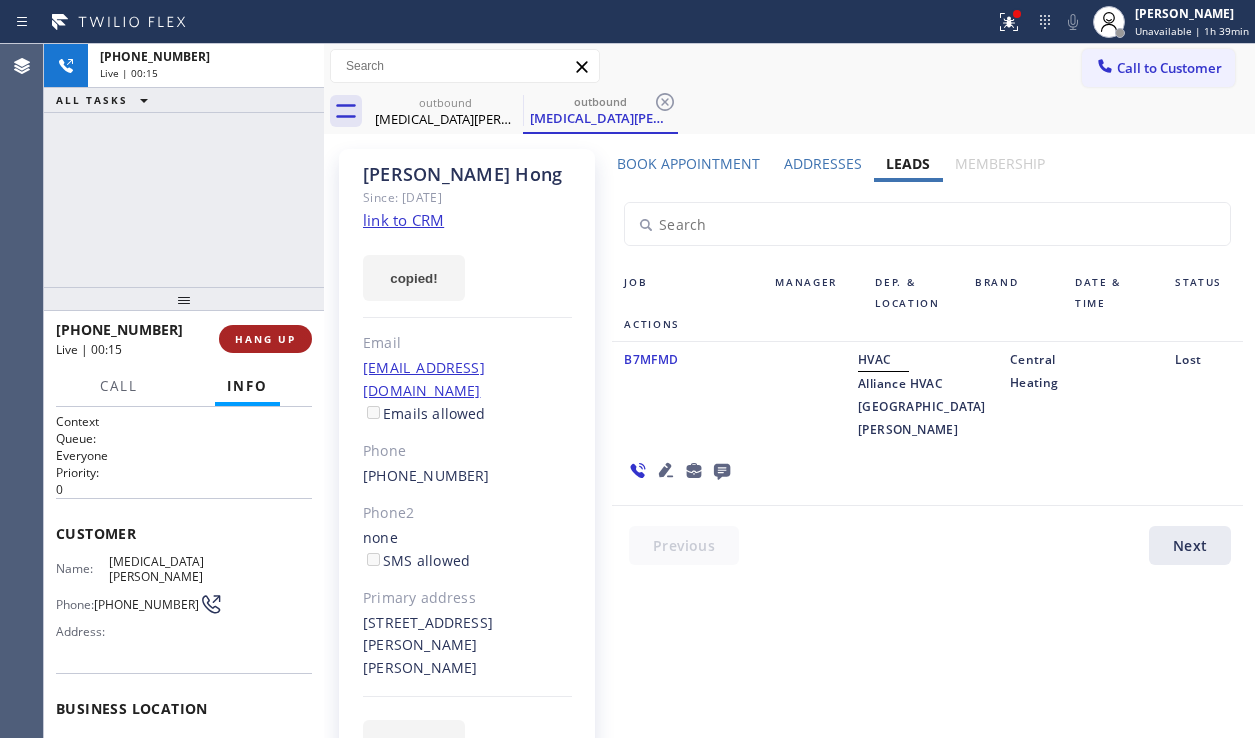 click on "HANG UP" at bounding box center (265, 339) 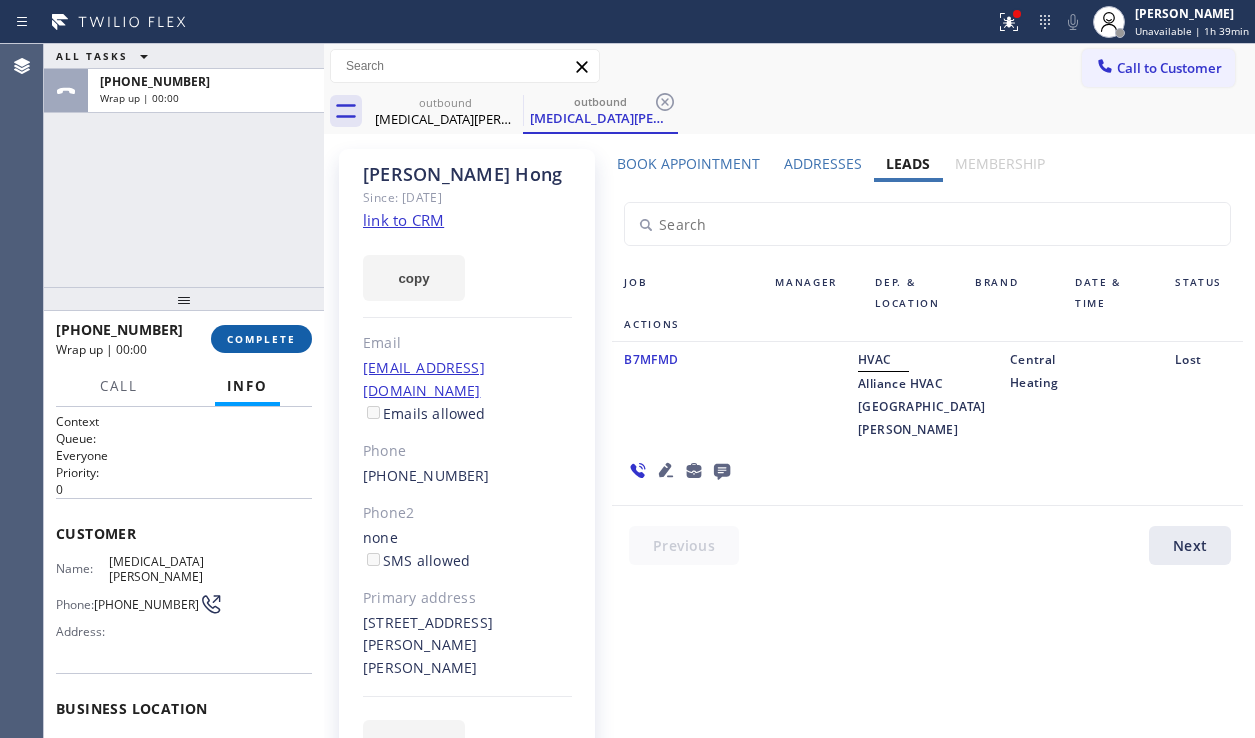 click on "COMPLETE" at bounding box center (261, 339) 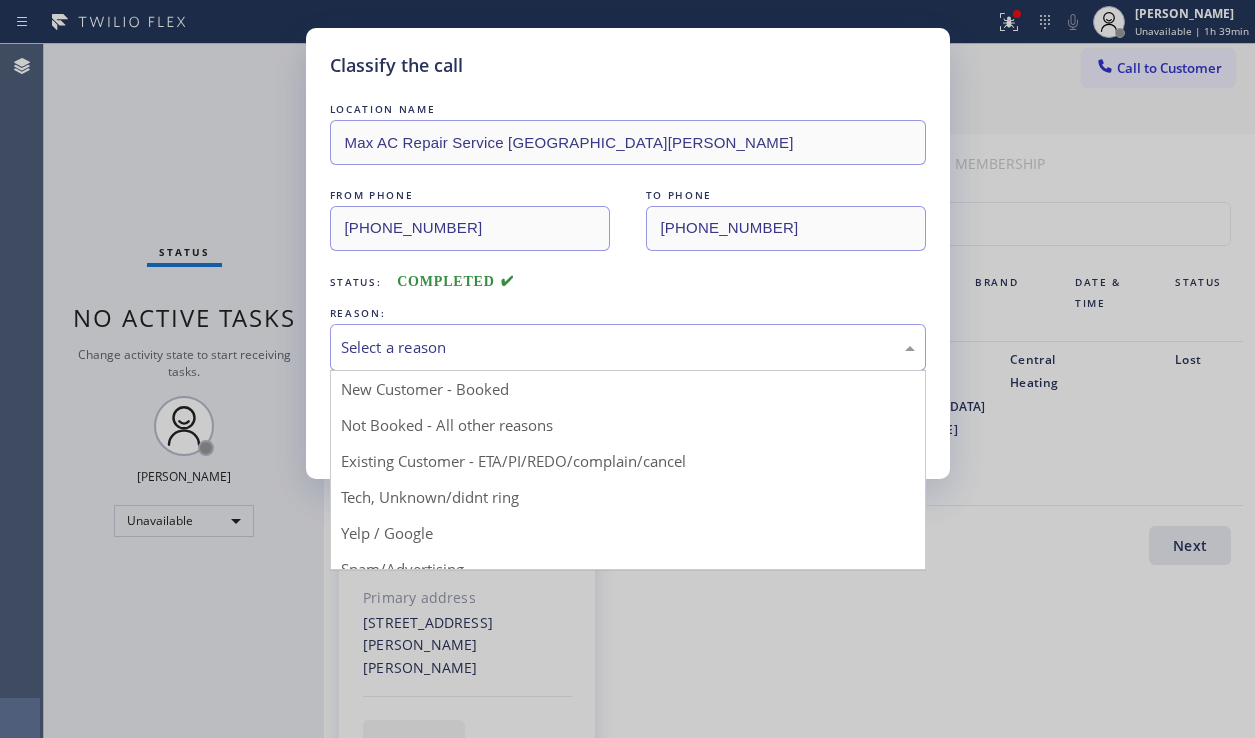 click on "Select a reason" at bounding box center (628, 347) 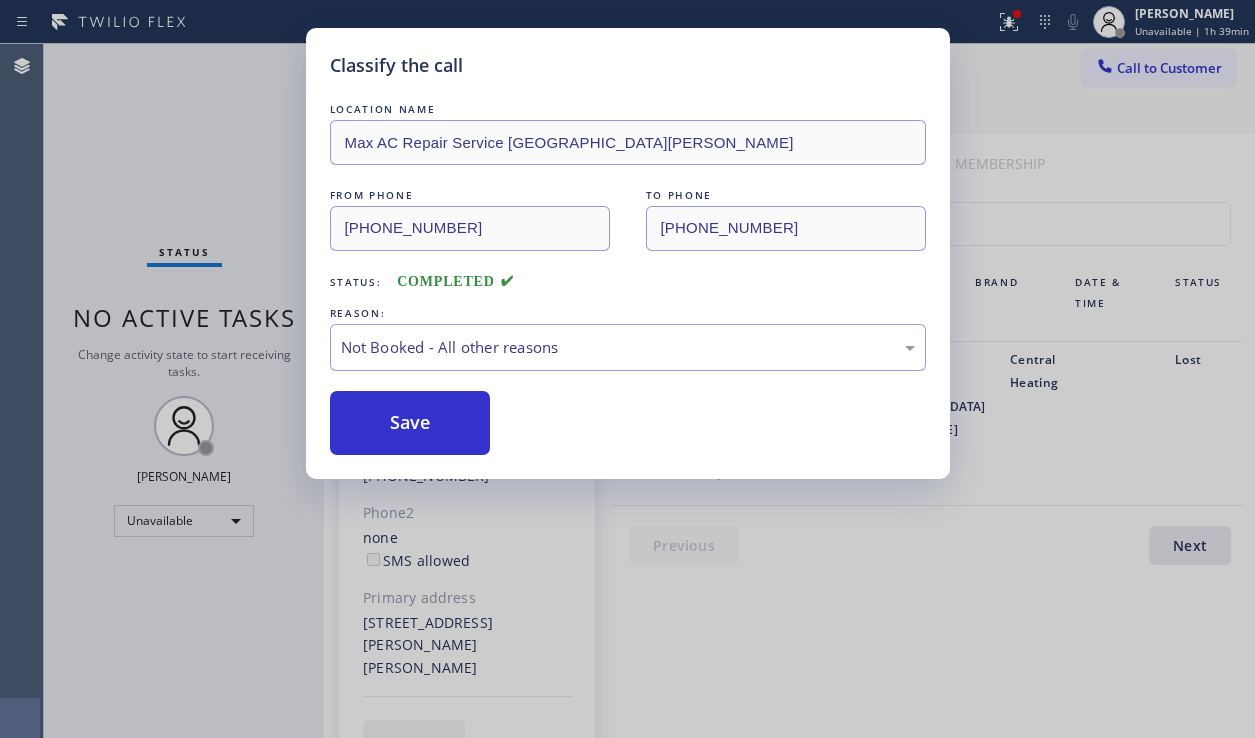 click on "Save" at bounding box center [410, 423] 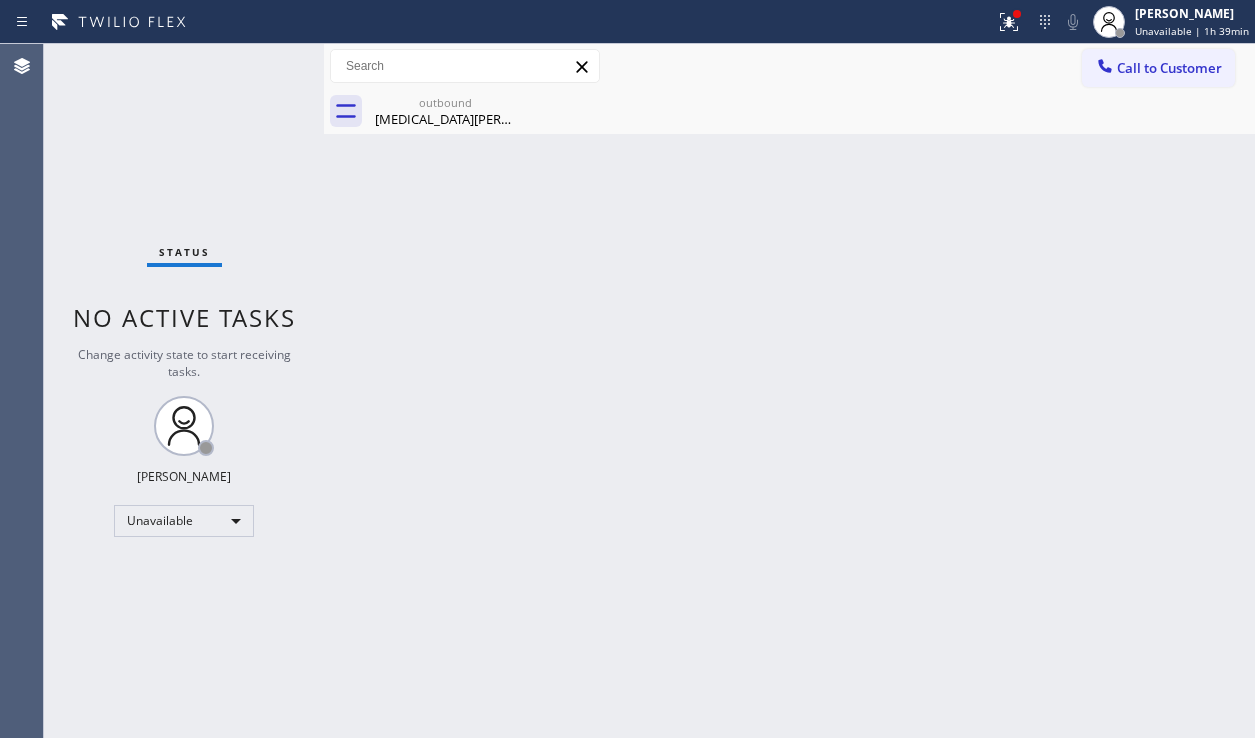 click on "Status   No active tasks     Change activity state to start receiving tasks.   Alynna Marie Pasumala Unavailable" at bounding box center [184, 391] 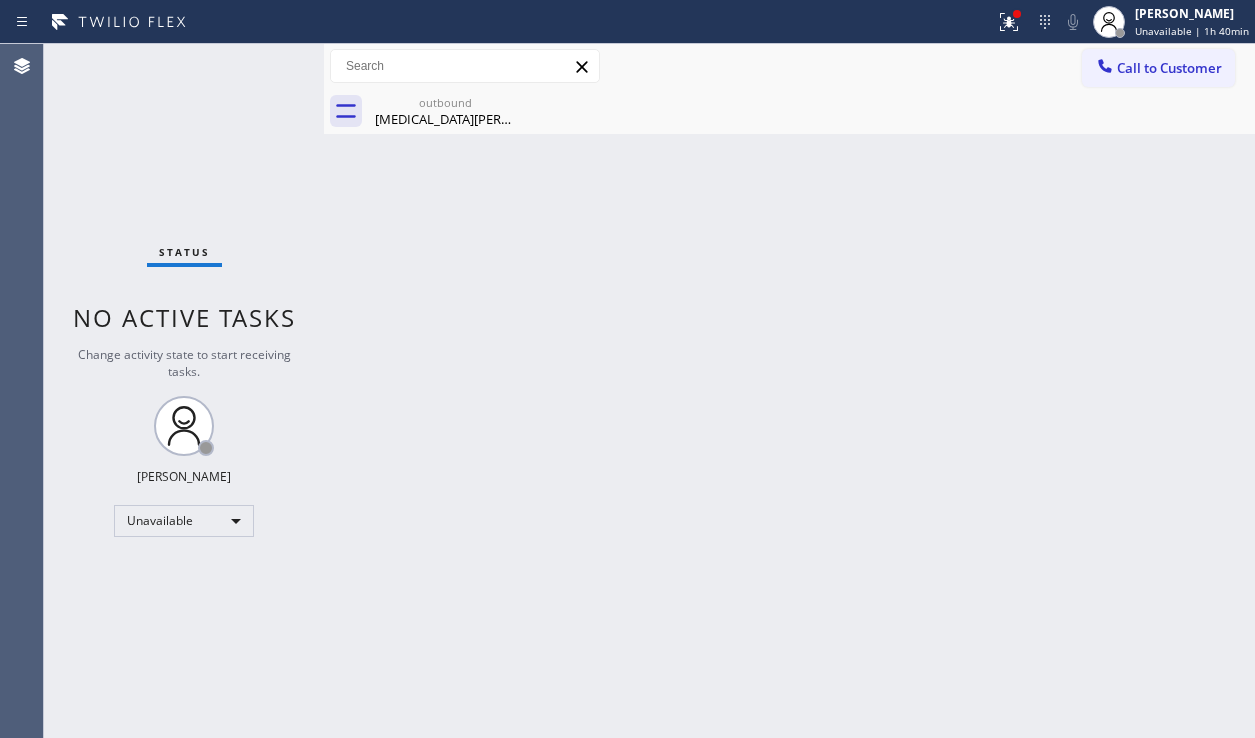 click on "Back to Dashboard Change Sender ID Customers Technicians Select a contact Outbound call Location Search location Your caller id phone number Customer number Call Customer info Name   Phone none Address none Change Sender ID HVAC +18559994417 5 Star Appliance +18557314952 Appliance Repair +18554611149 Plumbing +18889090120 Air Duct Cleaning +18006865038  Electricians +18005688664 Cancel Change Check personal SMS Reset Change outbound Tao Hong Call to Customer Outbound call Location Max AC Repair Service Santa Clara Your caller id phone number (408) 692-1838 Customer number Call Outbound call Technician Search Technician Your caller id phone number Your caller id phone number Call outbound Tao Hong Tao   Hong Since: 20 may 2020 link to CRM copy Email no@gmail.com  Emails allowed Phone (408) 636-8365 Phone2 none  SMS allowed Primary address  3092 Millar Ave Santa Clara, 95051 CA EDIT Outbound call Location Max AC Repair Service Santa Clara Your caller id phone number (408) 692-1838 Customer number Call Benefits" at bounding box center (789, 391) 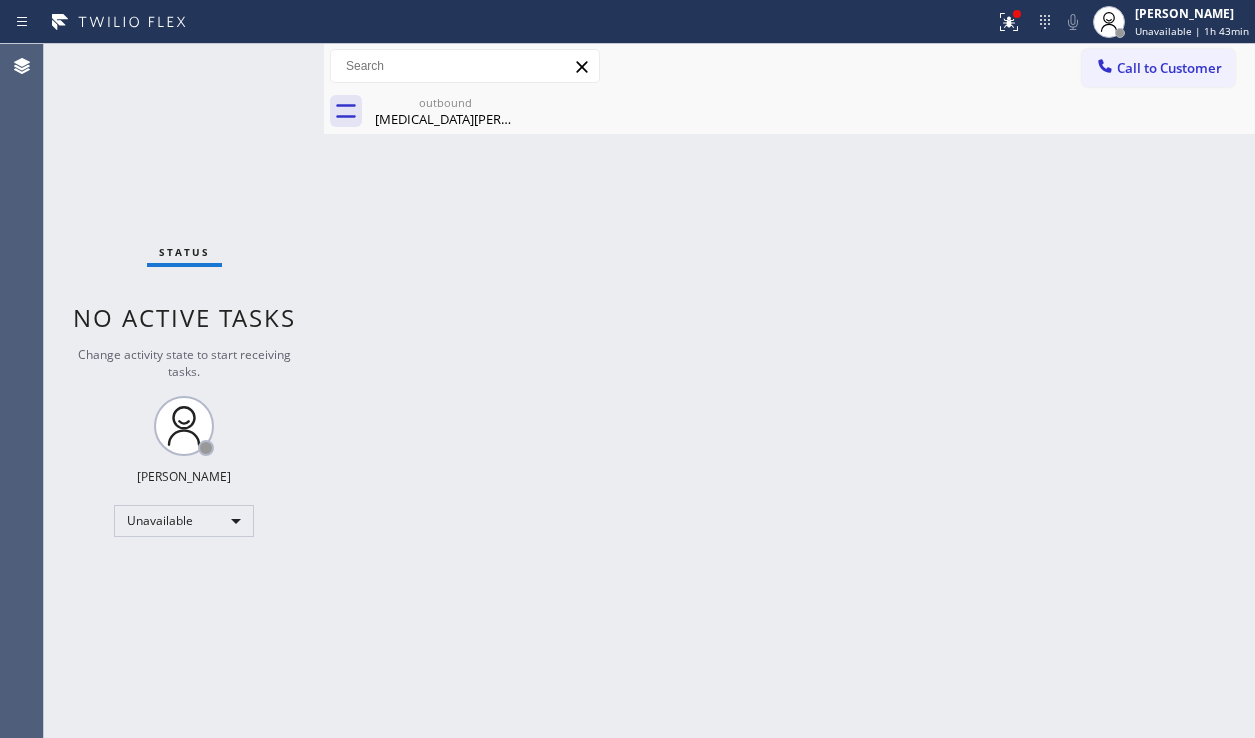 click on "Status   No active tasks     Change activity state to start receiving tasks.   Alynna Marie Pasumala Unavailable" at bounding box center (184, 391) 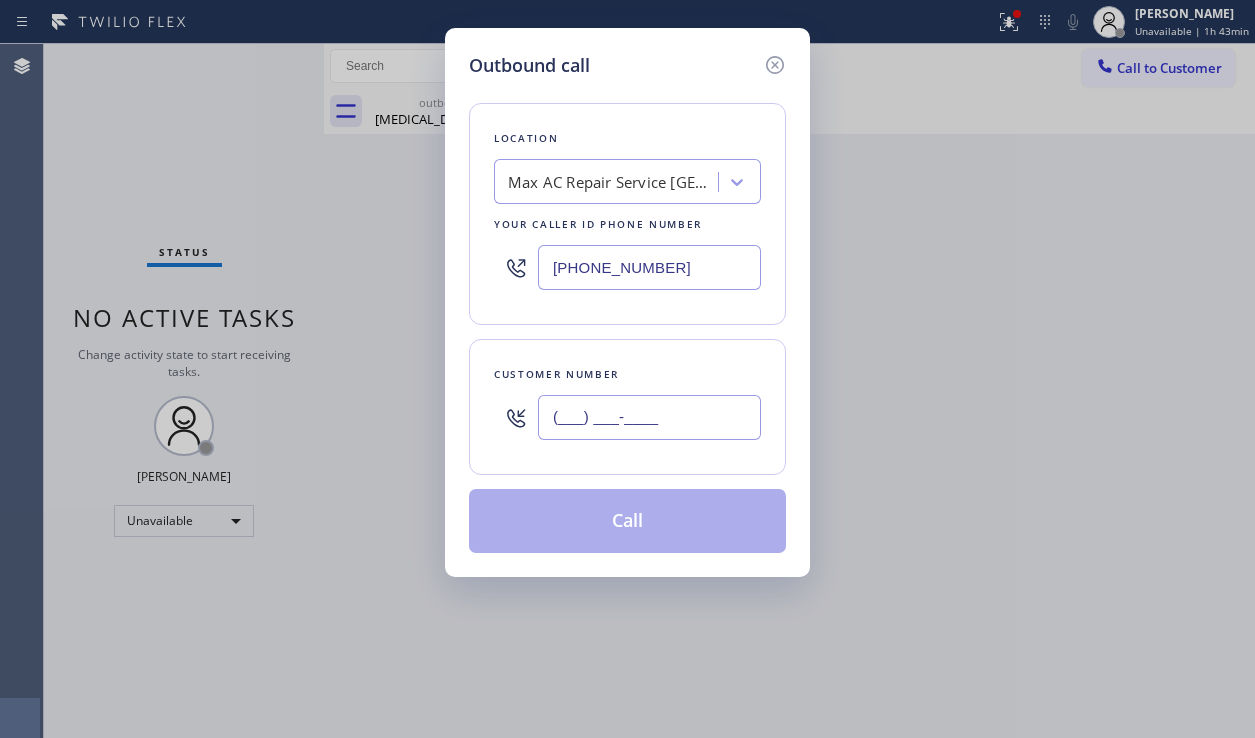 click on "(___) ___-____" at bounding box center [649, 417] 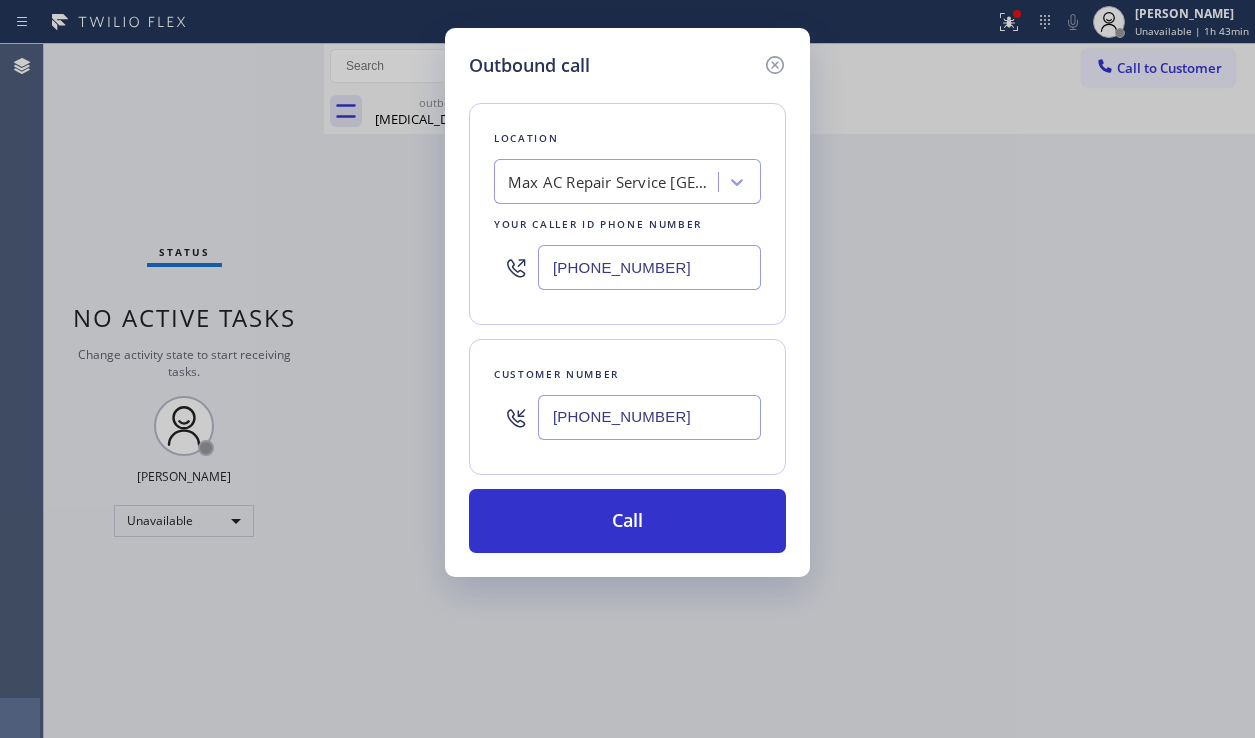 type on "(310) 562-7837" 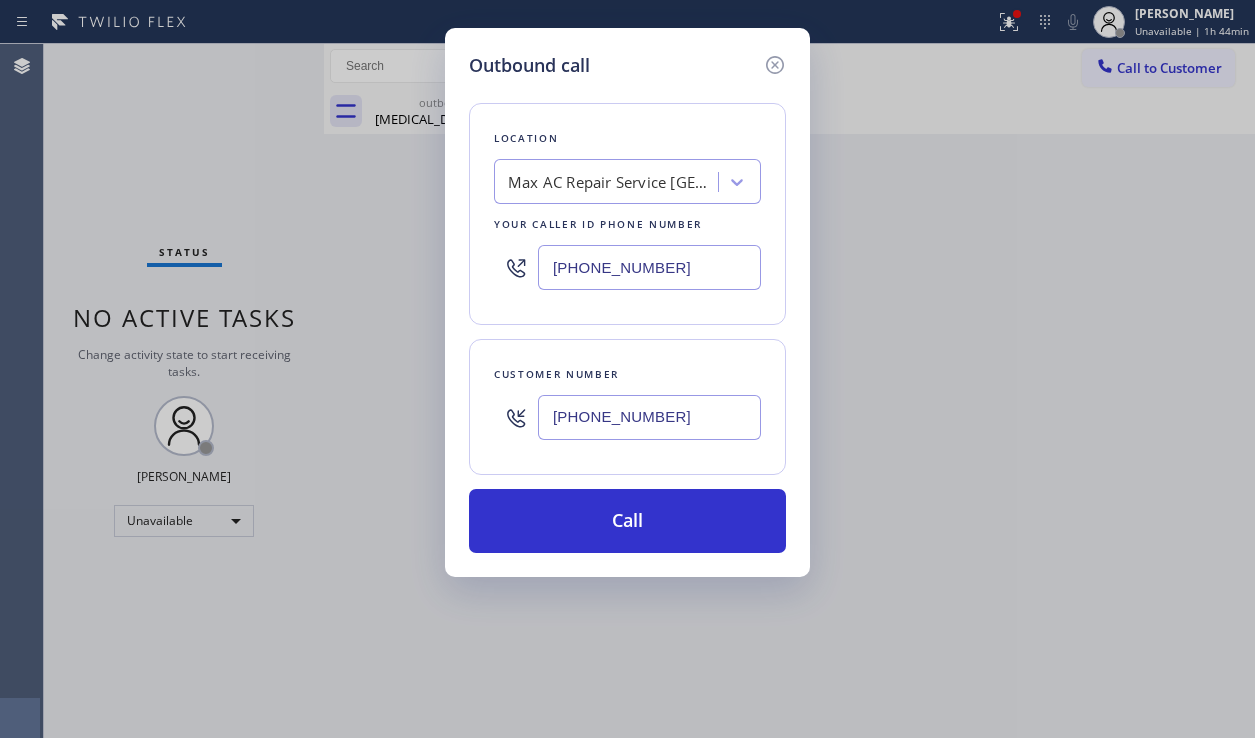 click on "Outbound call Location Max AC Repair Service Santa Clara Your caller id phone number (408) 692-1838 Customer number (310) 562-7837 Call" at bounding box center (627, 369) 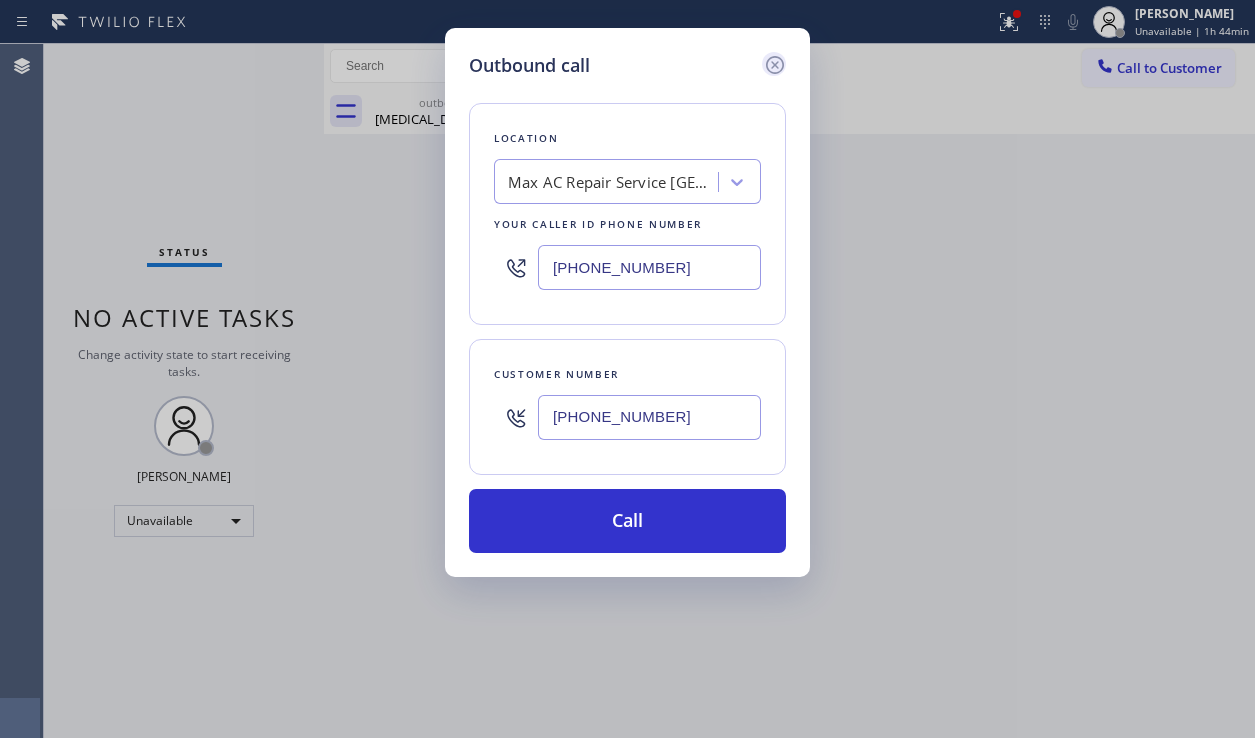 click 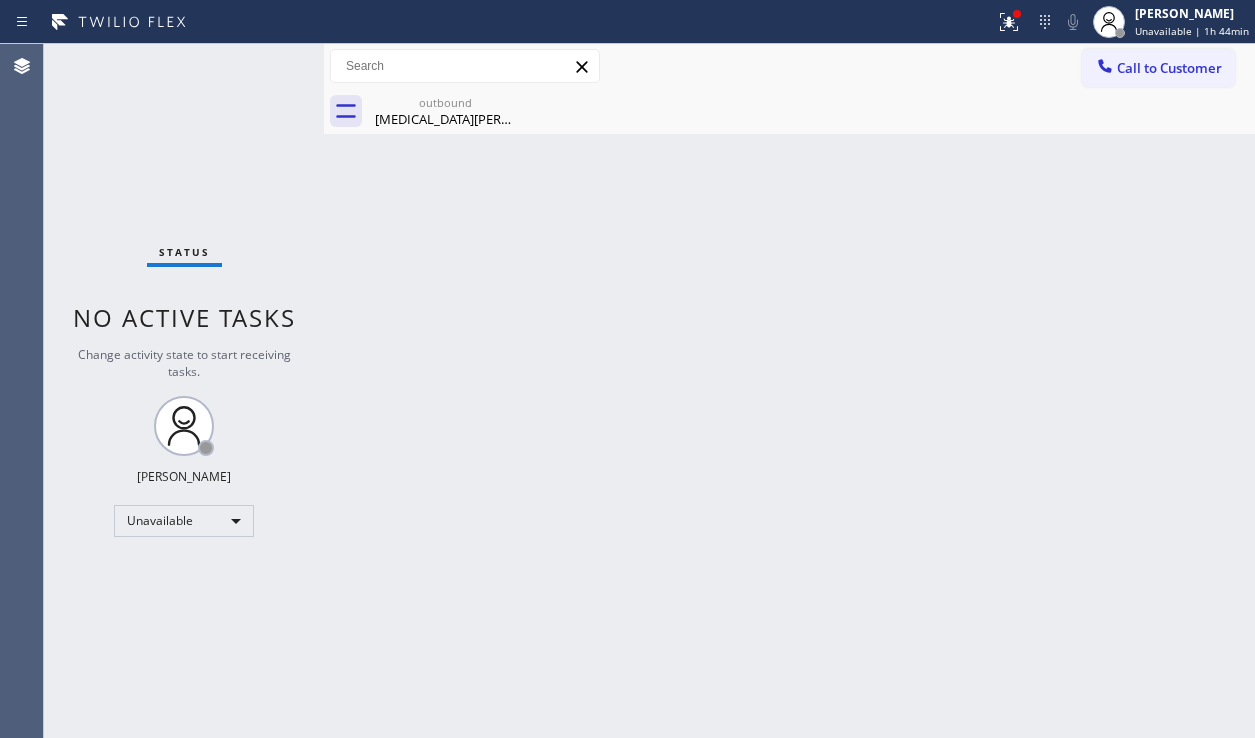 click on "Back to Dashboard Change Sender ID Customers Technicians Select a contact Outbound call Location Search location Your caller id phone number Customer number Call Customer info Name   Phone none Address none Change Sender ID HVAC +18559994417 5 Star Appliance +18557314952 Appliance Repair +18554611149 Plumbing +18889090120 Air Duct Cleaning +18006865038  Electricians +18005688664 Cancel Change Check personal SMS Reset Change outbound Tao Hong Call to Customer Outbound call Location Max AC Repair Service Santa Clara Your caller id phone number (408) 692-1838 Customer number Call Outbound call Technician Search Technician Your caller id phone number Your caller id phone number Call outbound Tao Hong Tao   Hong Since: 20 may 2020 link to CRM copy Email no@gmail.com  Emails allowed Phone (408) 636-8365 Phone2 none  SMS allowed Primary address  3092 Millar Ave Santa Clara, 95051 CA EDIT Outbound call Location Max AC Repair Service Santa Clara Your caller id phone number (408) 692-1838 Customer number Call Benefits" at bounding box center [789, 391] 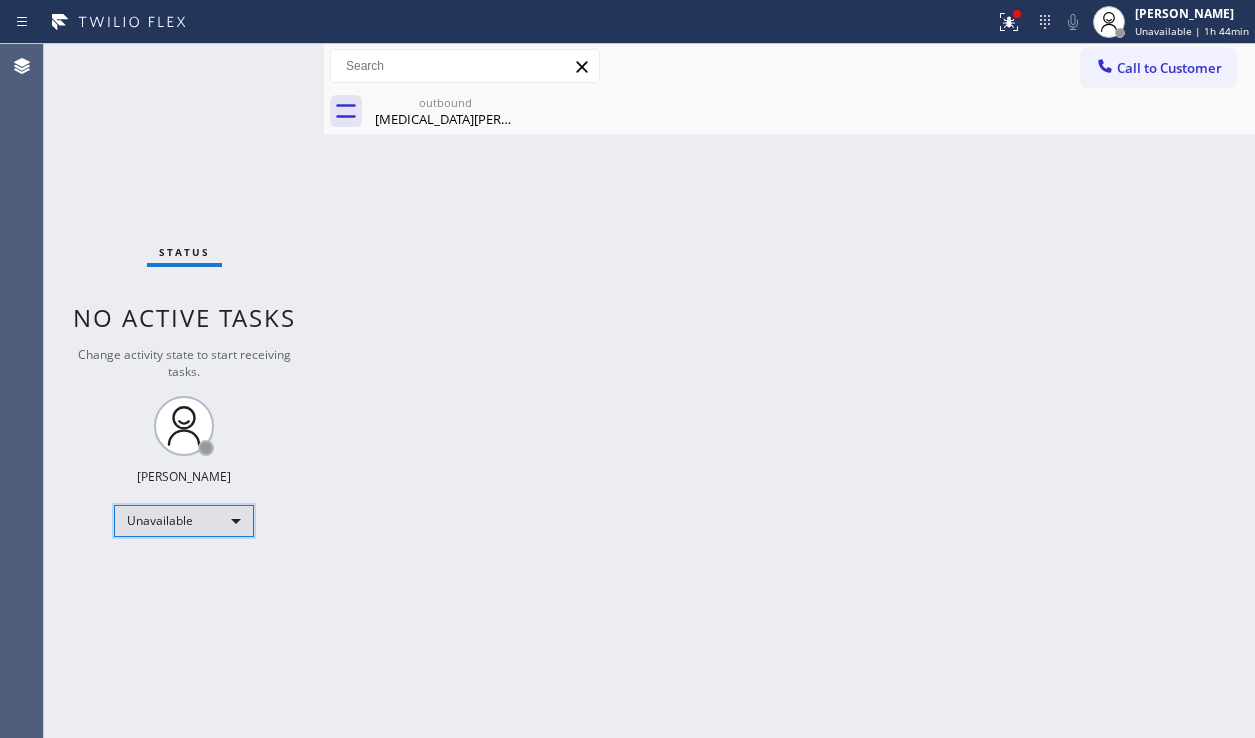 click on "Unavailable" at bounding box center [184, 521] 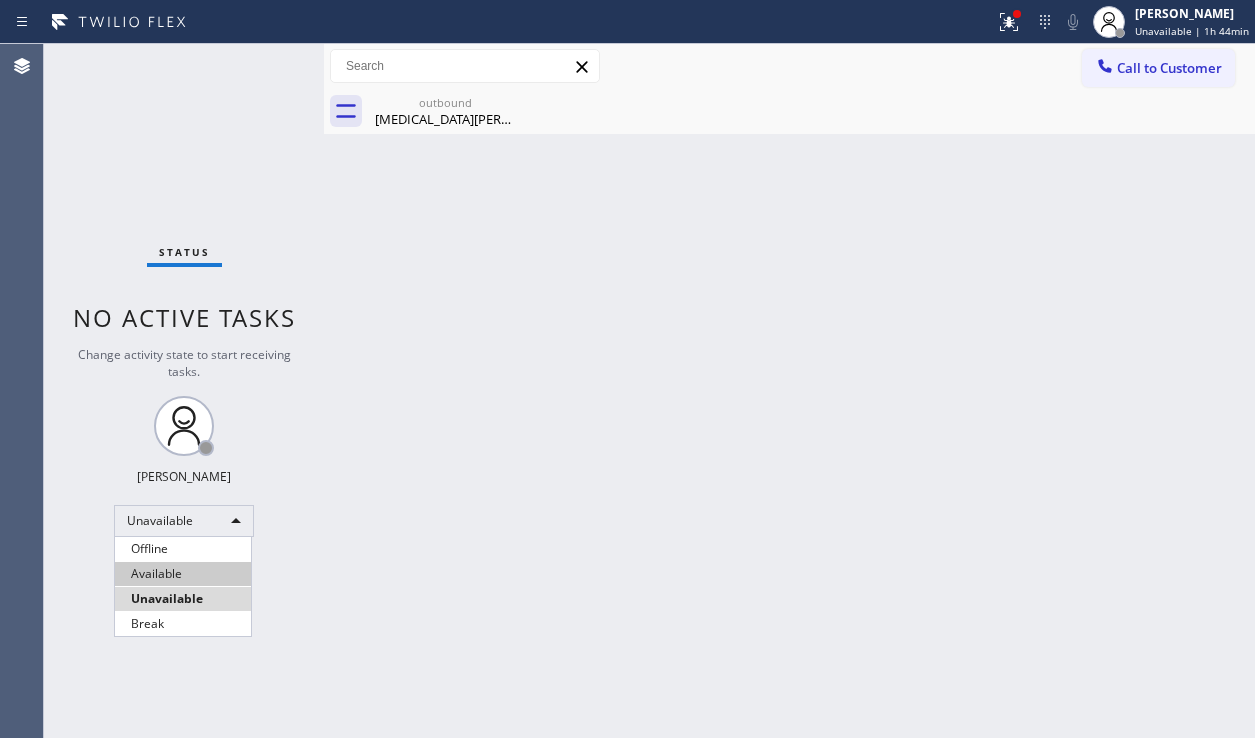 click on "Available" at bounding box center [183, 574] 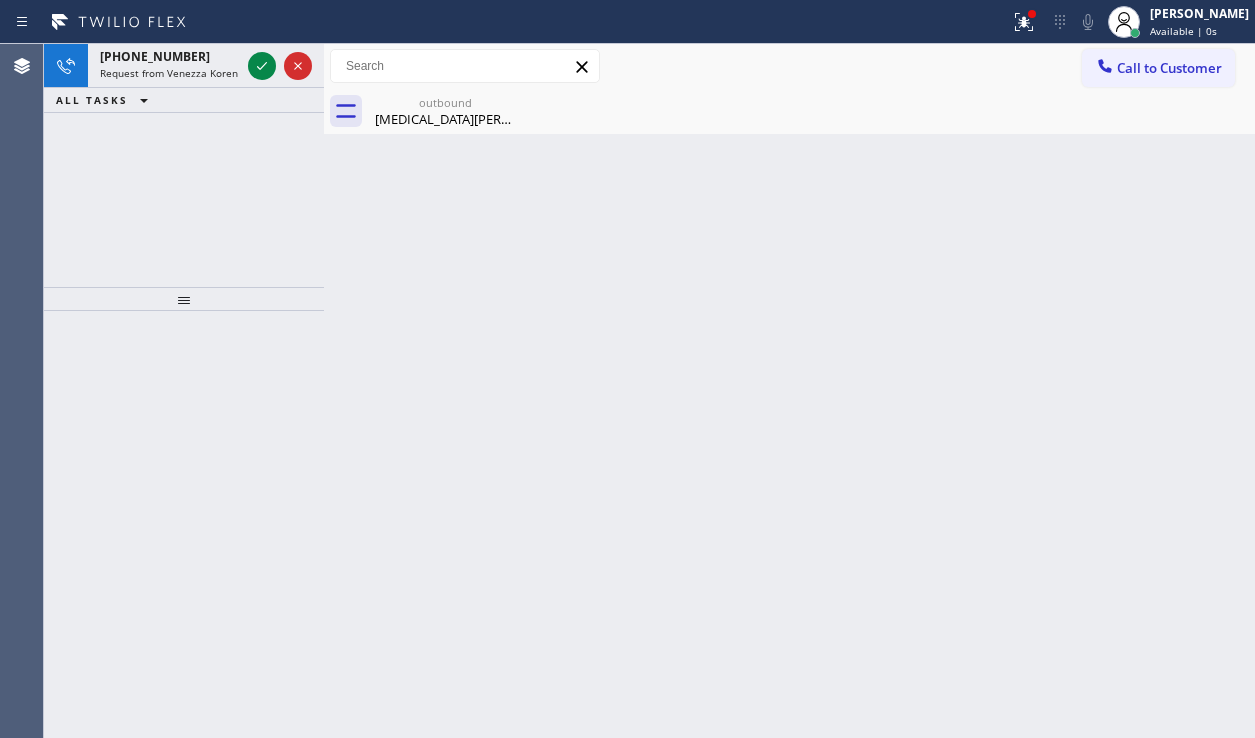 click on "Back to Dashboard Change Sender ID Customers Technicians Select a contact Outbound call Location Search location Your caller id phone number Customer number Call Customer info Name   Phone none Address none Change Sender ID HVAC +18559994417 5 Star Appliance +18557314952 Appliance Repair +18554611149 Plumbing +18889090120 Air Duct Cleaning +18006865038  Electricians +18005688664 Cancel Change Check personal SMS Reset Change outbound Tao Hong Call to Customer Outbound call Location Max AC Repair Service Santa Clara Your caller id phone number (408) 692-1838 Customer number Call Outbound call Technician Search Technician Your caller id phone number Your caller id phone number Call outbound Tao Hong Tao   Hong Since: 20 may 2020 link to CRM copy Email no@gmail.com  Emails allowed Phone (408) 636-8365 Phone2 none  SMS allowed Primary address  3092 Millar Ave Santa Clara, 95051 CA EDIT Outbound call Location Max AC Repair Service Santa Clara Your caller id phone number (408) 692-1838 Customer number Call Benefits" at bounding box center (789, 391) 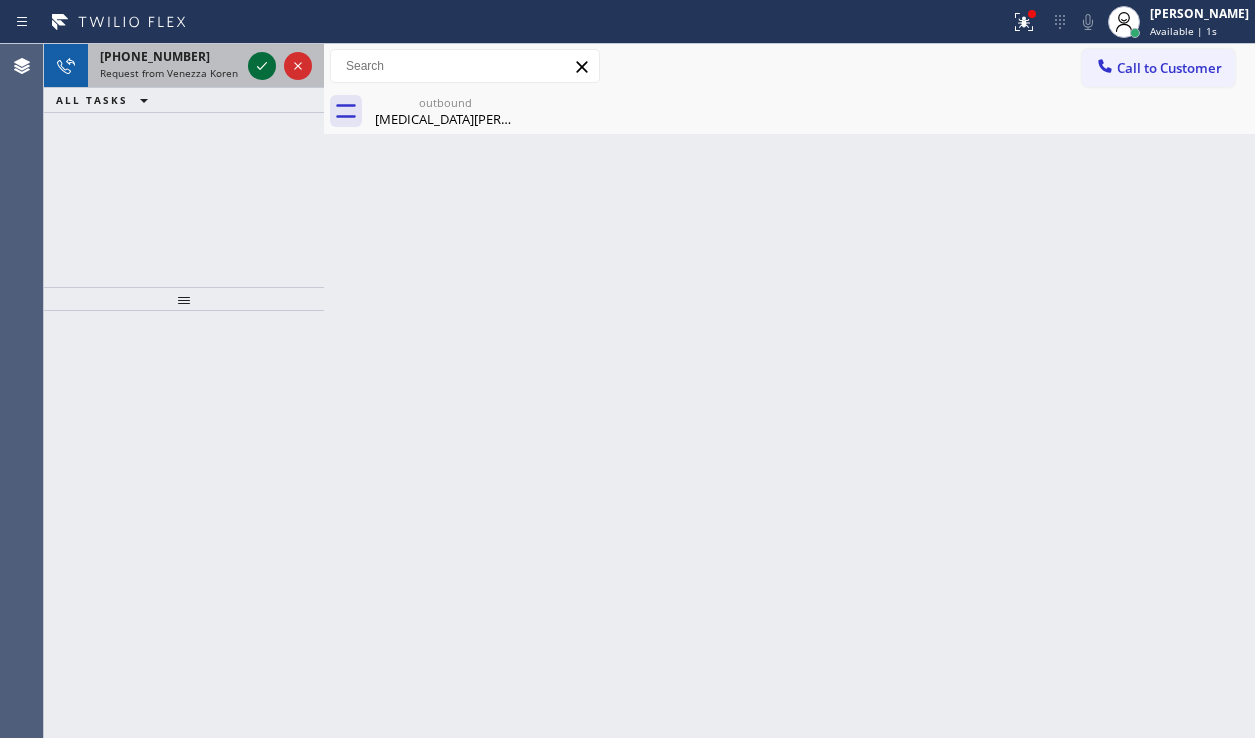 click 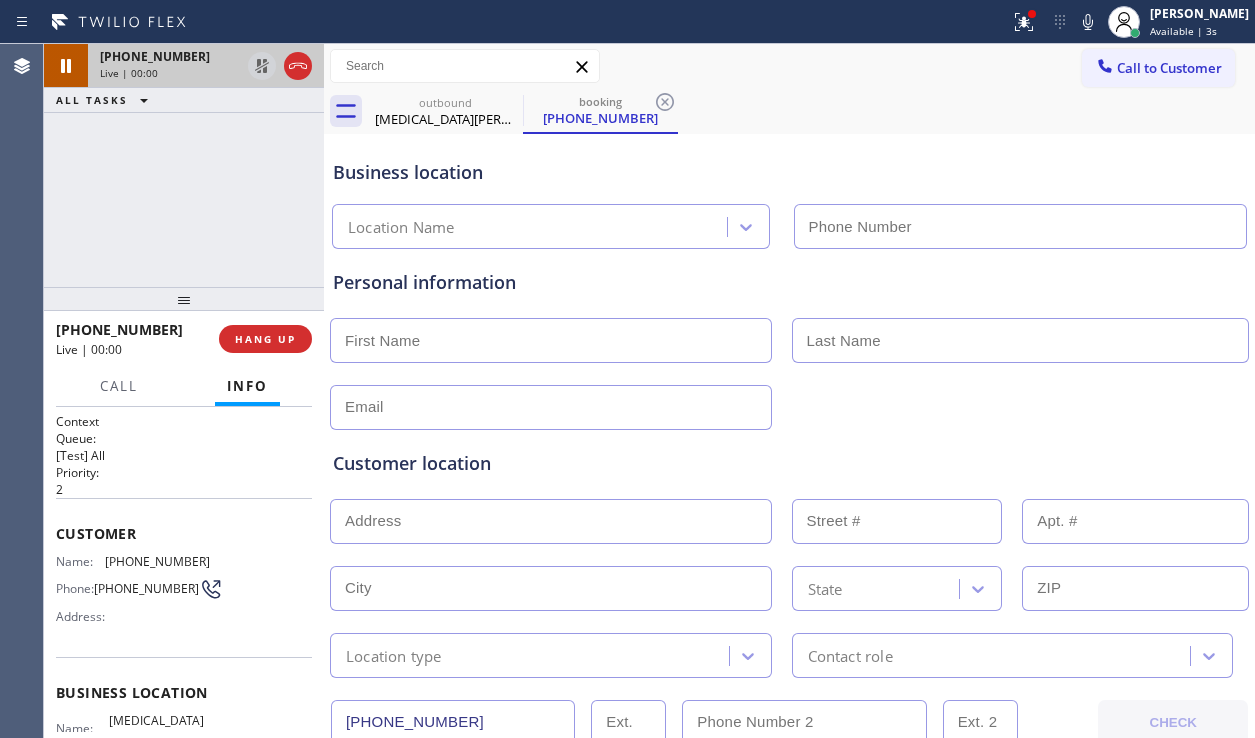 type on "[PHONE_NUMBER]" 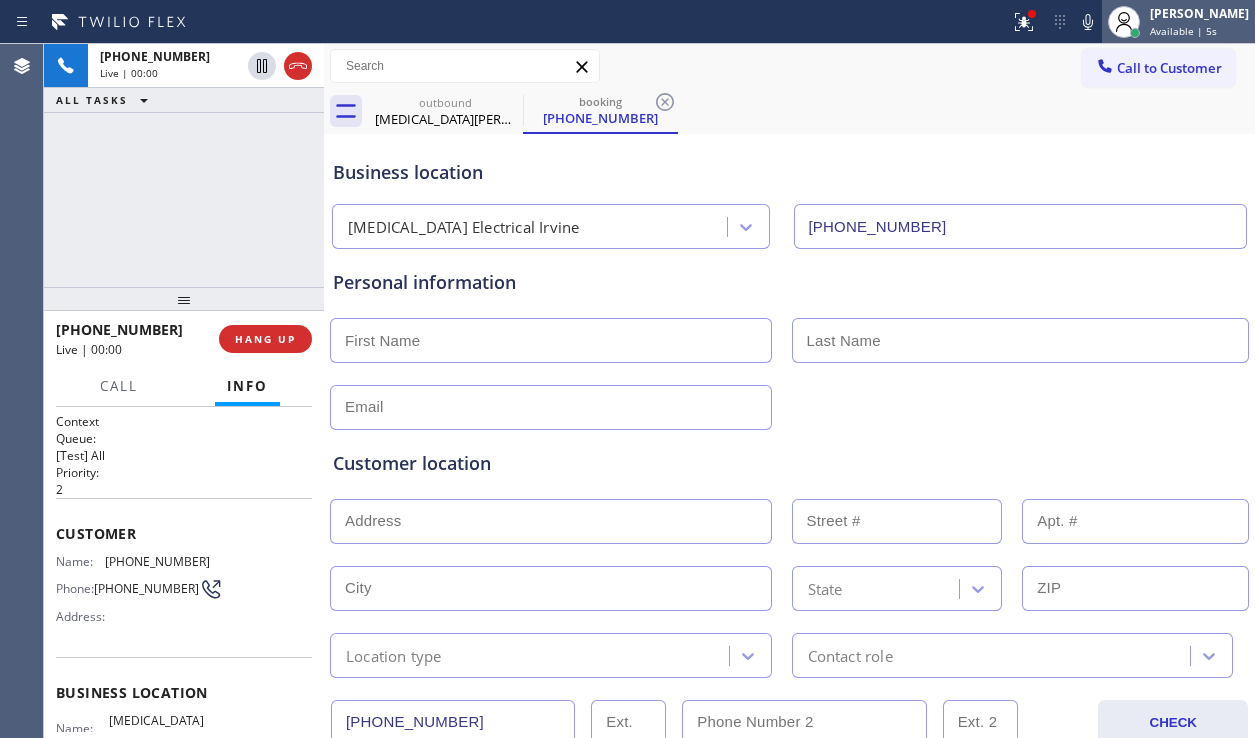 click 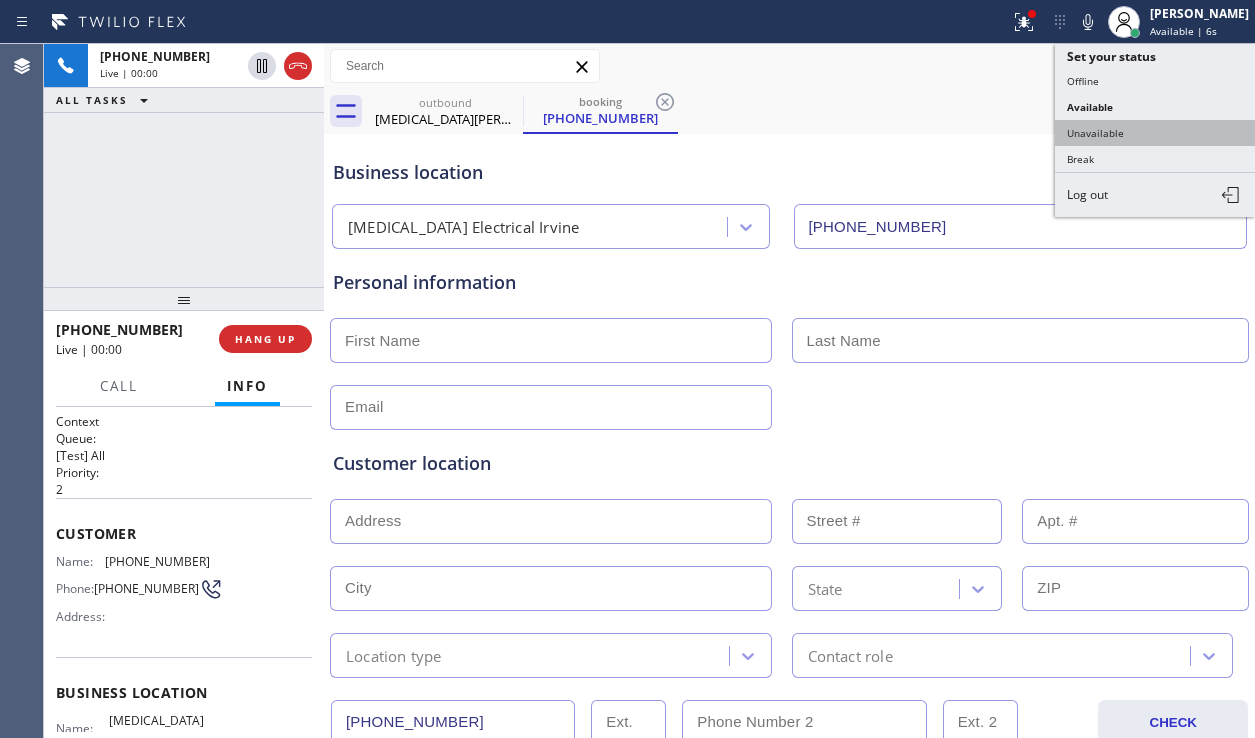click on "Unavailable" at bounding box center [1155, 133] 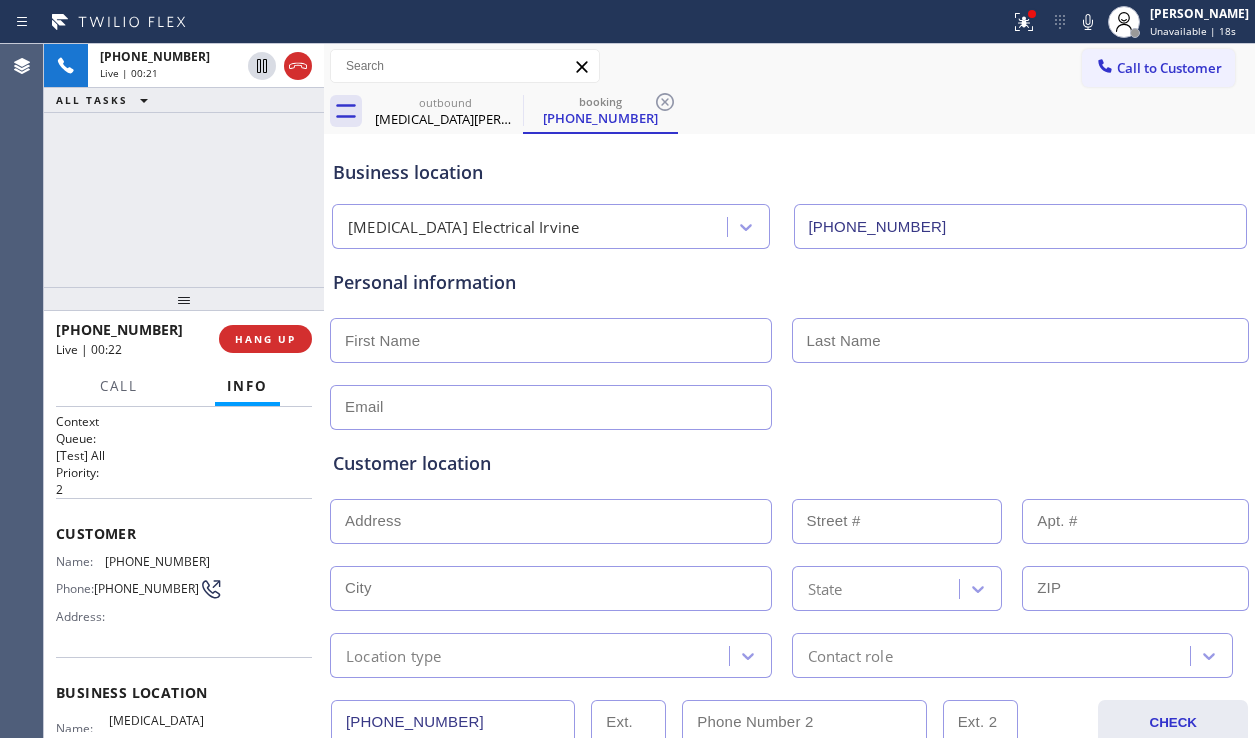 click at bounding box center (789, 405) 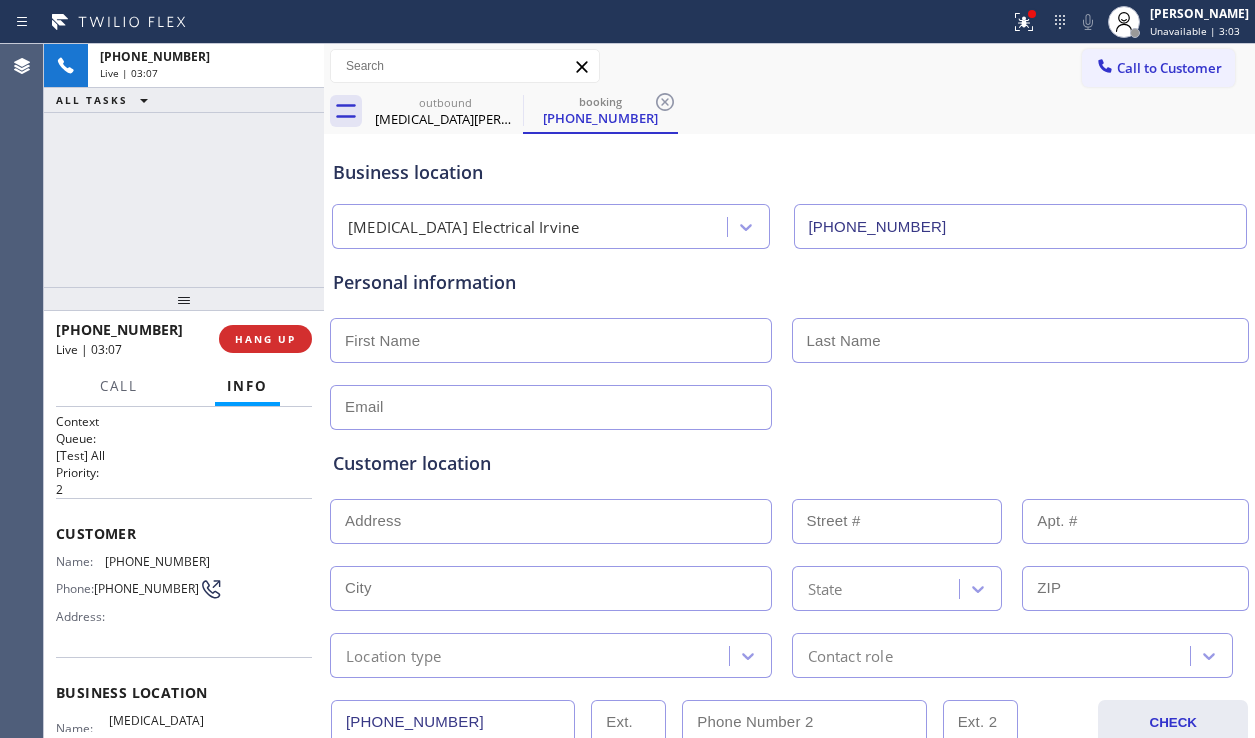 click at bounding box center [551, 340] 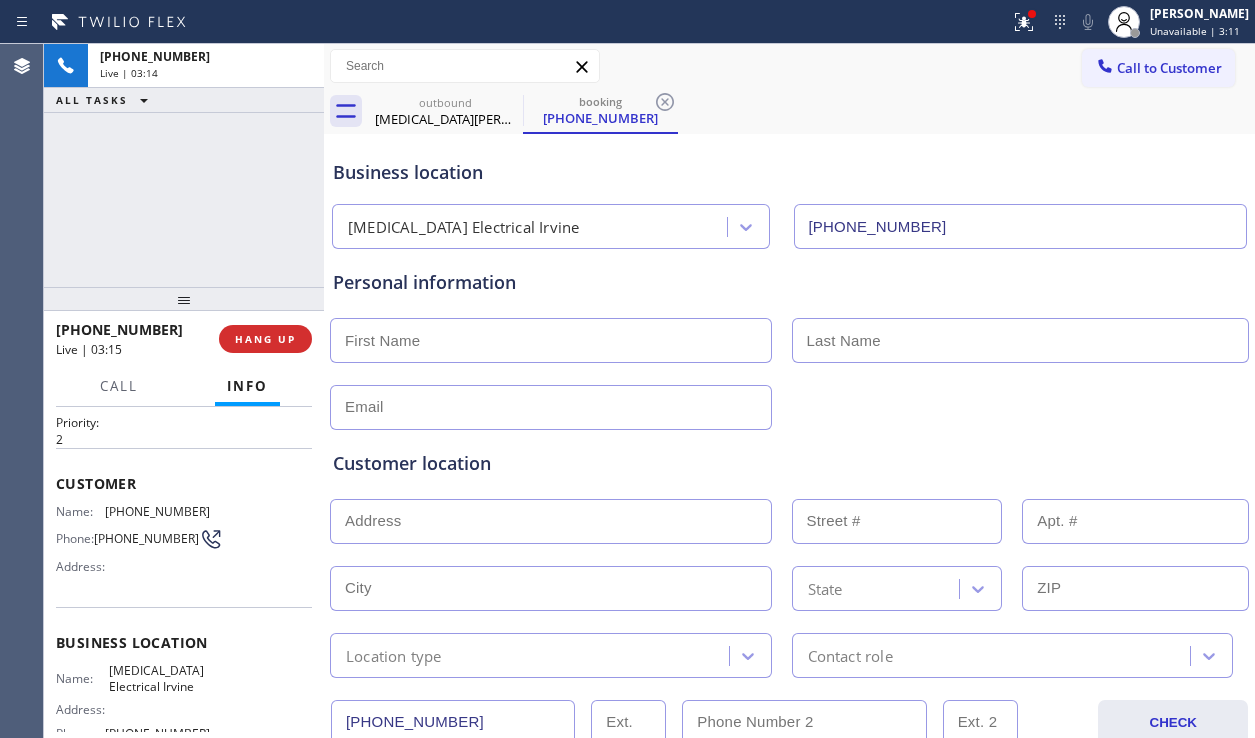 scroll, scrollTop: 100, scrollLeft: 0, axis: vertical 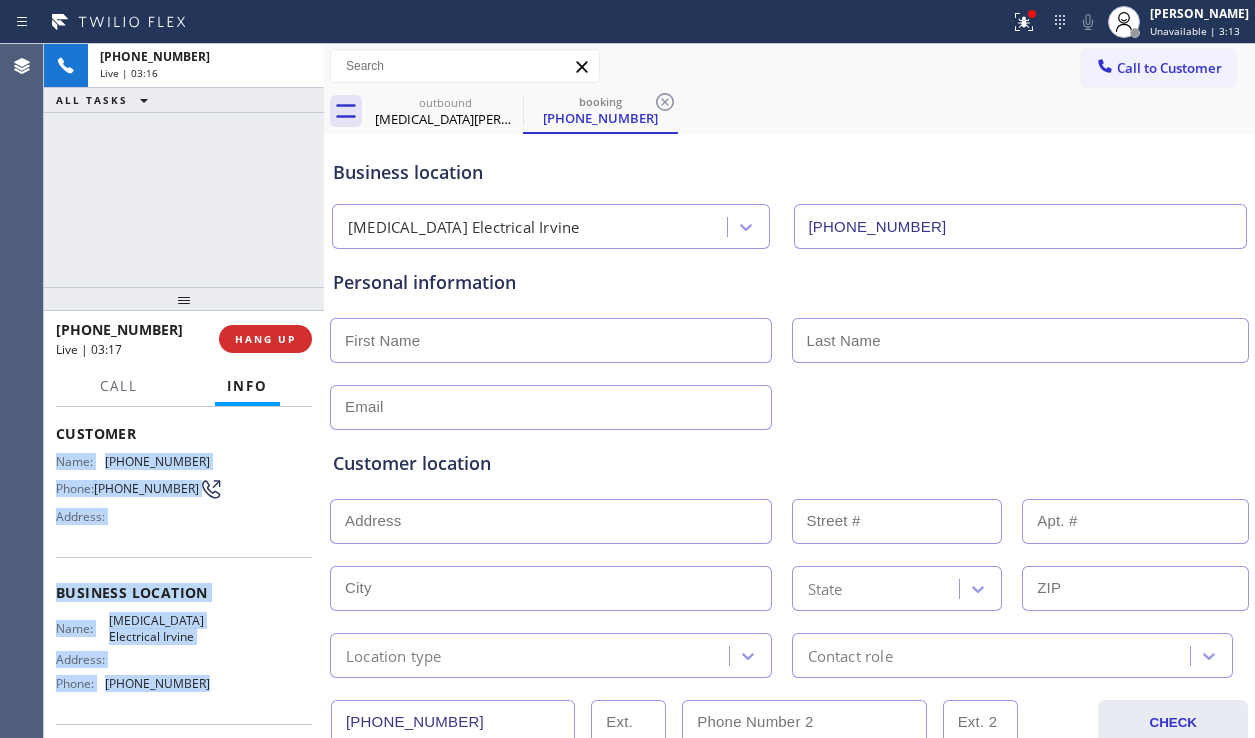 drag, startPoint x: 52, startPoint y: 465, endPoint x: 188, endPoint y: 682, distance: 256.09567 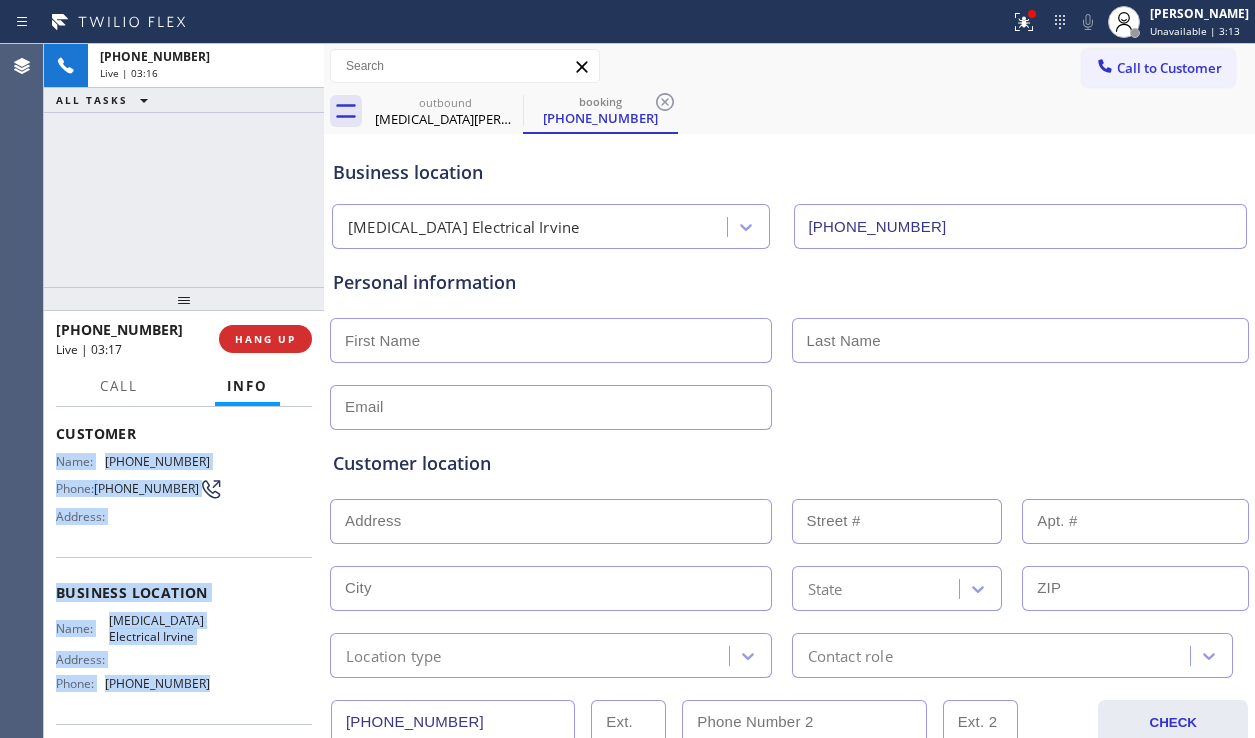 click on "Context Queue: [Test] All Priority: 2 Customer Name: (949) 816-8111 Phone: (949) 816-8111 Address: Business location Name: High Voltage Electrical Irvine Address:   Phone: (949) 647-5193 Call From City: State: CA Zipcode: Outbound call Location High Voltage Electrical Irvine Your caller id phone number (949) 647-5193 Customer number (949) 816-8111 Call" at bounding box center [184, 572] 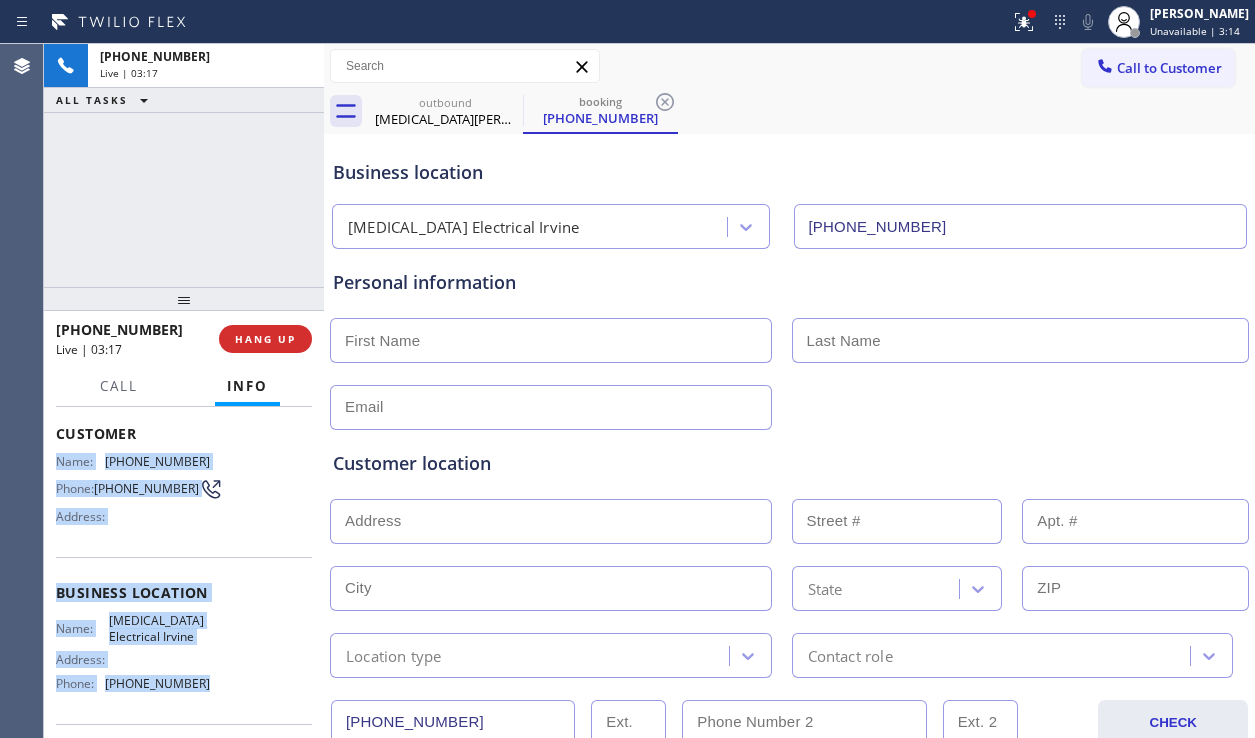 copy on "Name: (949) 816-8111 Phone: (949) 816-8111 Address: Business location Name: High Voltage Electrical Irvine Address:   Phone: (949) 647-5193" 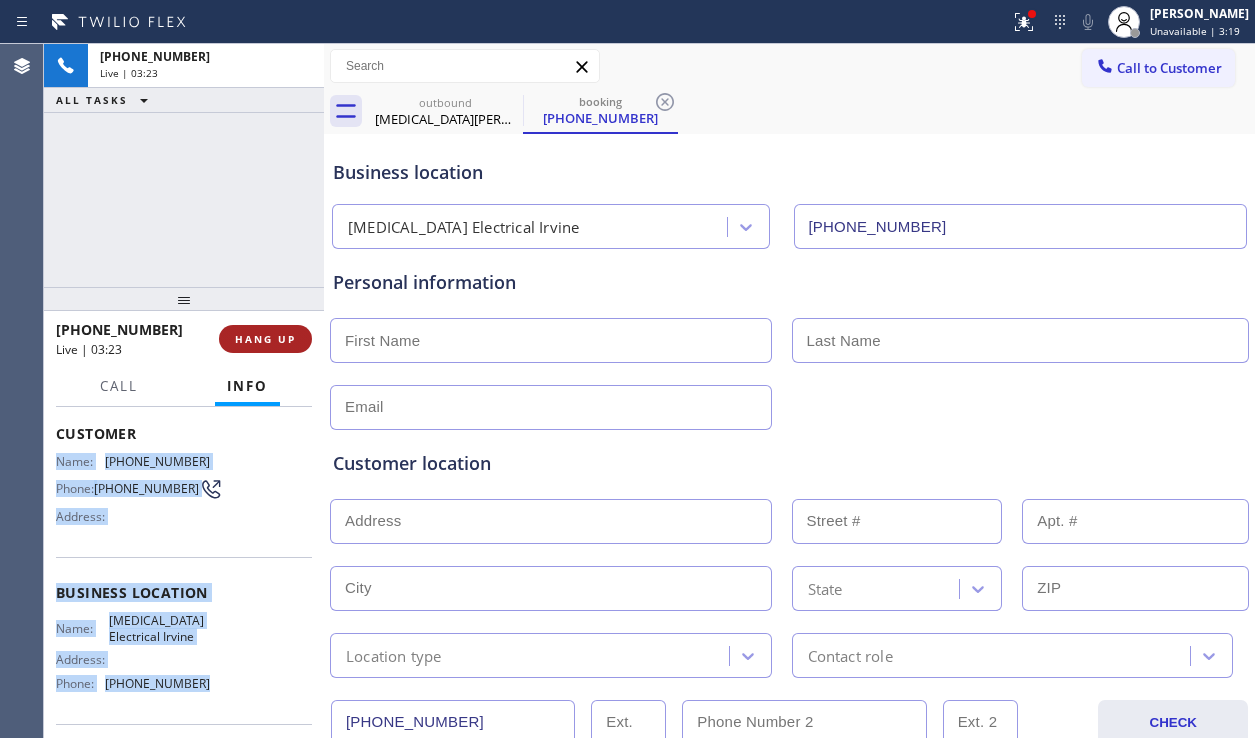 click on "HANG UP" at bounding box center [265, 339] 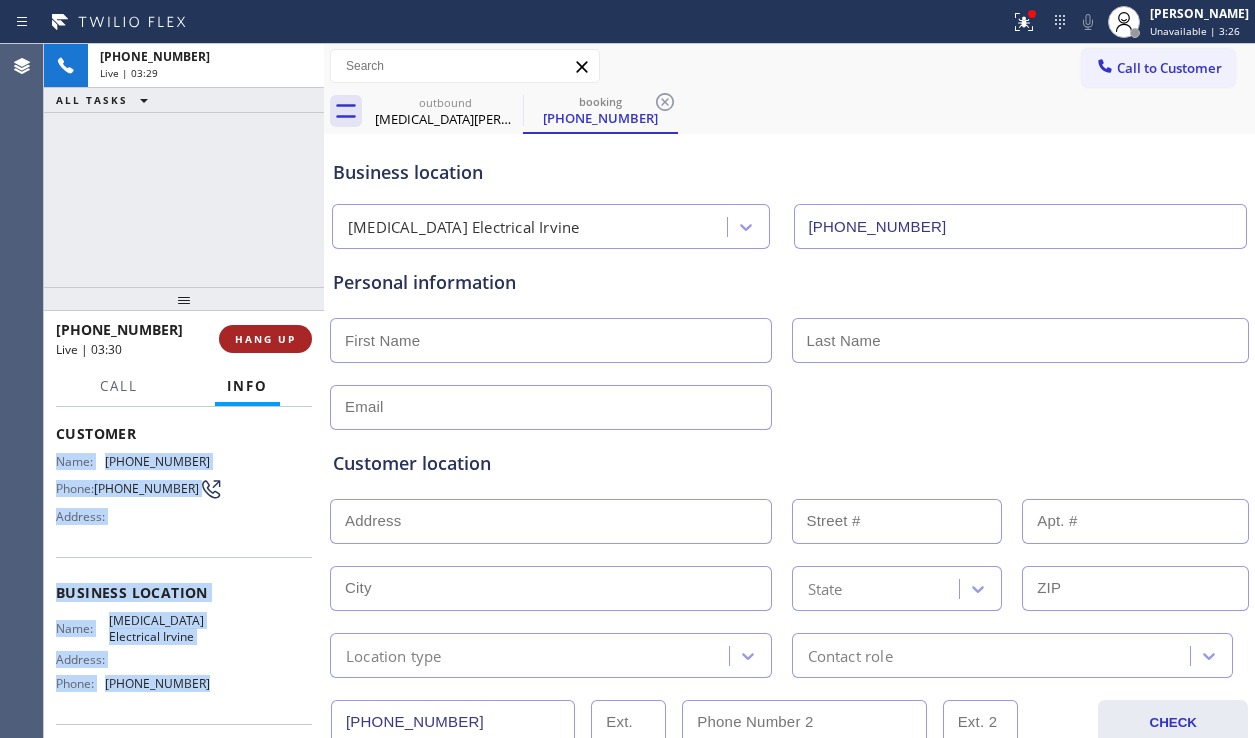 click on "HANG UP" at bounding box center [265, 339] 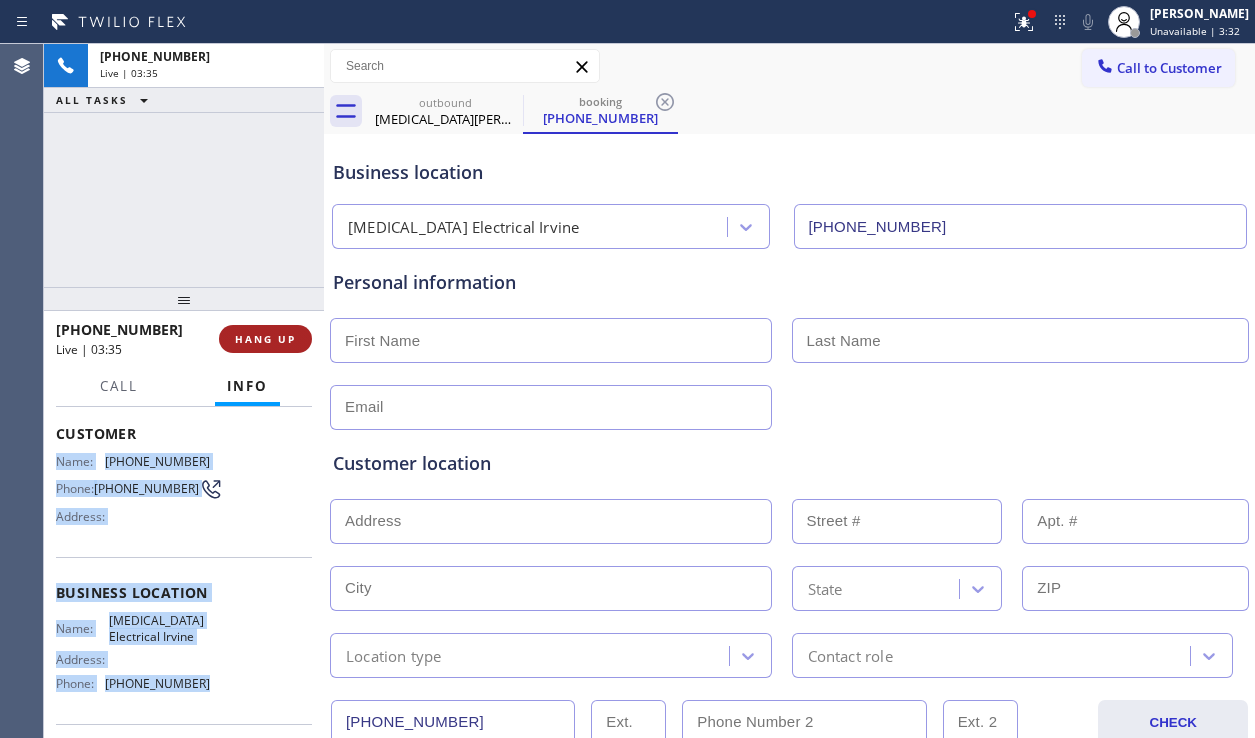 click on "HANG UP" at bounding box center [265, 339] 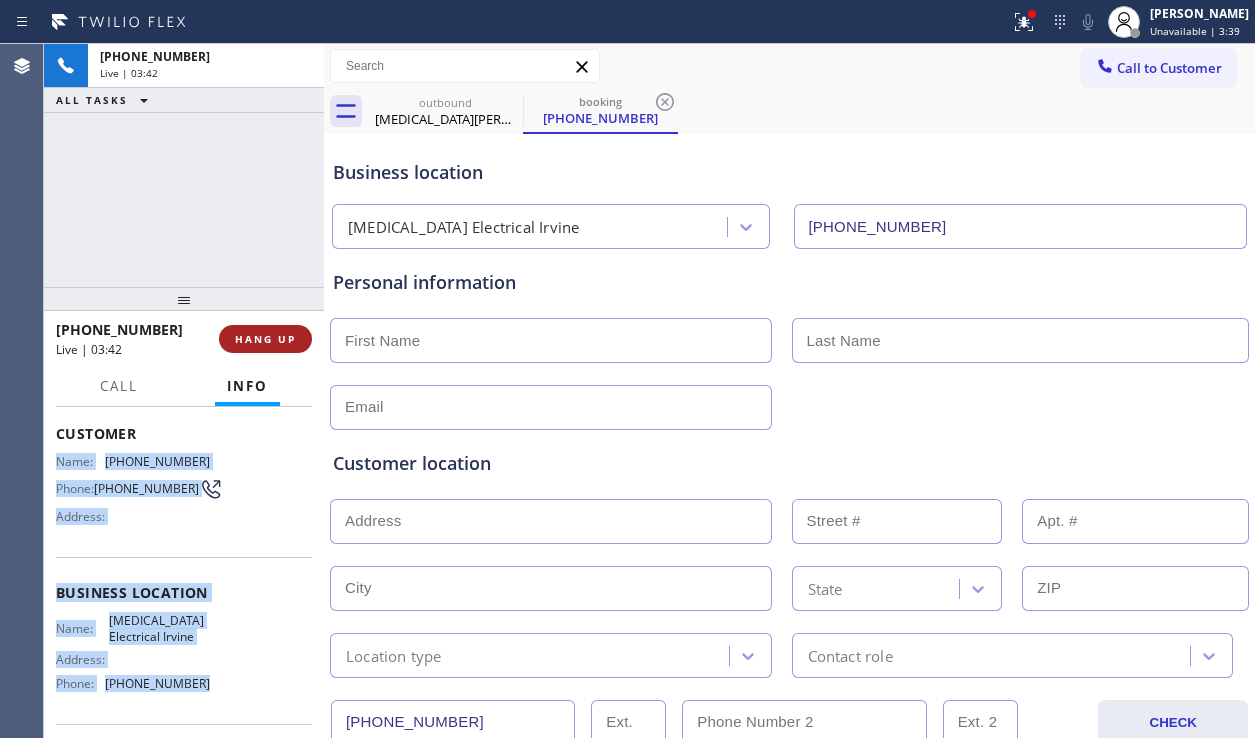 click on "HANG UP" at bounding box center (265, 339) 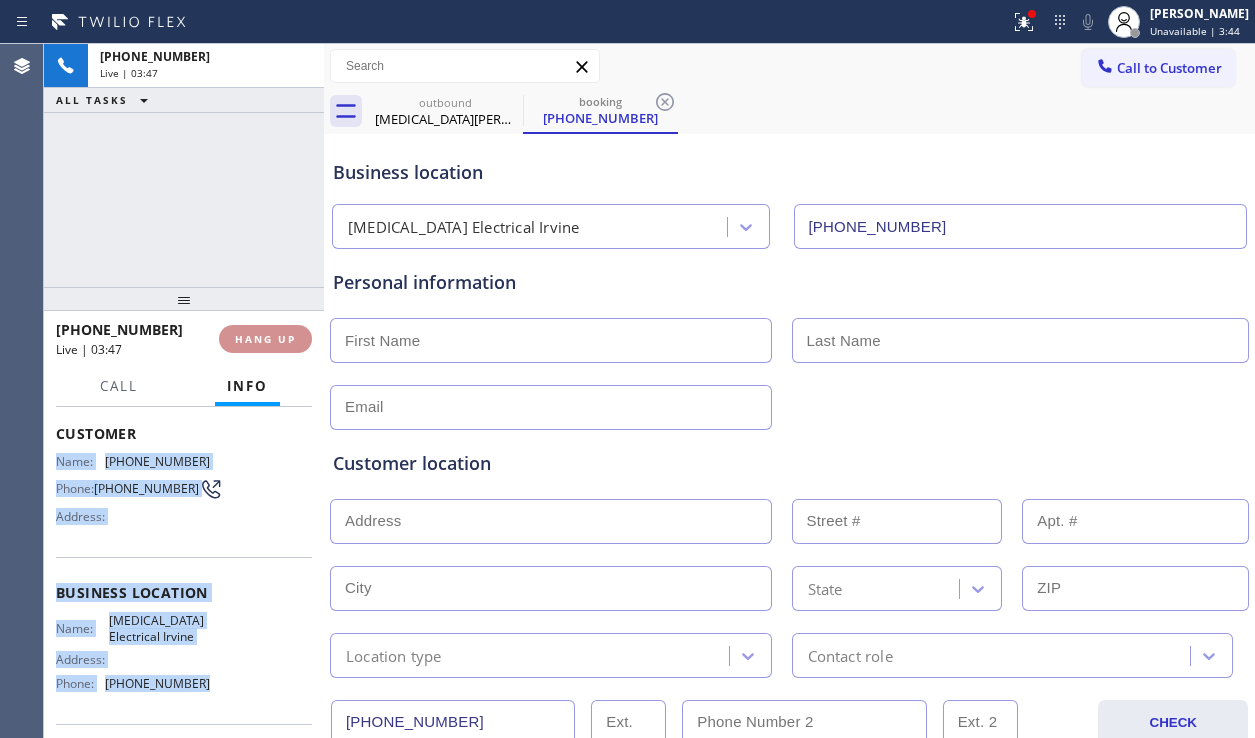 click on "HANG UP" at bounding box center (265, 339) 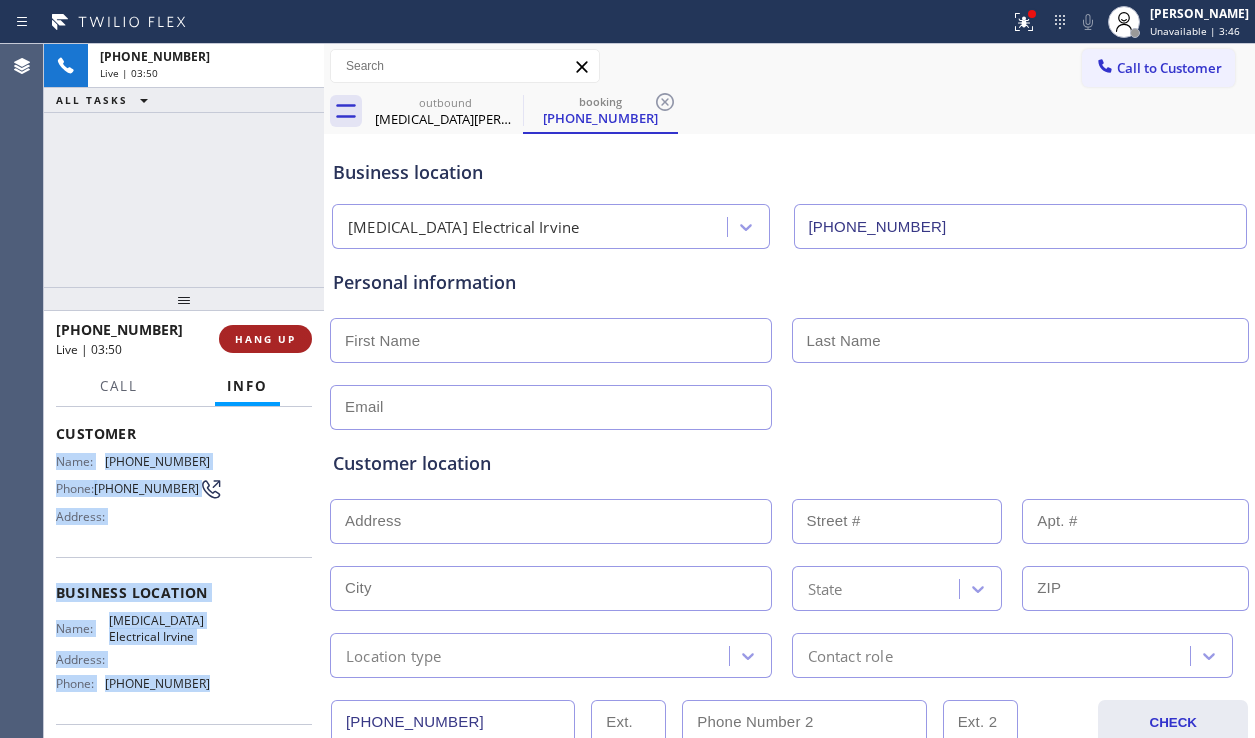 click on "HANG UP" at bounding box center [265, 339] 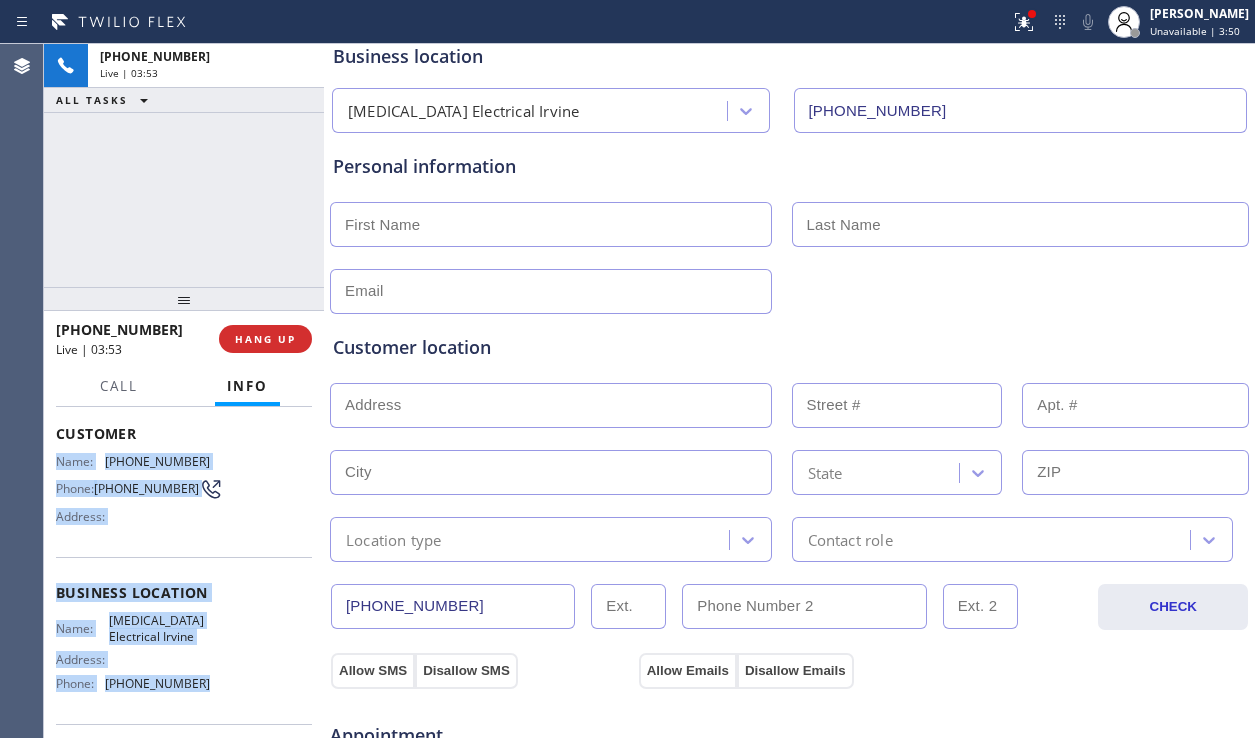 scroll, scrollTop: 0, scrollLeft: 0, axis: both 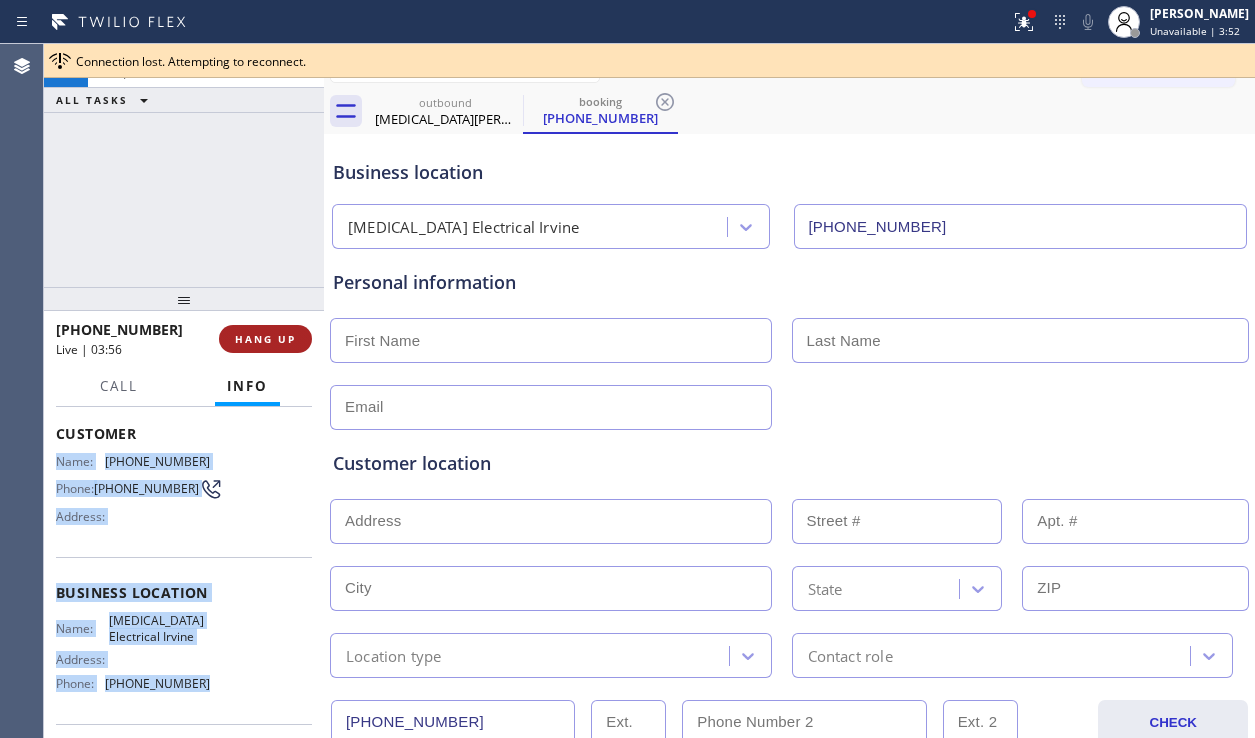 click on "HANG UP" at bounding box center (265, 339) 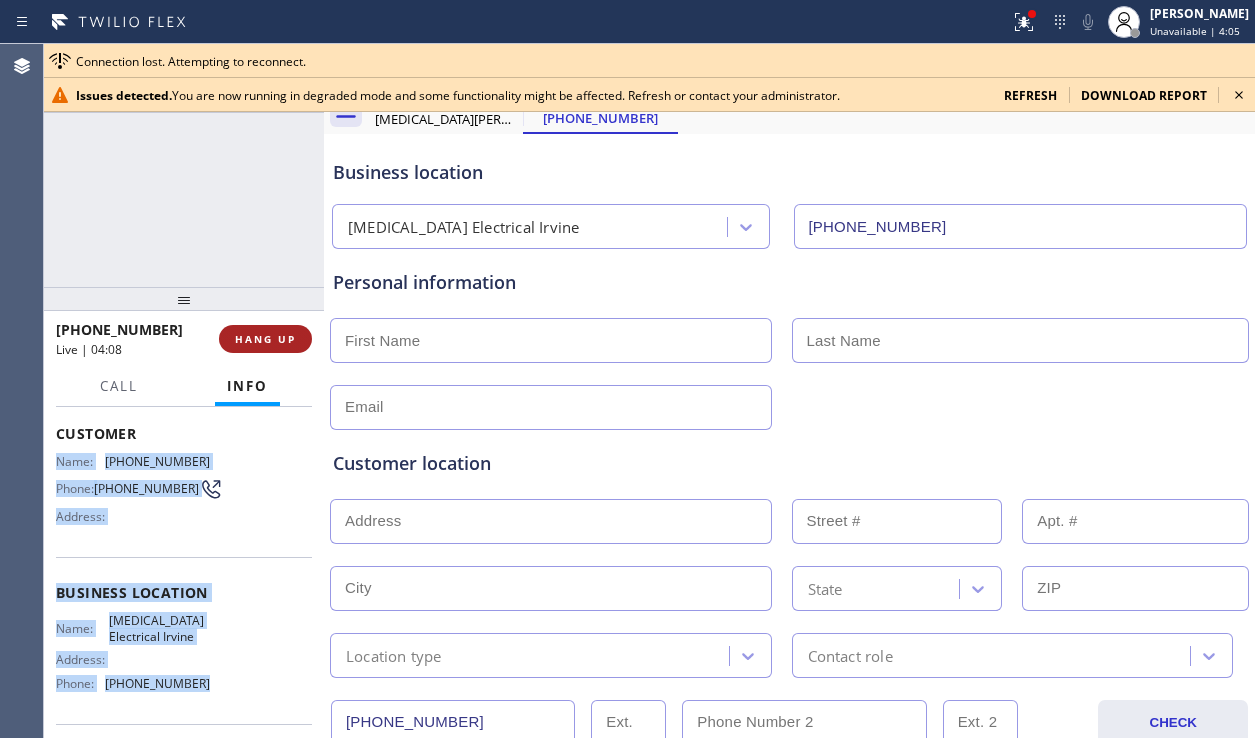 click on "HANG UP" at bounding box center [265, 339] 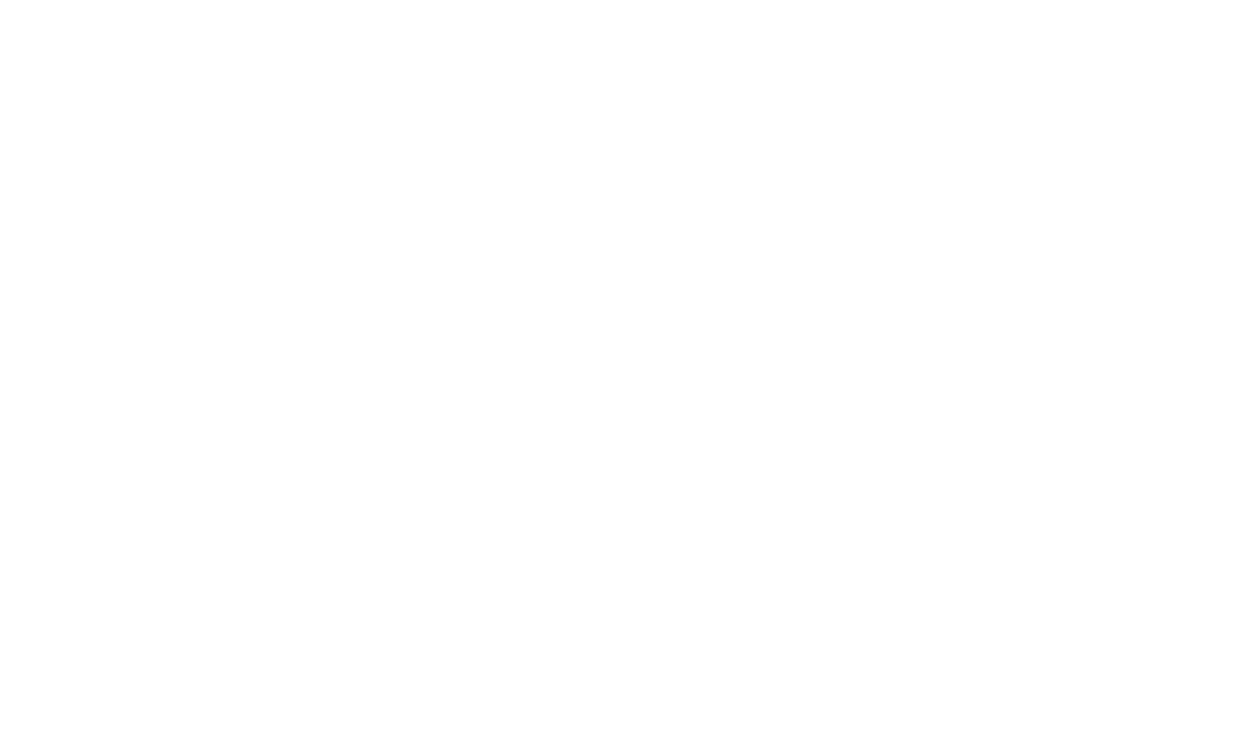 scroll, scrollTop: 0, scrollLeft: 0, axis: both 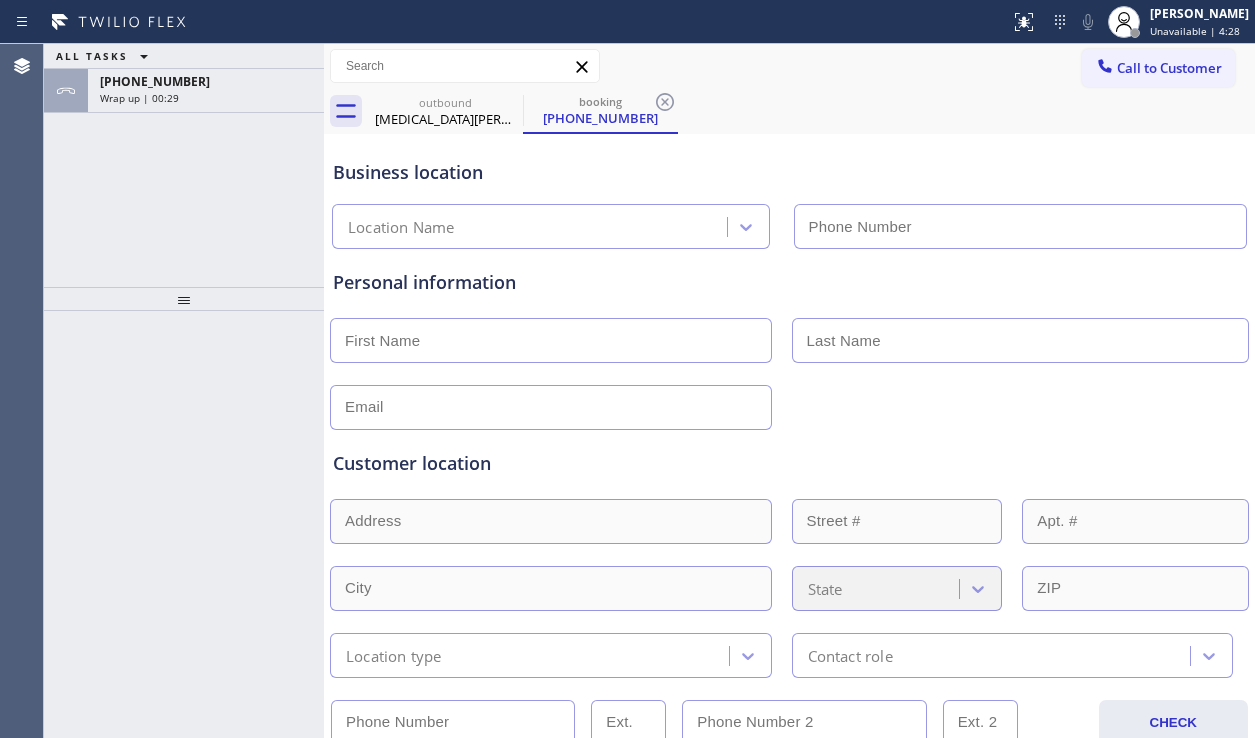 type on "[PHONE_NUMBER]" 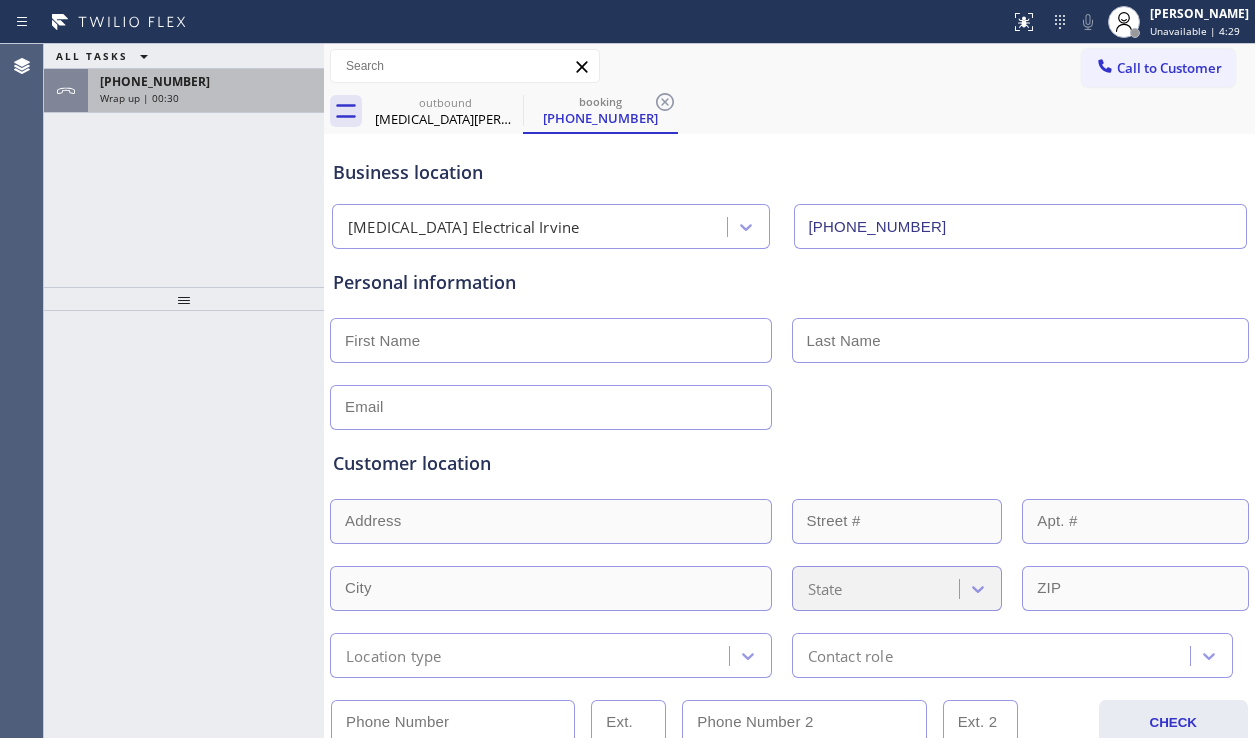 drag, startPoint x: 146, startPoint y: 157, endPoint x: 157, endPoint y: 108, distance: 50.219517 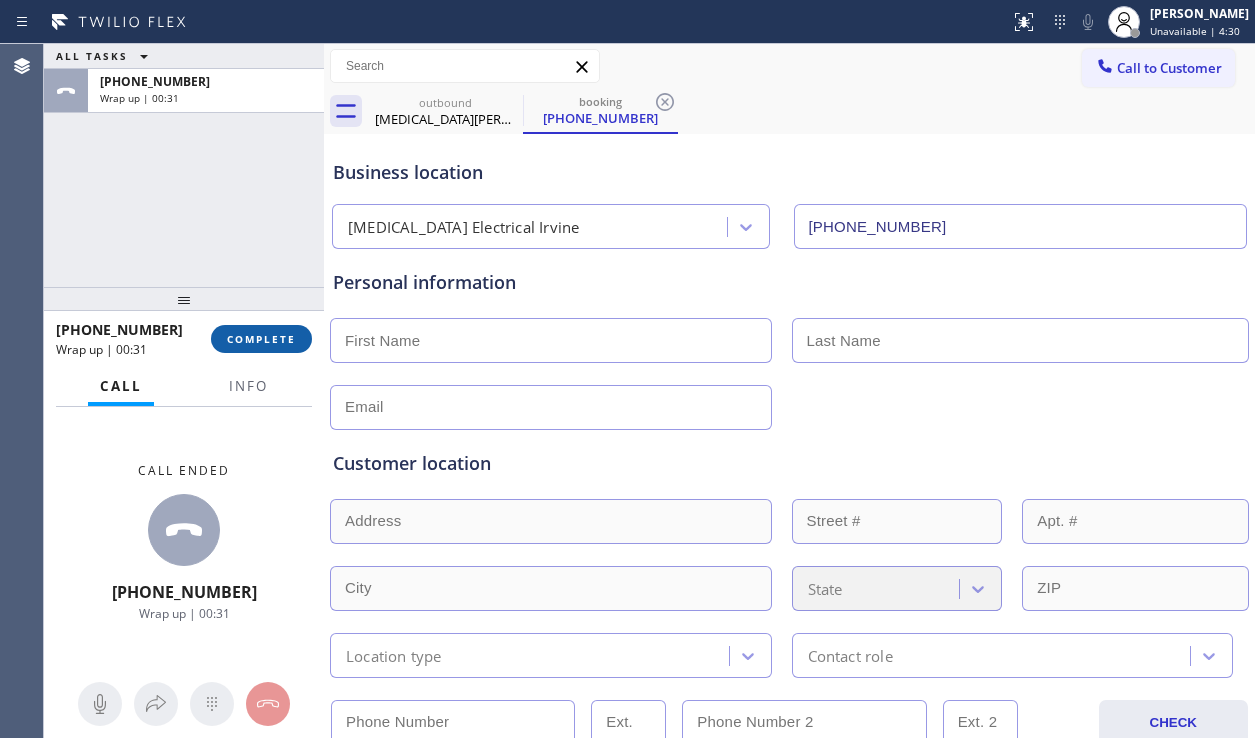 click on "COMPLETE" at bounding box center [261, 339] 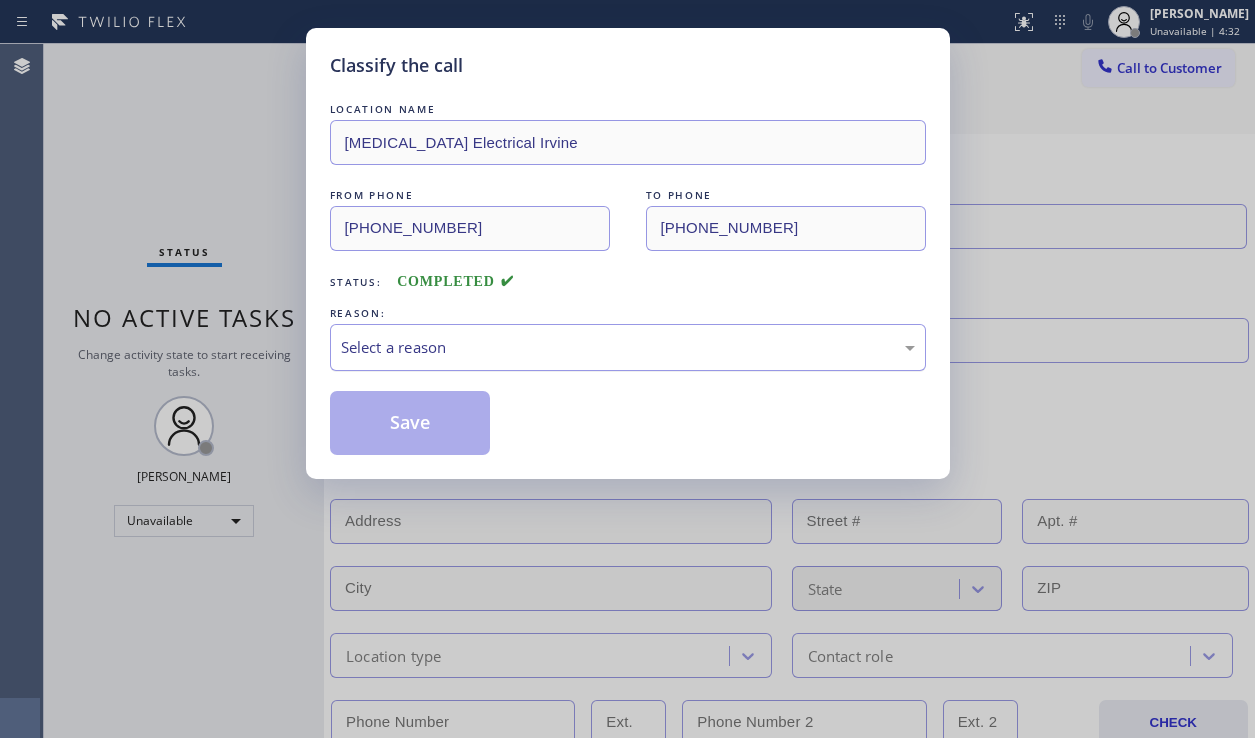 click on "Select a reason" at bounding box center [628, 347] 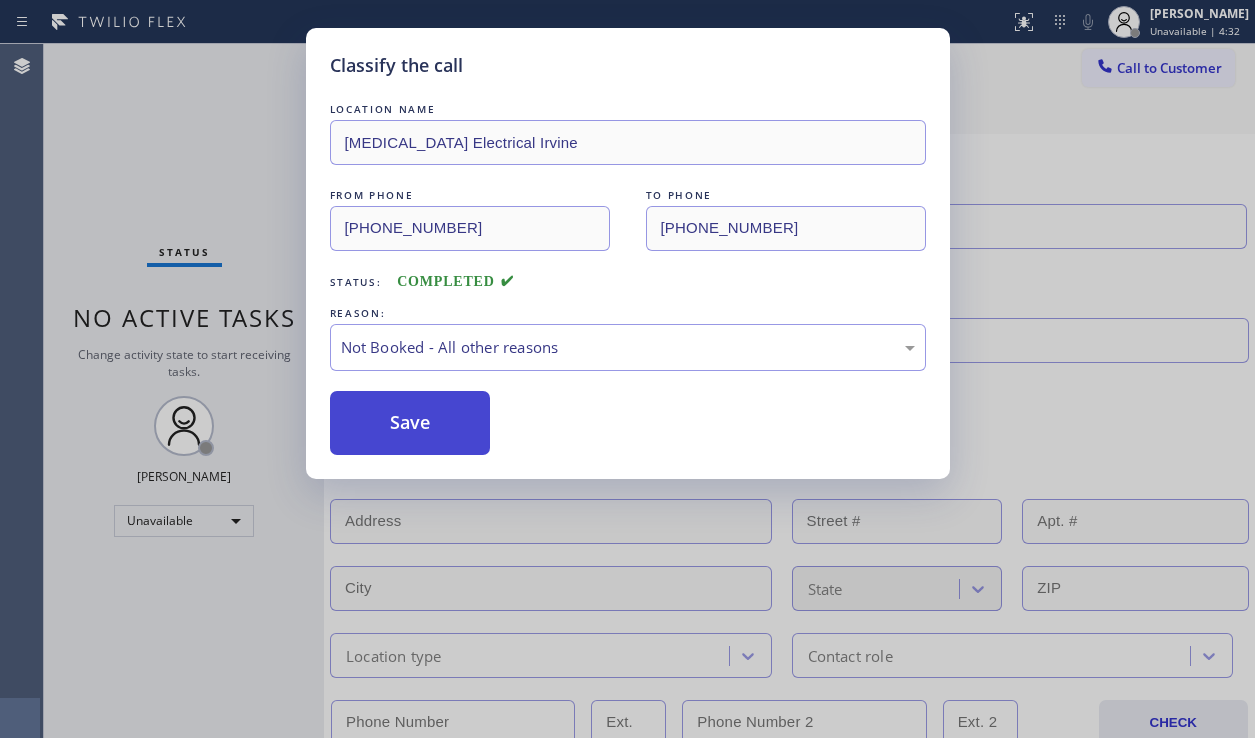 click on "Save" at bounding box center (410, 423) 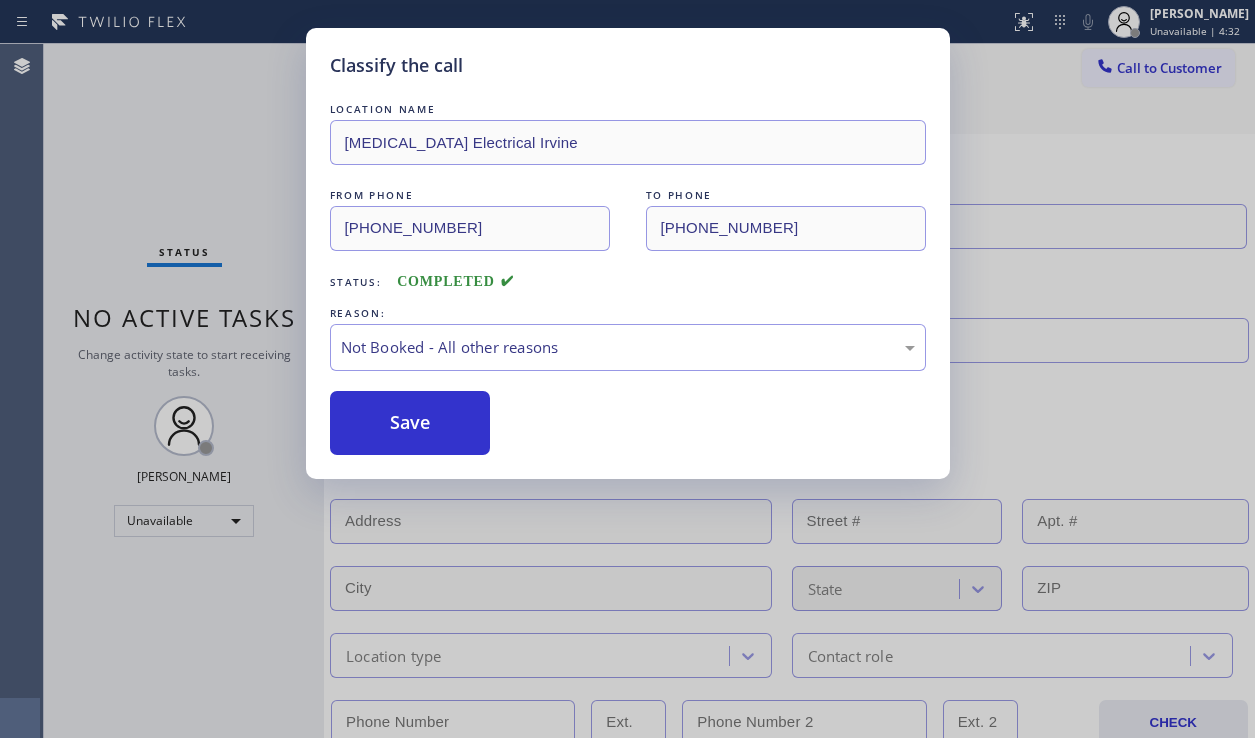 type on "[PHONE_NUMBER]" 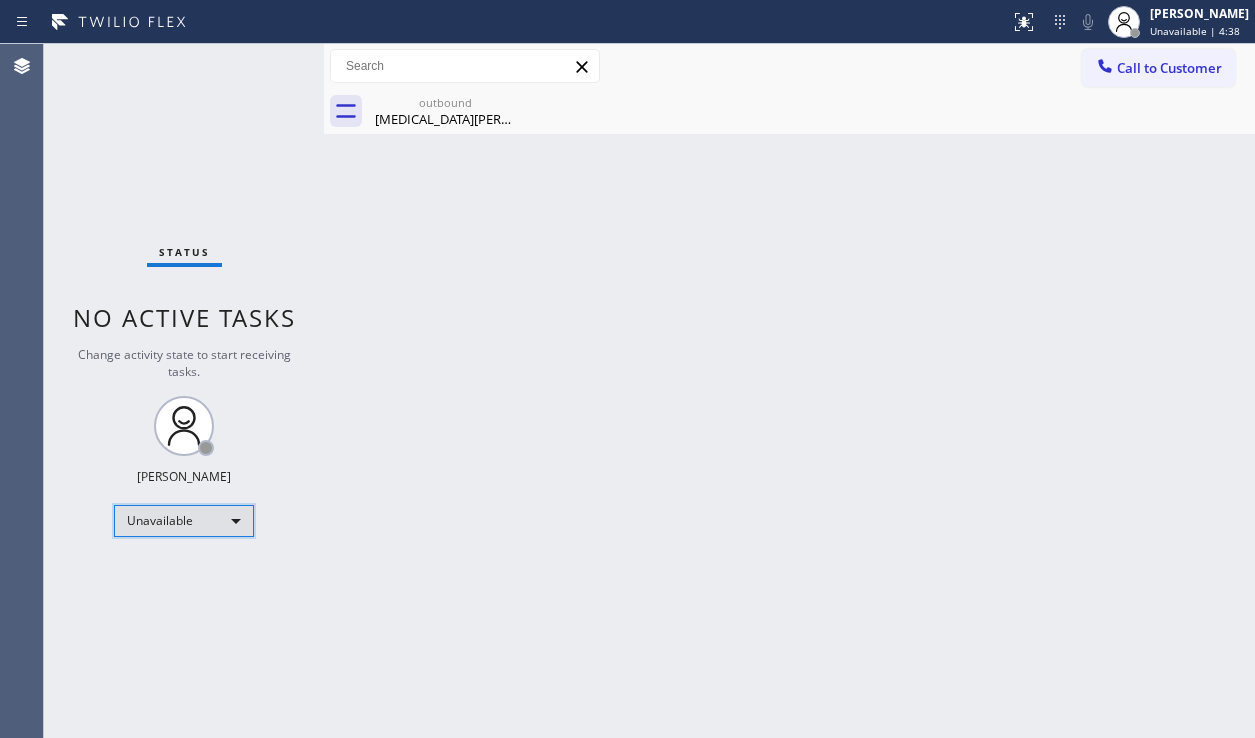 click on "Unavailable" at bounding box center (184, 521) 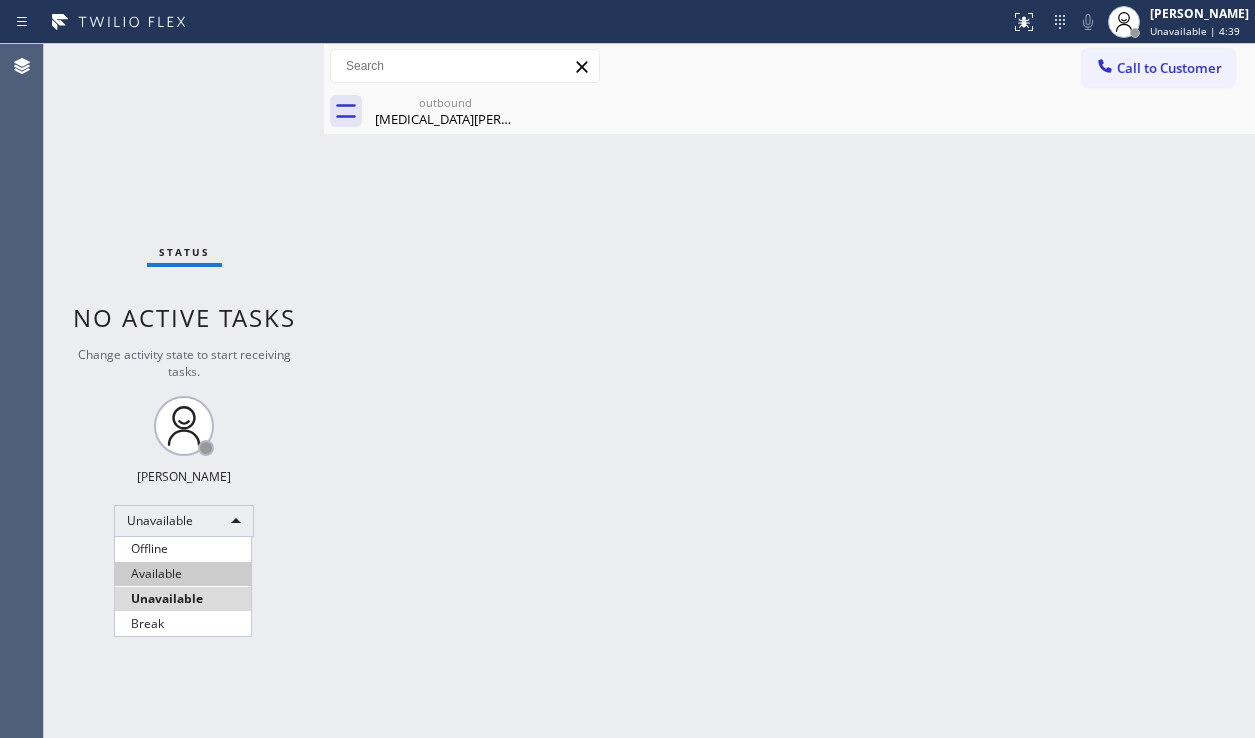 click on "Available" at bounding box center (183, 574) 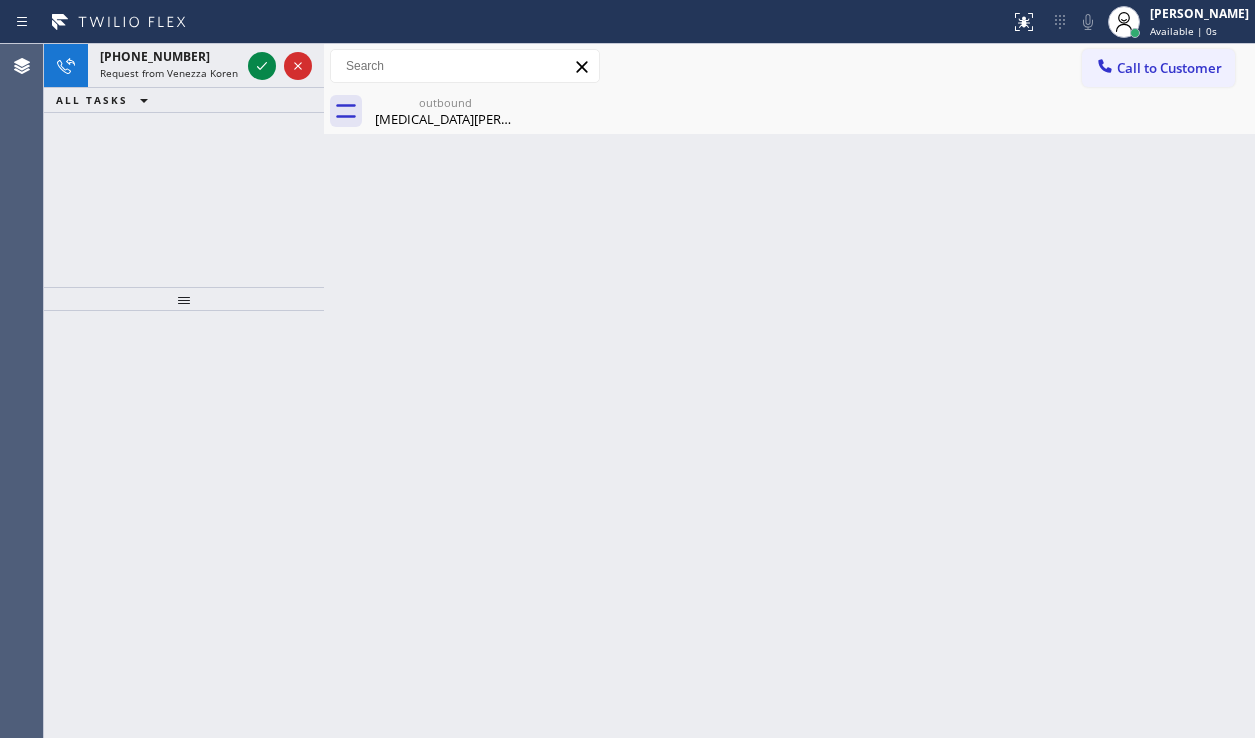 click on "+19498168111 Request from Venezza Koren Intas (direct) ALL TASKS ALL TASKS ACTIVE TASKS TASKS IN WRAP UP" at bounding box center [184, 165] 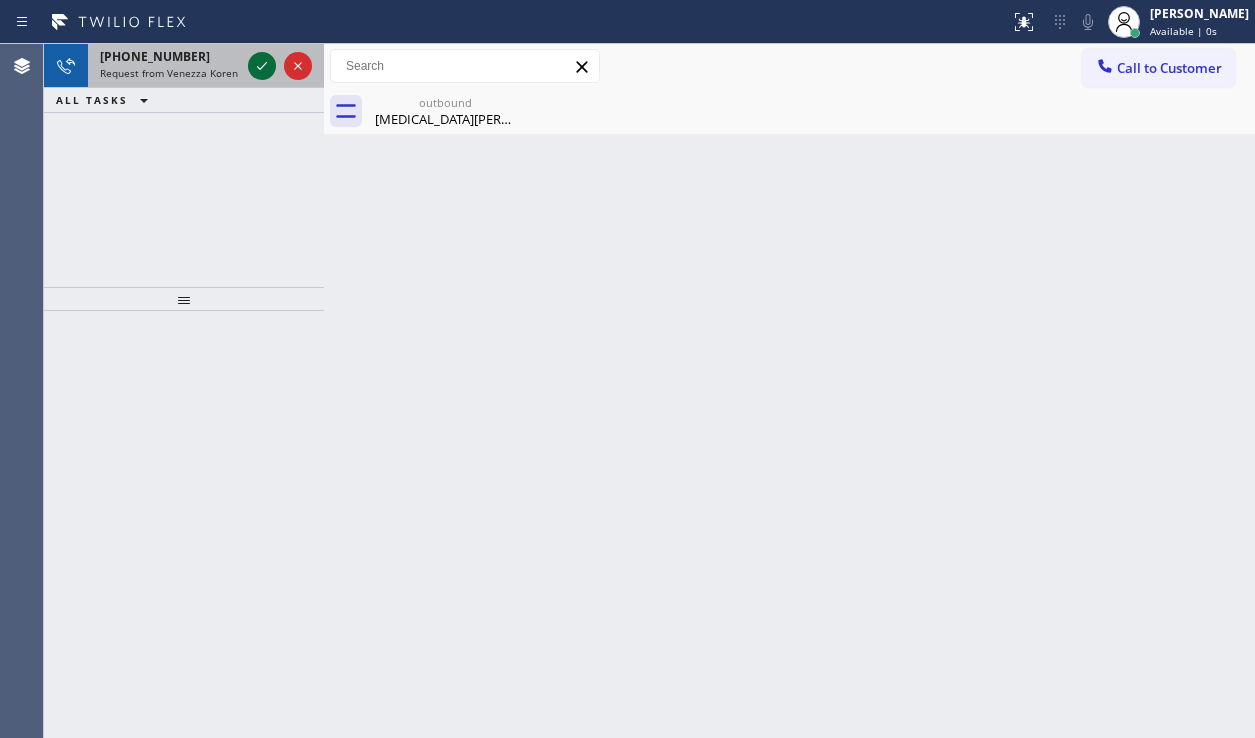 click 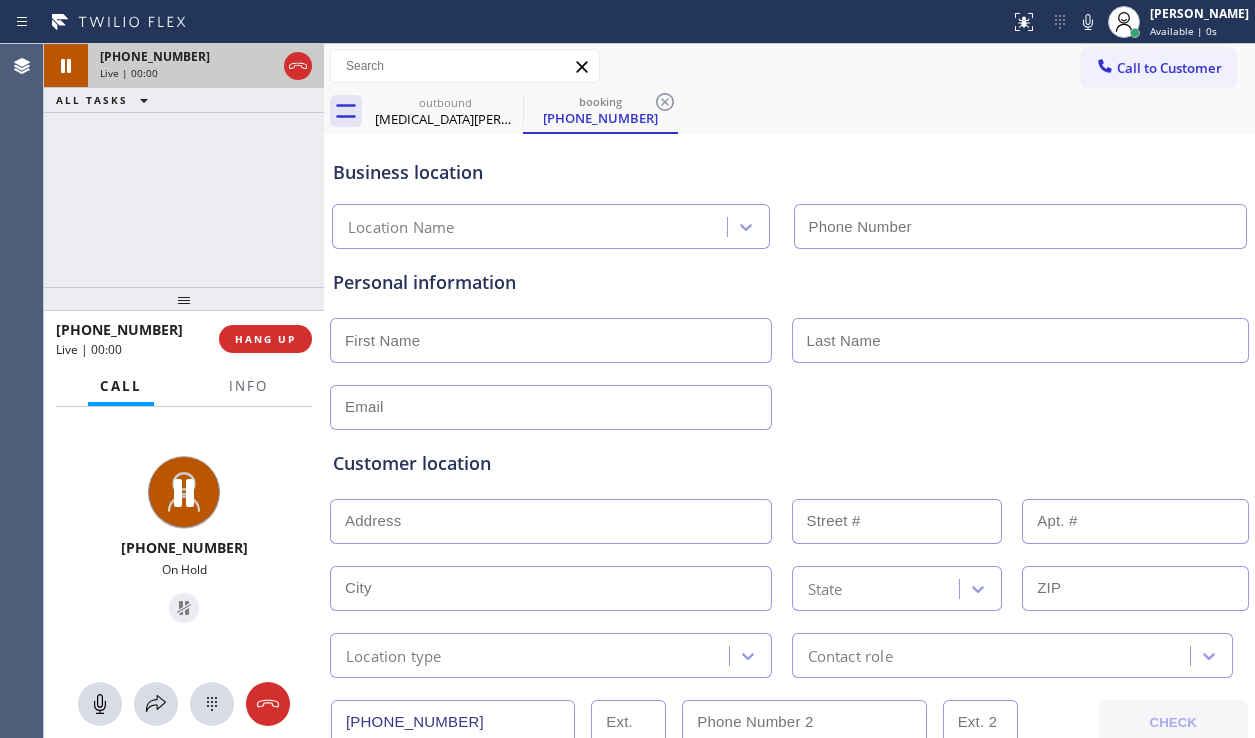 type on "[PHONE_NUMBER]" 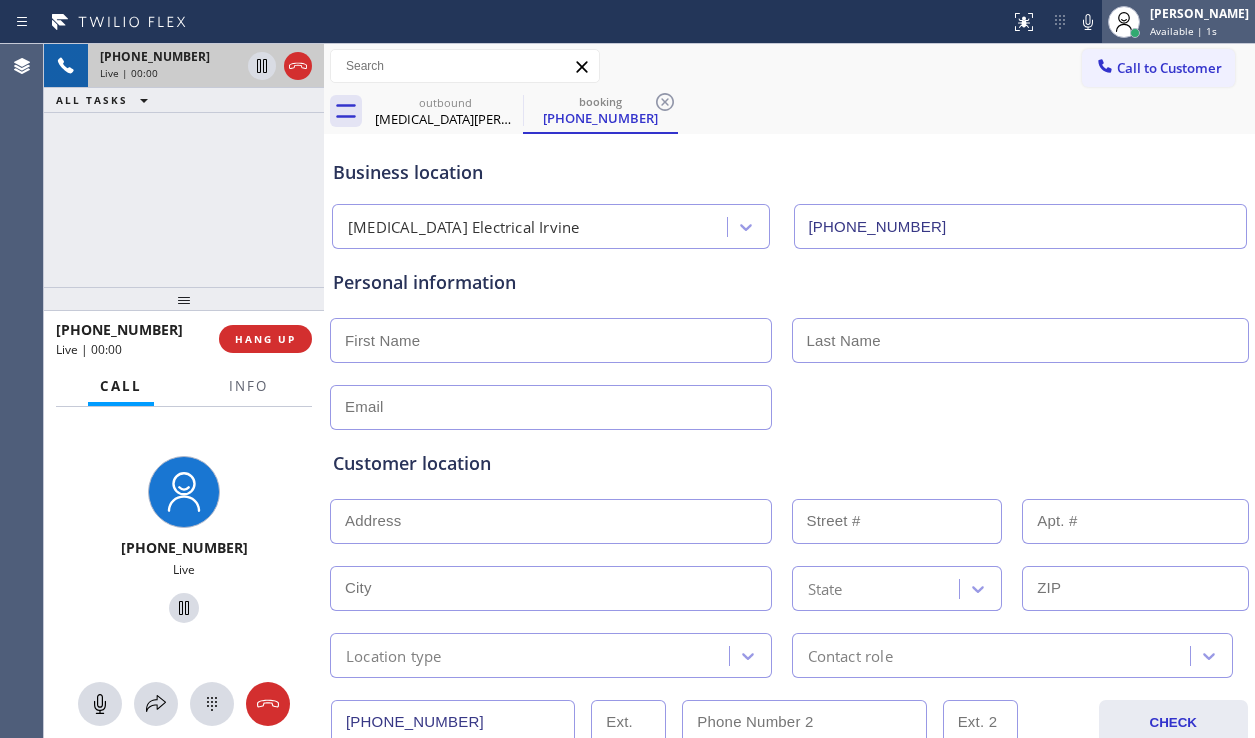 click on "[PERSON_NAME]" at bounding box center [1199, 13] 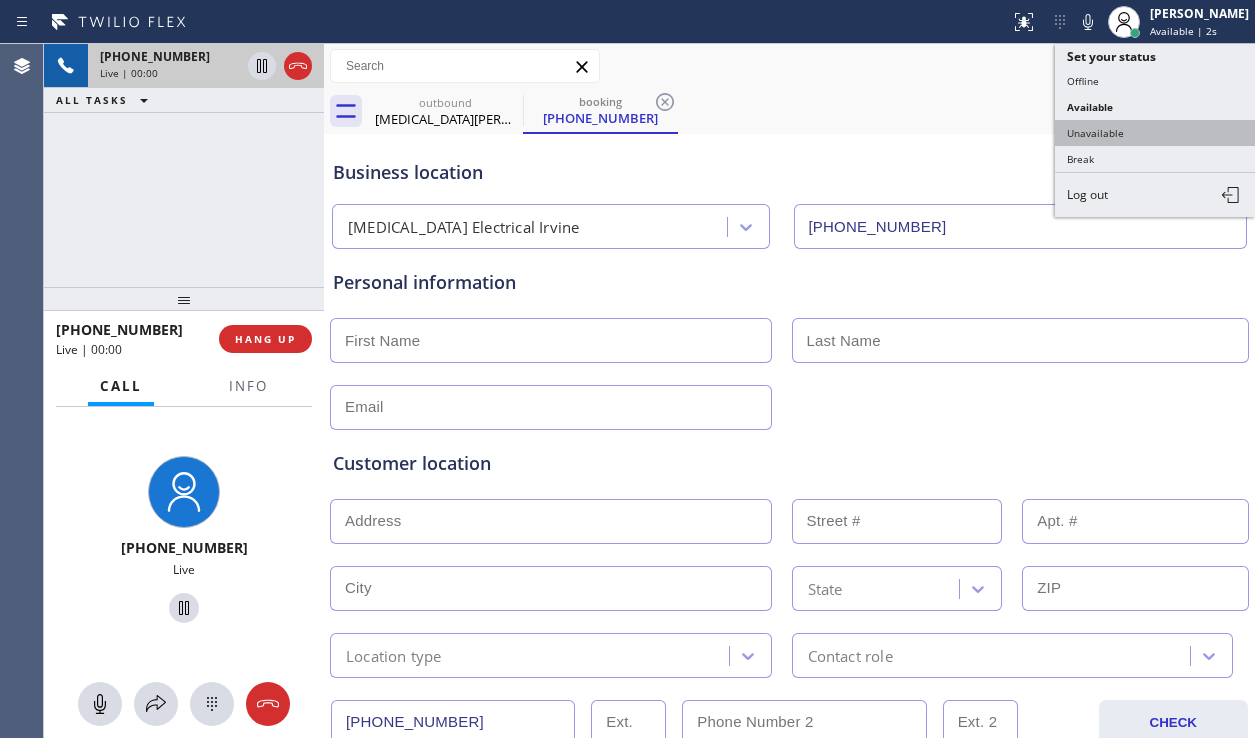 click on "Unavailable" at bounding box center (1155, 133) 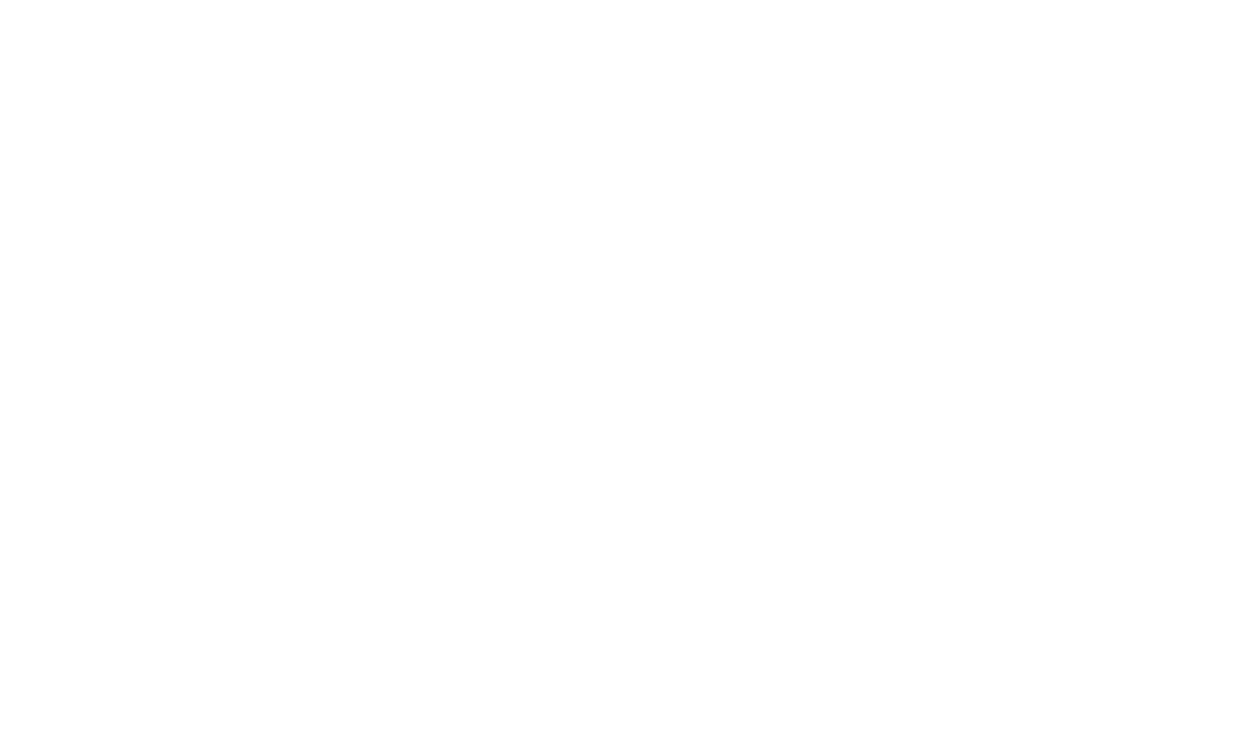 scroll, scrollTop: 0, scrollLeft: 0, axis: both 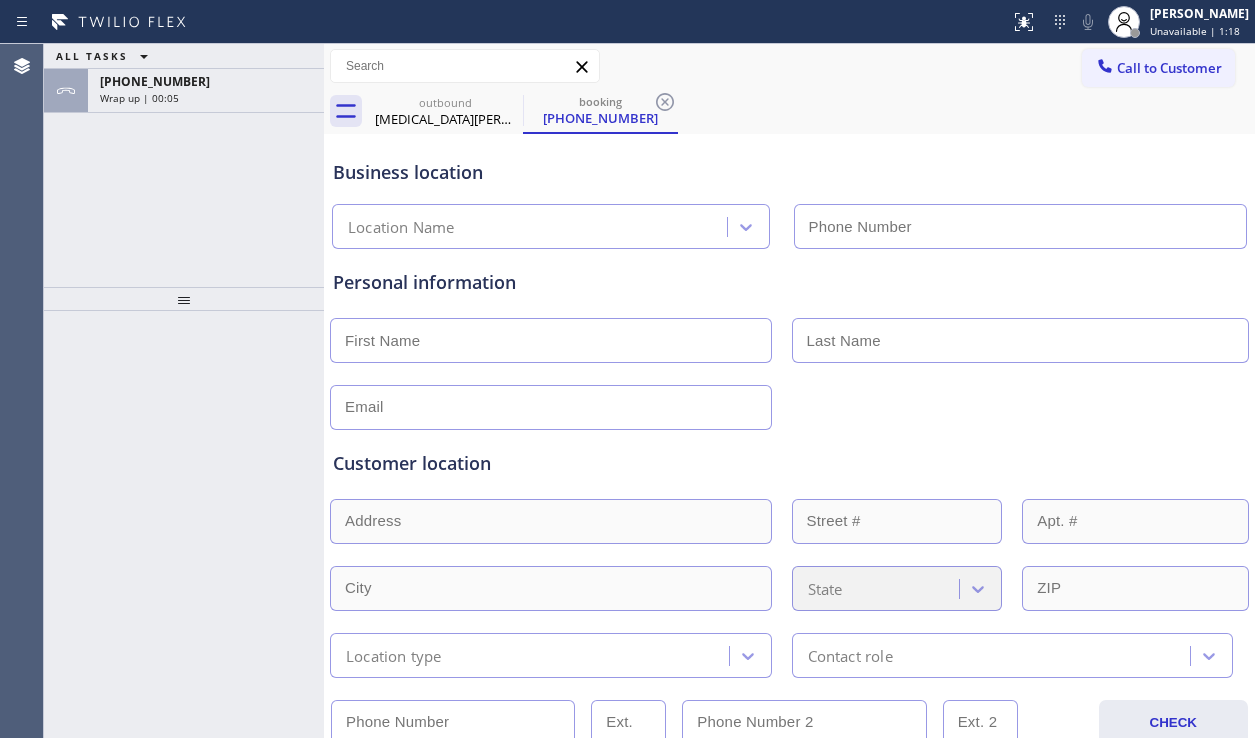 type on "[PHONE_NUMBER]" 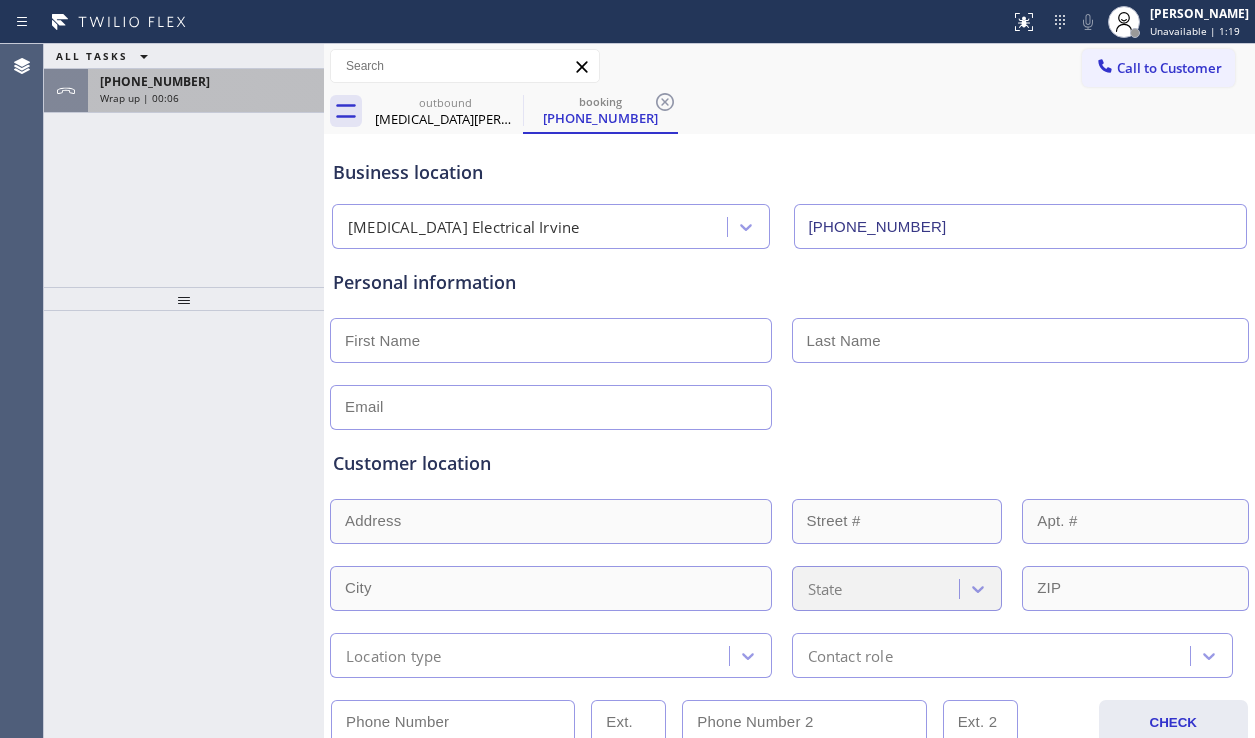 drag, startPoint x: 117, startPoint y: 158, endPoint x: 159, endPoint y: 80, distance: 88.588936 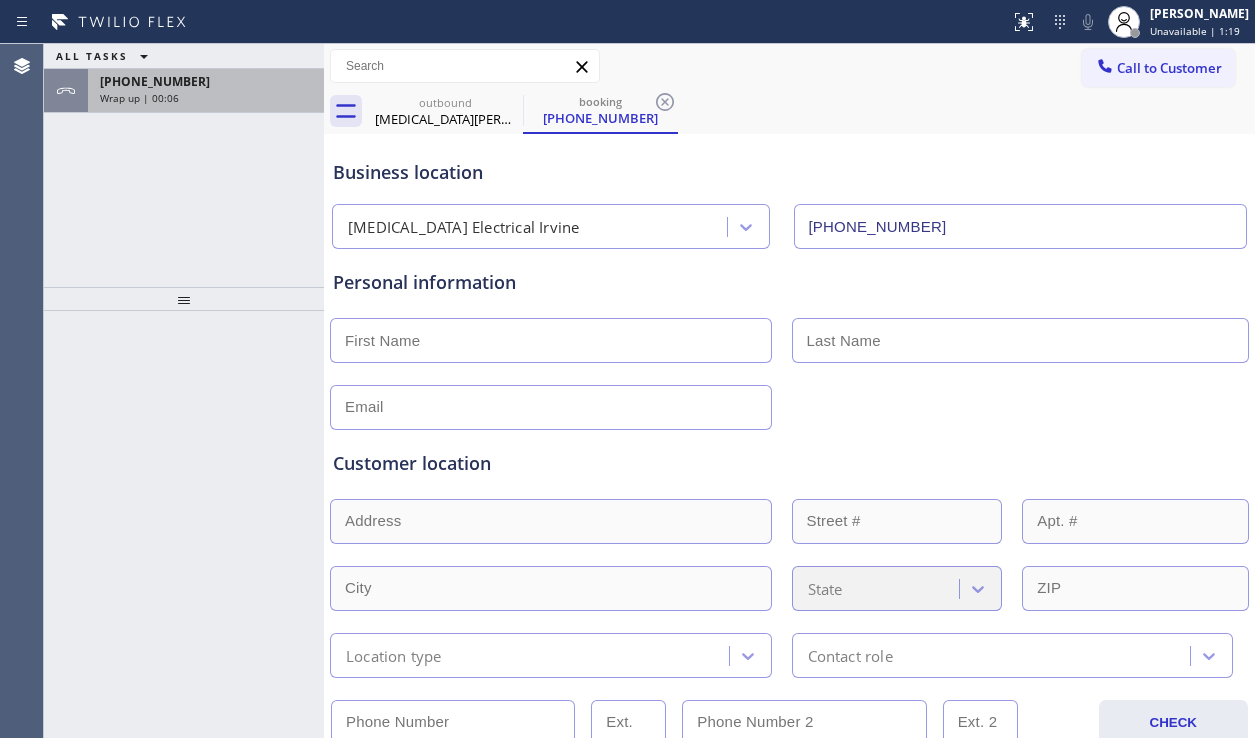 click on "ALL TASKS ALL TASKS ACTIVE TASKS TASKS IN WRAP UP [PHONE_NUMBER] Wrap up | 00:06" at bounding box center [184, 165] 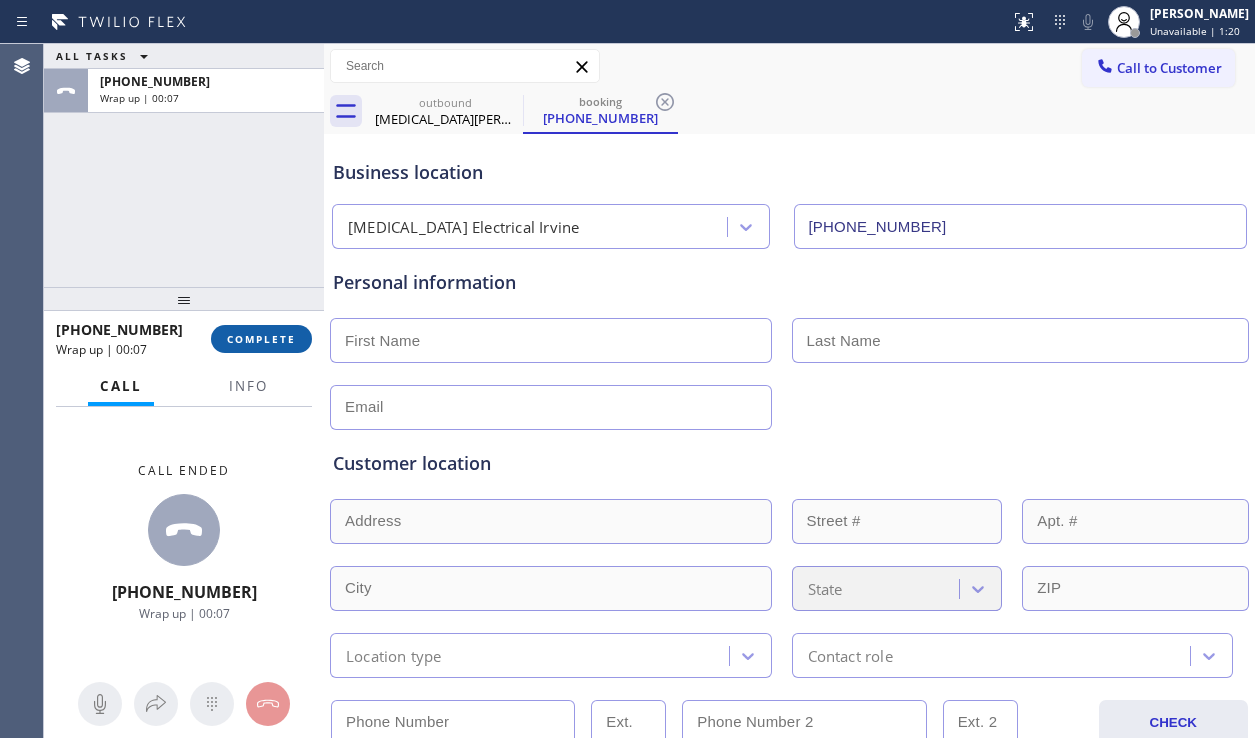 click on "COMPLETE" at bounding box center [261, 339] 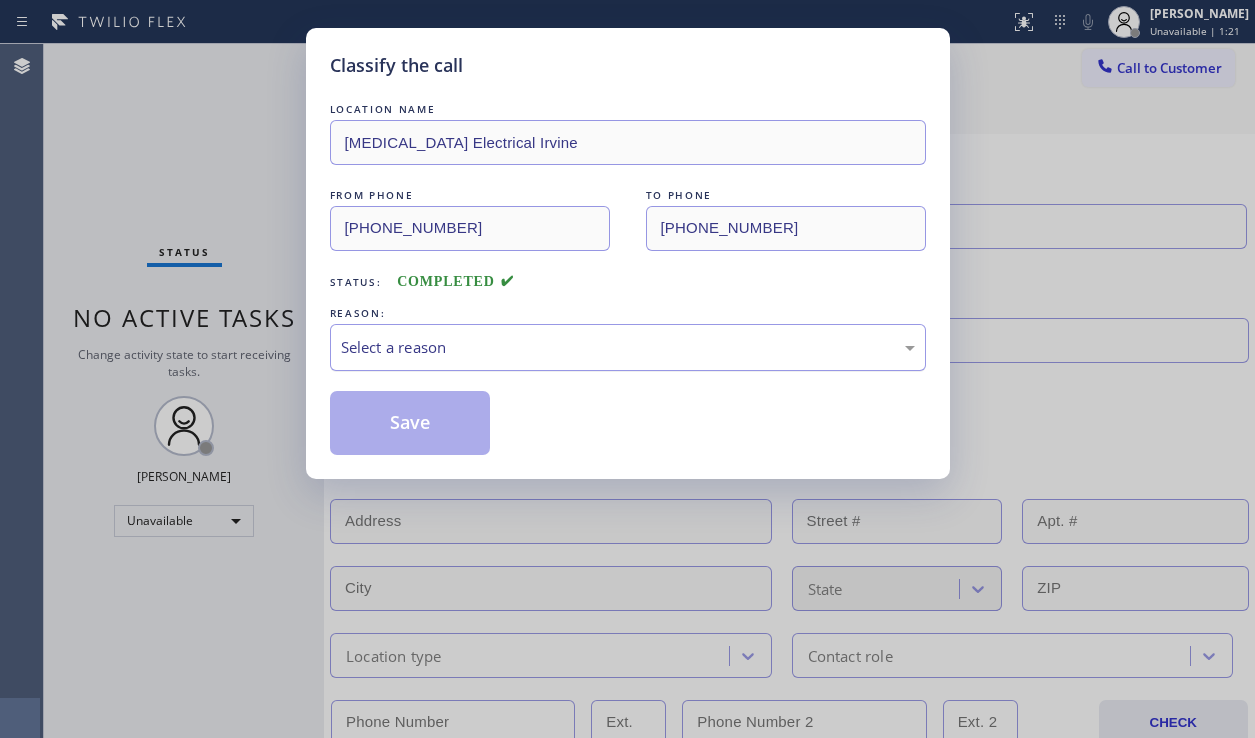 click on "Select a reason" at bounding box center [628, 347] 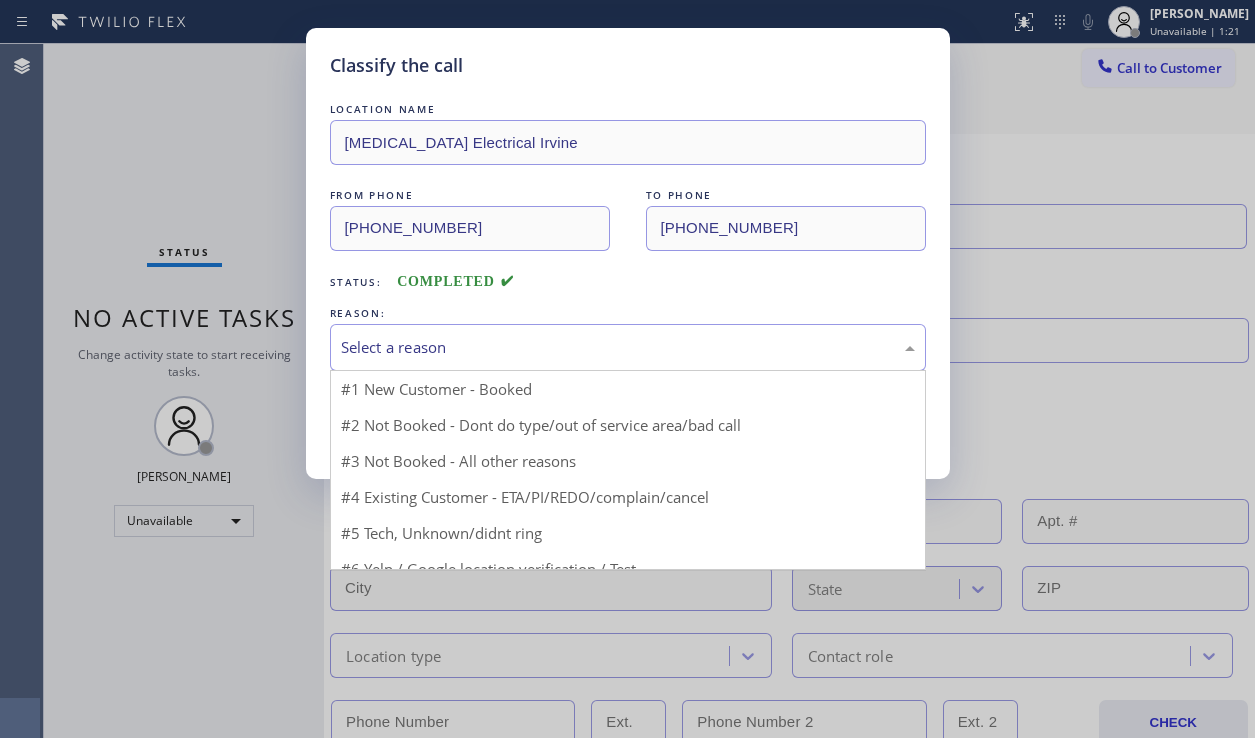 click on "Select a reason" at bounding box center [628, 347] 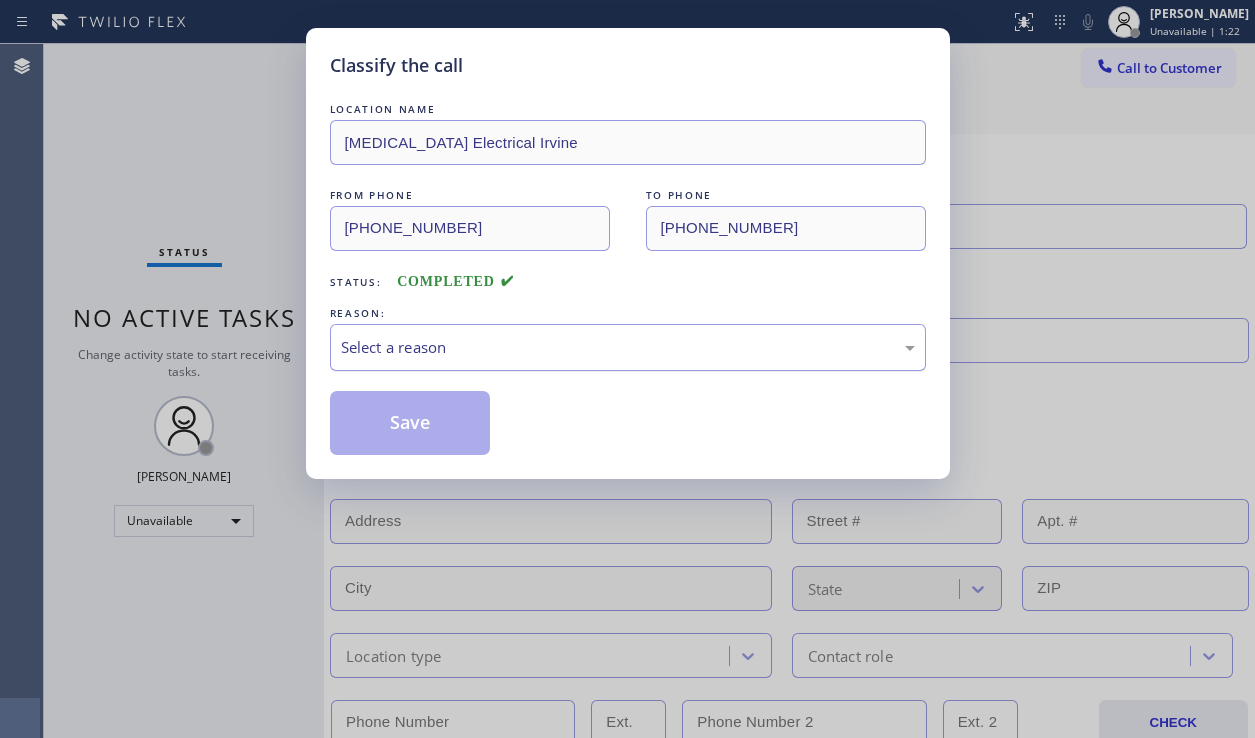 click on "Select a reason" at bounding box center [628, 347] 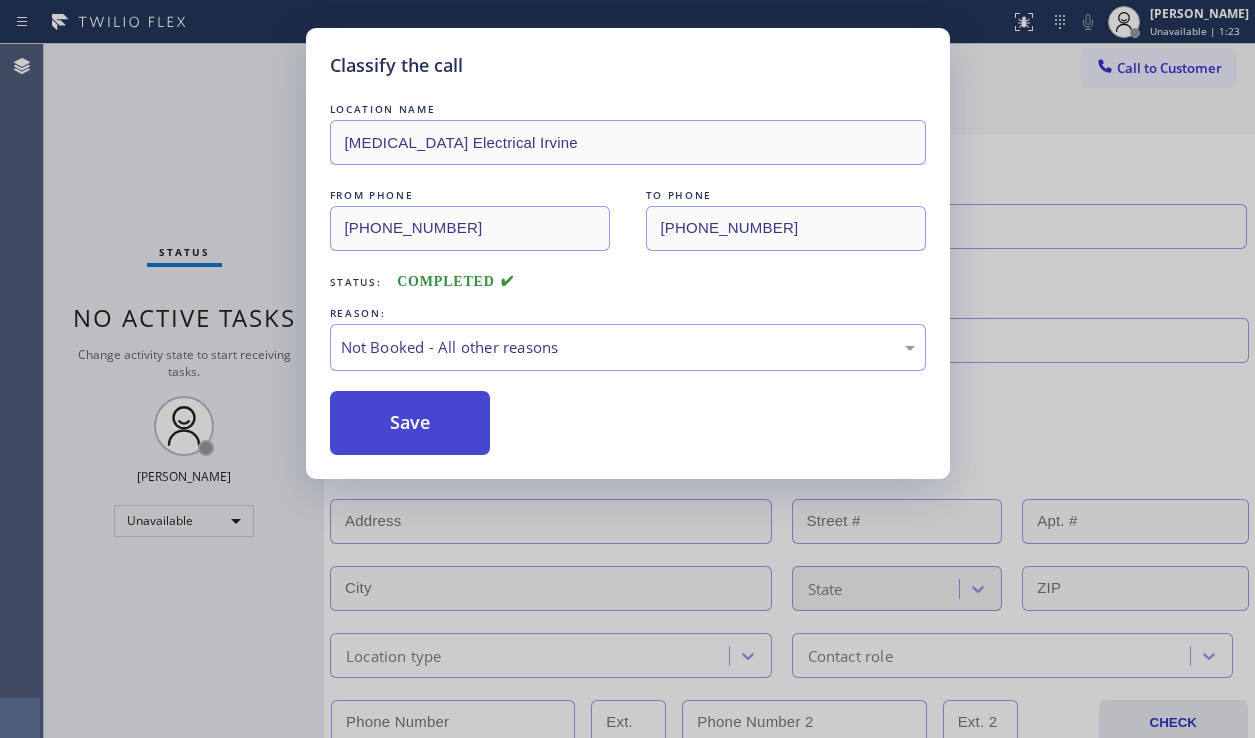 click on "Save" at bounding box center (410, 423) 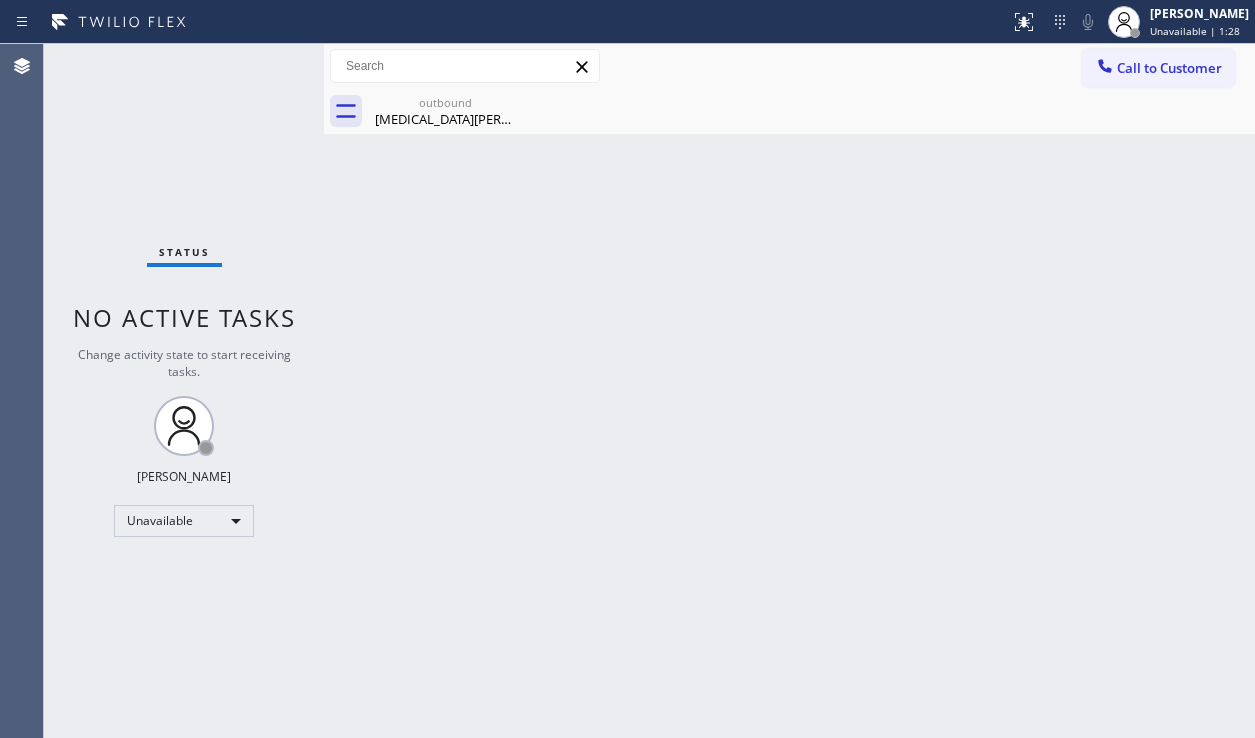 click on "Back to Dashboard Change Sender ID Customers Technicians Select a contact Outbound call Location Search location Your caller id phone number Customer number Call Customer info Name   Phone none Address none Change Sender ID HVAC [PHONE_NUMBER] 5 Star Appliance [PHONE_NUMBER] Appliance Repair [PHONE_NUMBER] Plumbing [PHONE_NUMBER] Air Duct Cleaning [PHONE_NUMBER]  Electricians [PHONE_NUMBER] Cancel Change Check personal SMS Reset Change outbound [MEDICAL_DATA][PERSON_NAME] Call to Customer Outbound call Location Search location Your caller id phone number Customer number Call Outbound call Technician Search Technician Your caller id phone number Your caller id phone number Call outbound [MEDICAL_DATA][PERSON_NAME][GEOGRAPHIC_DATA][MEDICAL_DATA][PERSON_NAME] Since: [DATE] link to CRM copy Email [EMAIL_ADDRESS][DOMAIN_NAME]  Emails allowed Phone [PHONE_NUMBER] Phone2 none  SMS allowed Primary address  [STREET_ADDRESS][PERSON_NAME][PERSON_NAME] EDIT Outbound call Location Max AC Repair Service [GEOGRAPHIC_DATA][PERSON_NAME] Your caller id phone number [PHONE_NUMBER] Customer number Call Benefits  Book Appointment Addresses Leads" at bounding box center [789, 391] 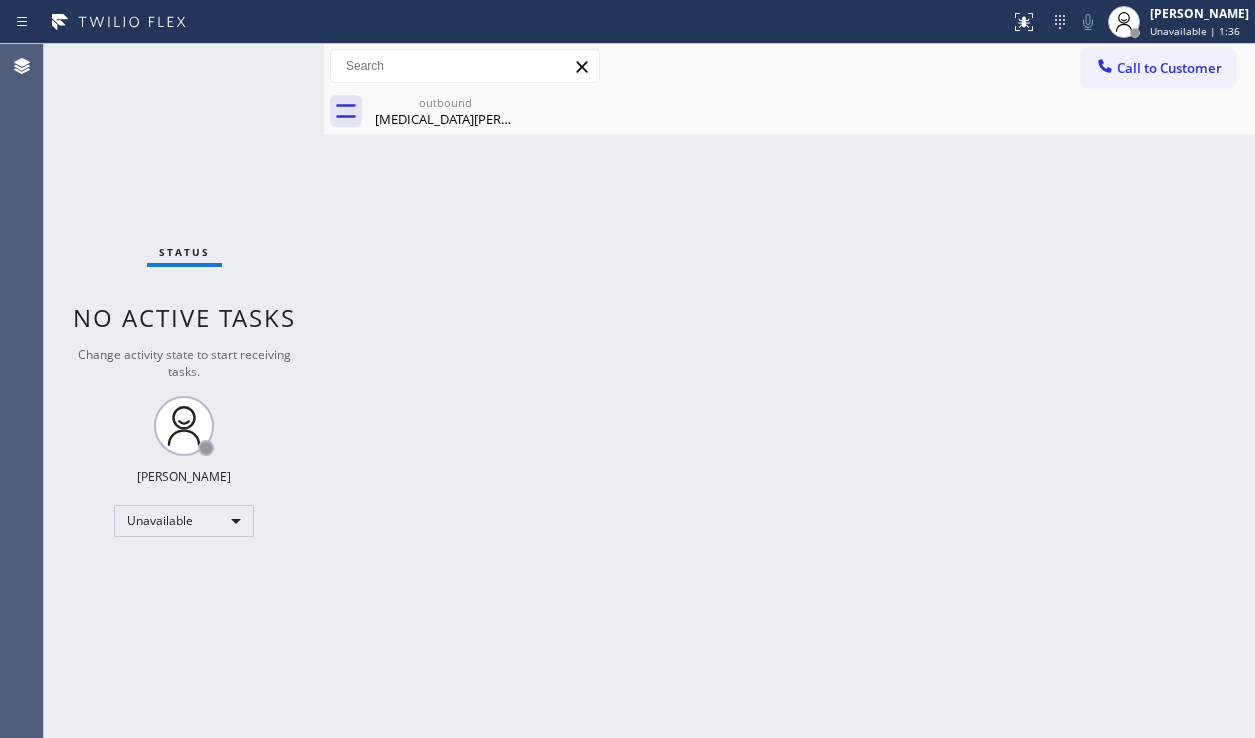 click on "Back to Dashboard Change Sender ID Customers Technicians Select a contact Outbound call Location Search location Your caller id phone number Customer number Call Customer info Name   Phone none Address none Change Sender ID HVAC [PHONE_NUMBER] 5 Star Appliance [PHONE_NUMBER] Appliance Repair [PHONE_NUMBER] Plumbing [PHONE_NUMBER] Air Duct Cleaning [PHONE_NUMBER]  Electricians [PHONE_NUMBER] Cancel Change Check personal SMS Reset Change outbound [MEDICAL_DATA][PERSON_NAME] Call to Customer Outbound call Location Search location Your caller id phone number Customer number Call Outbound call Technician Search Technician Your caller id phone number Your caller id phone number Call outbound [MEDICAL_DATA][PERSON_NAME][GEOGRAPHIC_DATA][MEDICAL_DATA][PERSON_NAME] Since: [DATE] link to CRM copy Email [EMAIL_ADDRESS][DOMAIN_NAME]  Emails allowed Phone [PHONE_NUMBER] Phone2 none  SMS allowed Primary address  [STREET_ADDRESS][PERSON_NAME][PERSON_NAME] EDIT Outbound call Location Max AC Repair Service [GEOGRAPHIC_DATA][PERSON_NAME] Your caller id phone number [PHONE_NUMBER] Customer number Call Benefits  Book Appointment Addresses Leads" at bounding box center (789, 391) 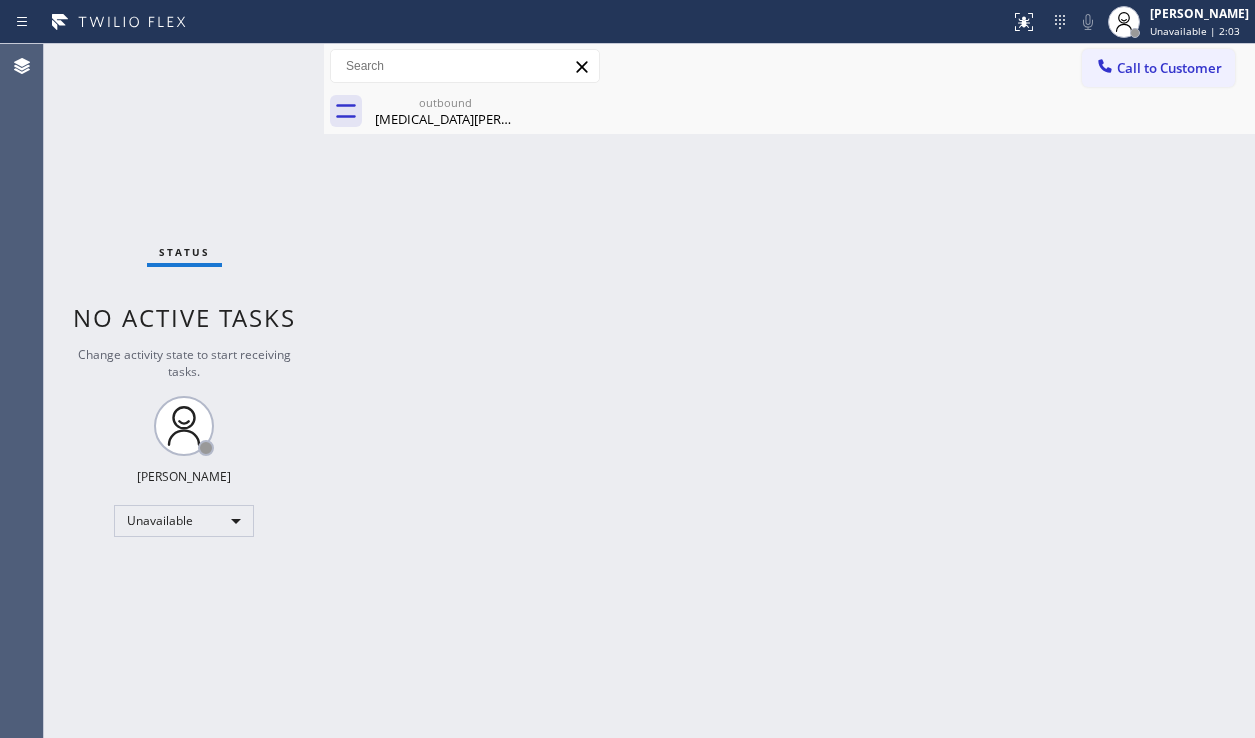 drag, startPoint x: 1210, startPoint y: 562, endPoint x: 832, endPoint y: 631, distance: 384.246 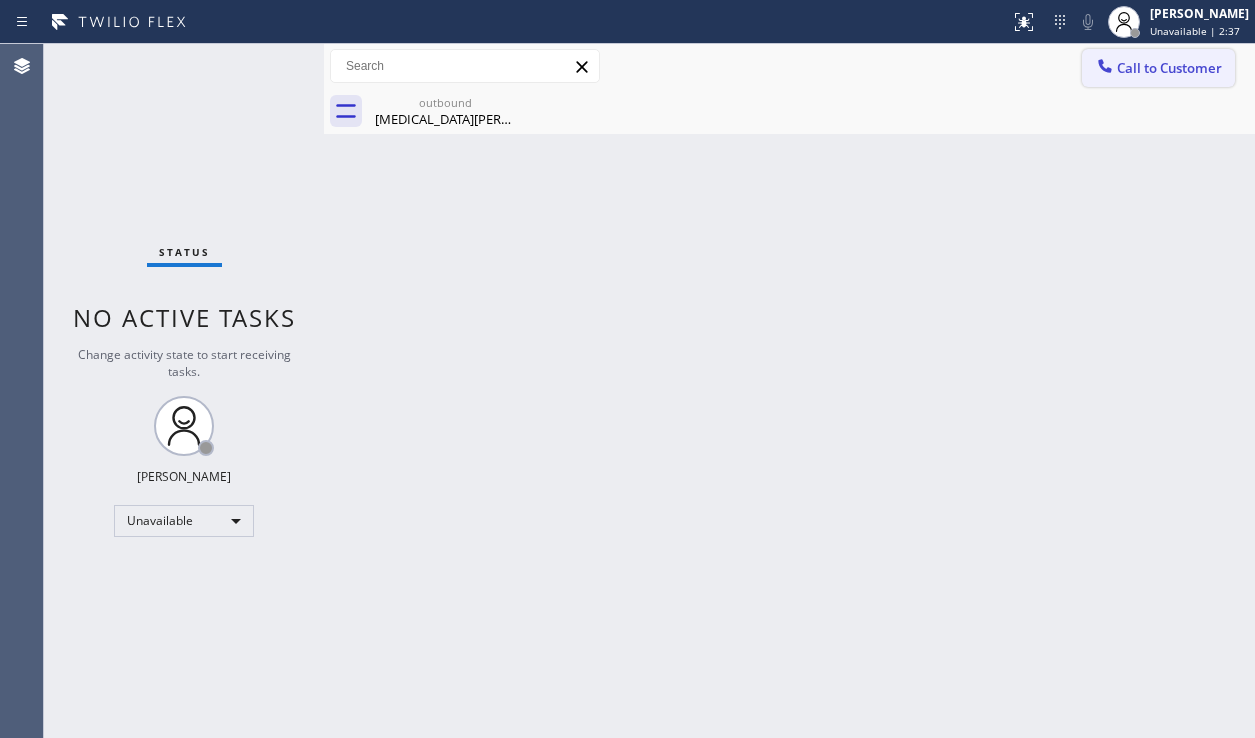 click 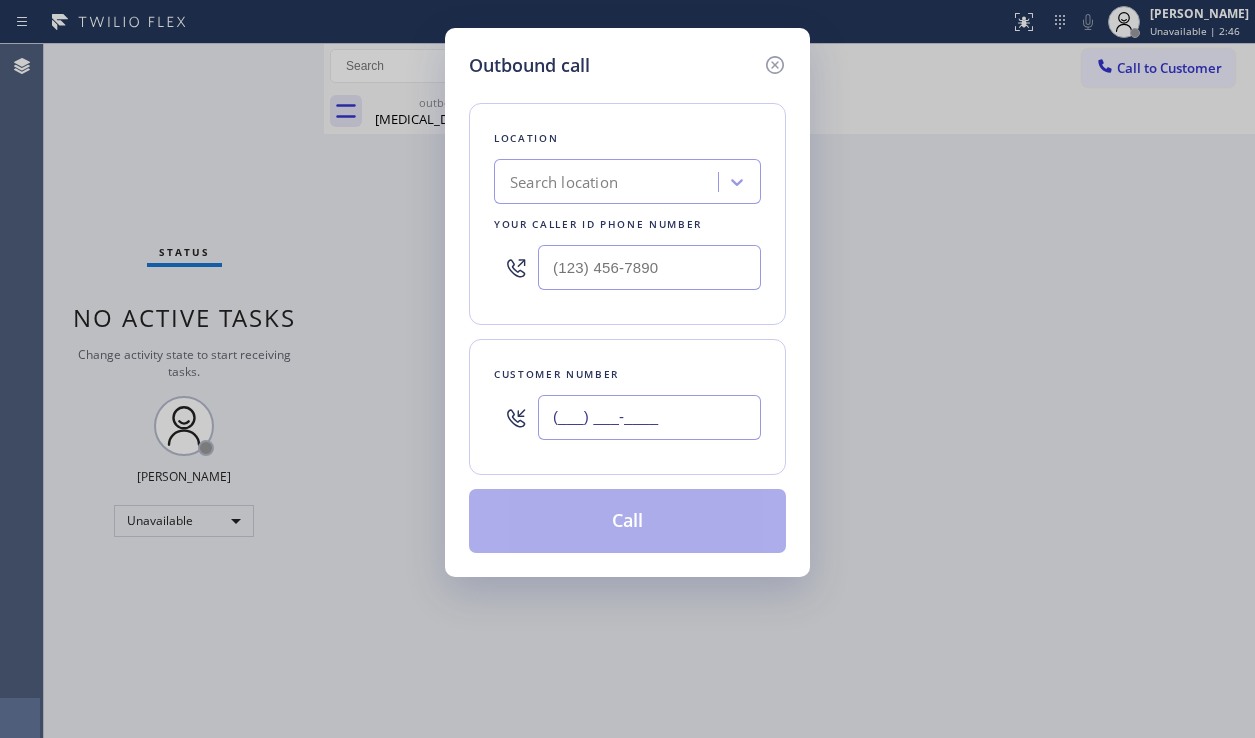 click on "(___) ___-____" at bounding box center [649, 417] 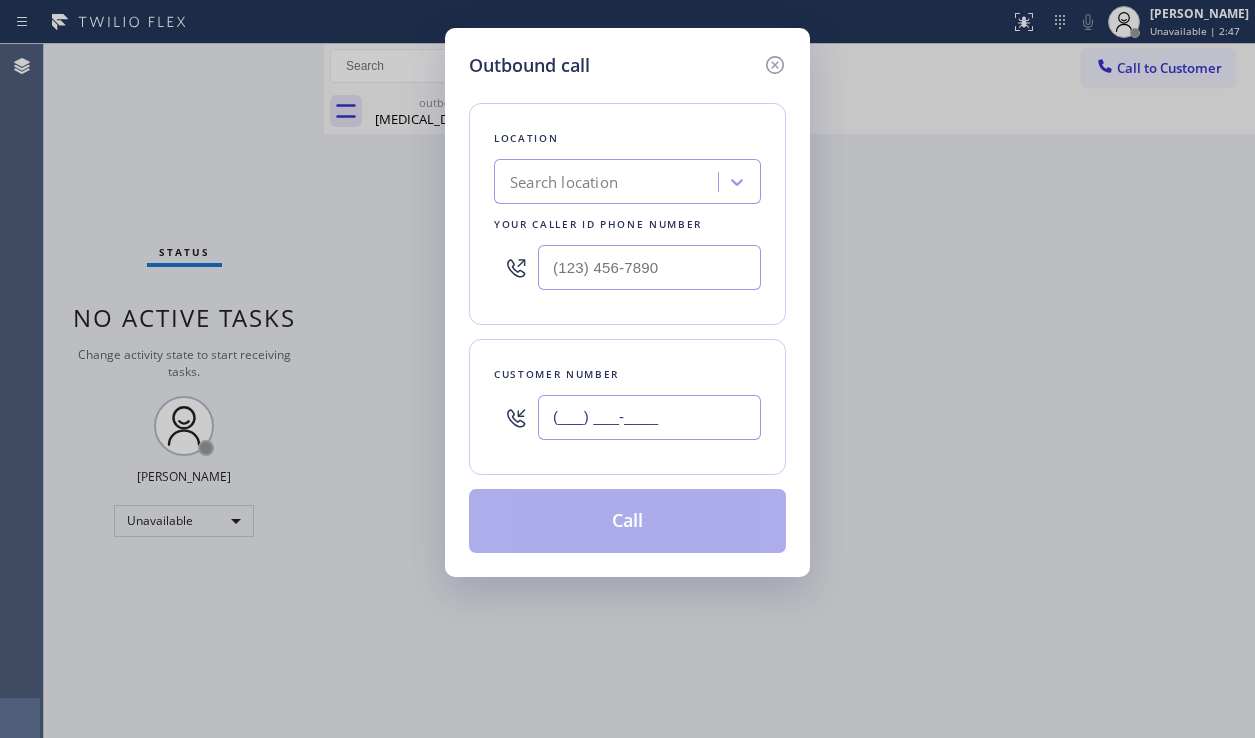 paste on "949) 816-8111" 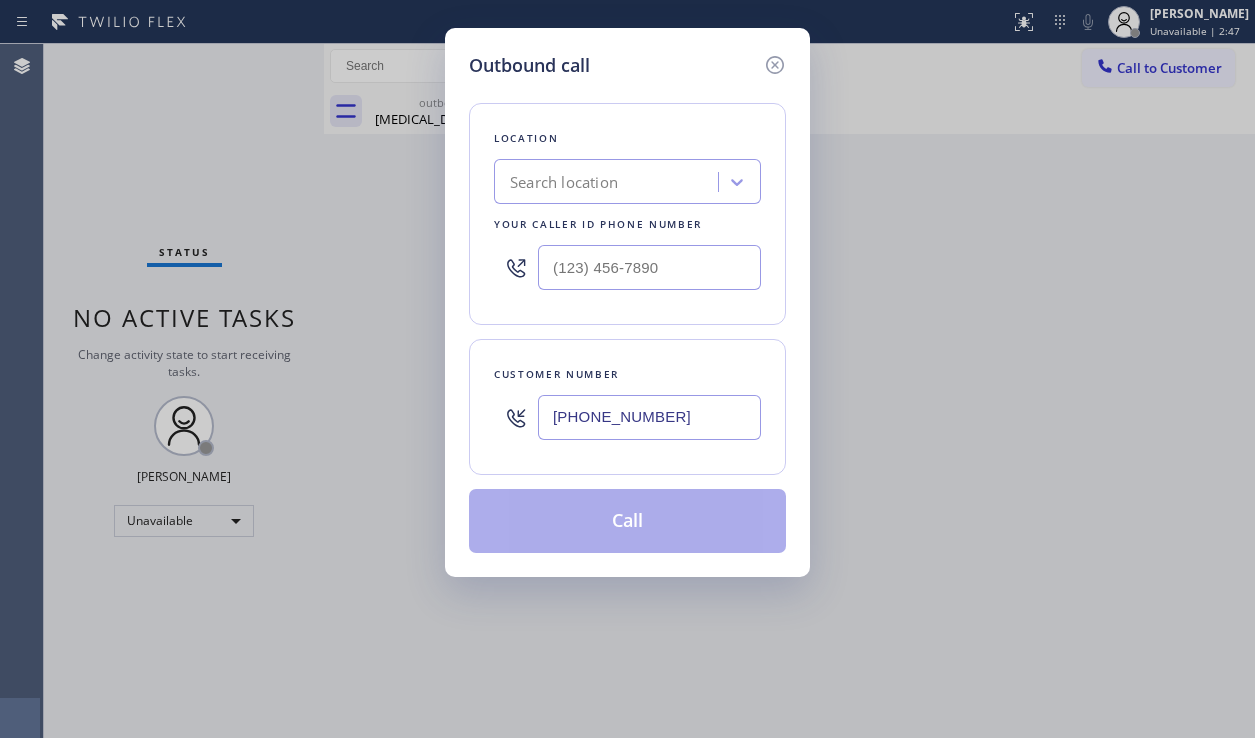 type on "[PHONE_NUMBER]" 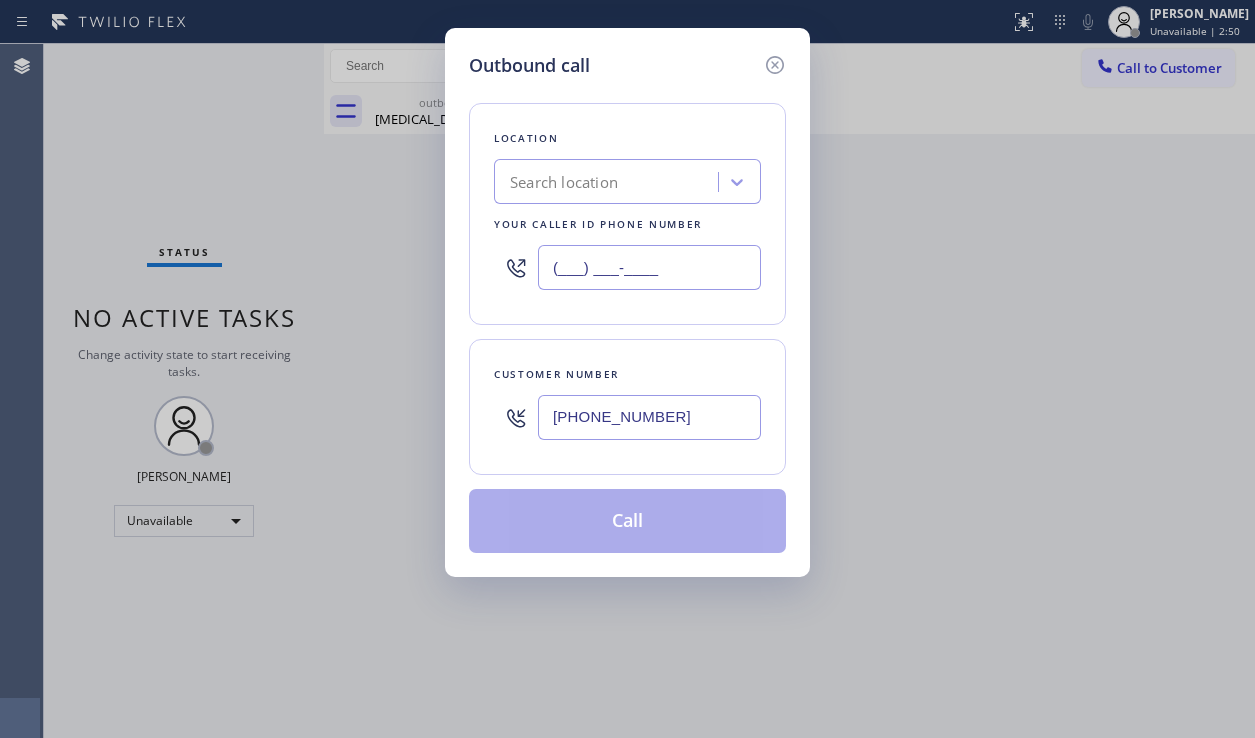 click on "(___) ___-____" at bounding box center [649, 267] 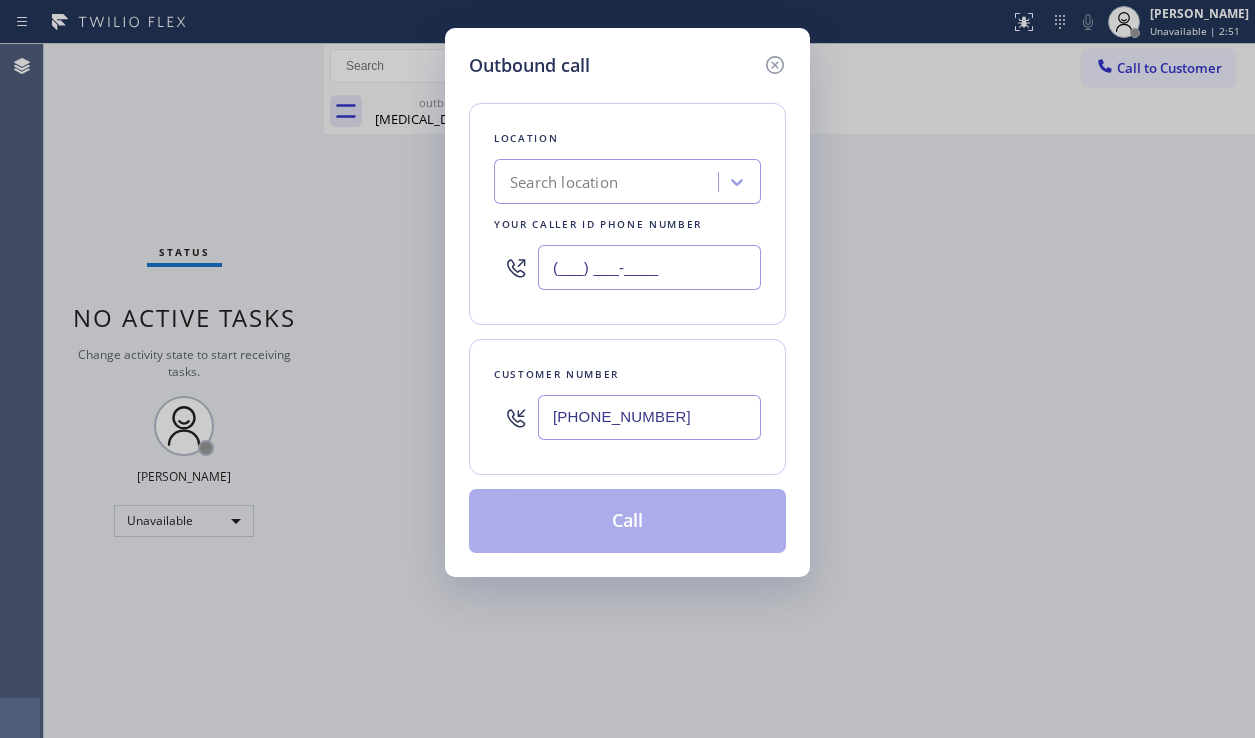 paste on "949) 647-5193" 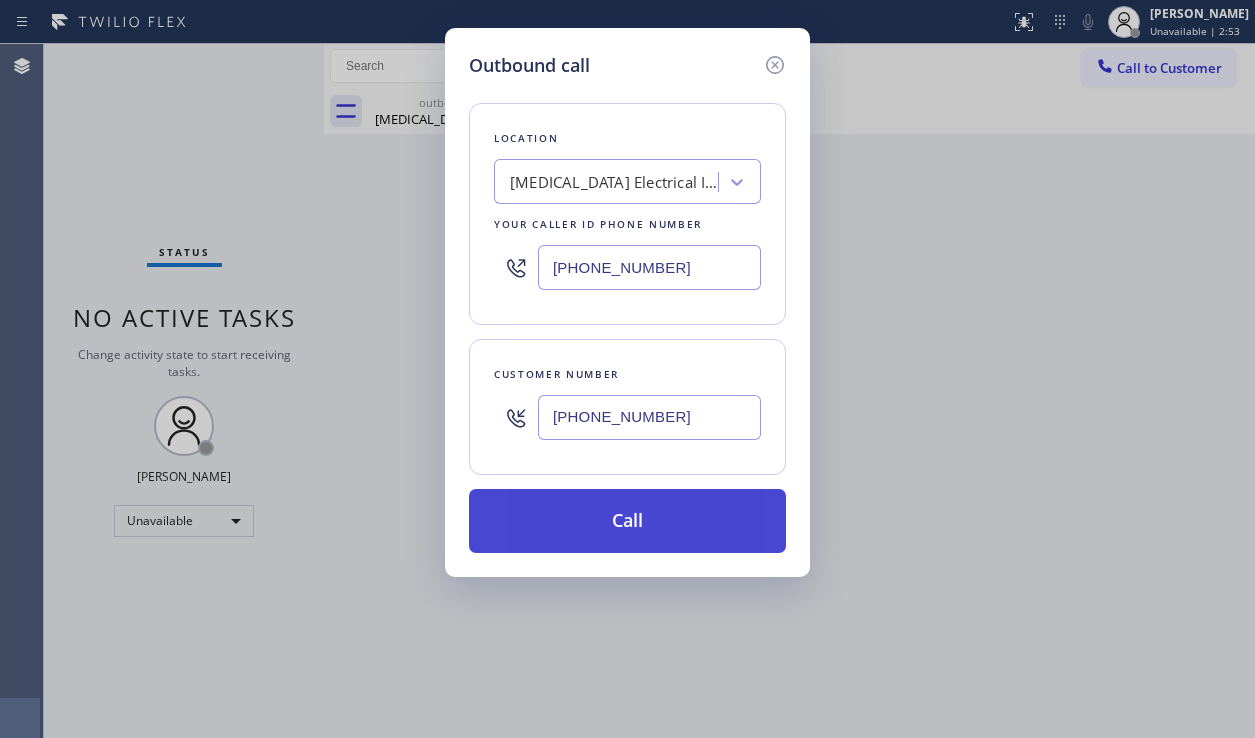 type on "[PHONE_NUMBER]" 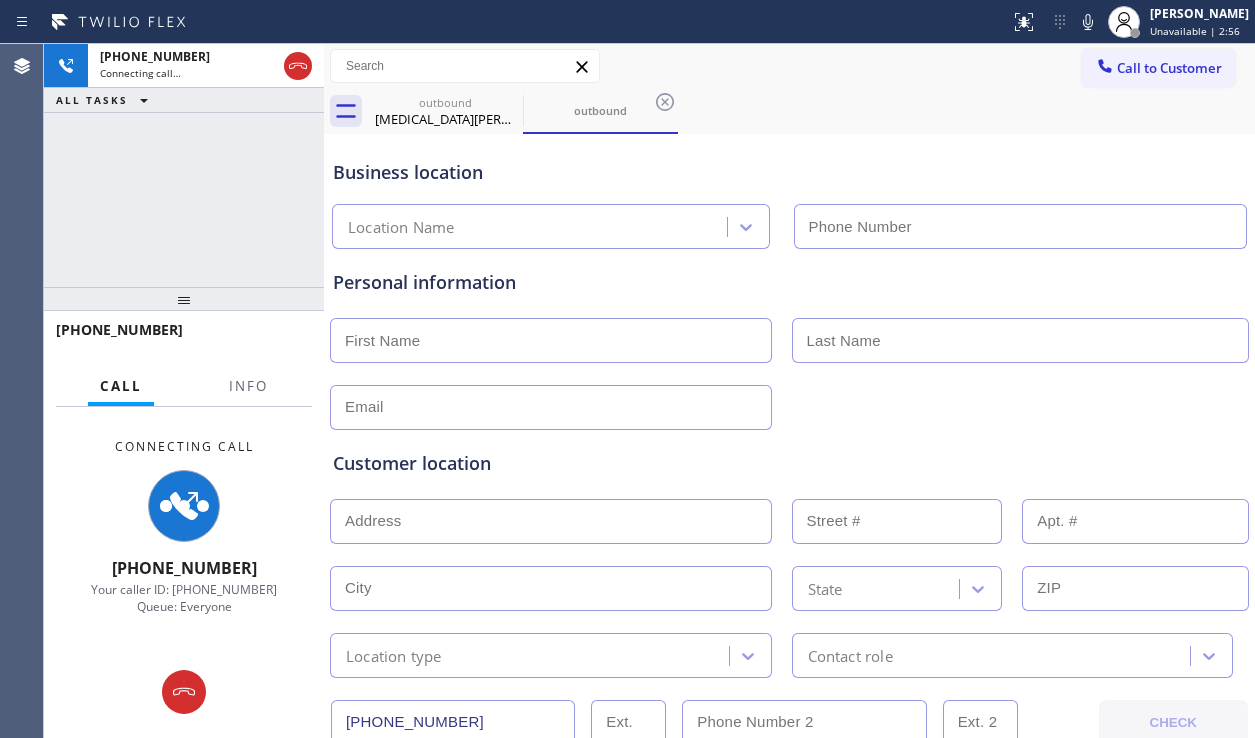type on "[PHONE_NUMBER]" 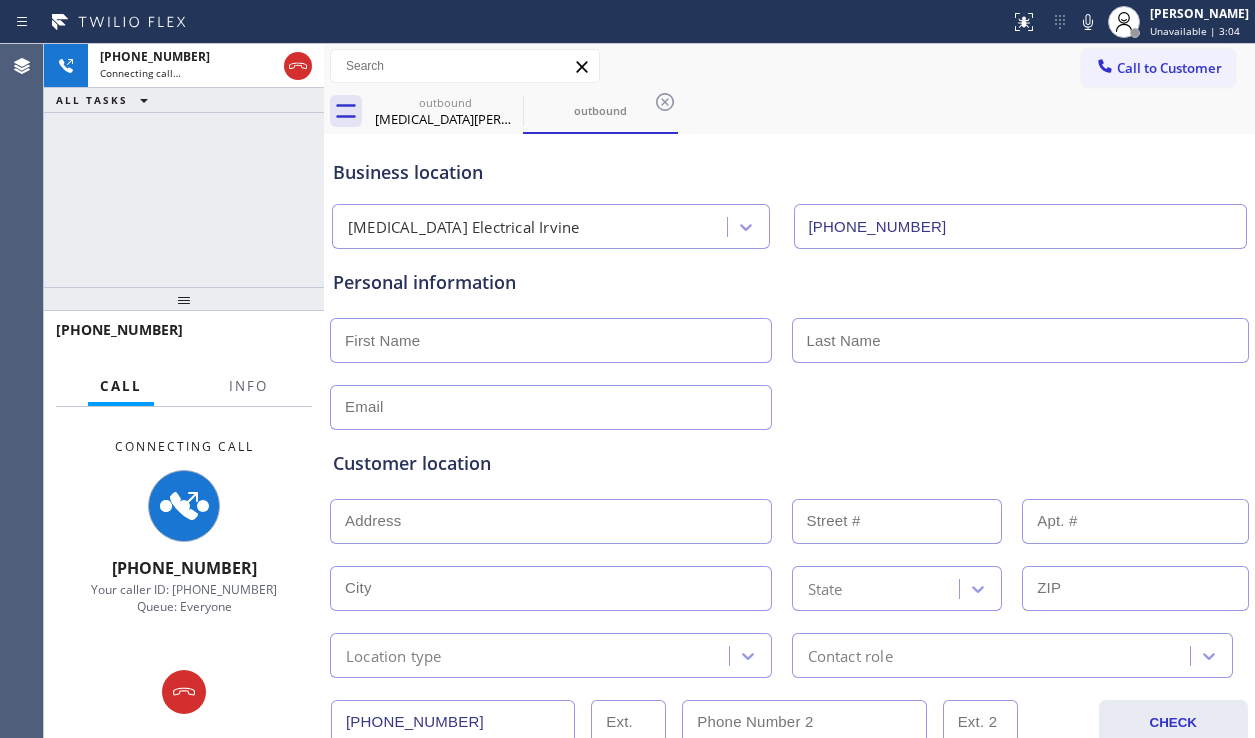 click on "Customer location" at bounding box center (789, 463) 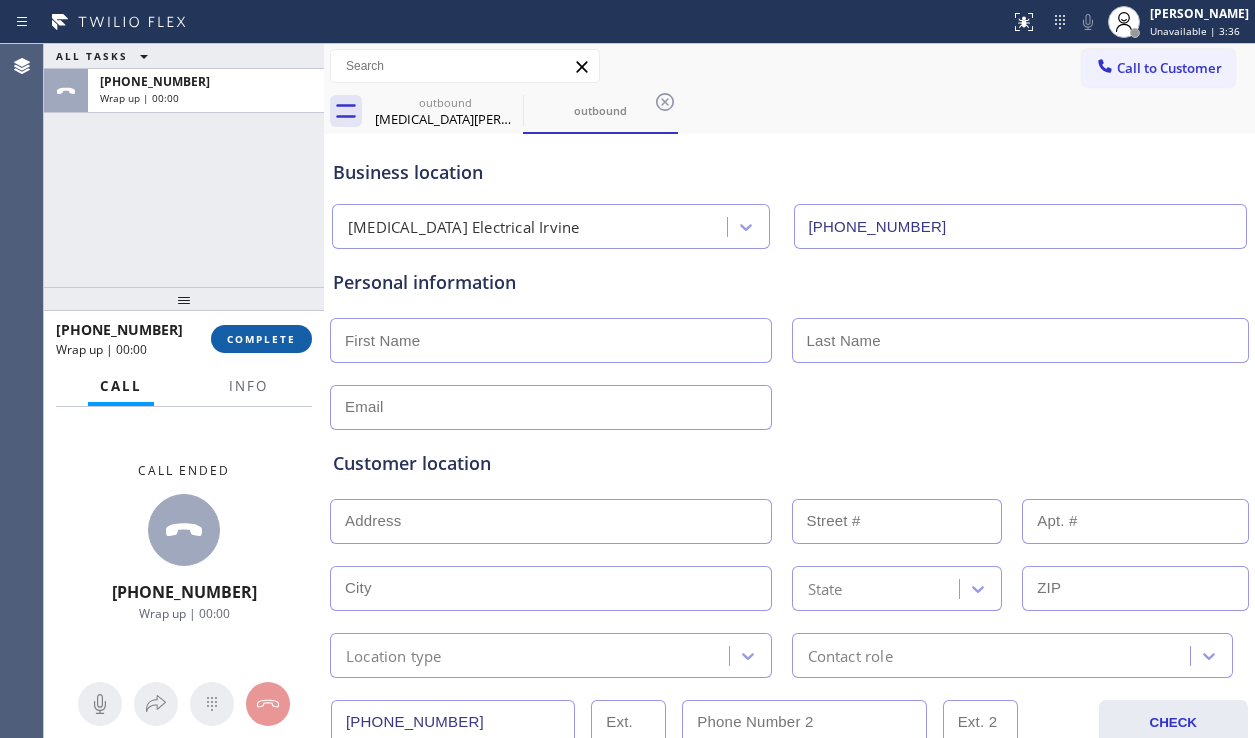 click on "COMPLETE" at bounding box center [261, 339] 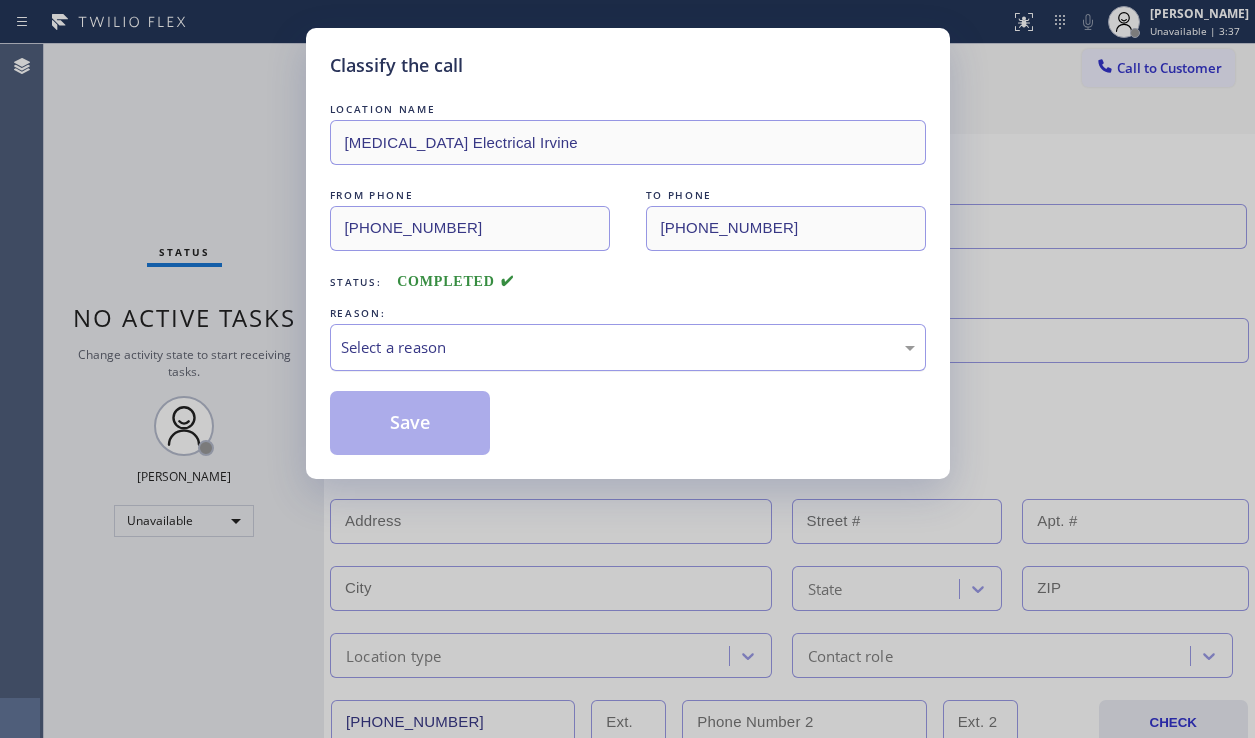 click on "Select a reason" at bounding box center (628, 347) 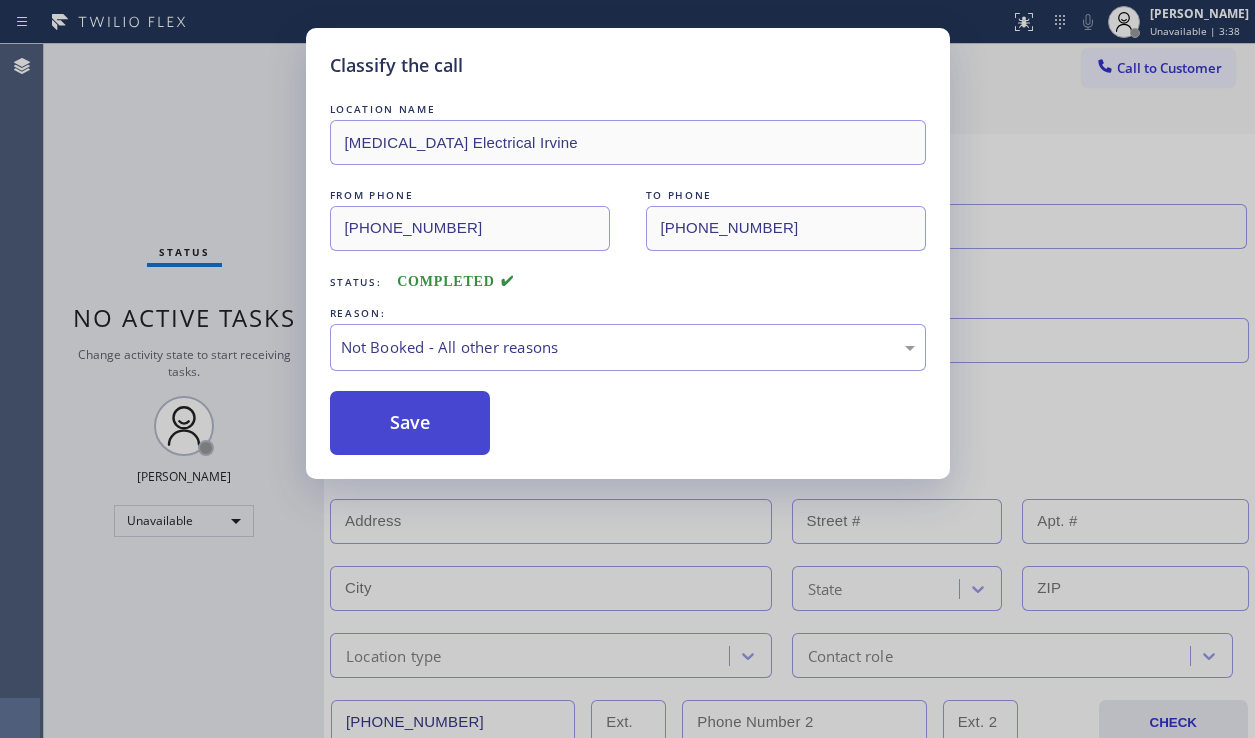 click on "Save" at bounding box center (410, 423) 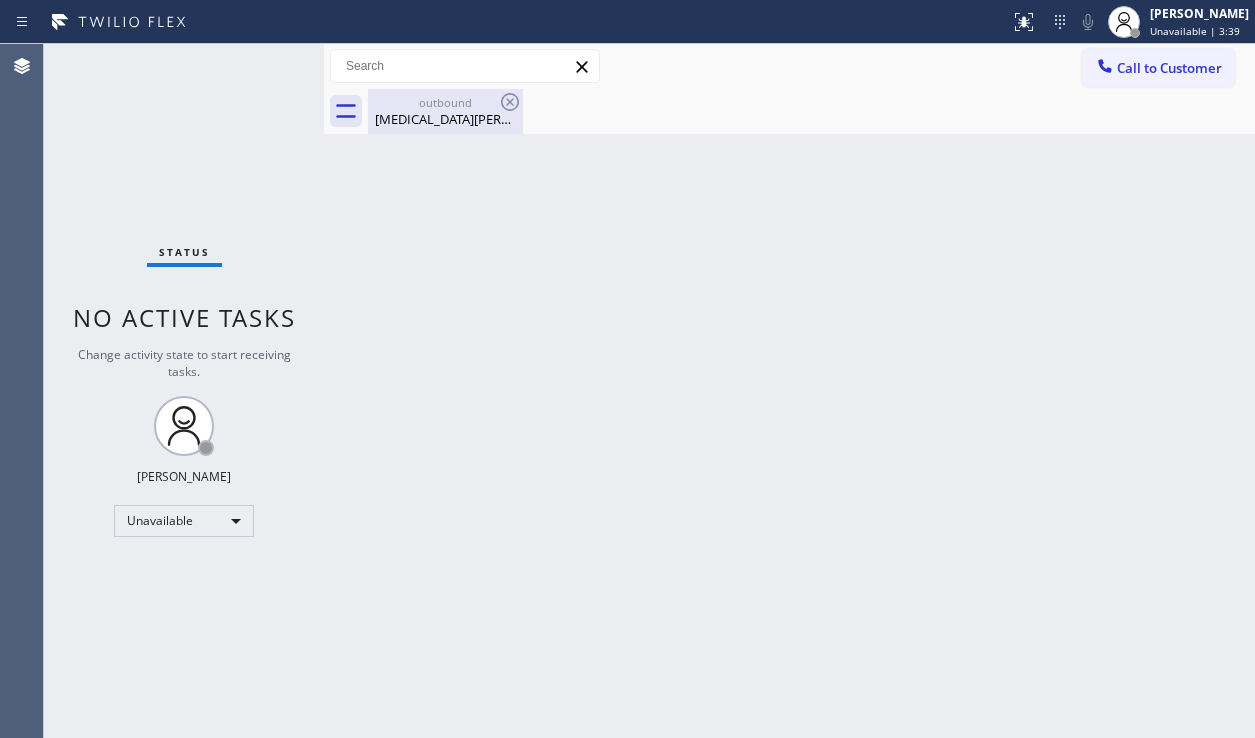 click on "[MEDICAL_DATA][PERSON_NAME]" at bounding box center [445, 119] 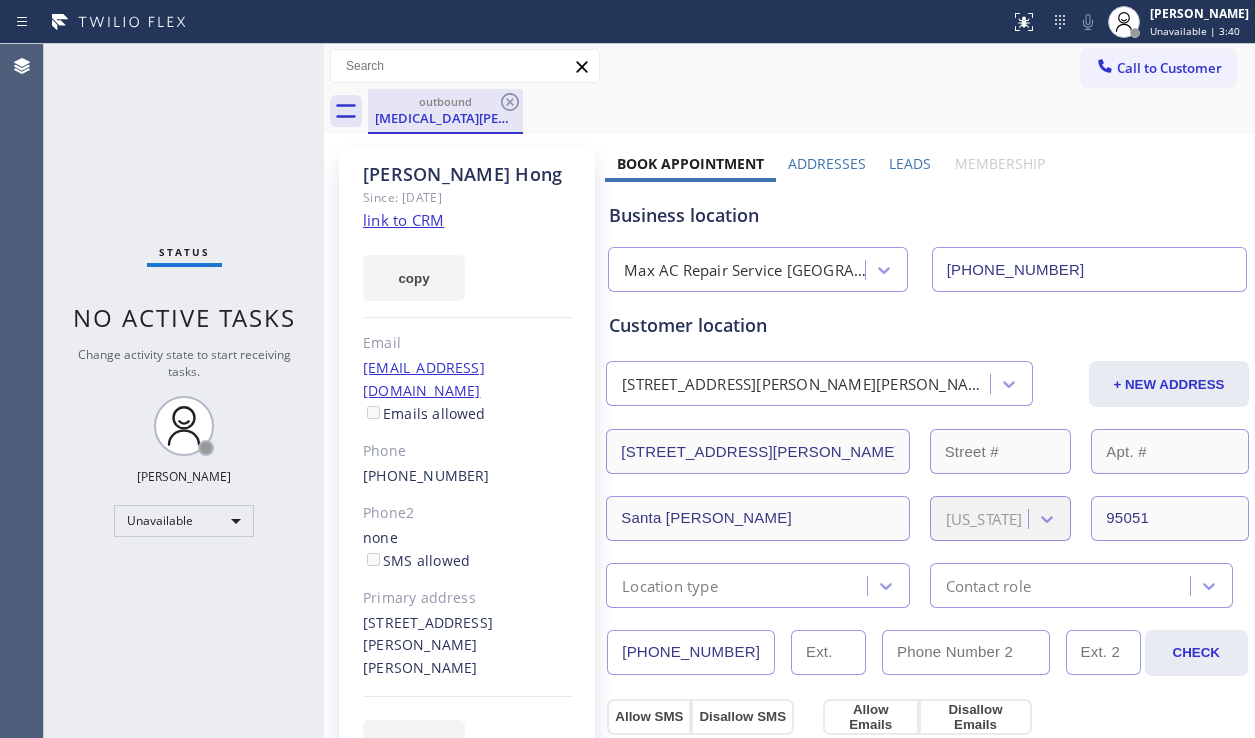click on "outbound" at bounding box center (445, 101) 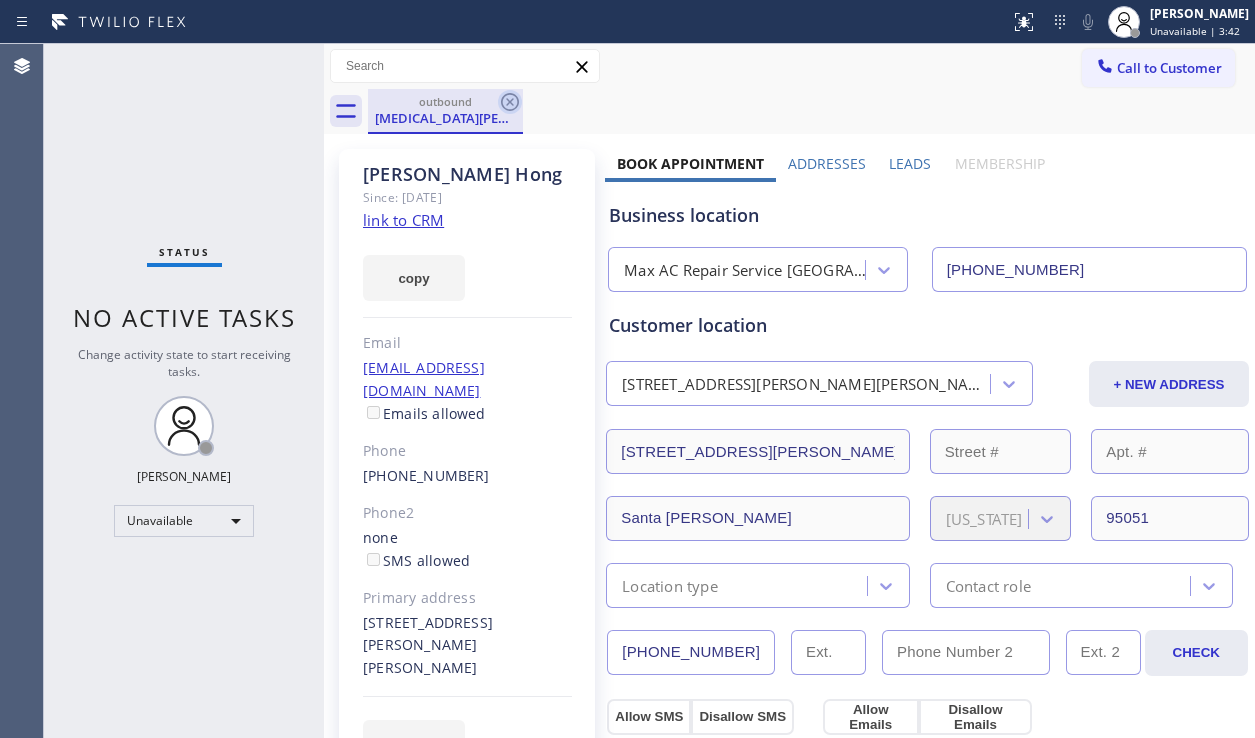 click 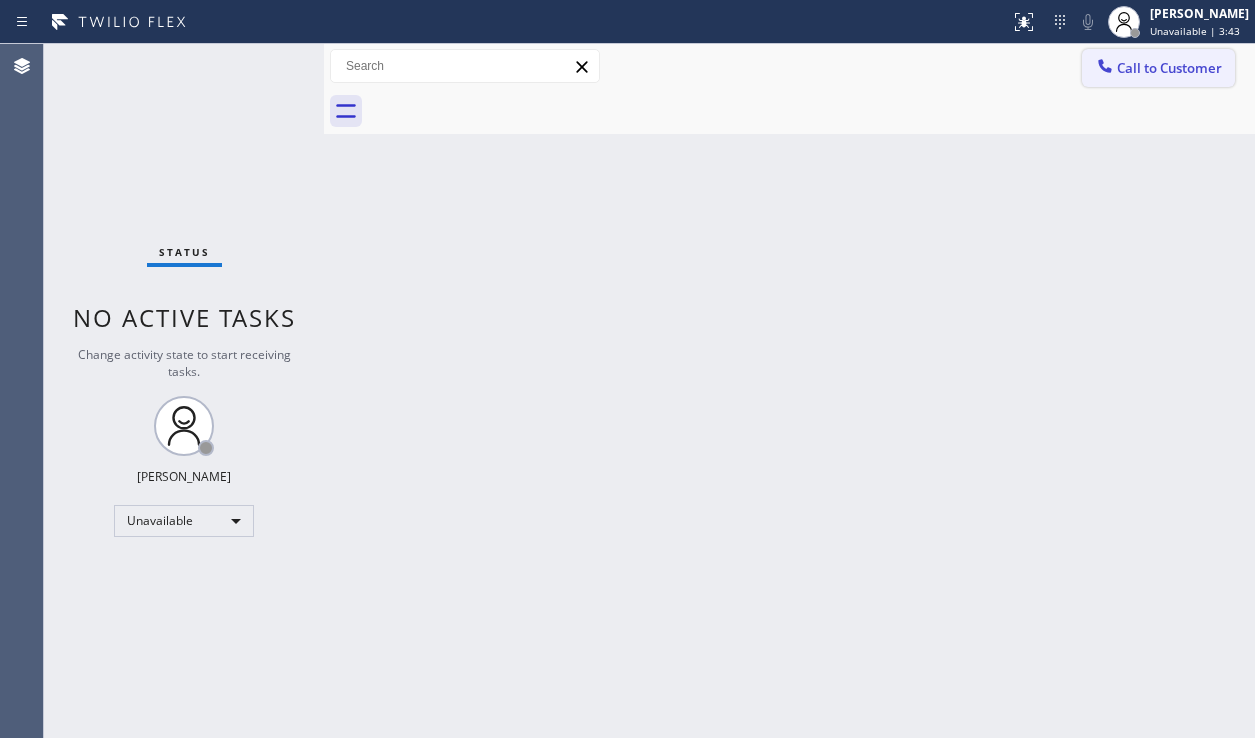 click on "Call to Customer" at bounding box center (1158, 68) 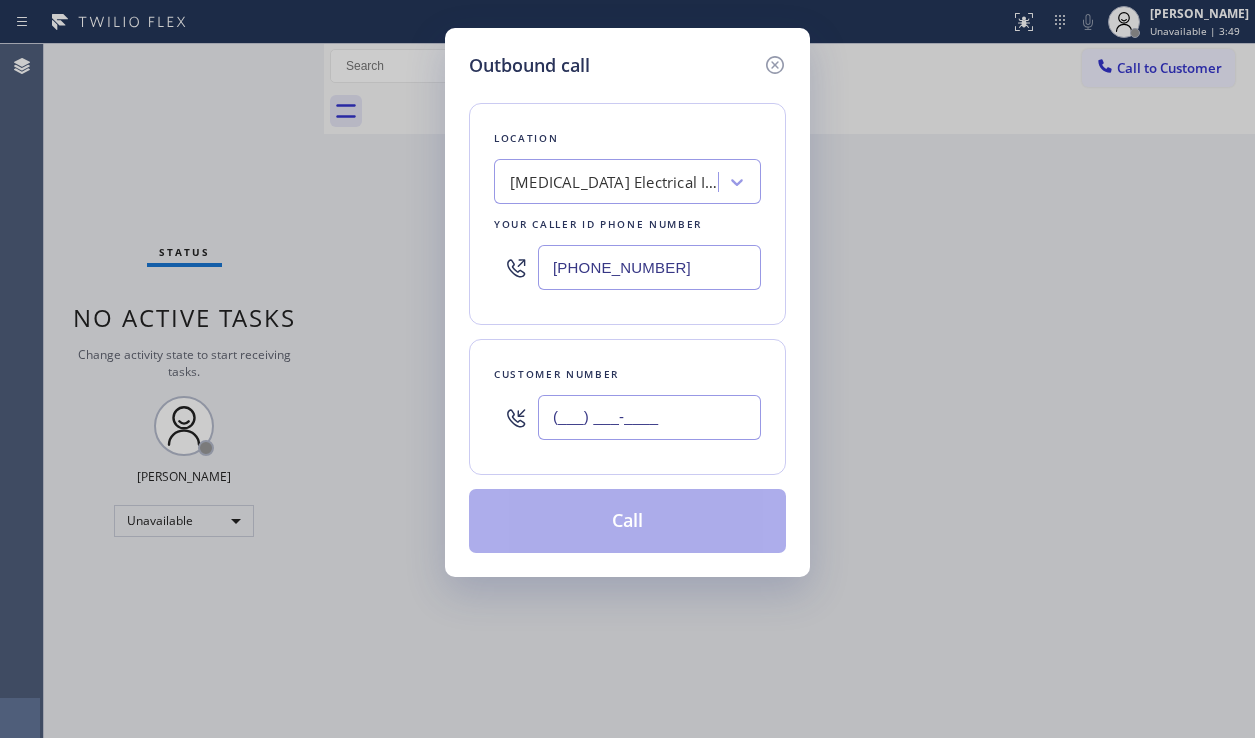 click on "(___) ___-____" at bounding box center (649, 417) 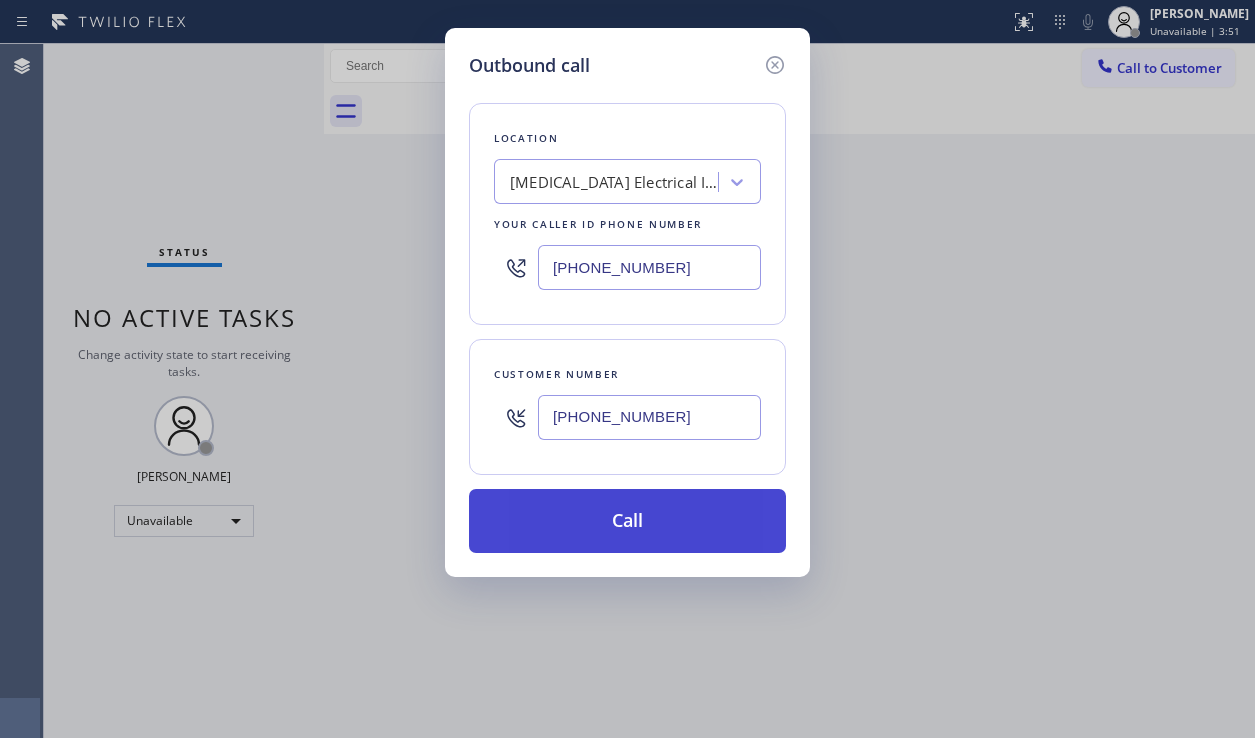 type on "[PHONE_NUMBER]" 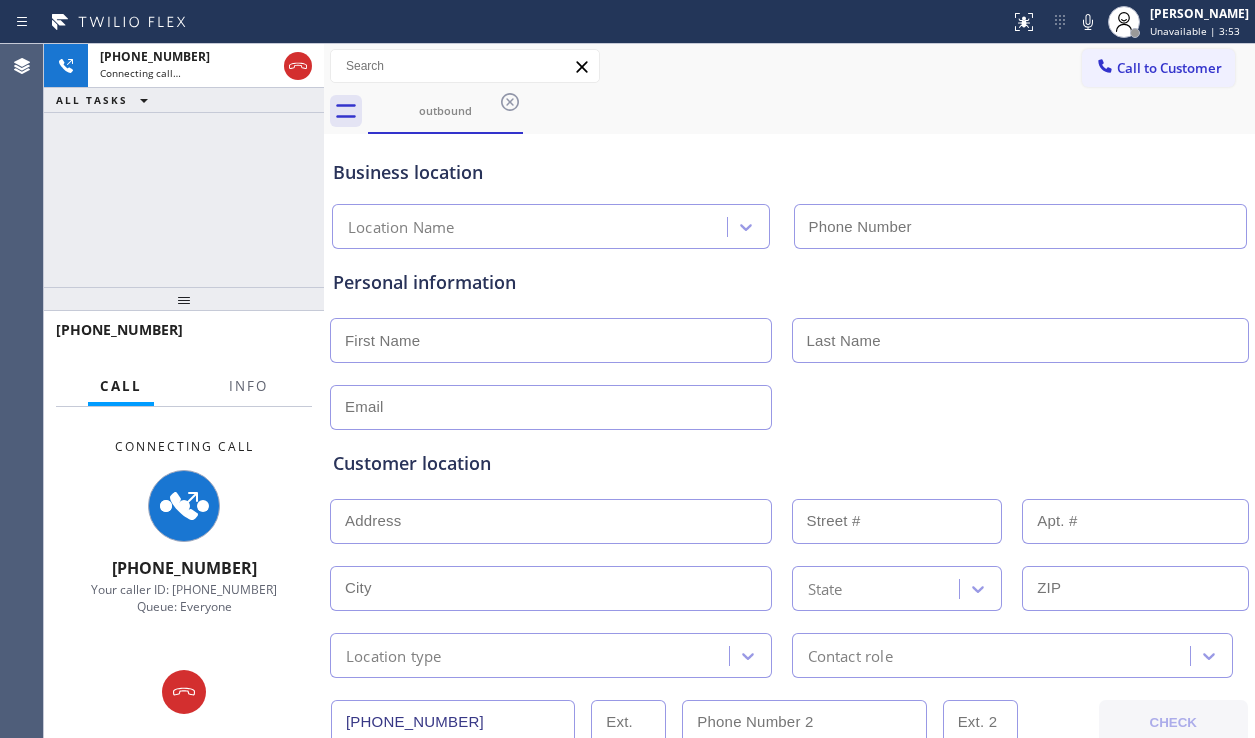 type on "[PHONE_NUMBER]" 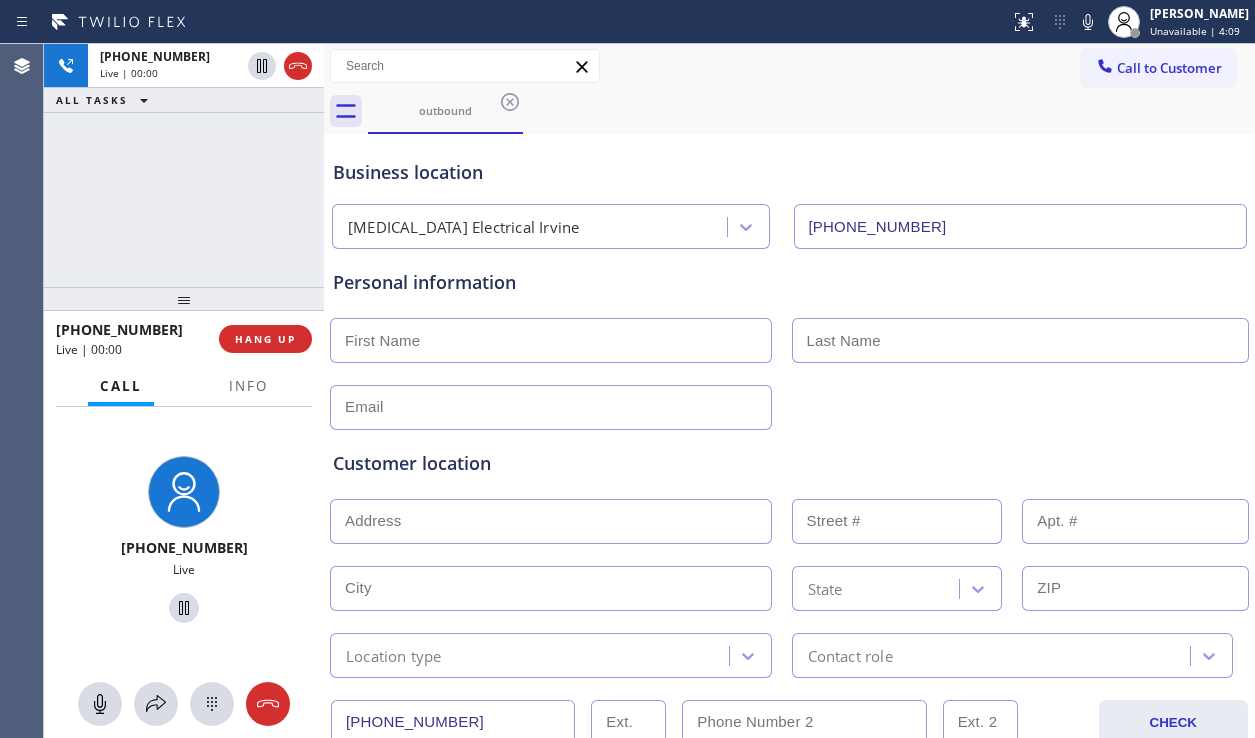 click at bounding box center (789, 405) 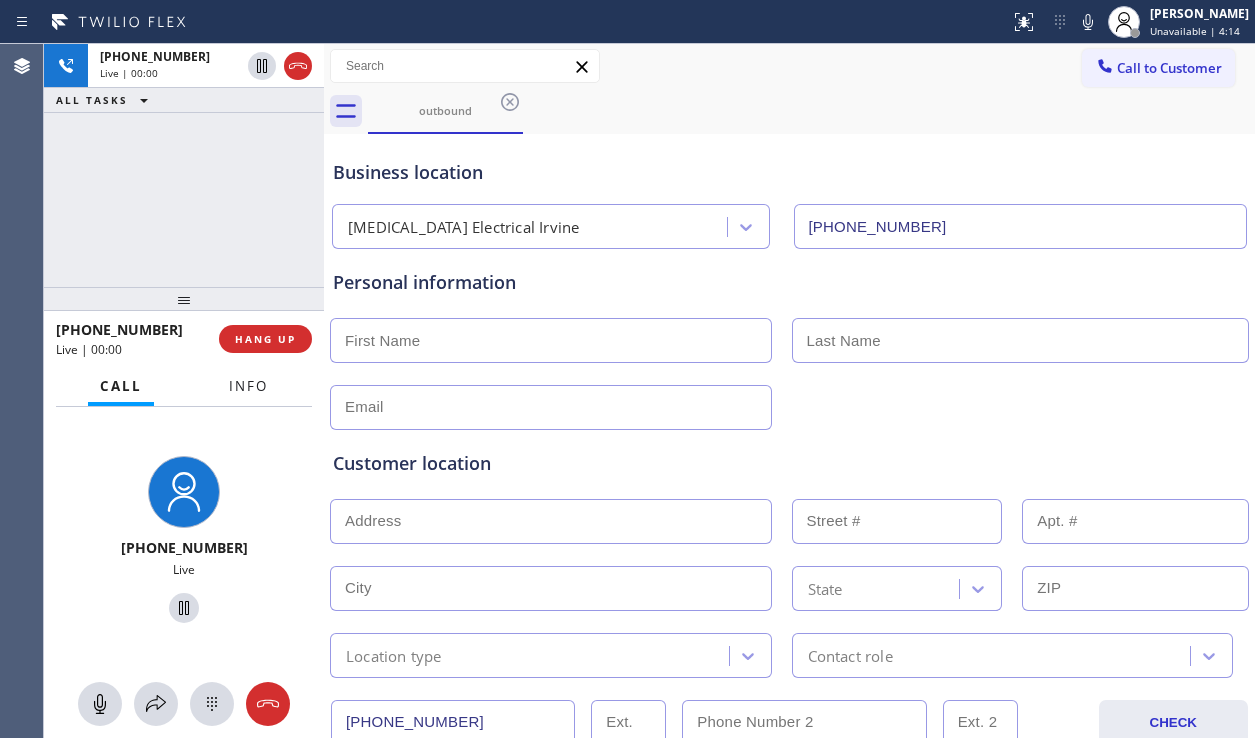 click on "Info" at bounding box center [248, 386] 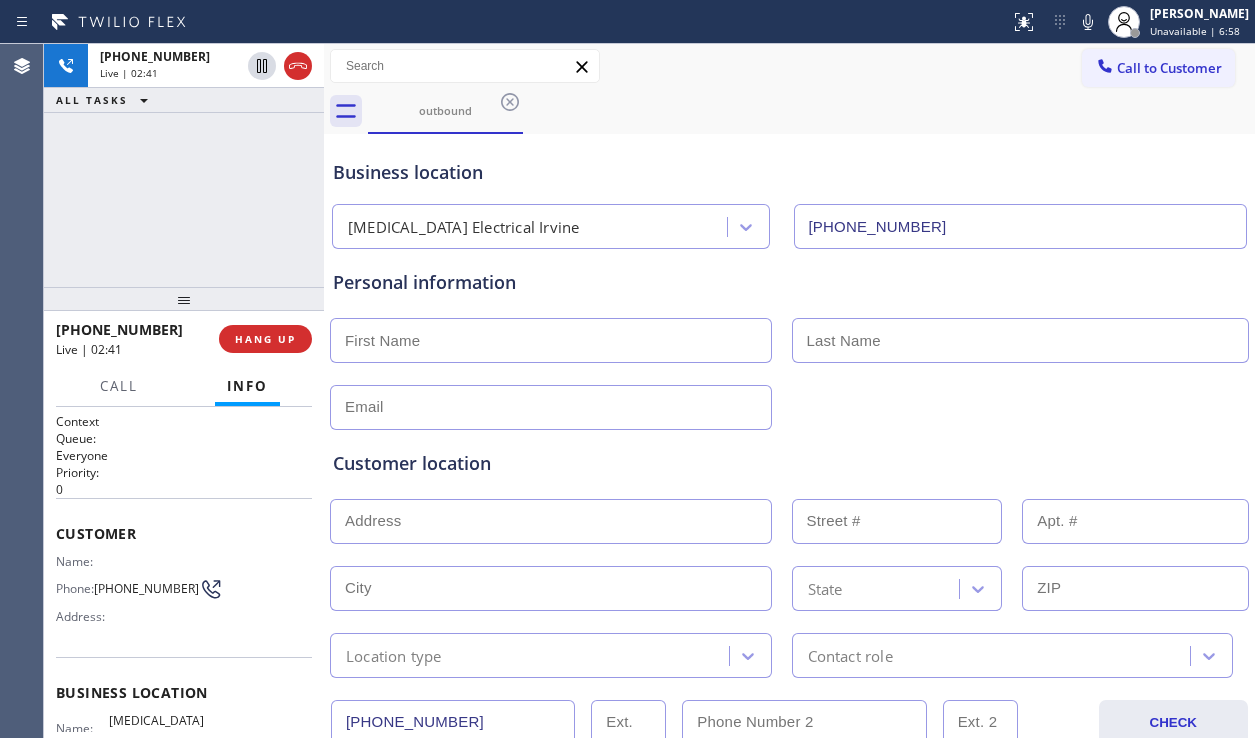 click at bounding box center (551, 340) 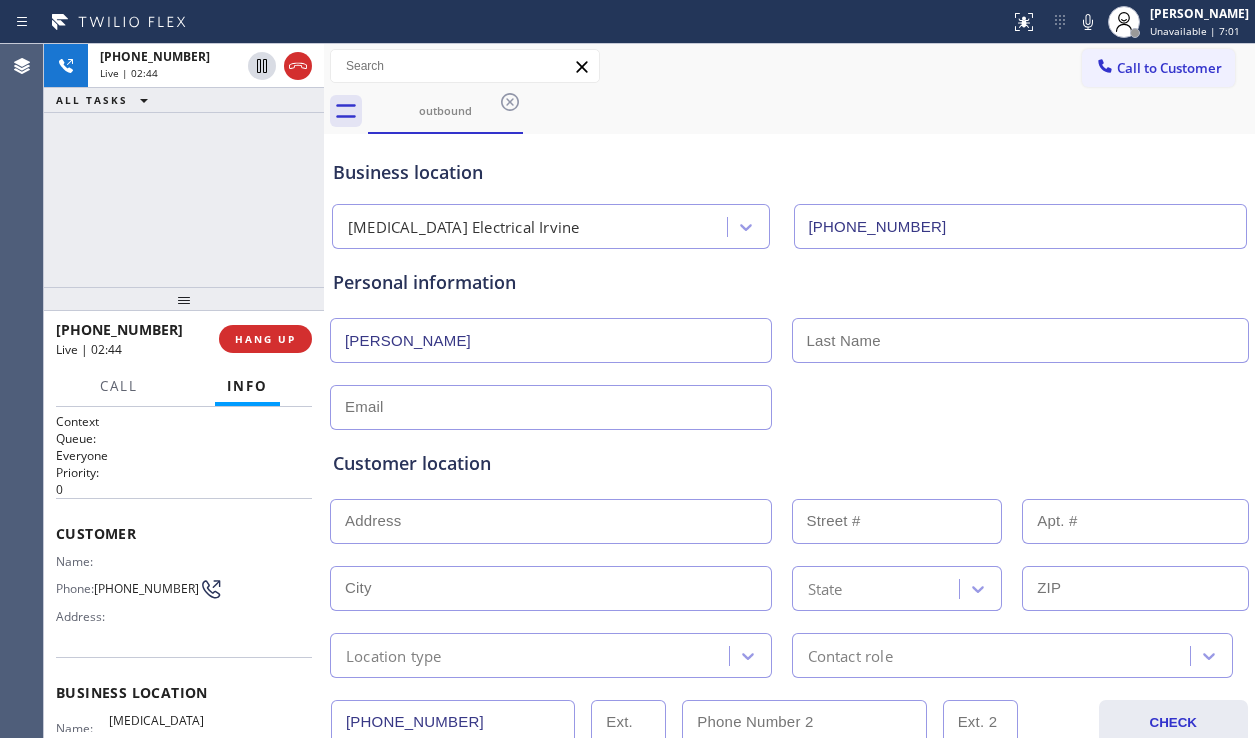 click on "[PERSON_NAME]" at bounding box center (551, 340) 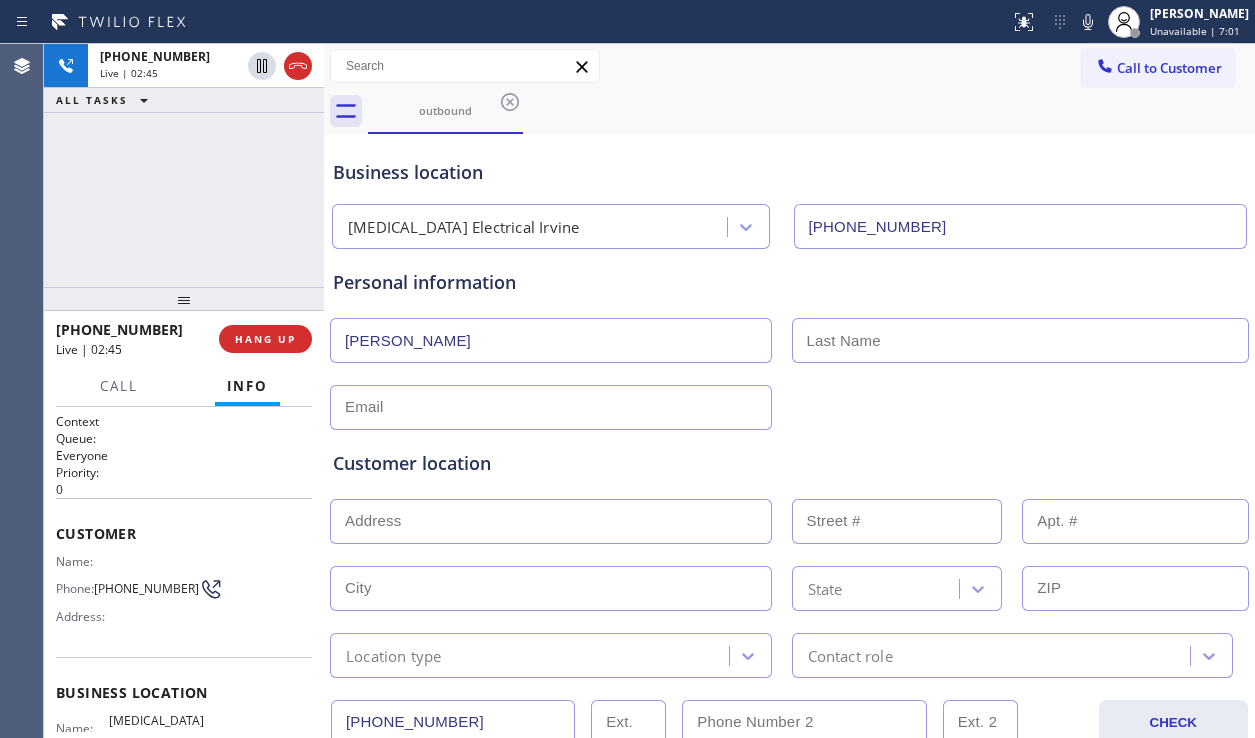 click on "[PERSON_NAME]" at bounding box center (551, 340) 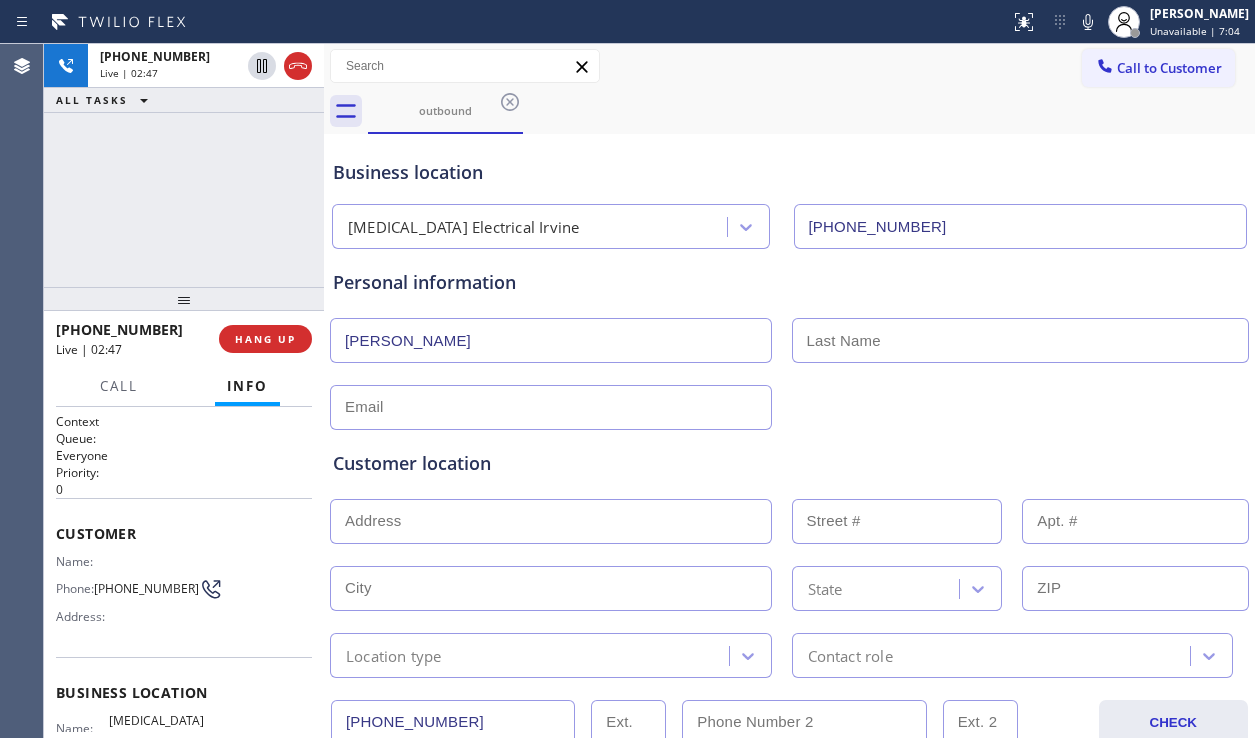 type on "[PERSON_NAME]" 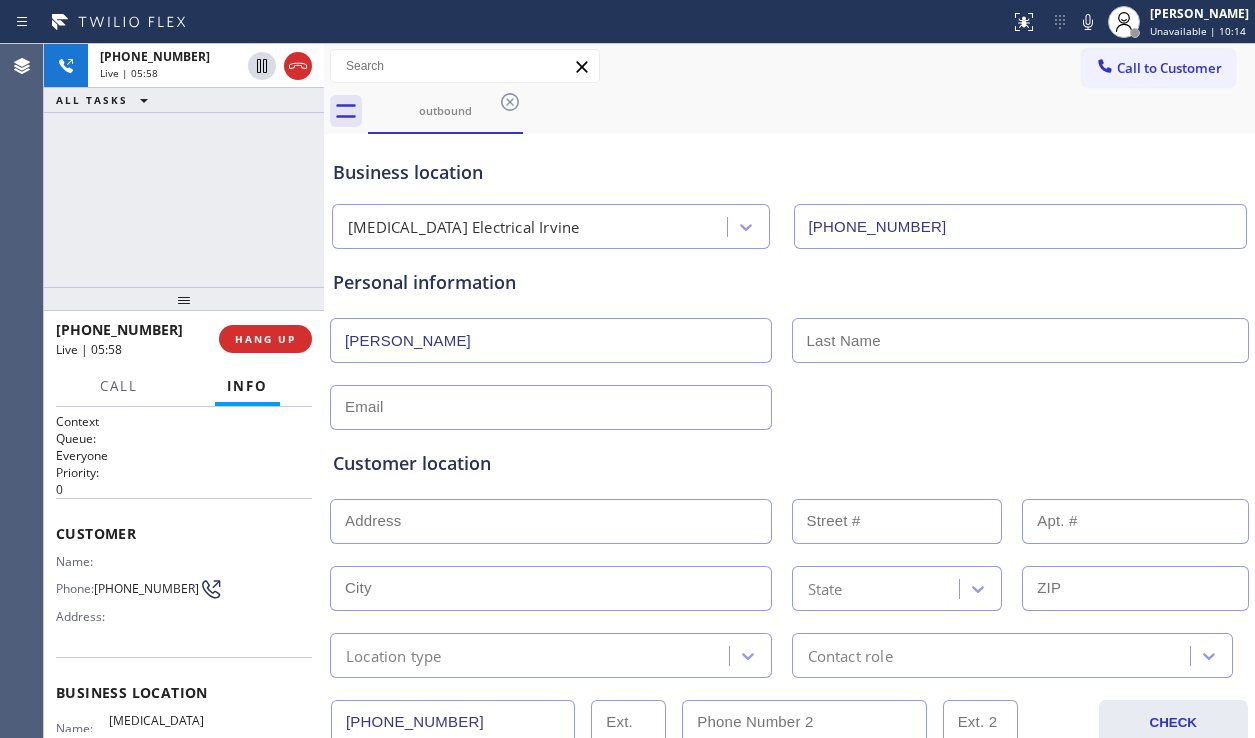 click at bounding box center [1021, 340] 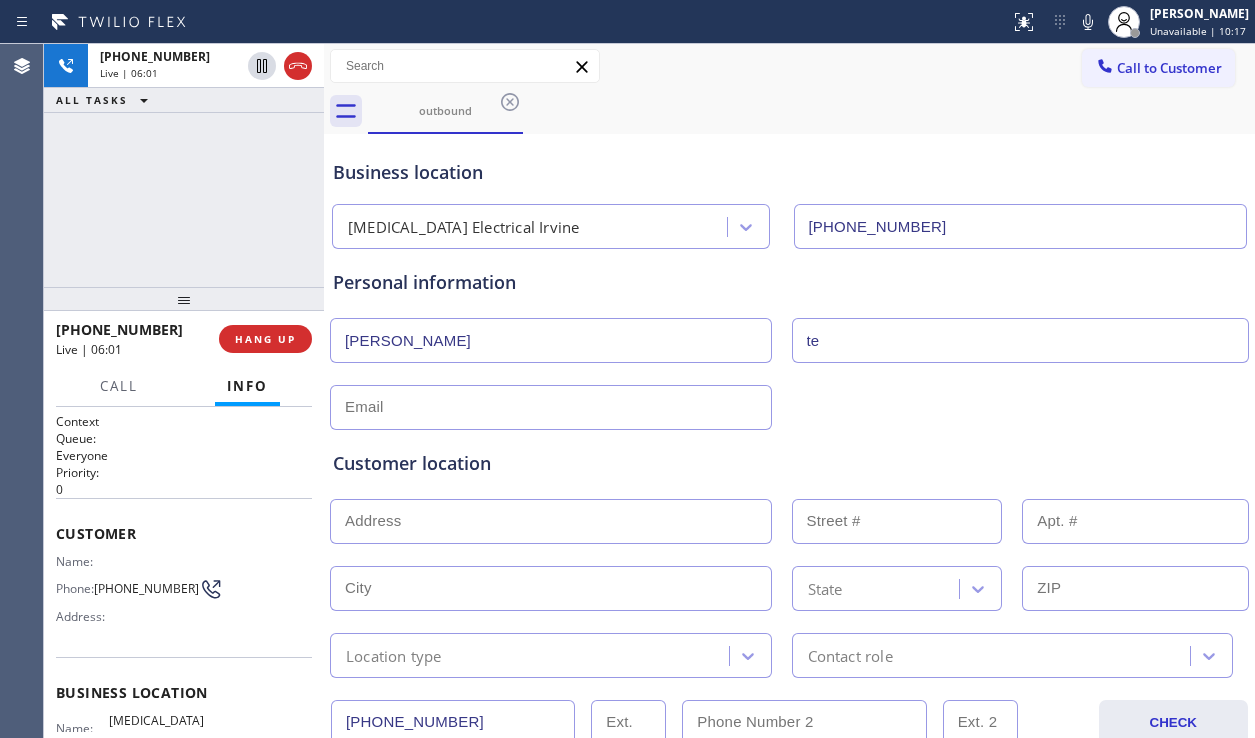 type on "t" 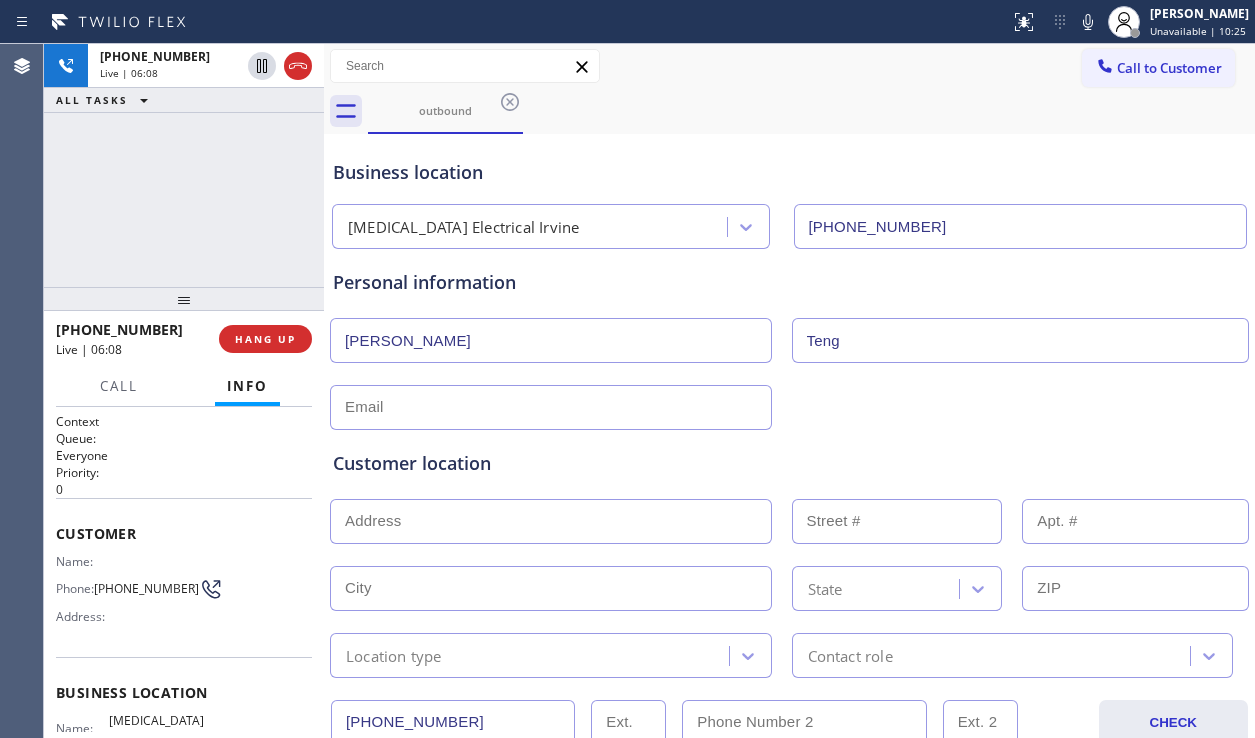 type on "Teng" 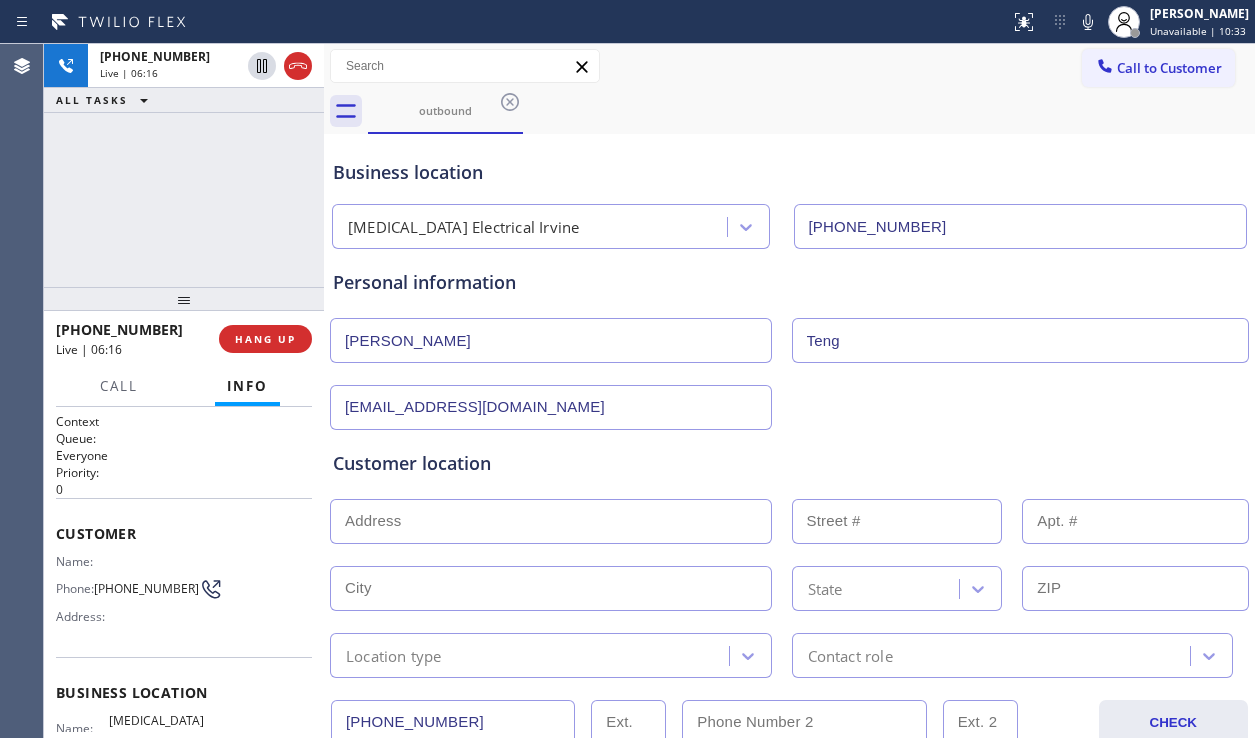 type on "[EMAIL_ADDRESS][DOMAIN_NAME]" 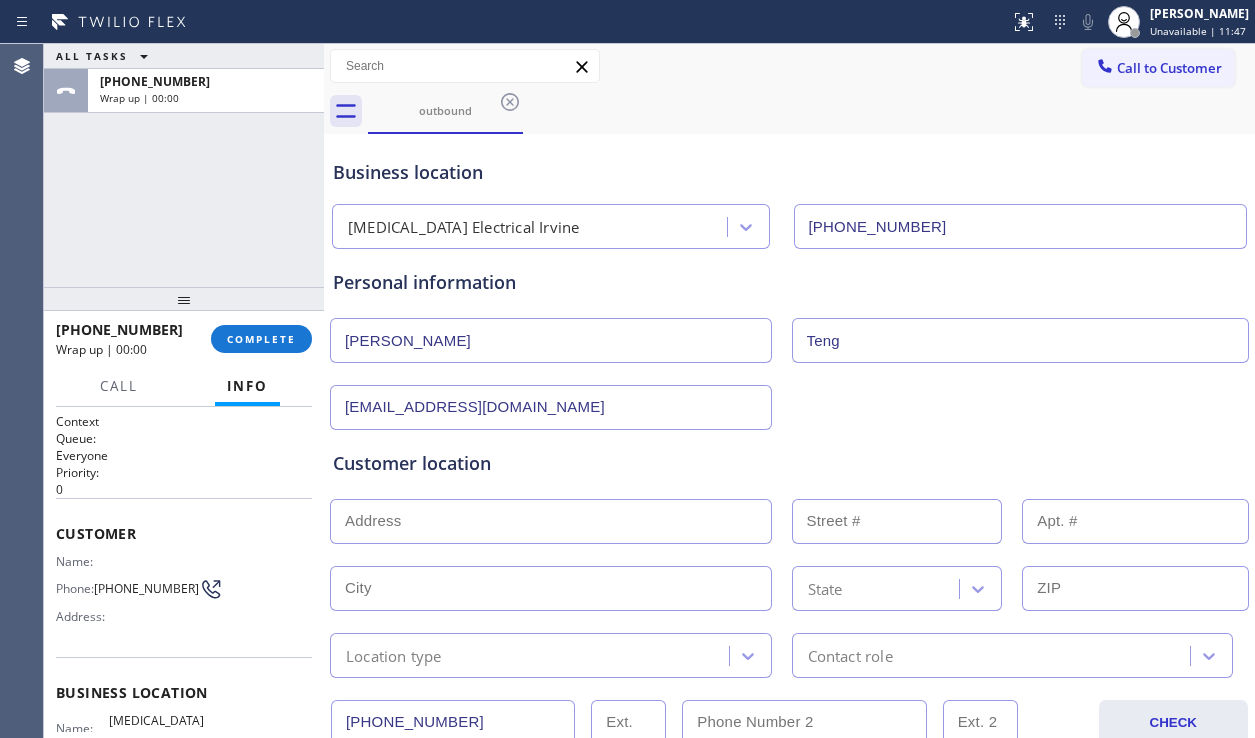 click at bounding box center [551, 521] 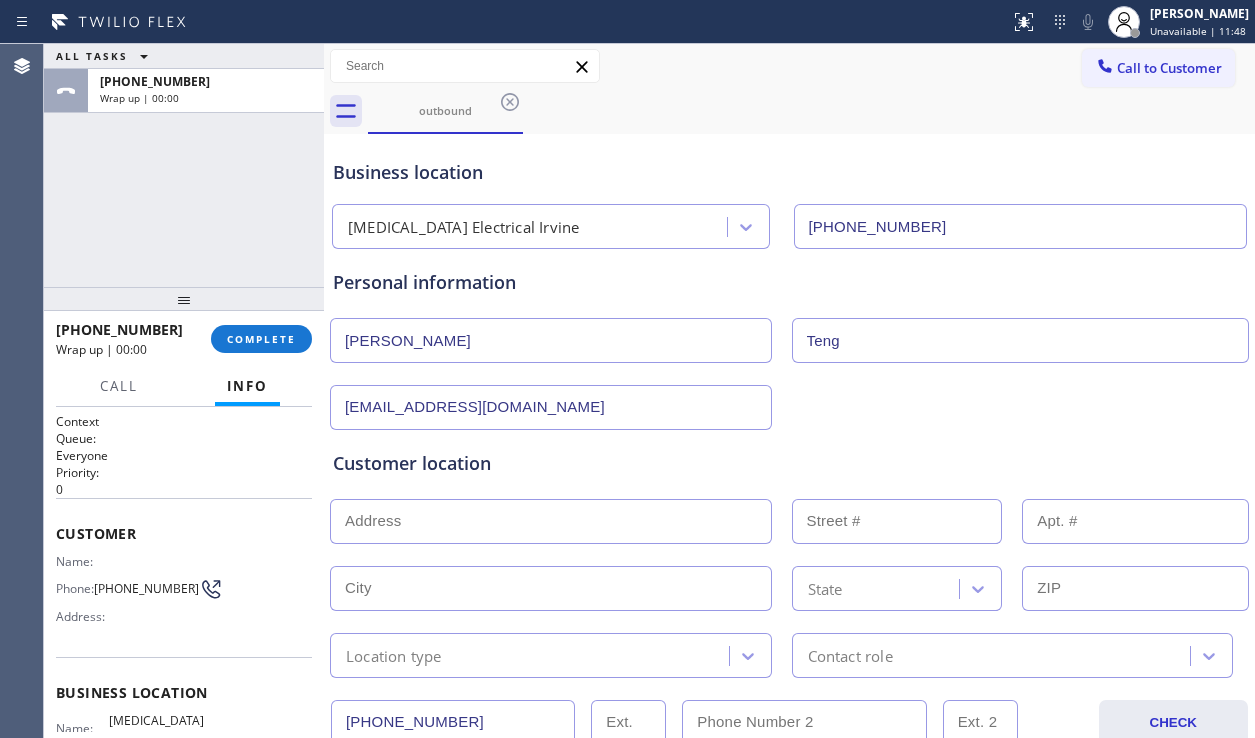 paste on "92603" 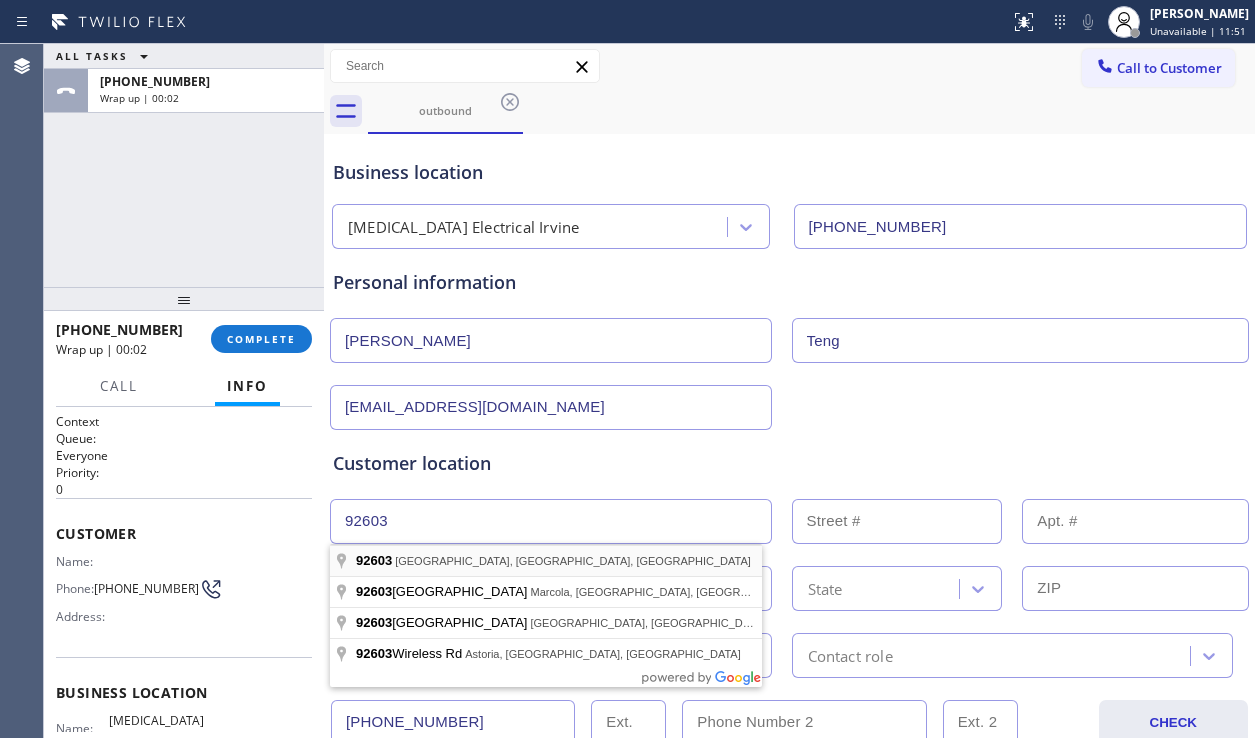 type on "[GEOGRAPHIC_DATA], [GEOGRAPHIC_DATA]" 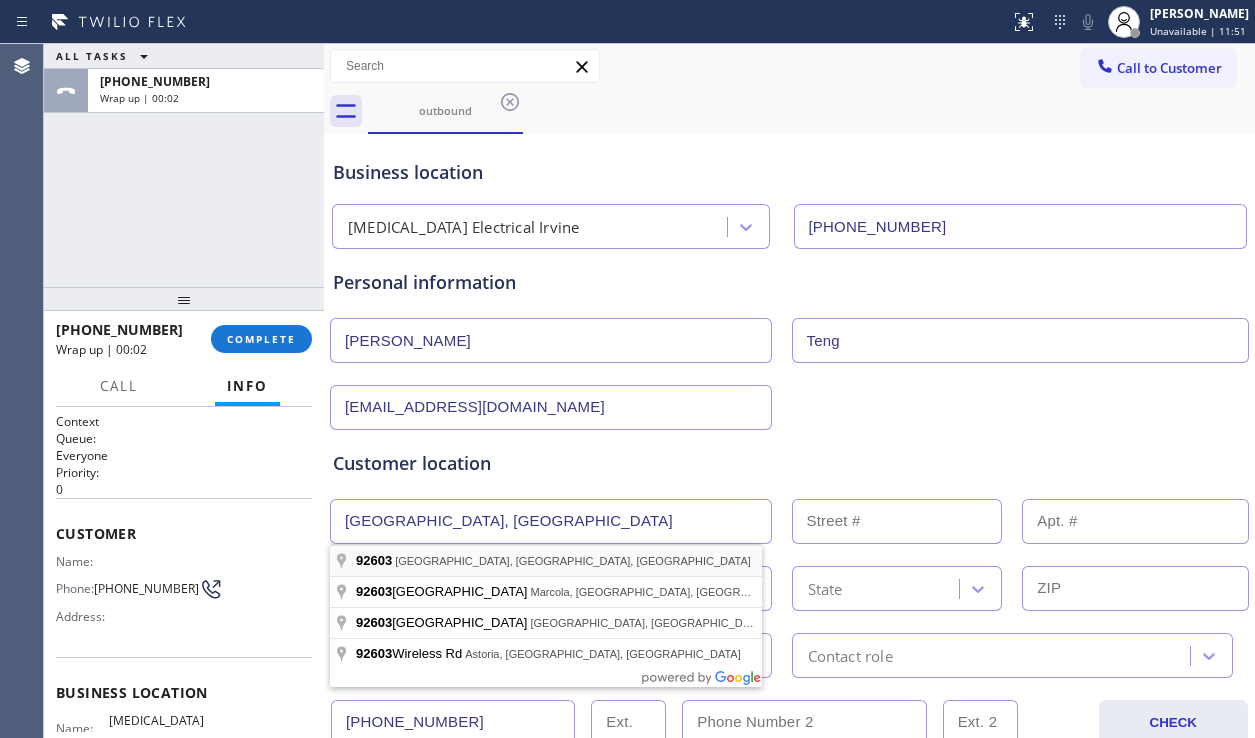 type 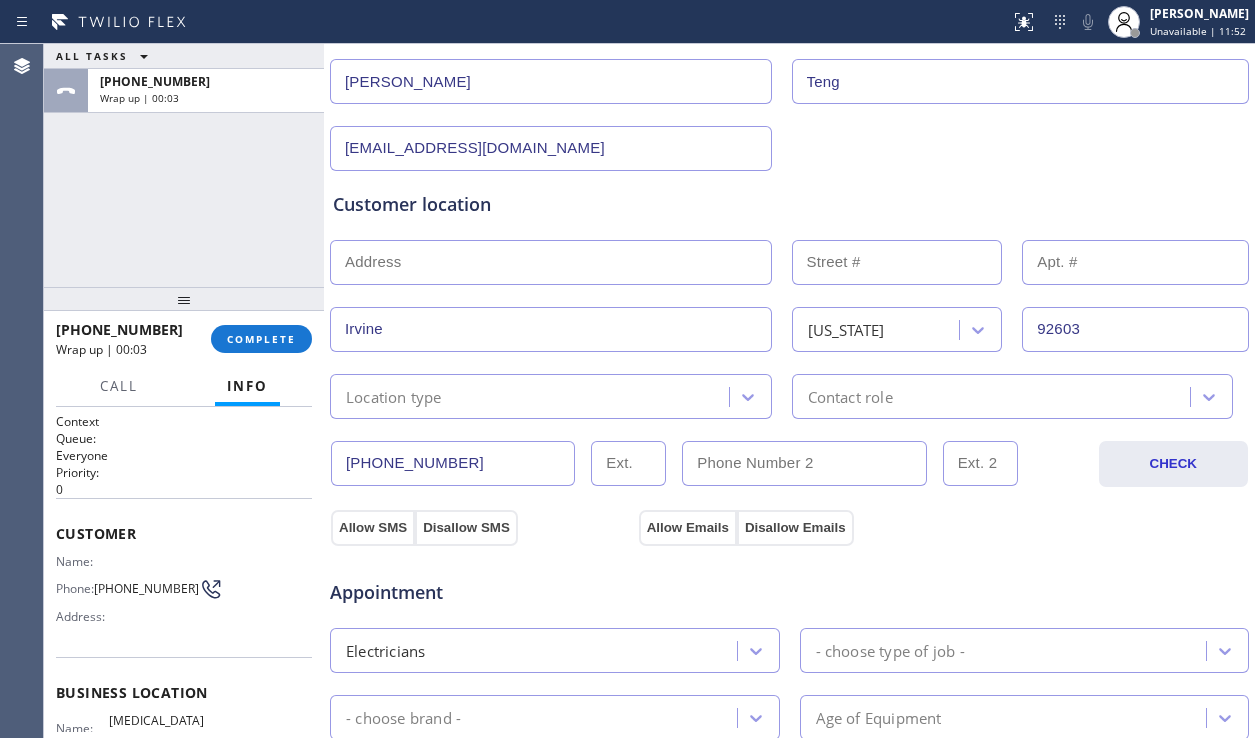scroll, scrollTop: 300, scrollLeft: 0, axis: vertical 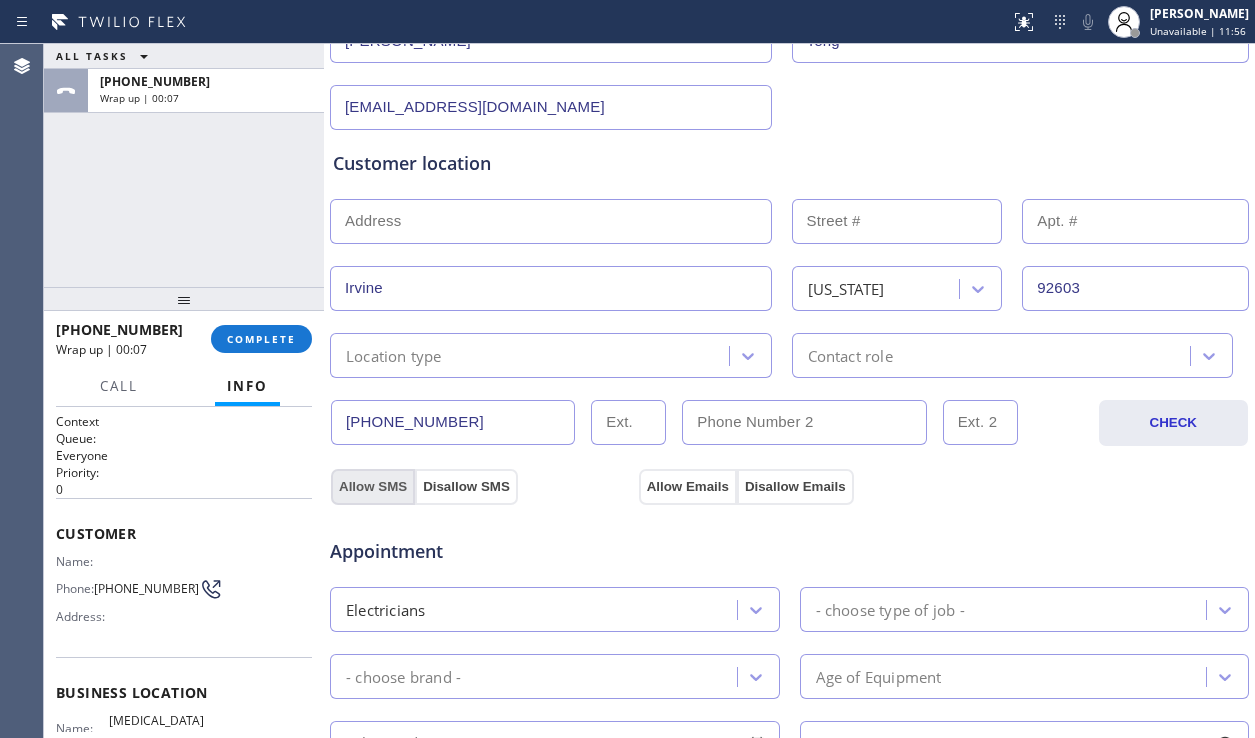 click on "Allow SMS" at bounding box center [373, 487] 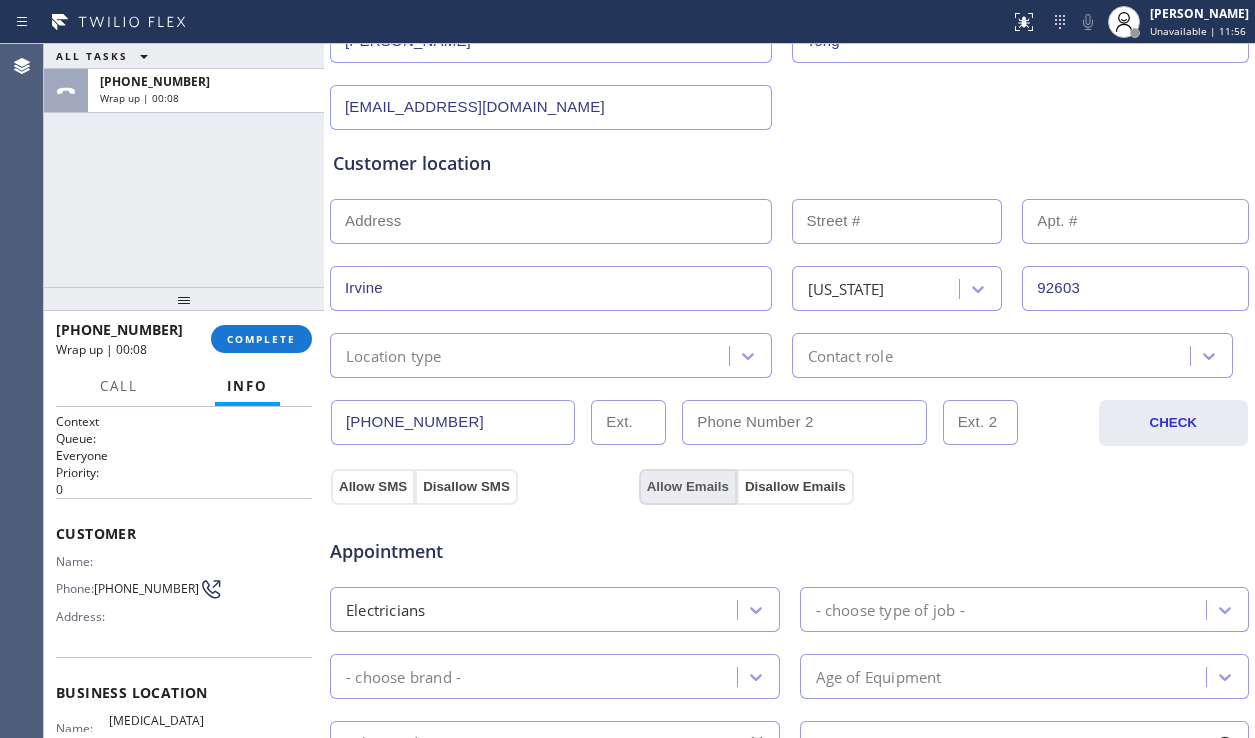 click on "Allow Emails" at bounding box center (688, 487) 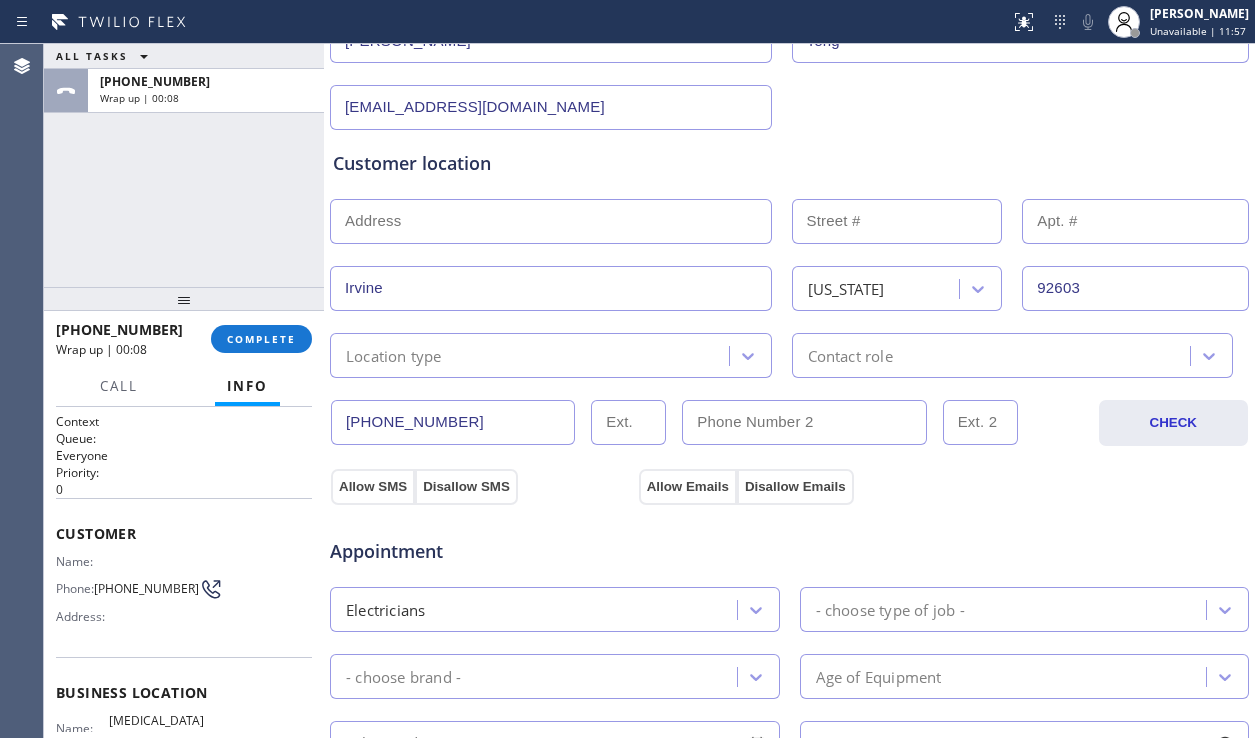 scroll, scrollTop: 600, scrollLeft: 0, axis: vertical 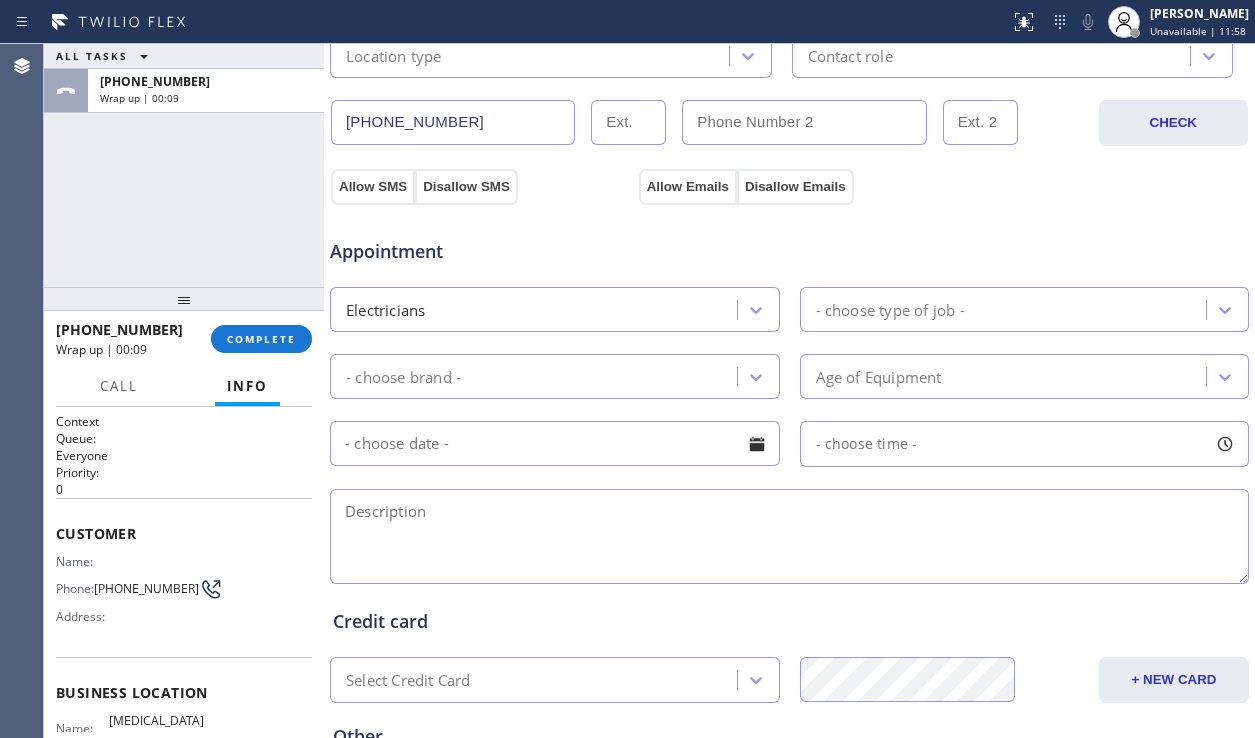 click on "- choose type of job -" at bounding box center [890, 309] 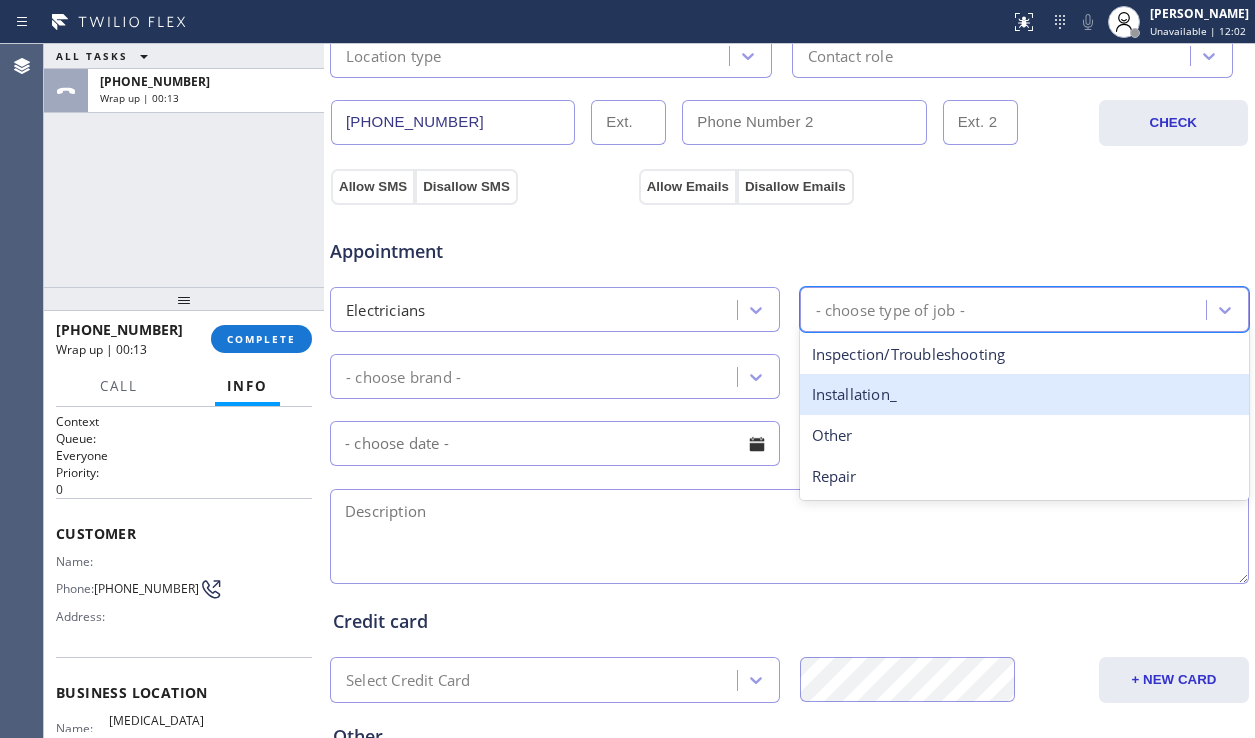 click on "Installation_" at bounding box center [1025, 394] 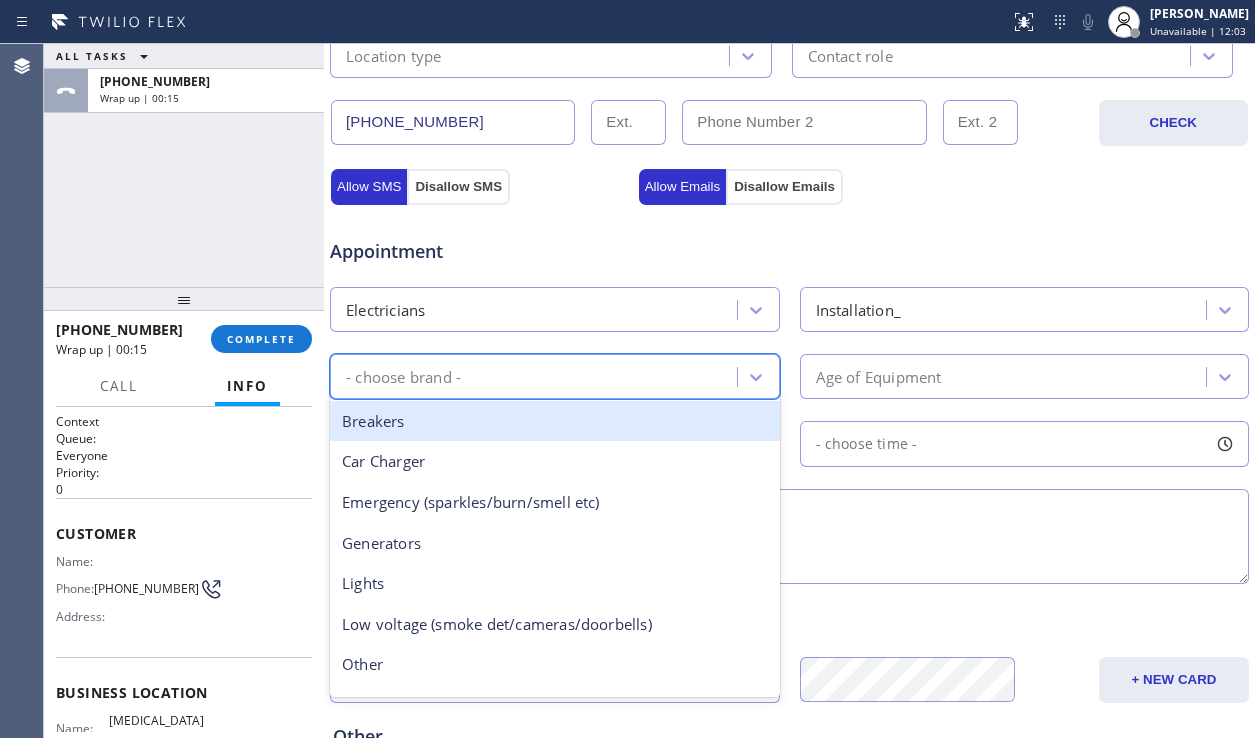 click on "- choose brand -" at bounding box center (536, 376) 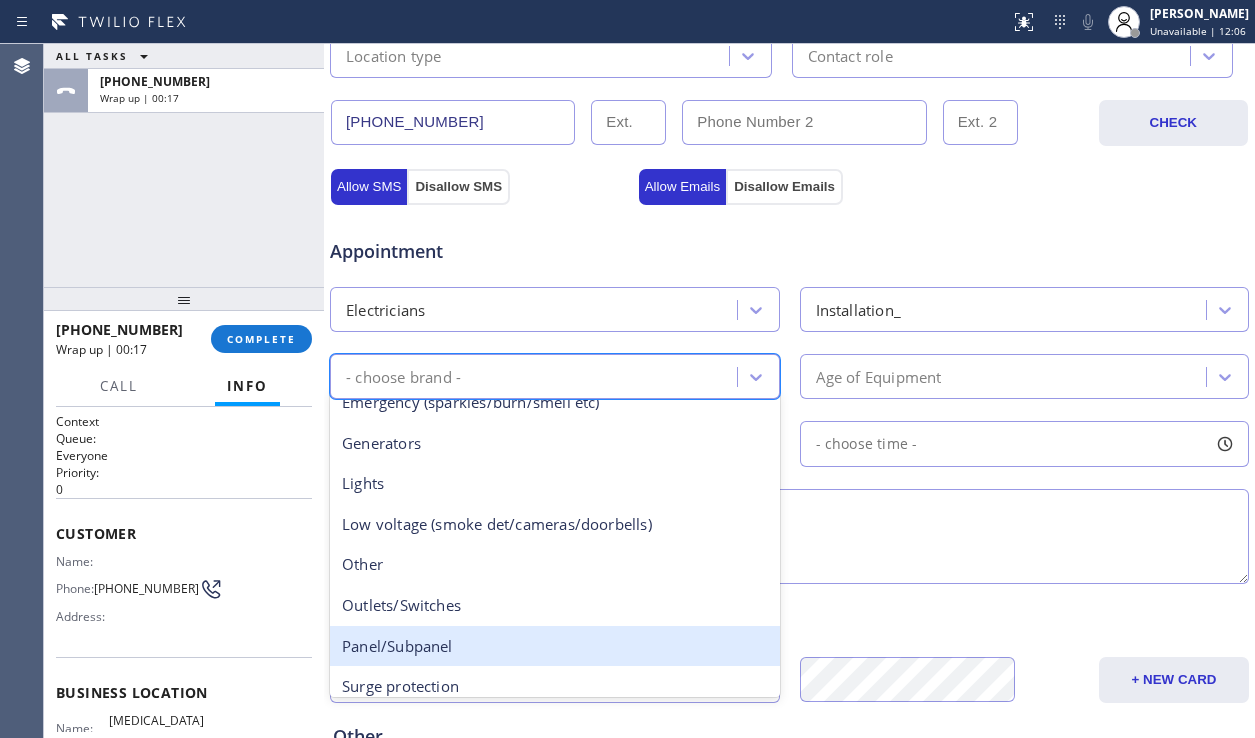 scroll, scrollTop: 155, scrollLeft: 0, axis: vertical 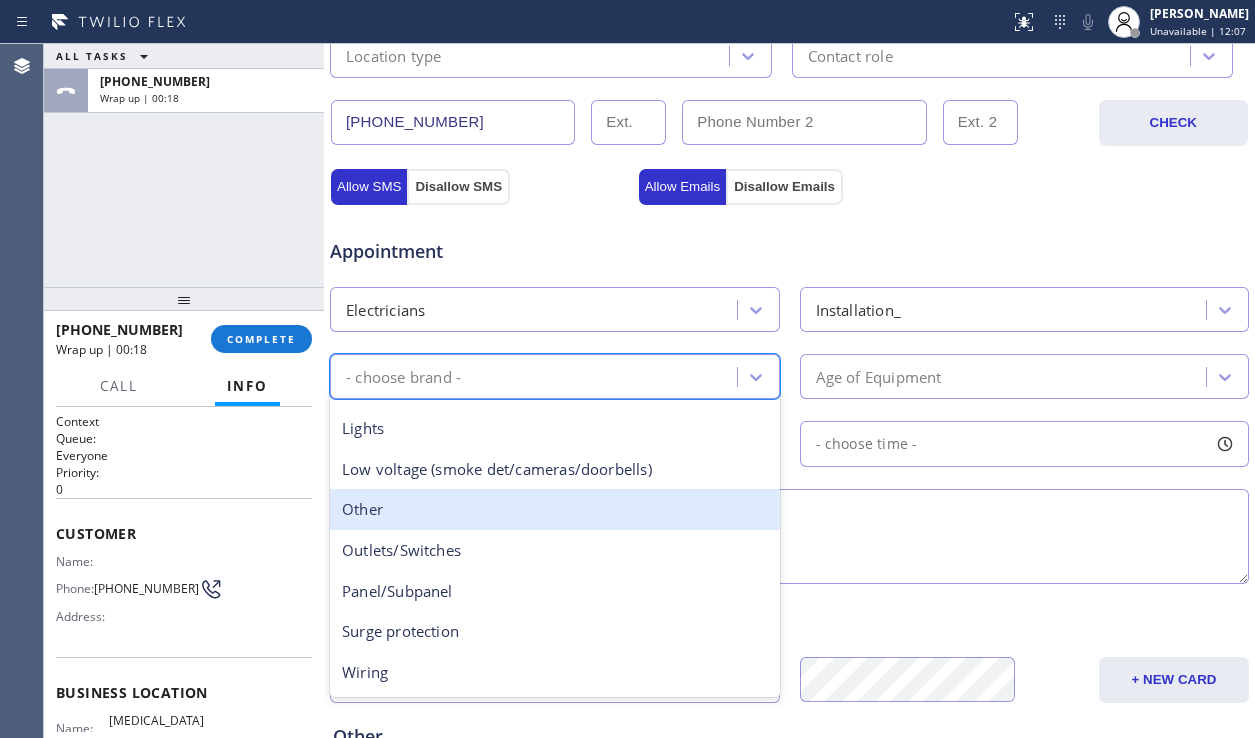 click on "Other" at bounding box center (555, 509) 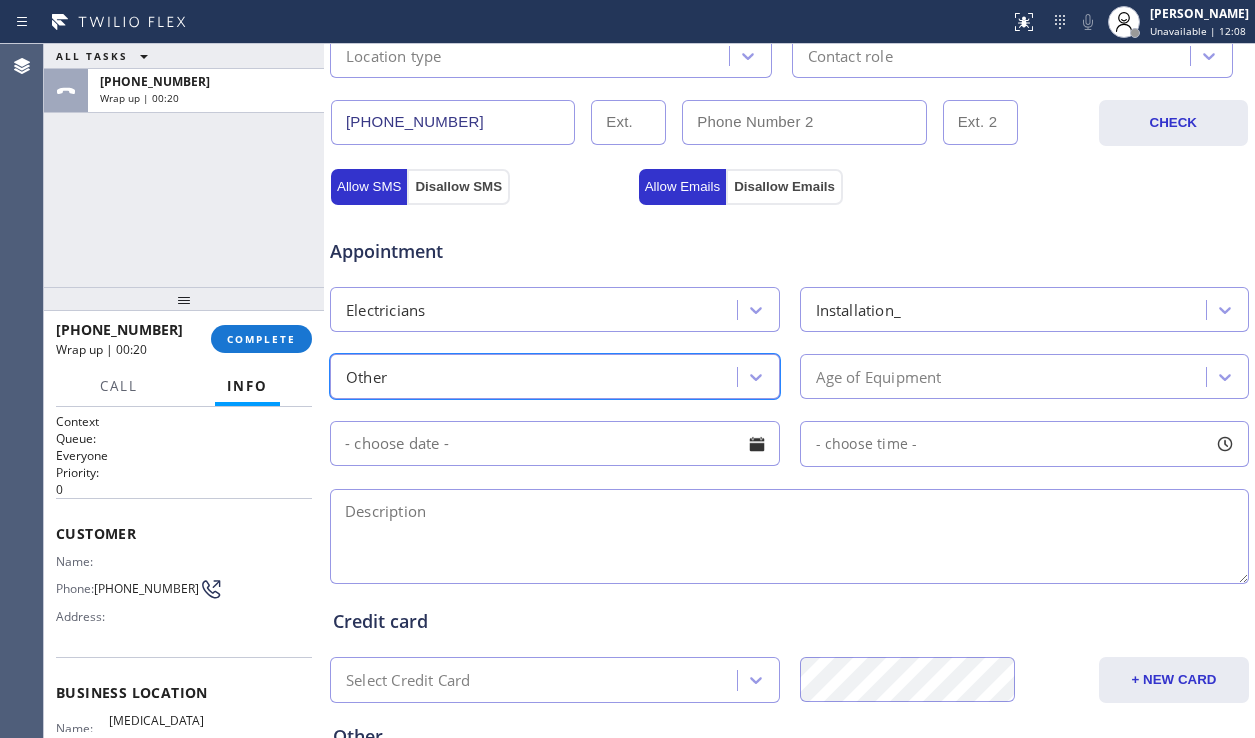 click at bounding box center [789, 536] 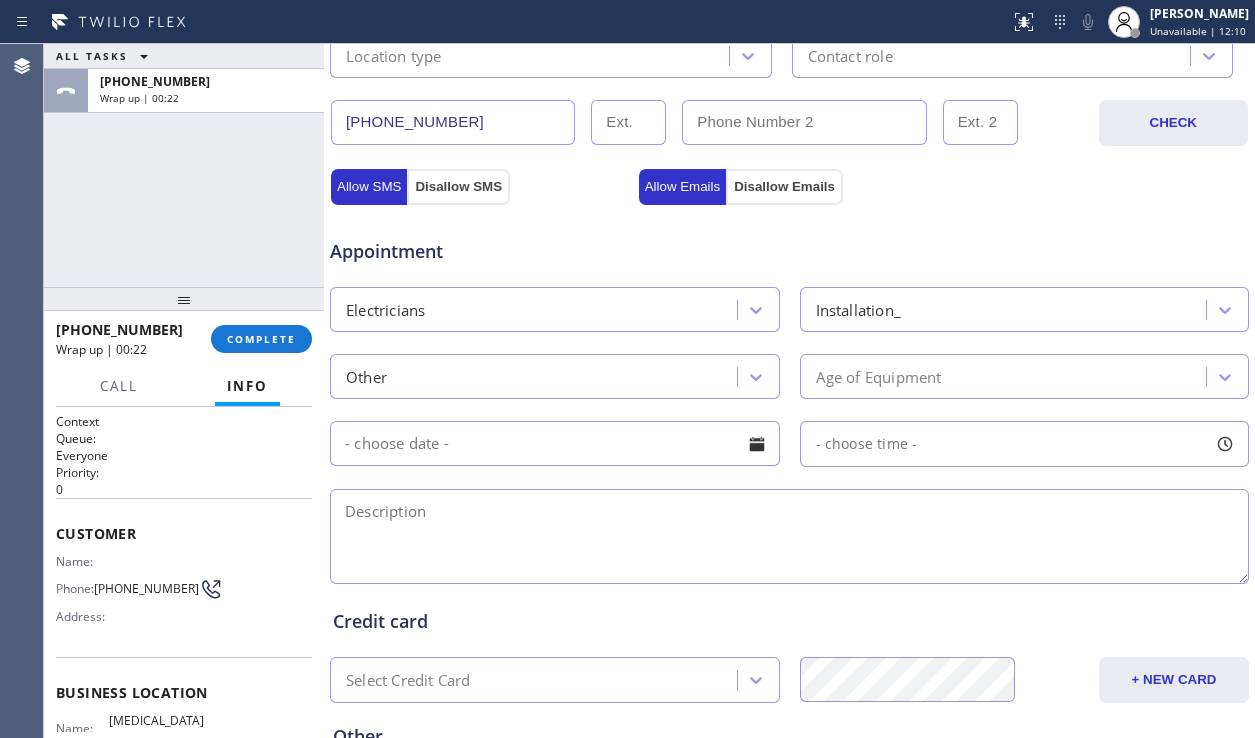 click at bounding box center (757, 444) 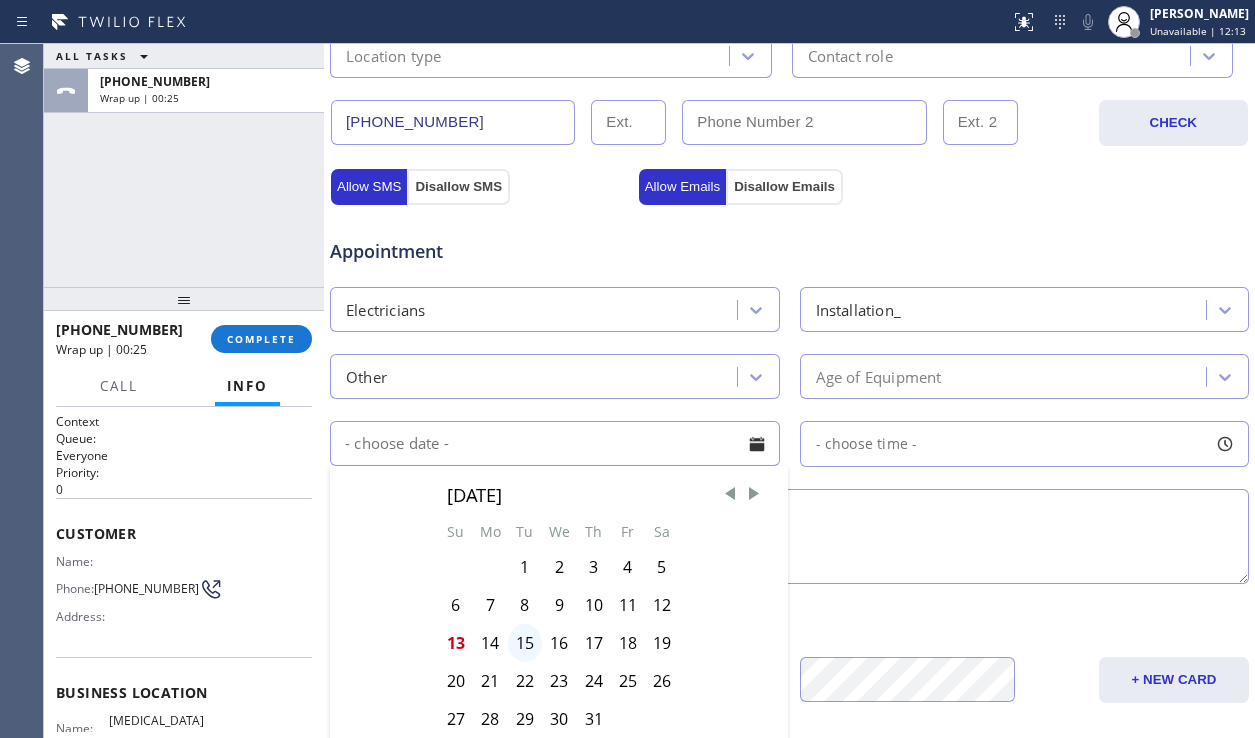 click on "15" at bounding box center [525, 643] 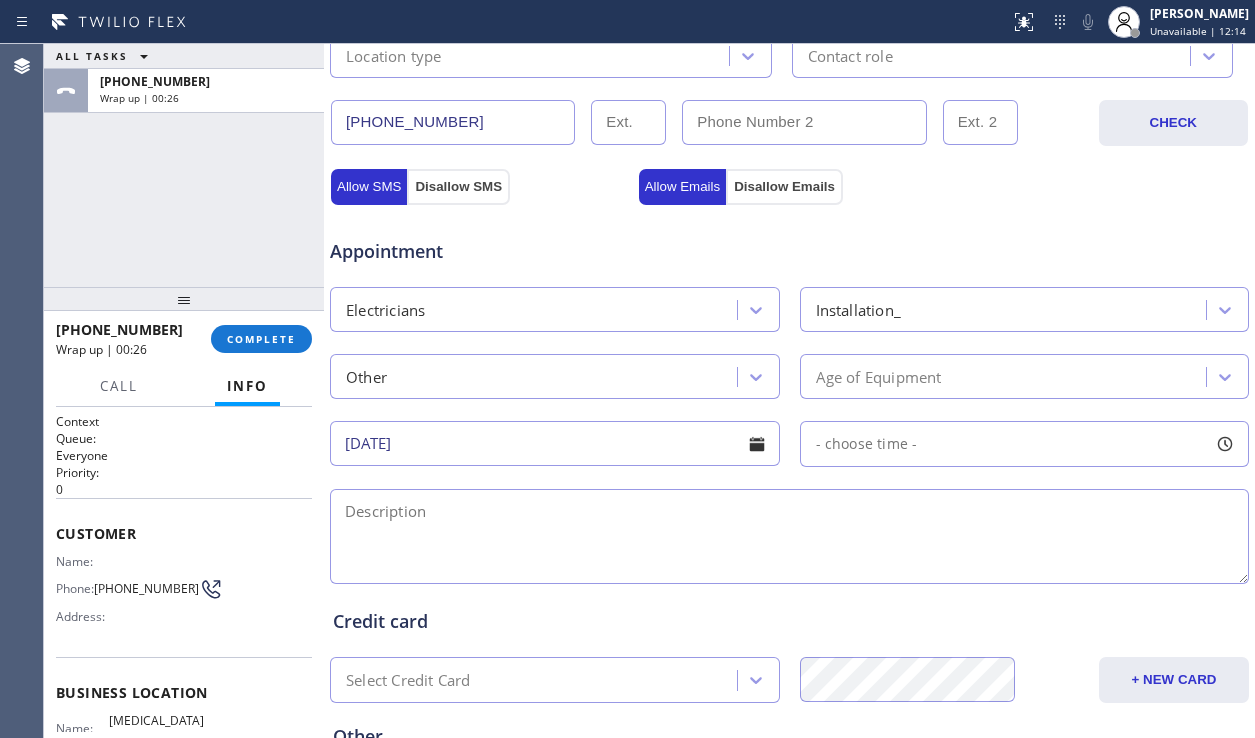 click on "- choose time -" at bounding box center [1025, 444] 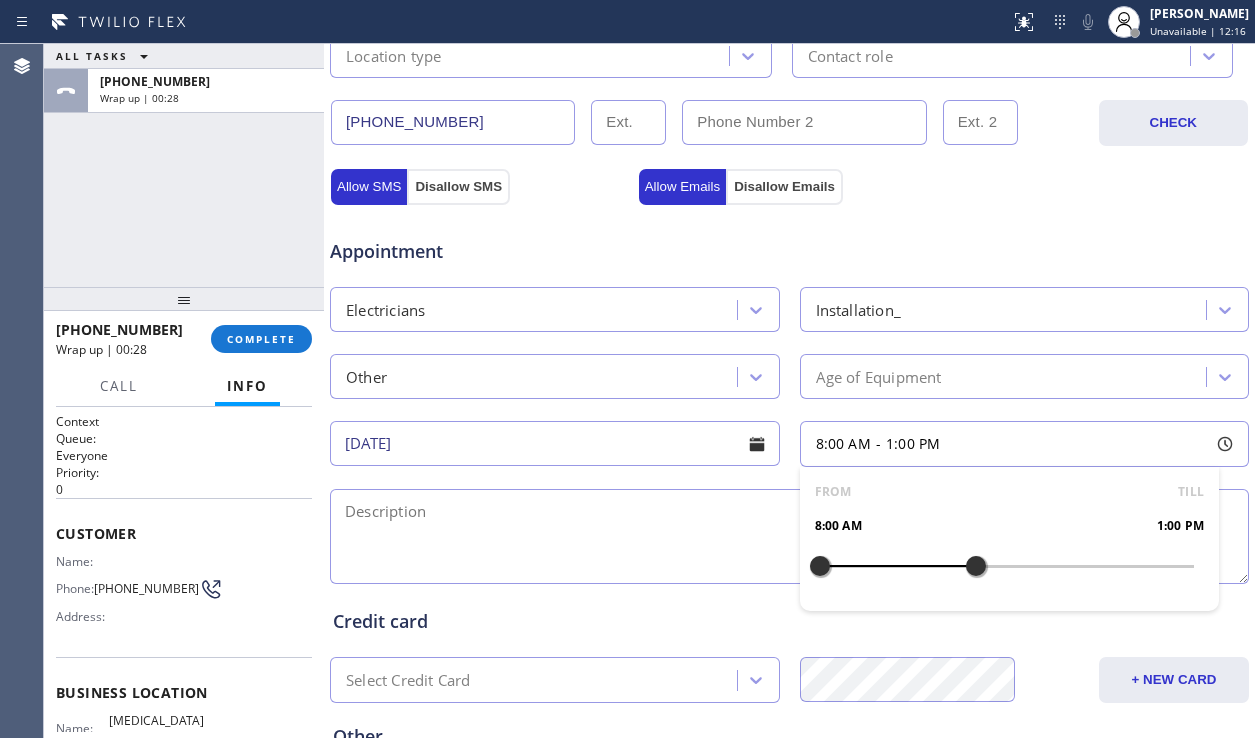 drag, startPoint x: 812, startPoint y: 569, endPoint x: 970, endPoint y: 561, distance: 158.20241 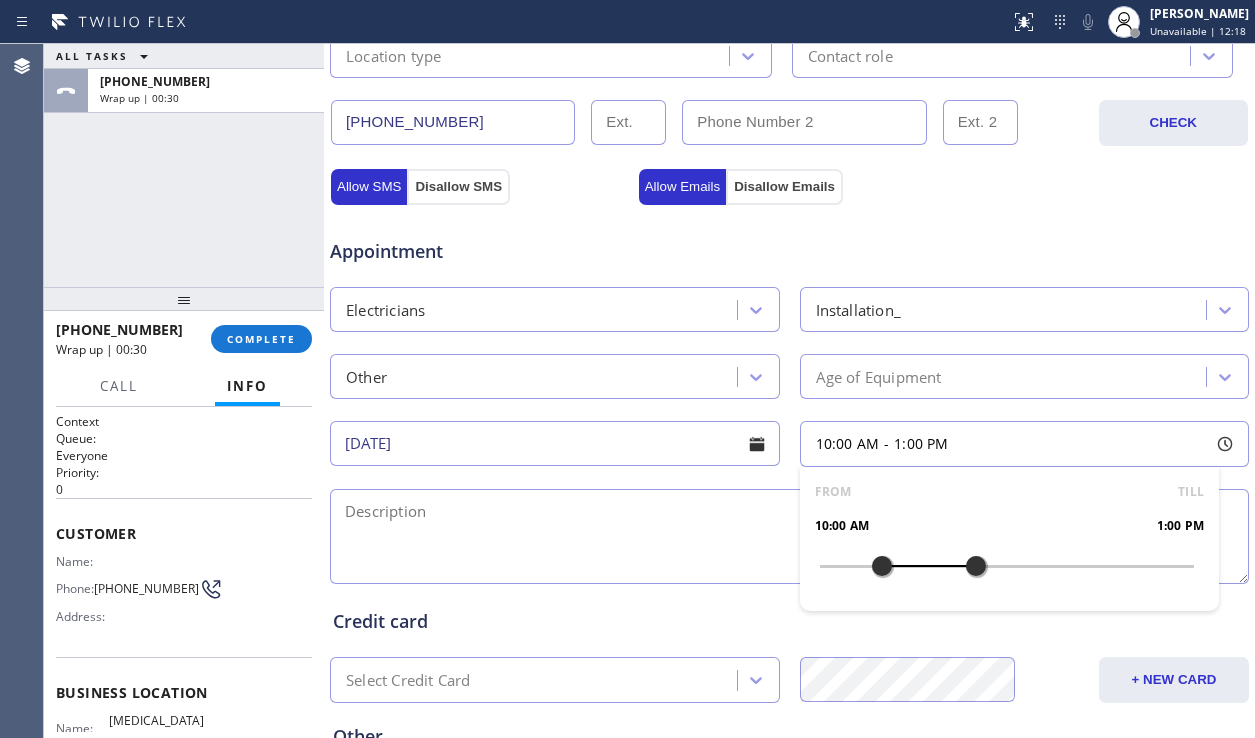 drag, startPoint x: 817, startPoint y: 569, endPoint x: 879, endPoint y: 569, distance: 62 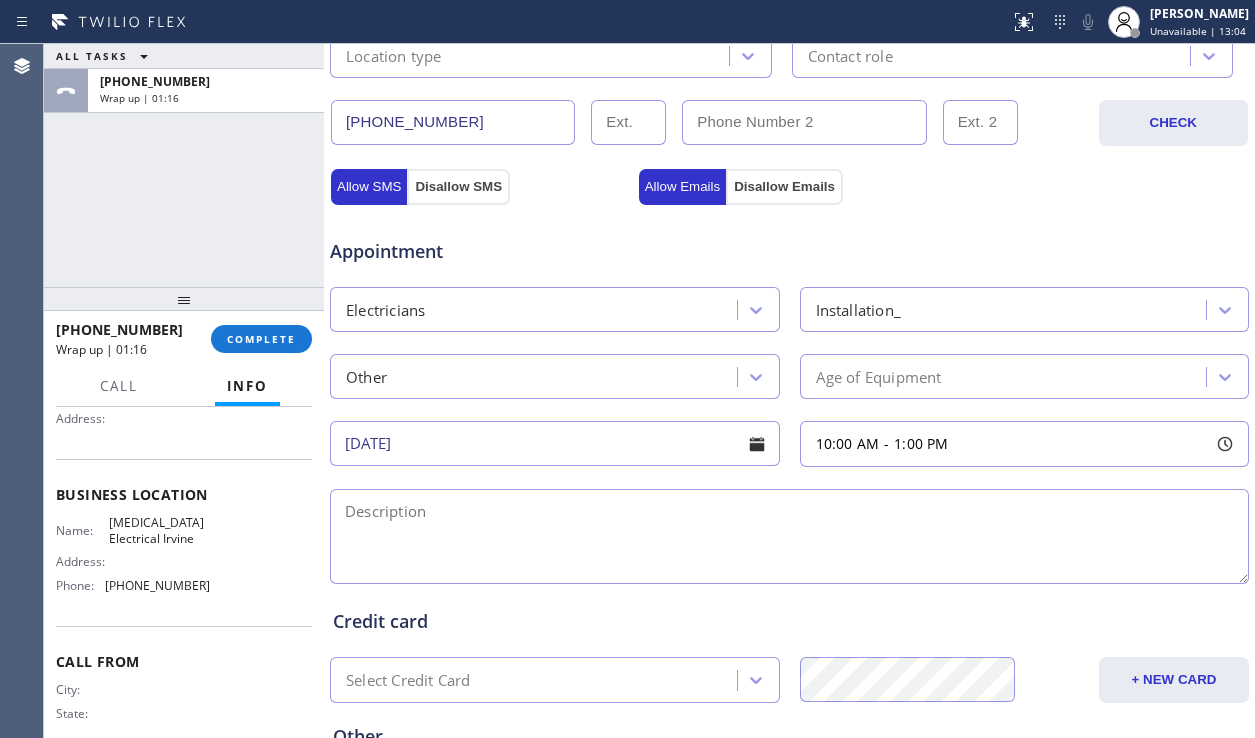 scroll, scrollTop: 200, scrollLeft: 0, axis: vertical 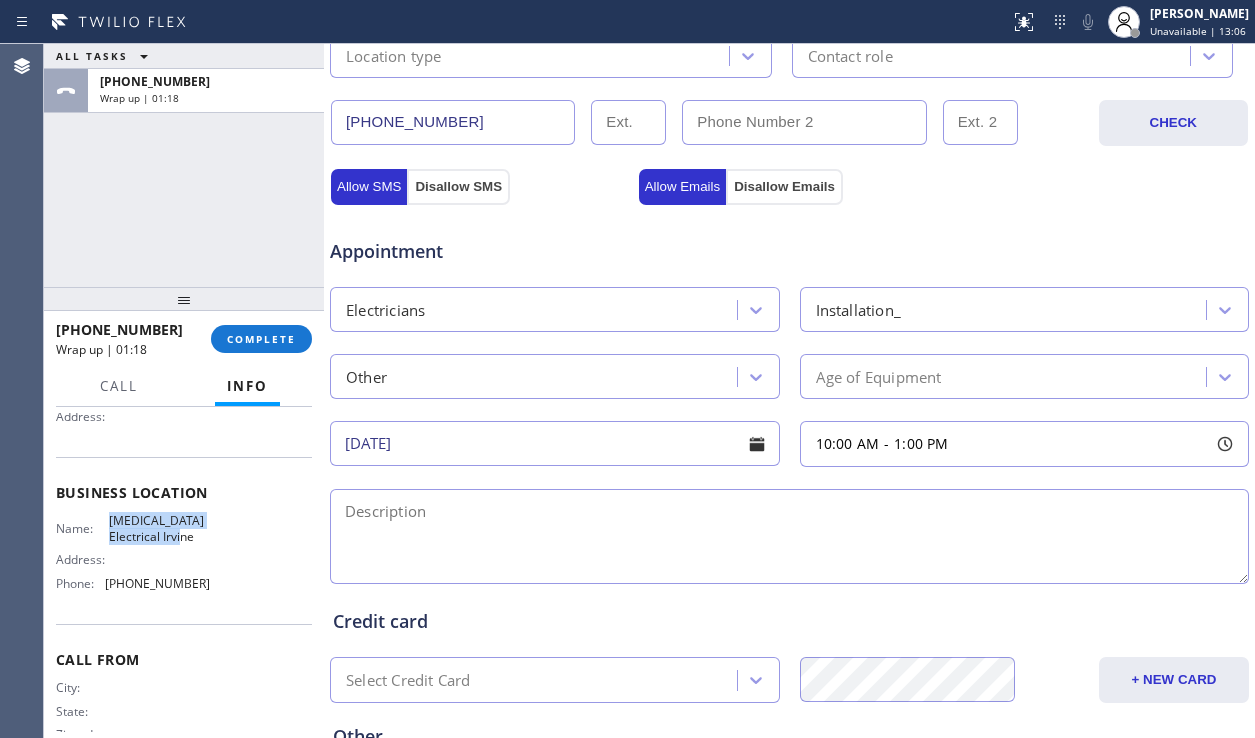 drag, startPoint x: 109, startPoint y: 529, endPoint x: 200, endPoint y: 550, distance: 93.39165 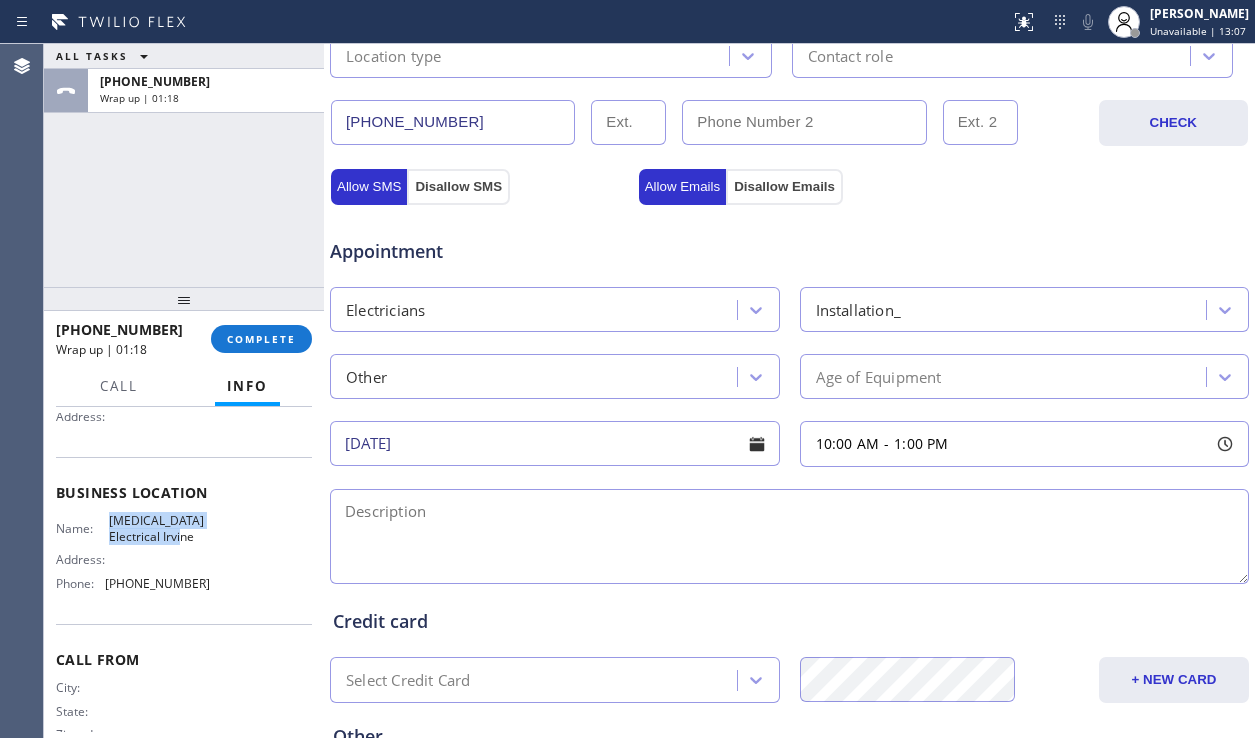 copy on "[MEDICAL_DATA] Electrical Irvine" 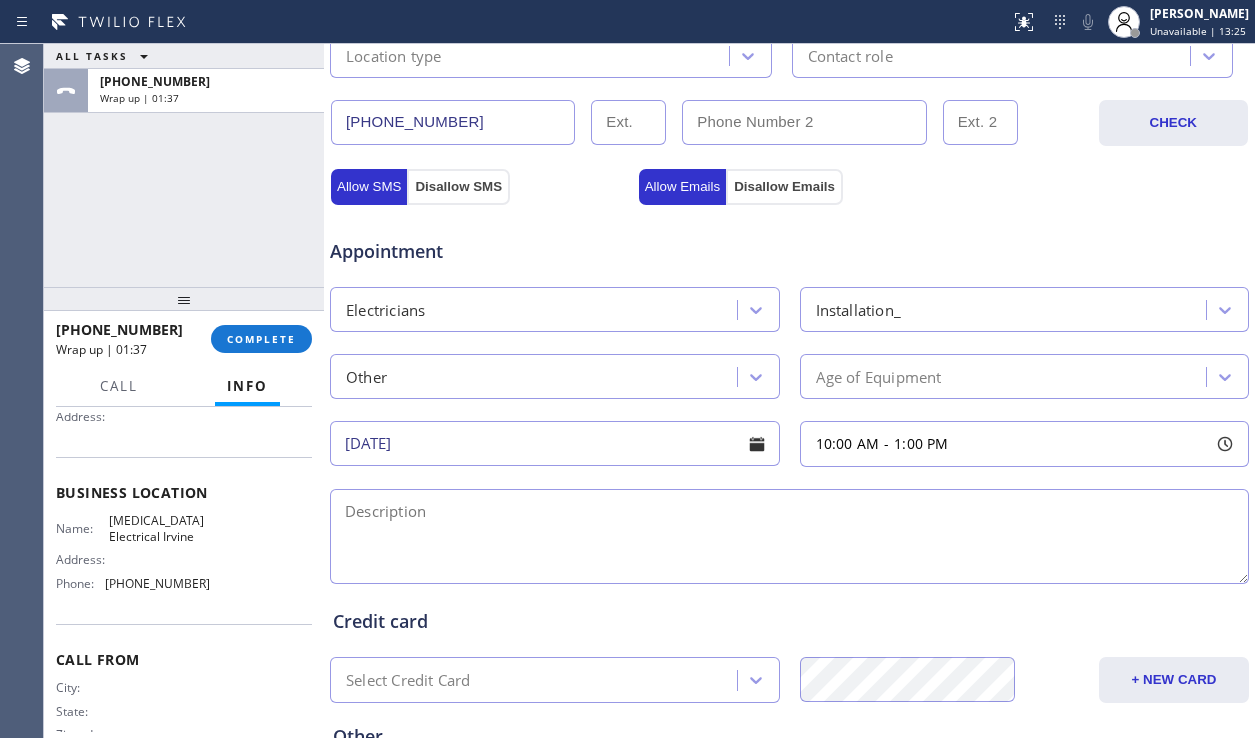 click at bounding box center [789, 536] 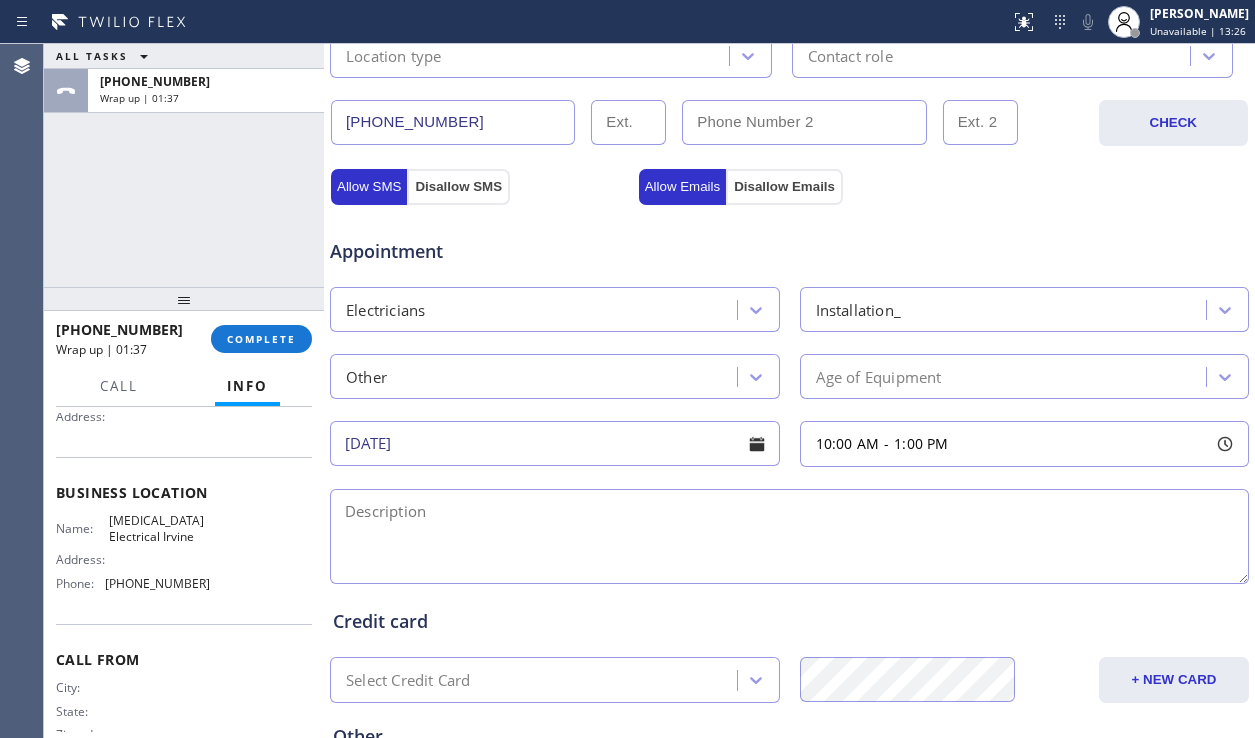 paste on "10-1 | $60 | replace old ceiling fan and install the new one | already has the parts | he has the ladder | [MEDICAL_DATA] Electrical Irvine |  please call 30mins prior" 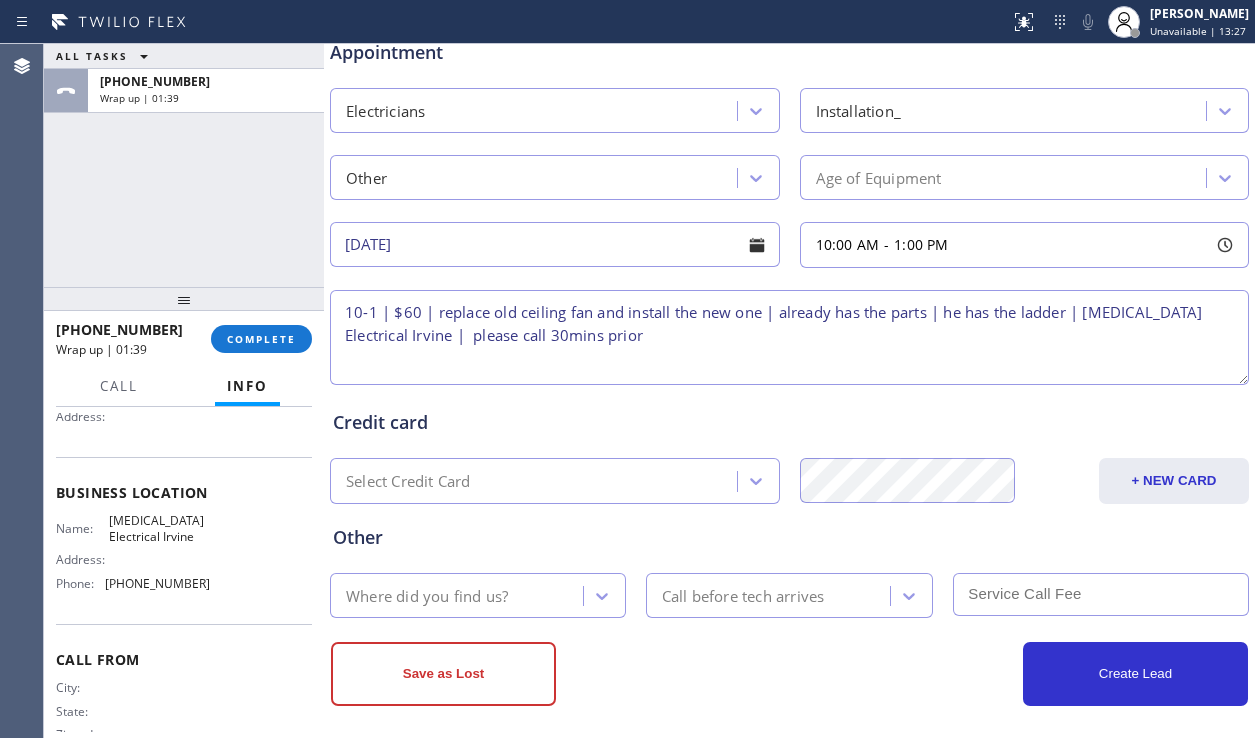 scroll, scrollTop: 812, scrollLeft: 0, axis: vertical 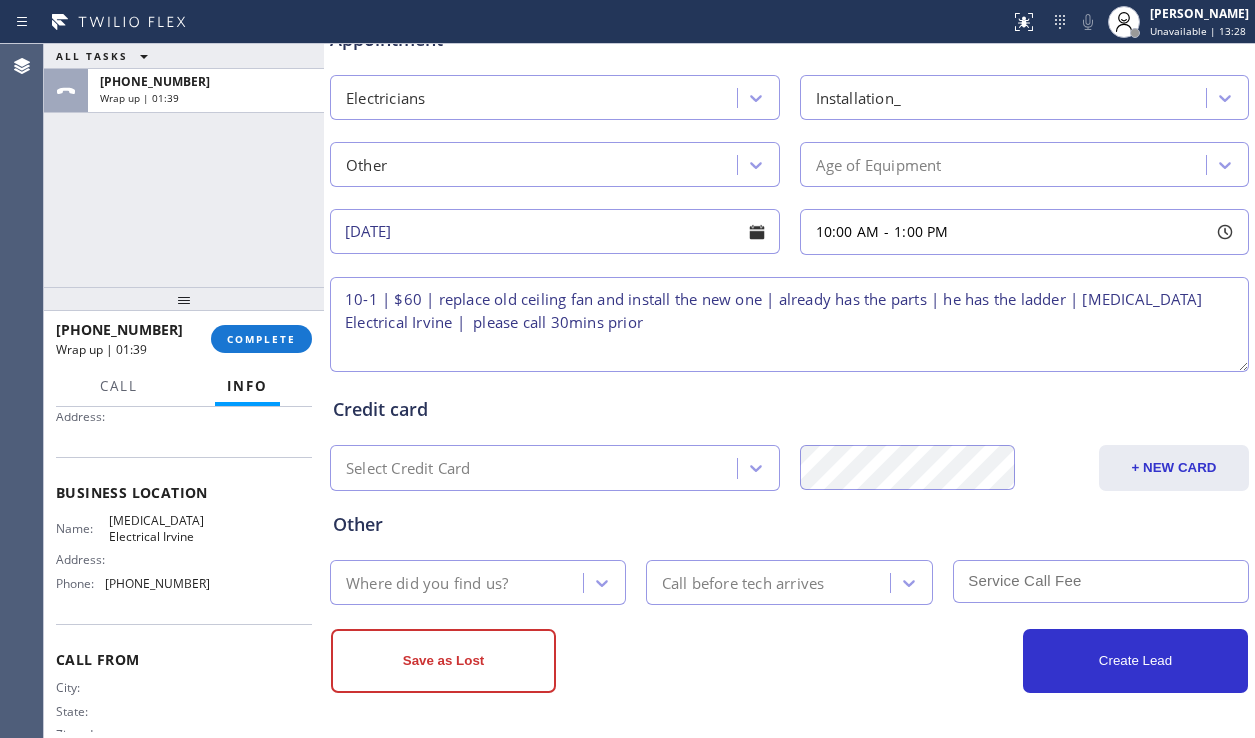 type on "10-1 | $60 | replace old ceiling fan and install the new one | already has the parts | he has the ladder | [MEDICAL_DATA] Electrical Irvine |  please call 30mins prior" 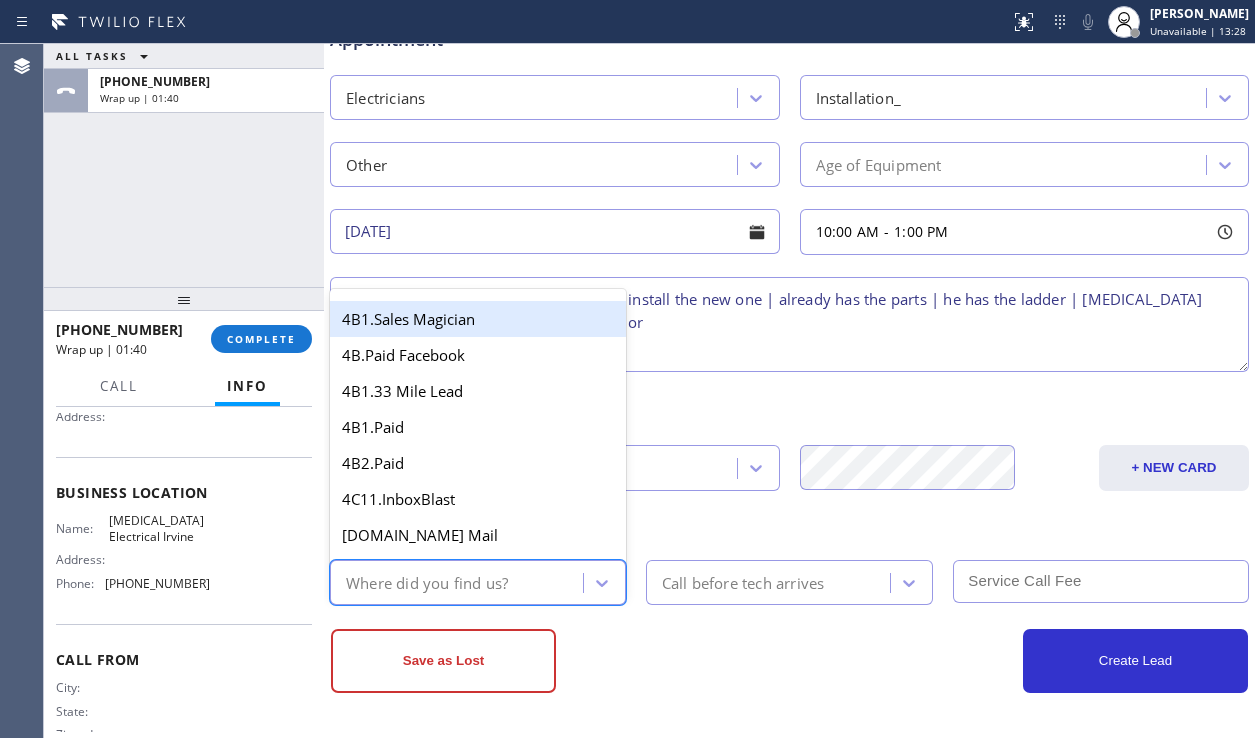 click on "Where did you find us?" at bounding box center [459, 582] 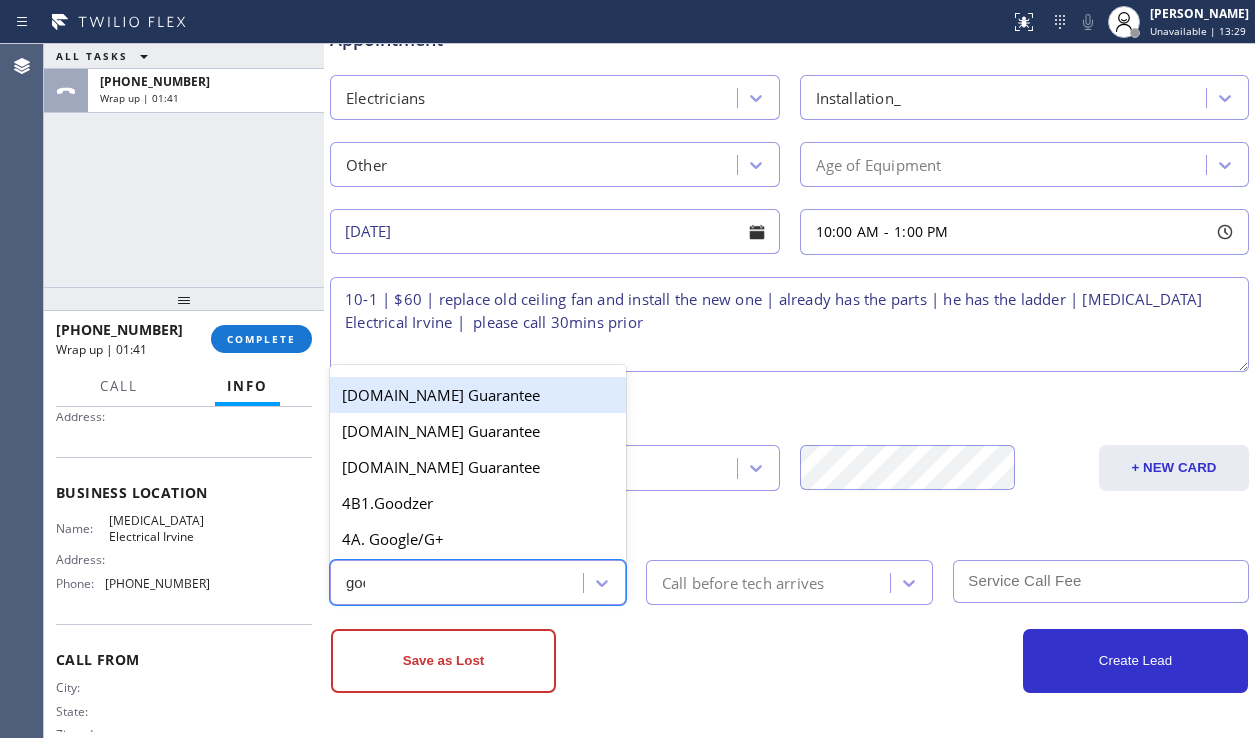 type on "goog" 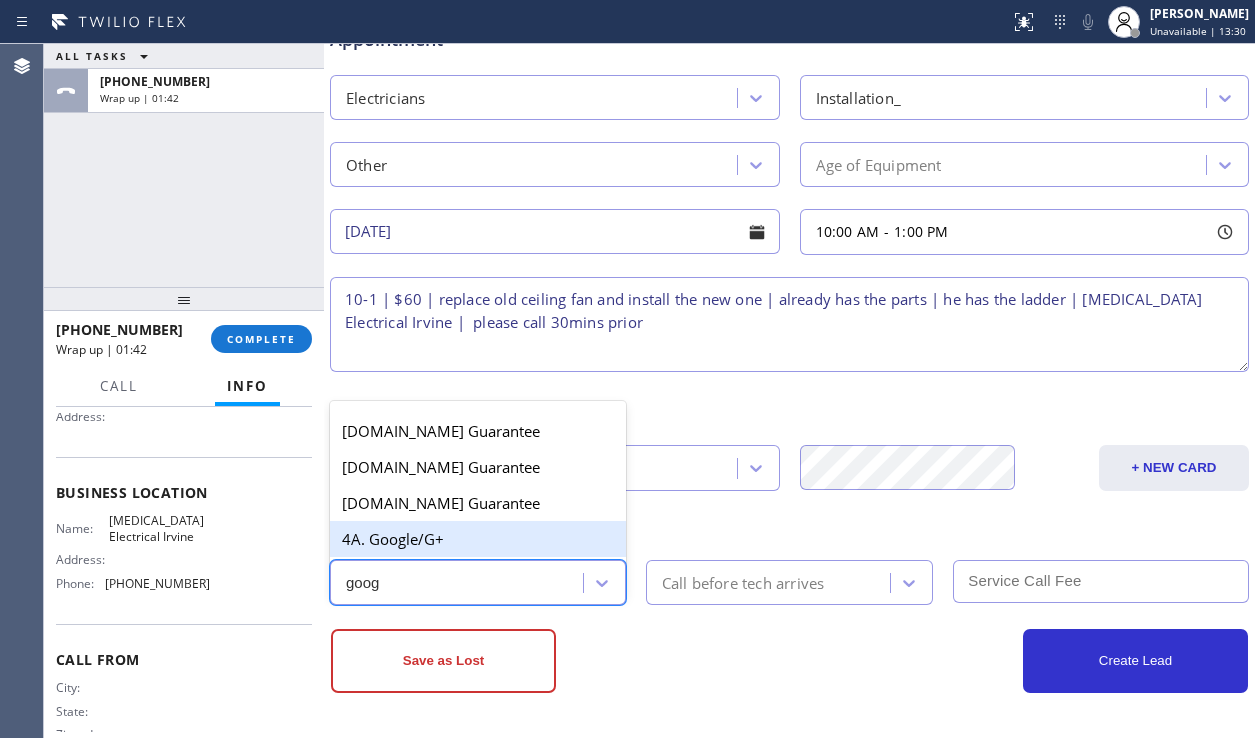 click on "4A. Google/G+" at bounding box center (478, 539) 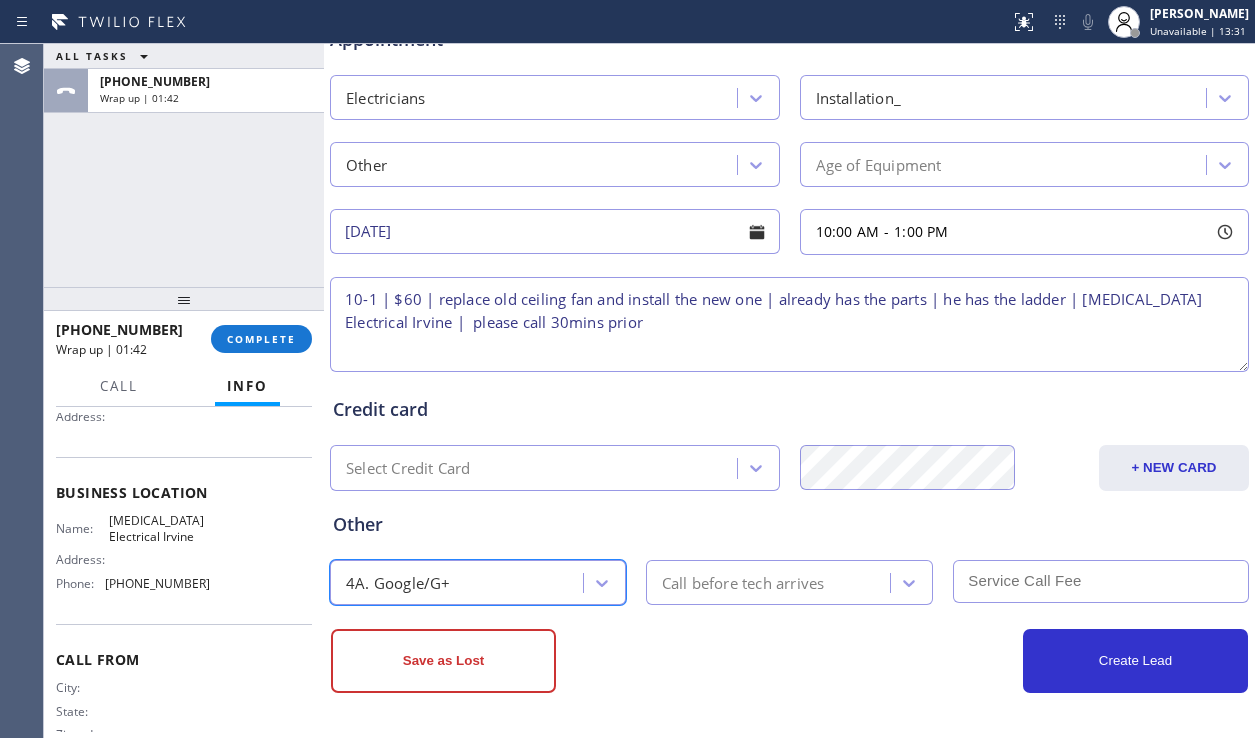 click on "Call before tech arrives" at bounding box center (743, 582) 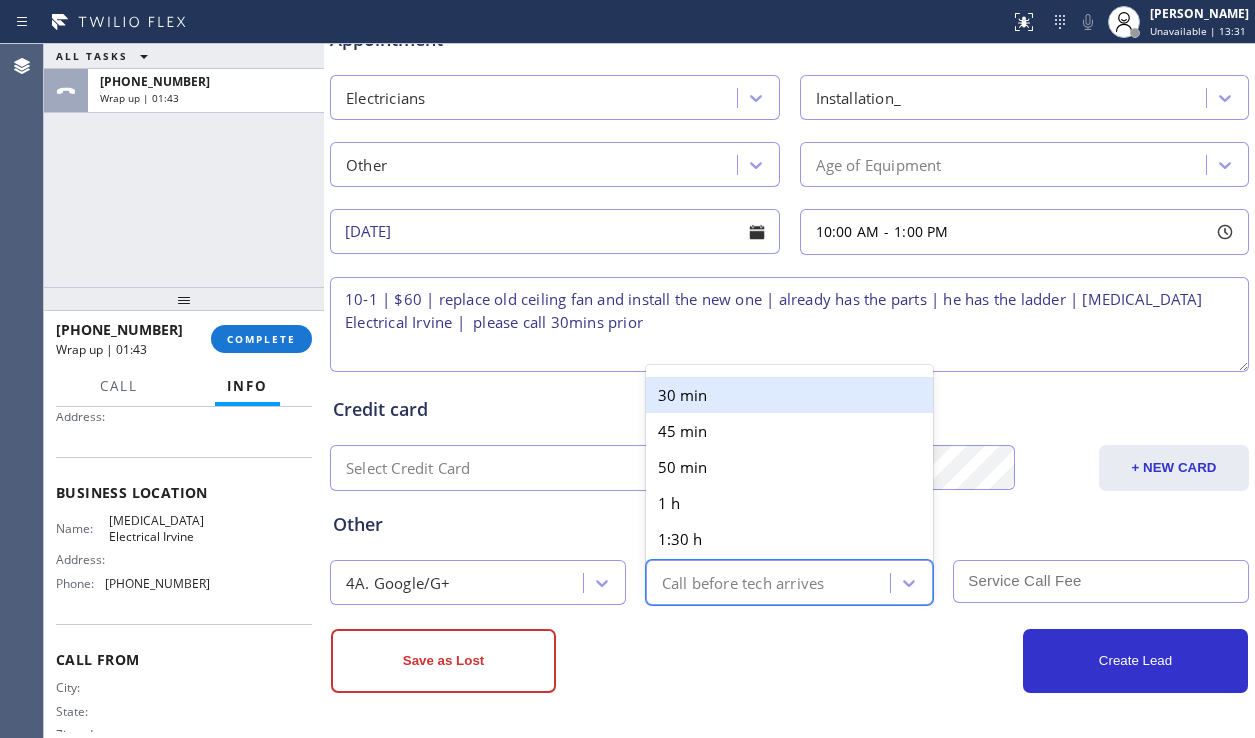click on "30 min" at bounding box center (790, 395) 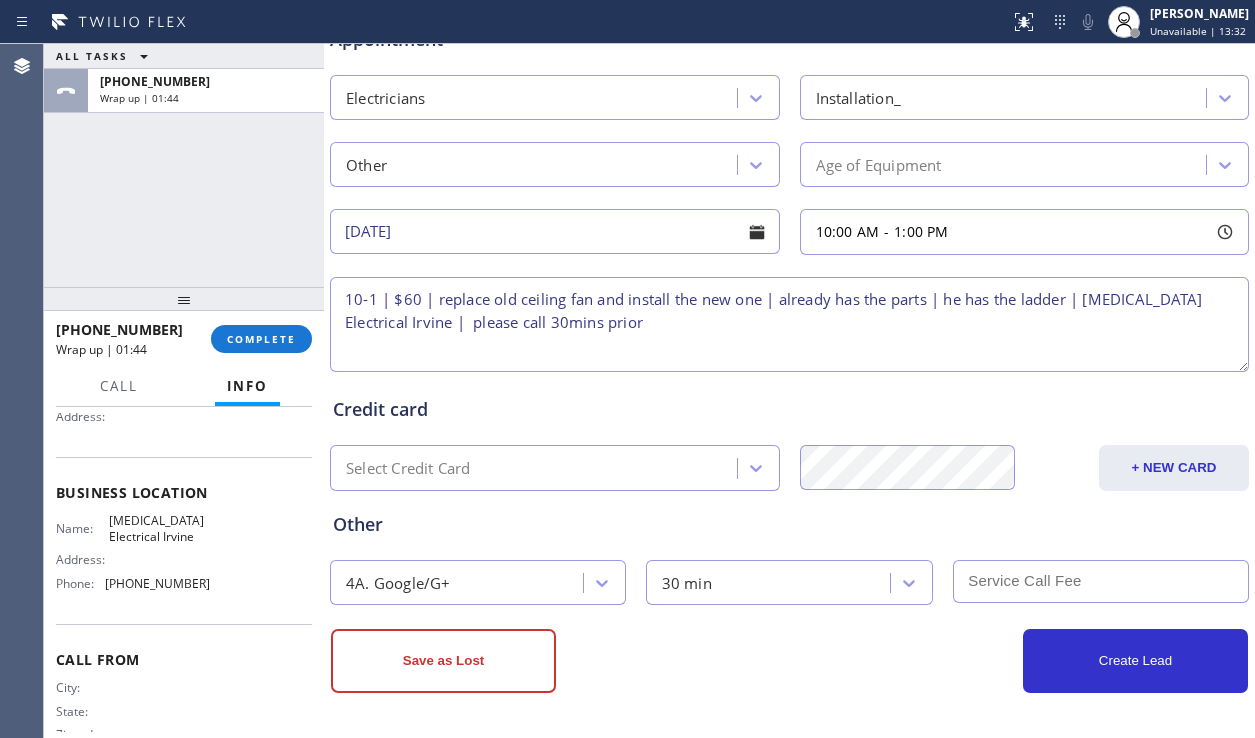 click at bounding box center (1101, 581) 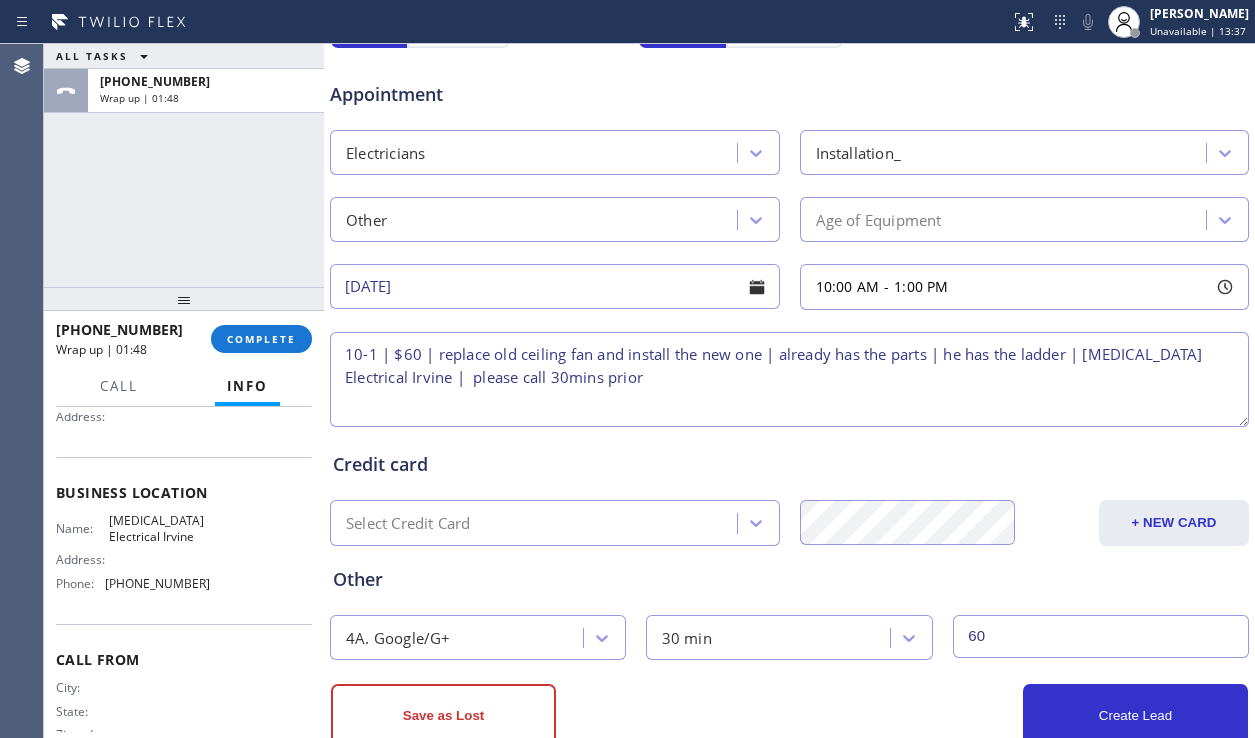 scroll, scrollTop: 812, scrollLeft: 0, axis: vertical 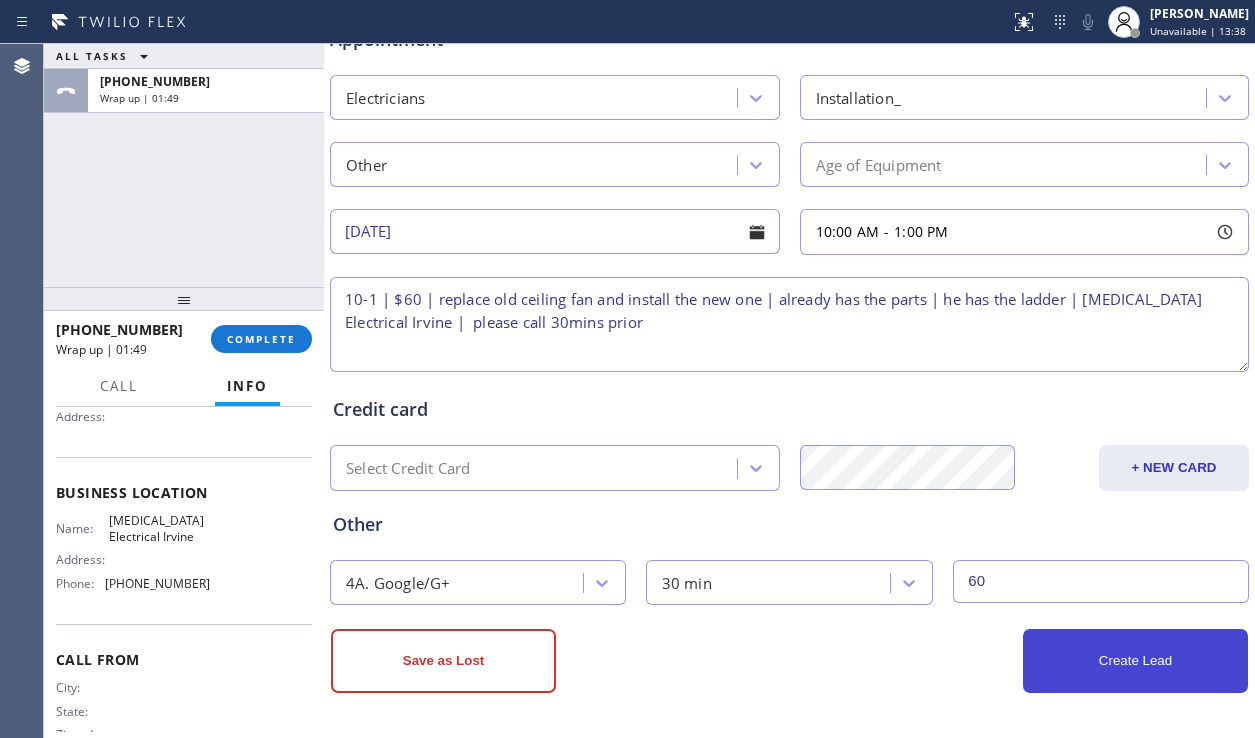 type on "60" 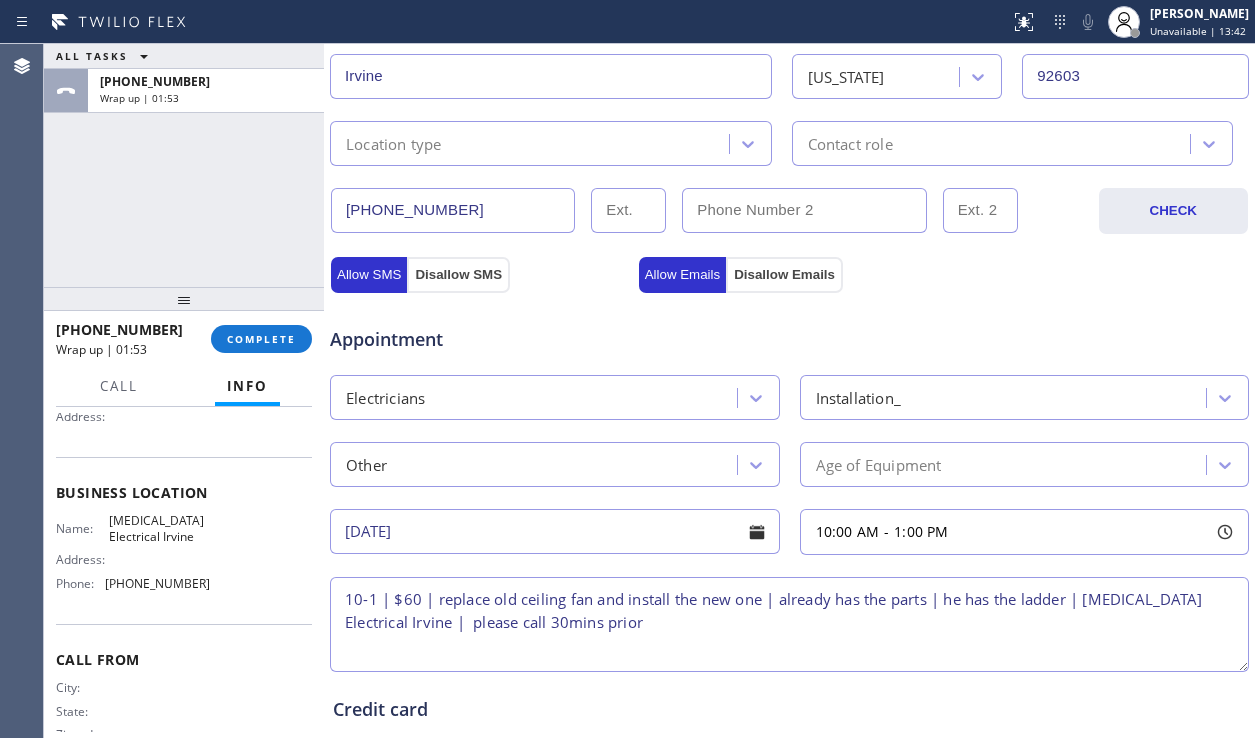 scroll, scrollTop: 880, scrollLeft: 0, axis: vertical 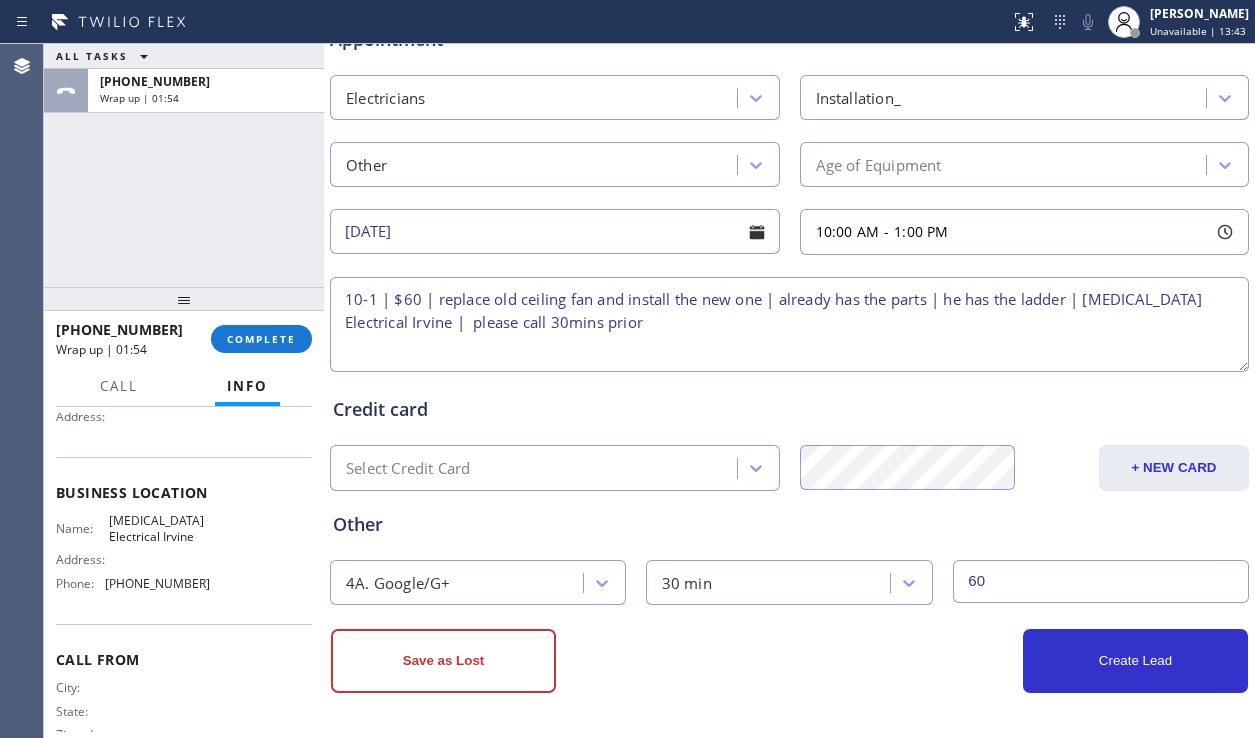 click on "10-1 | $60 | replace old ceiling fan and install the new one | already has the parts | he has the ladder | [MEDICAL_DATA] Electrical Irvine |  please call 30mins prior" at bounding box center [789, 324] 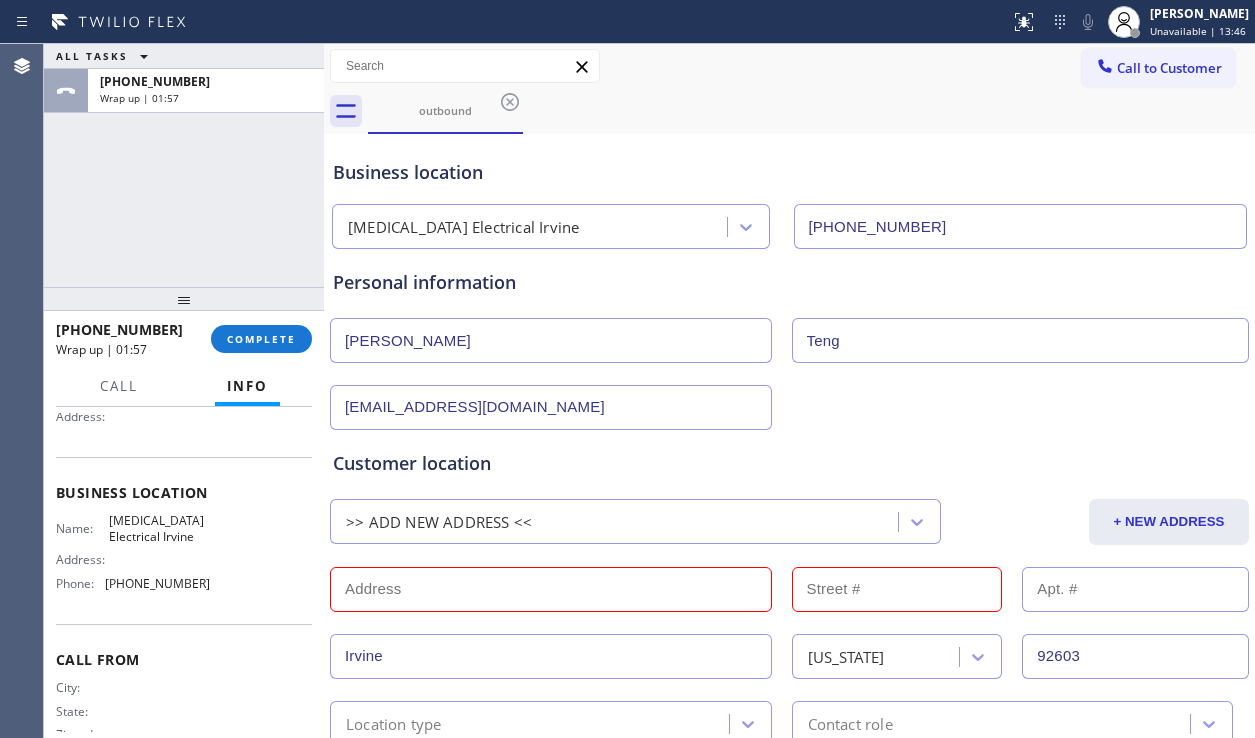 scroll, scrollTop: 100, scrollLeft: 0, axis: vertical 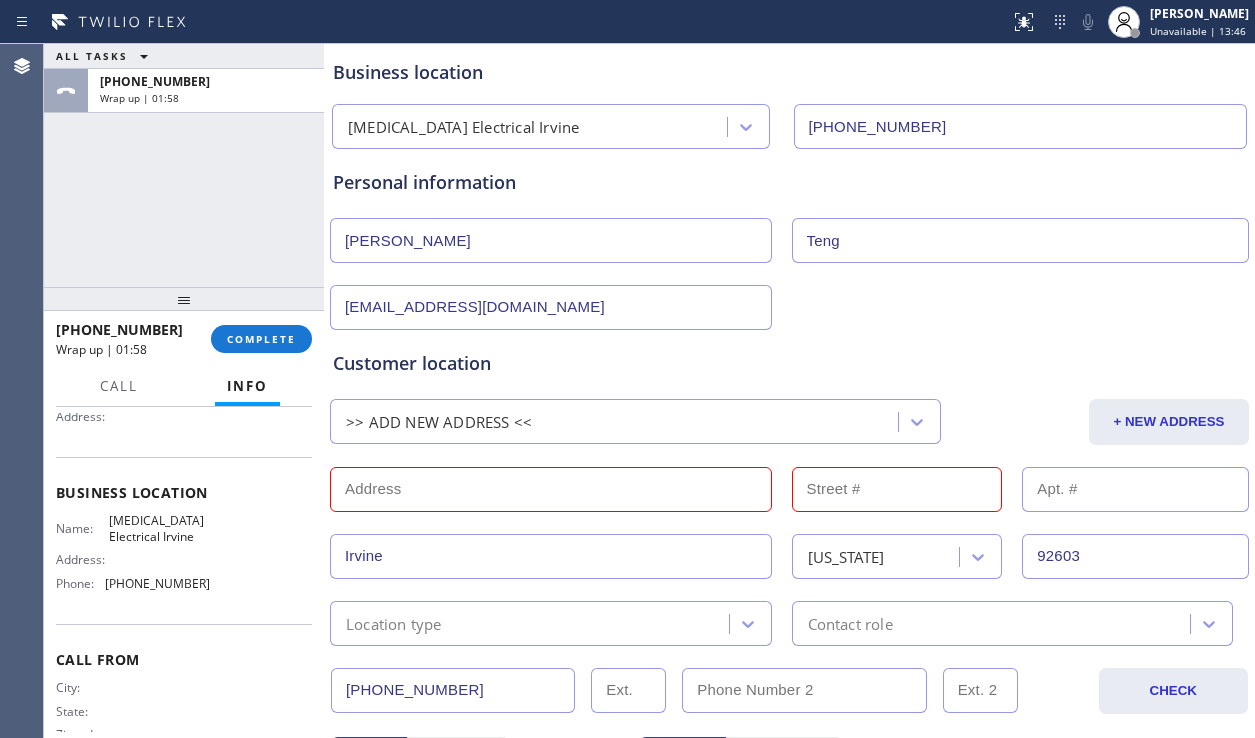 click at bounding box center (551, 489) 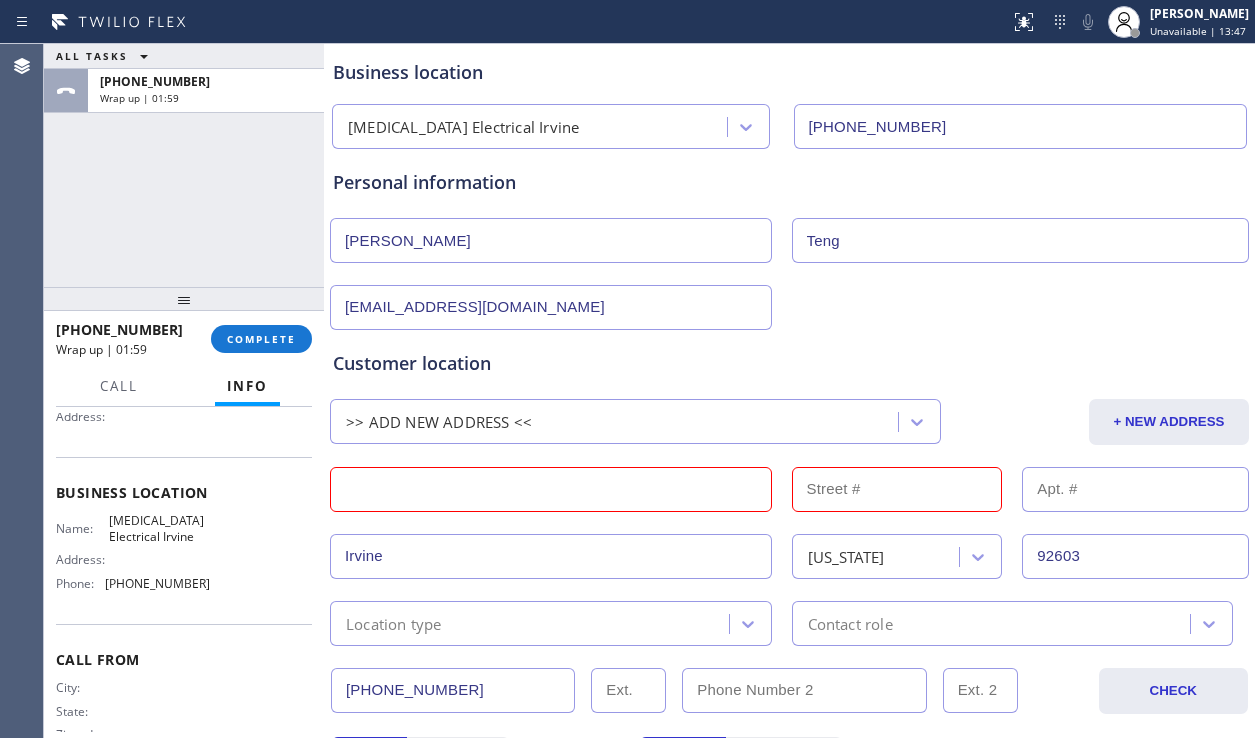 type 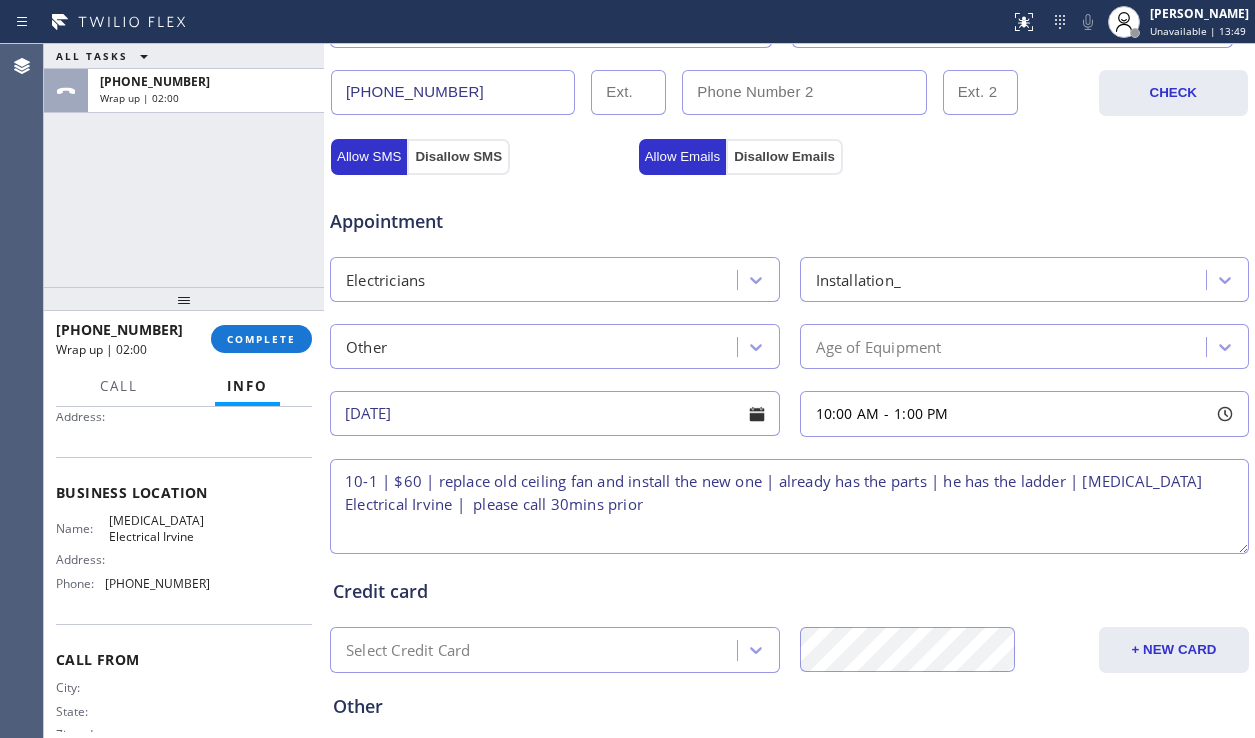 scroll, scrollTop: 880, scrollLeft: 0, axis: vertical 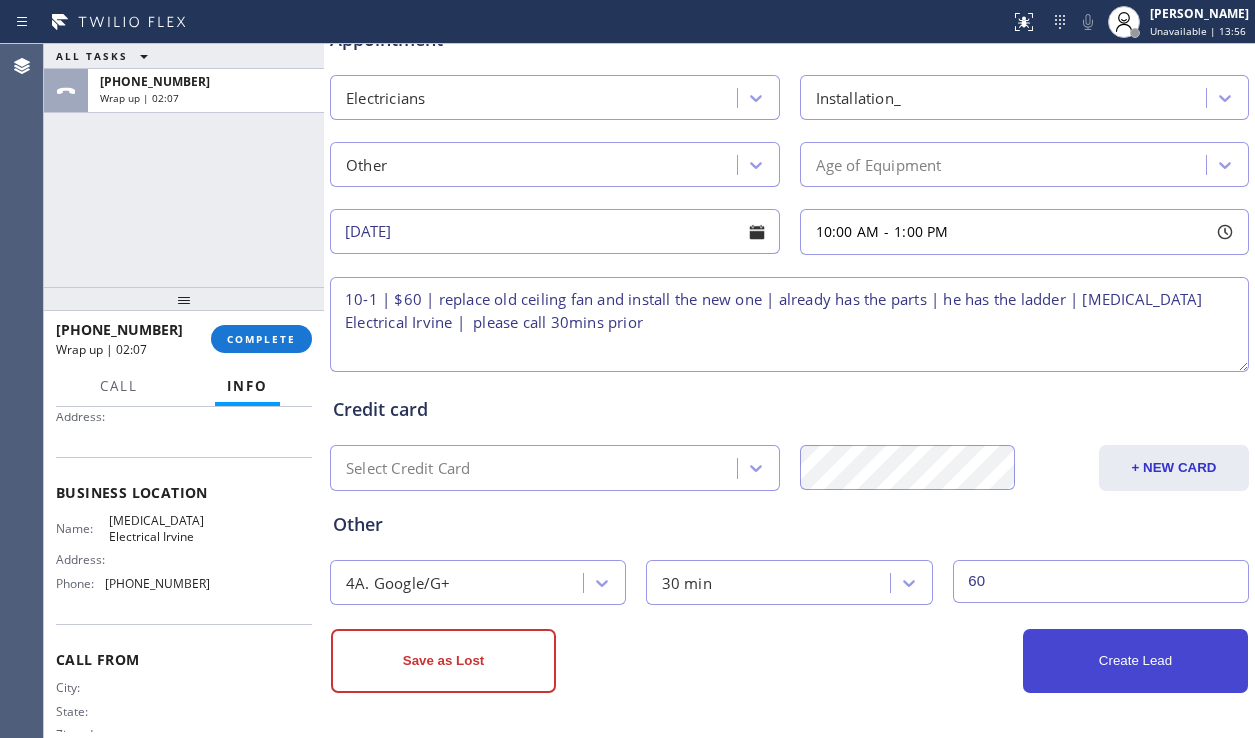 type 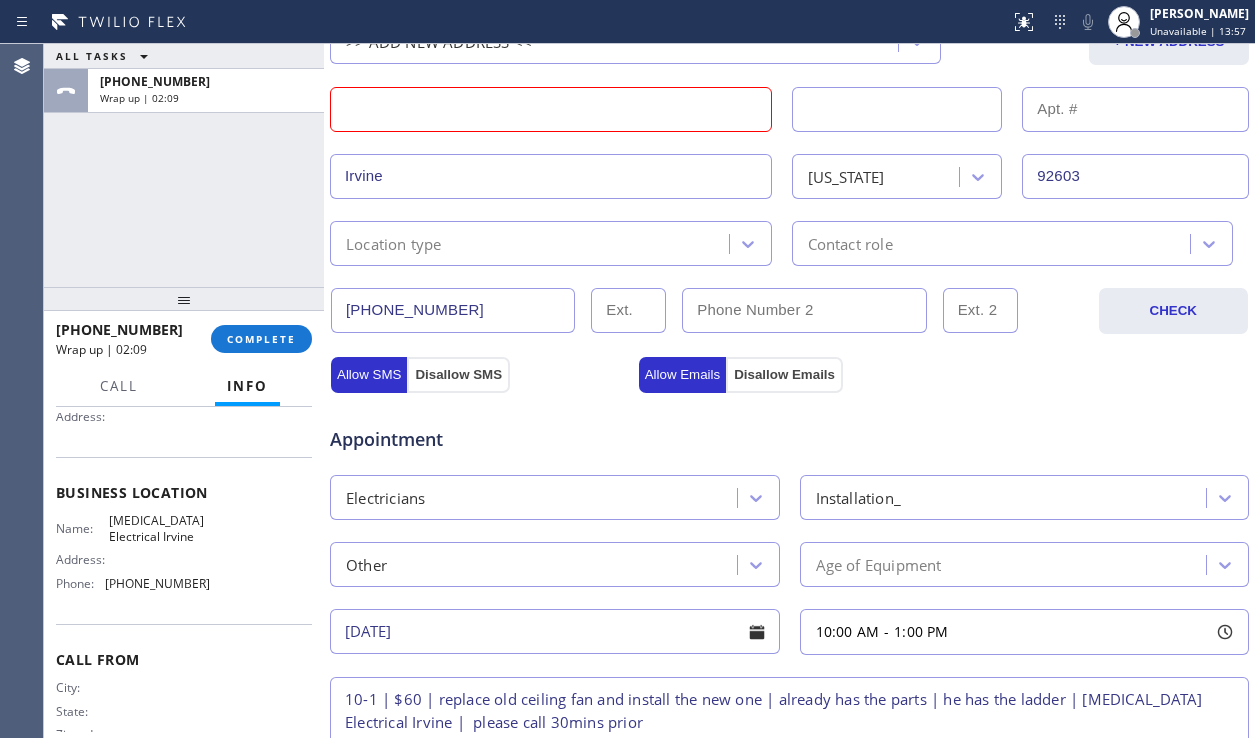 scroll, scrollTop: 180, scrollLeft: 0, axis: vertical 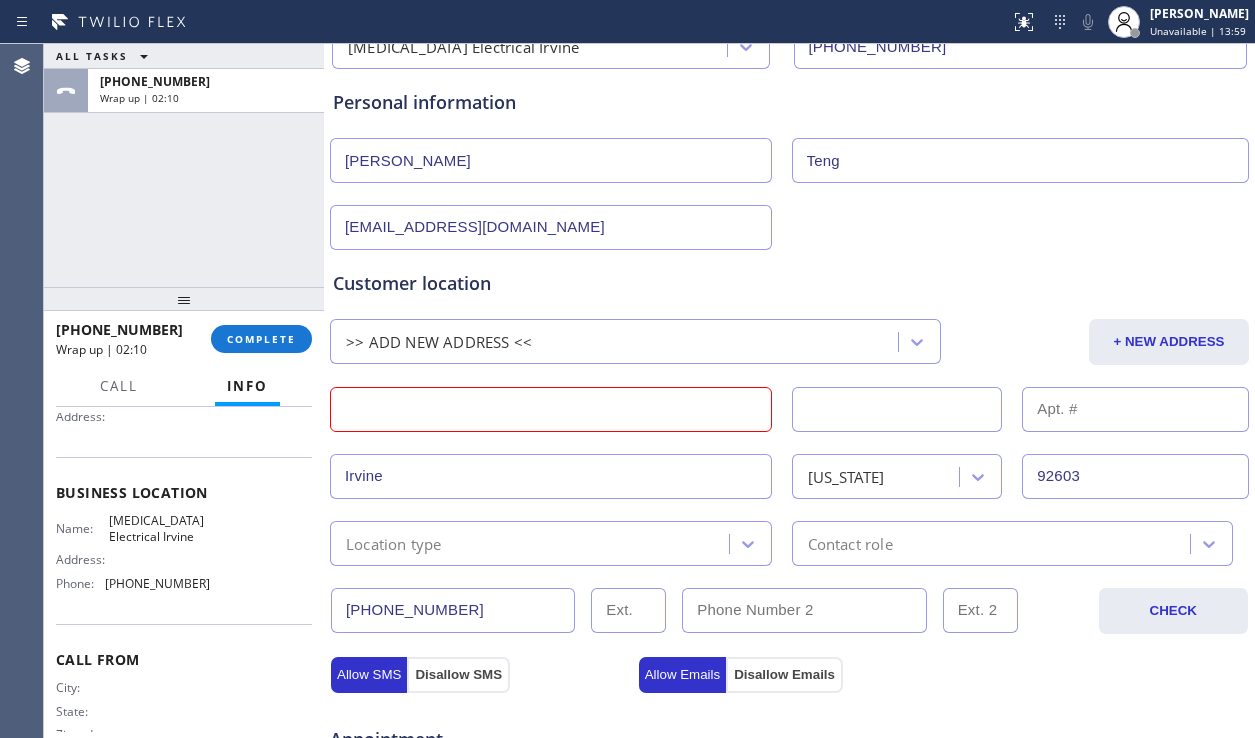 click at bounding box center [551, 409] 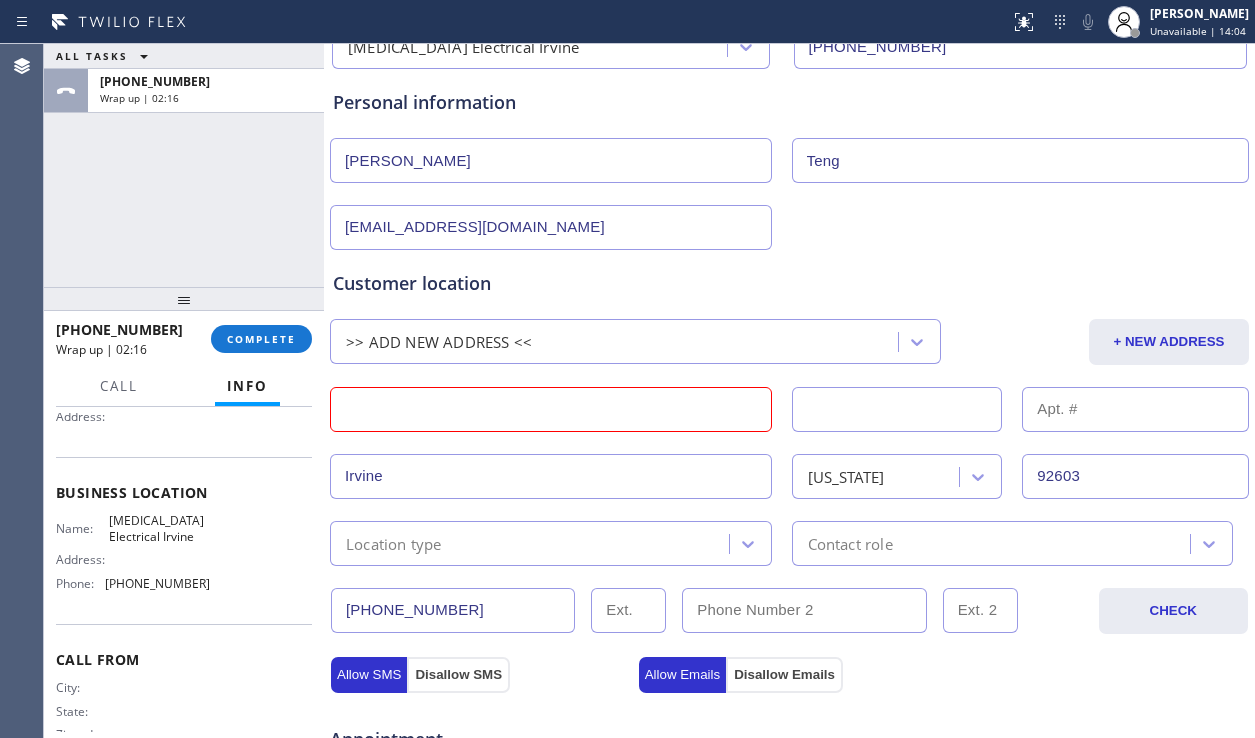 click at bounding box center [551, 409] 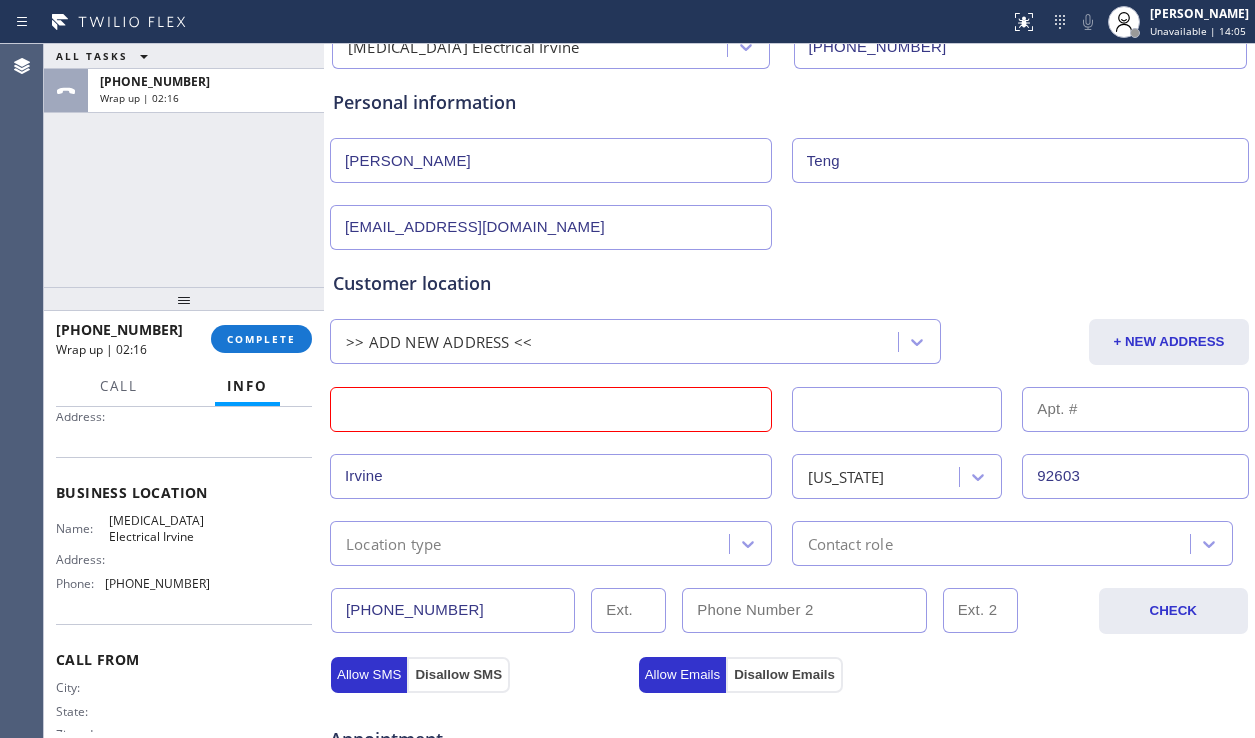 paste on "[STREET_ADDRESS]" 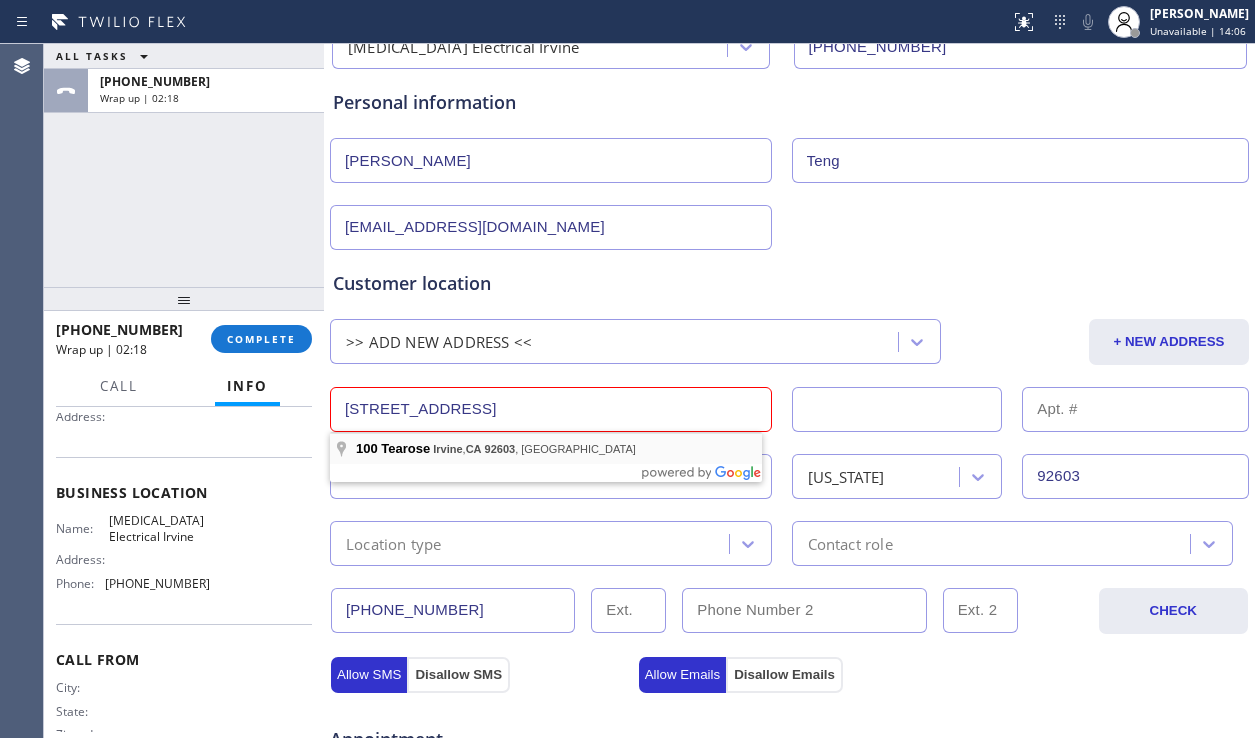 type on "100 Tearose" 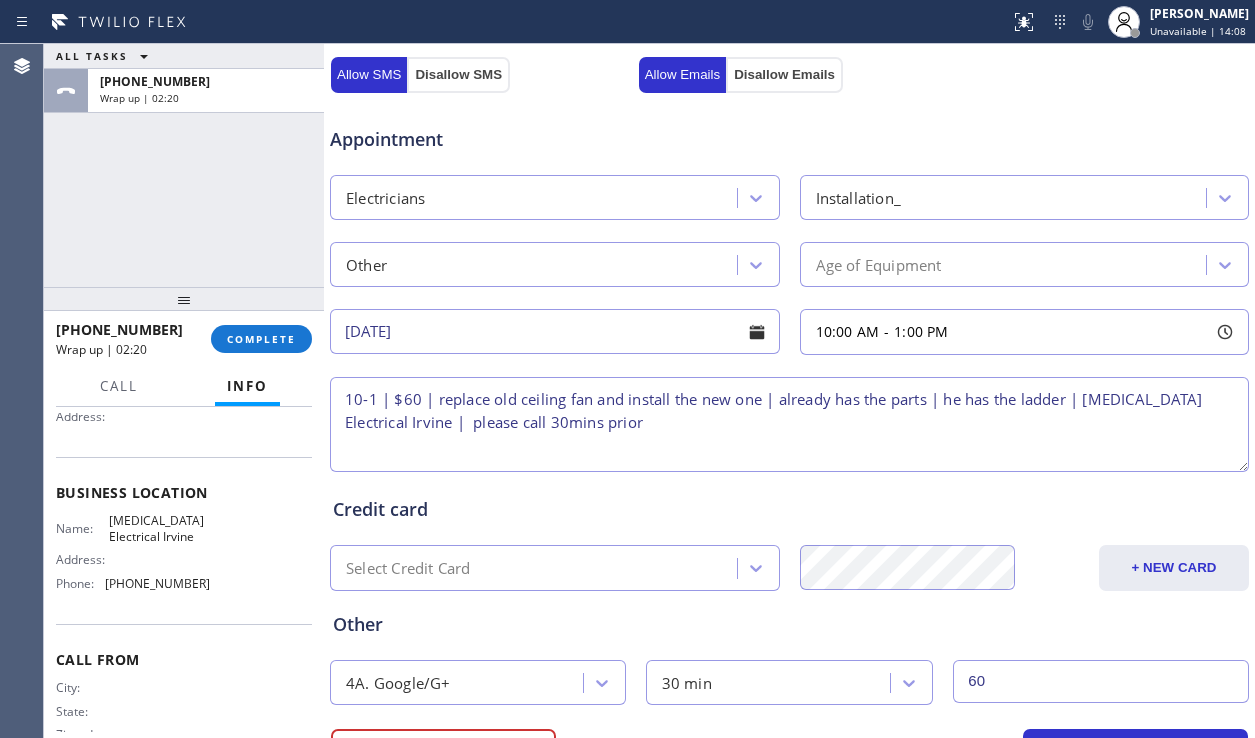 scroll, scrollTop: 880, scrollLeft: 0, axis: vertical 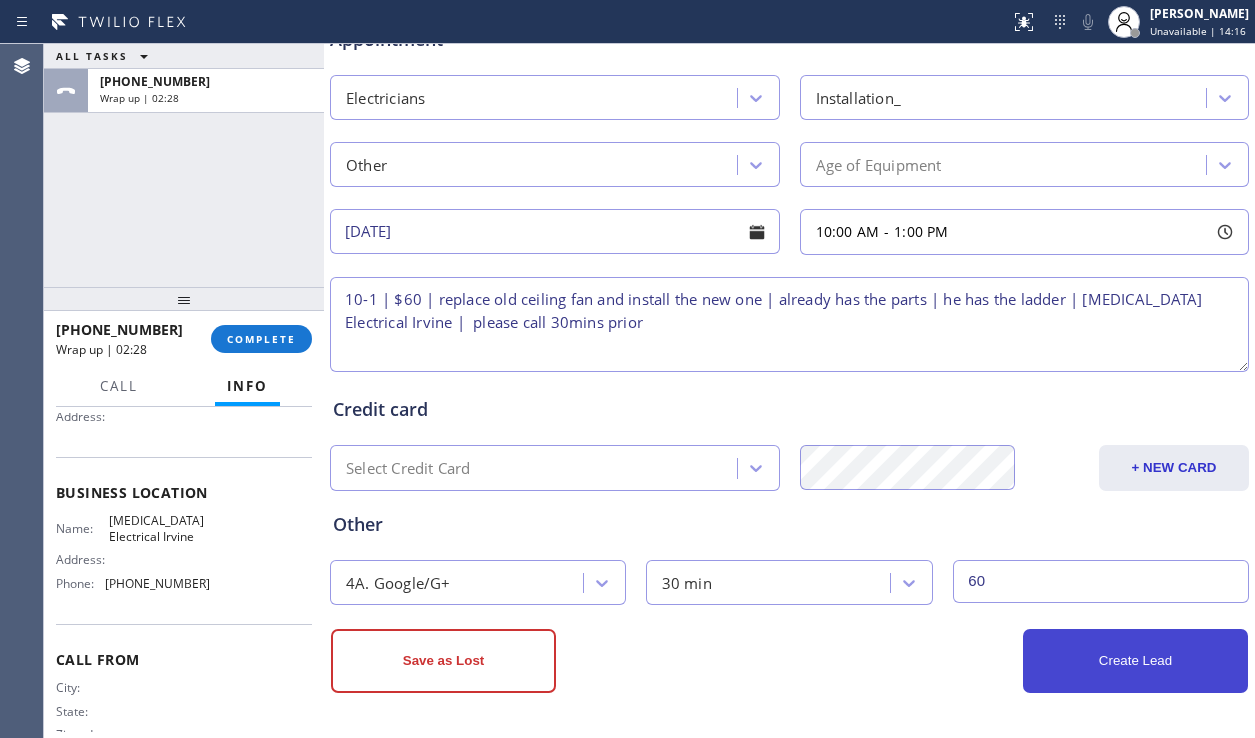 click on "Create Lead" at bounding box center [1135, 661] 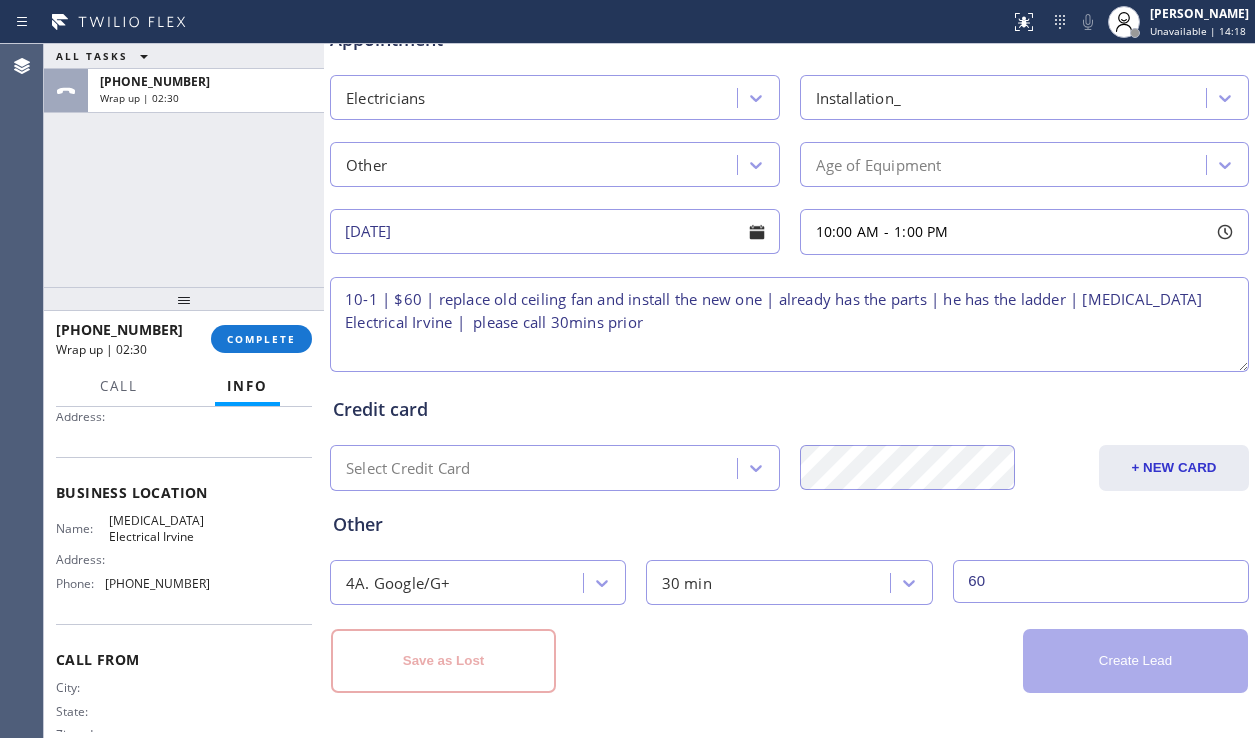 type 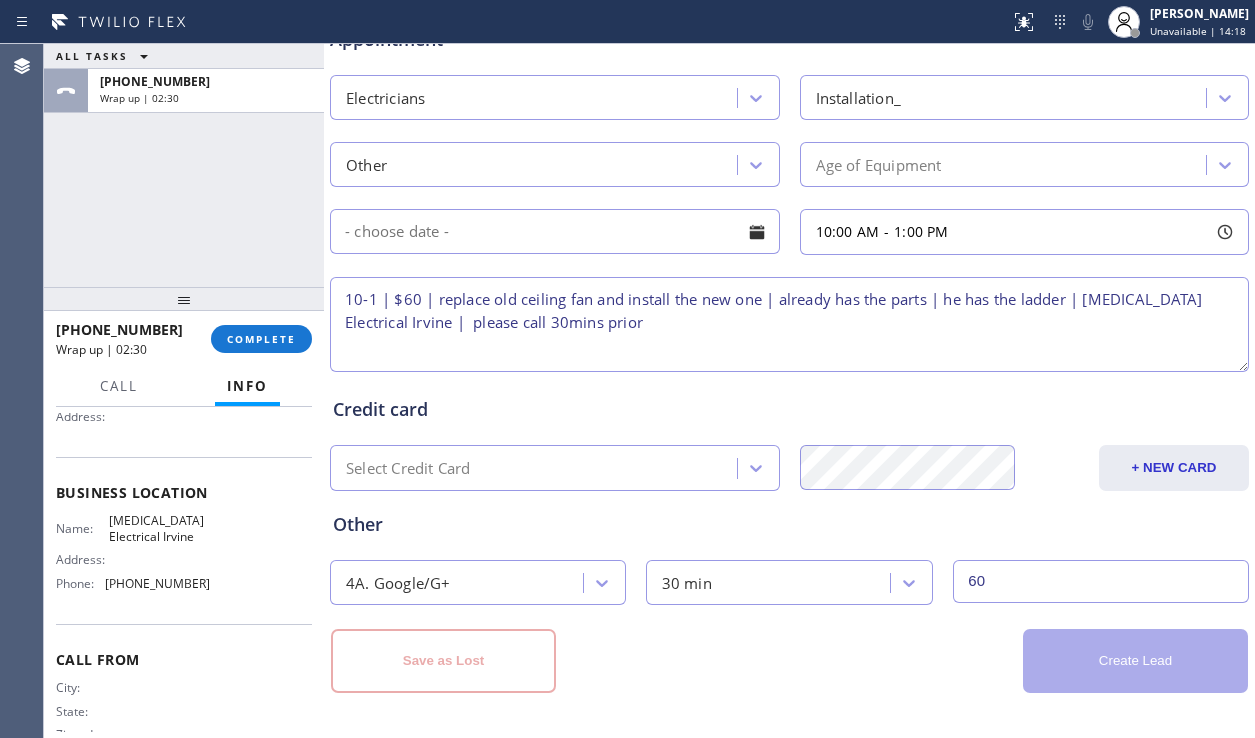 type 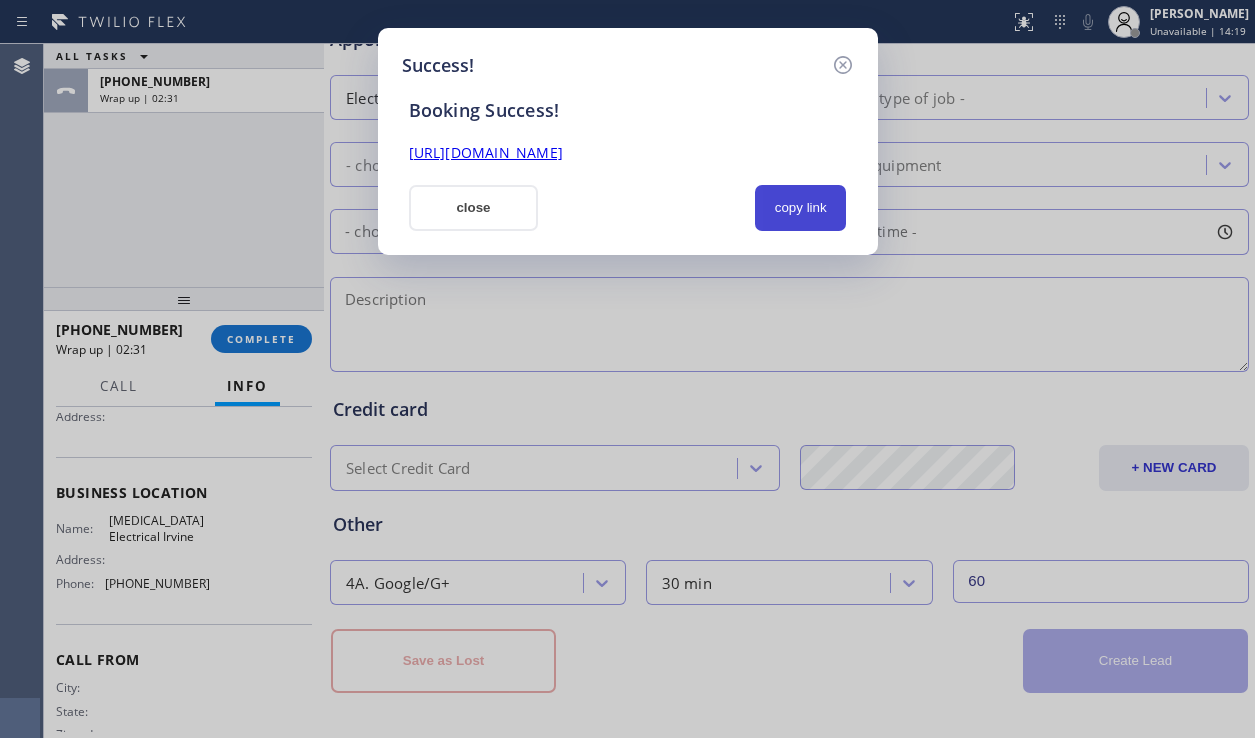 click on "copy link" at bounding box center [801, 208] 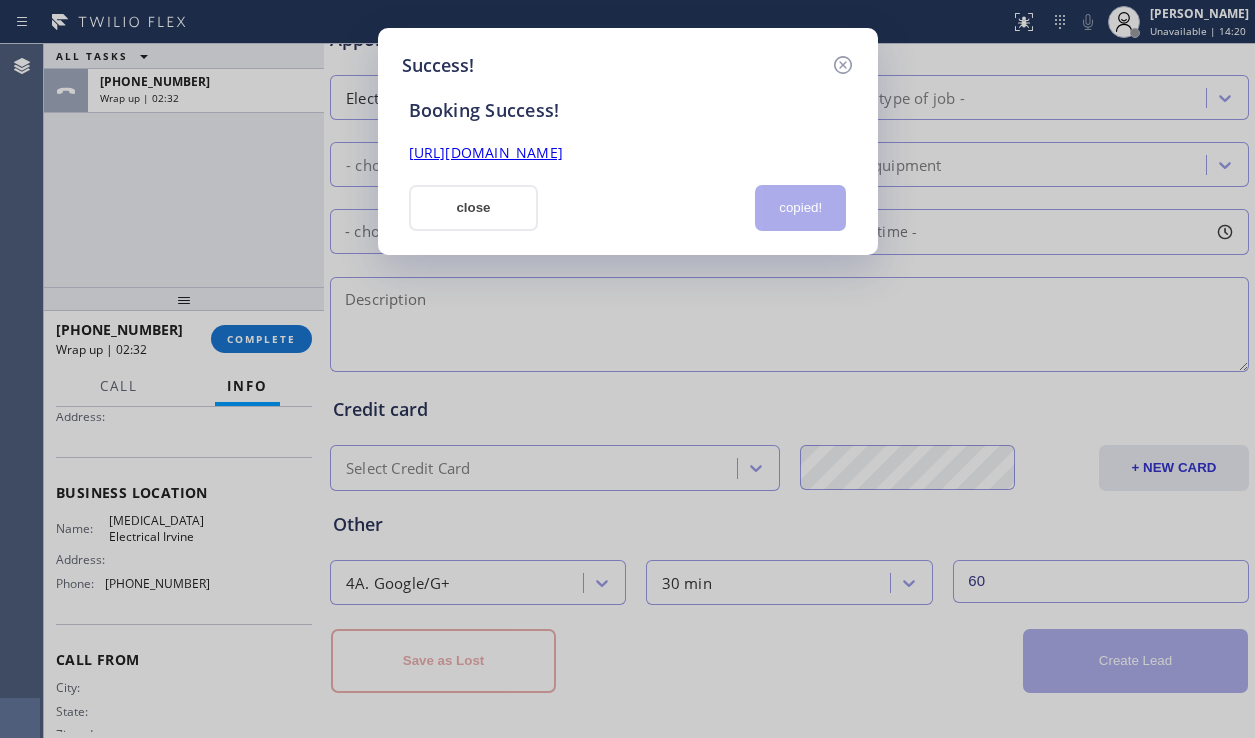 click on "[URL][DOMAIN_NAME]" at bounding box center [486, 152] 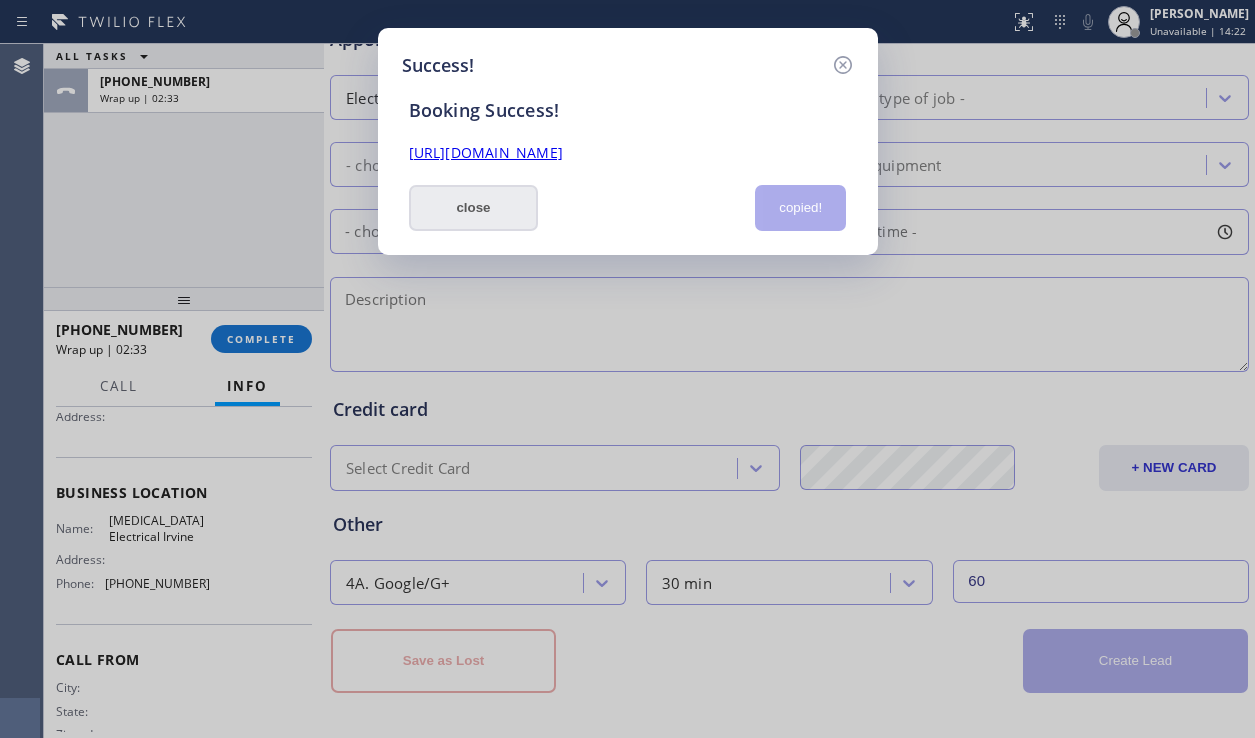 click on "close" at bounding box center [474, 208] 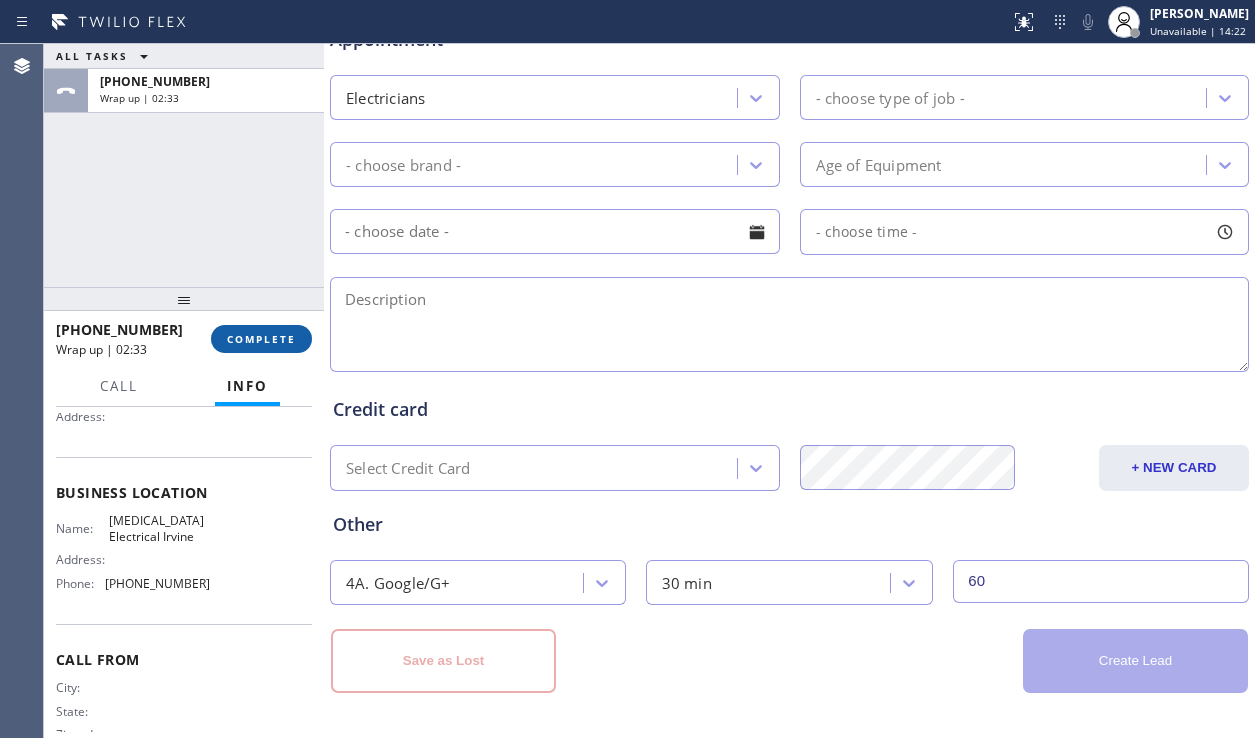 click on "COMPLETE" at bounding box center (261, 339) 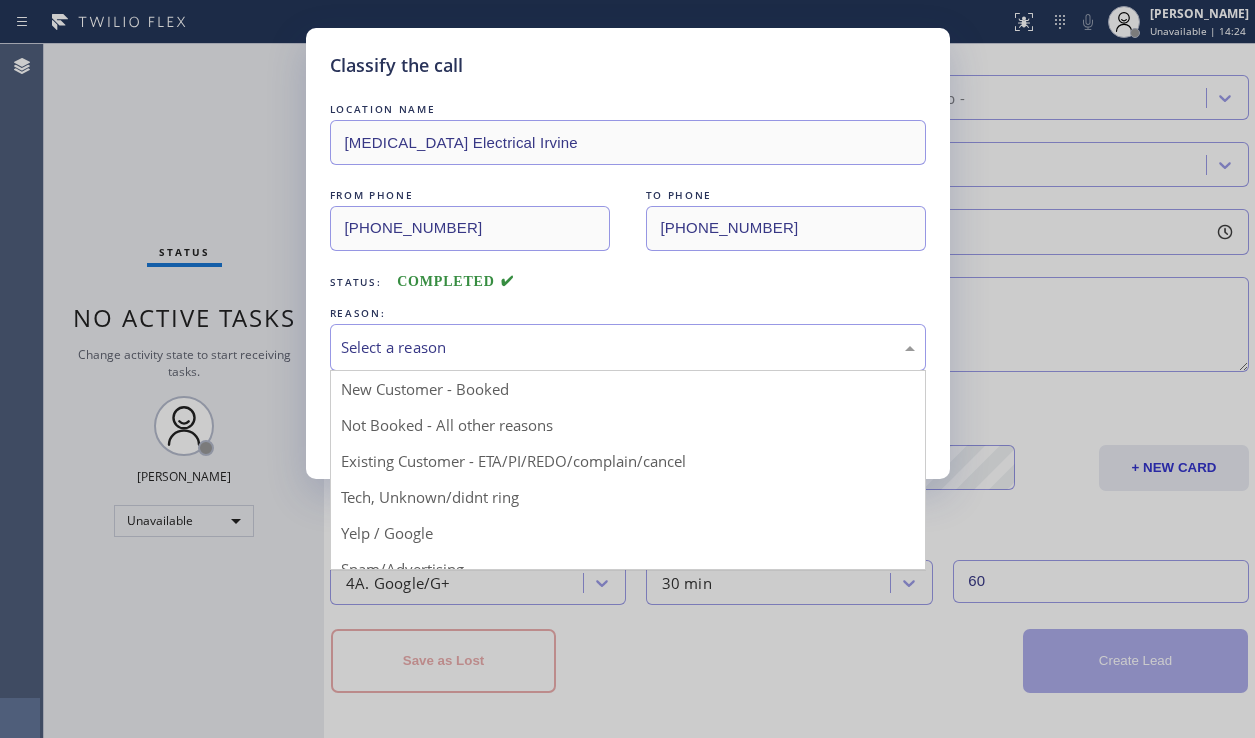click on "Select a reason" at bounding box center (628, 347) 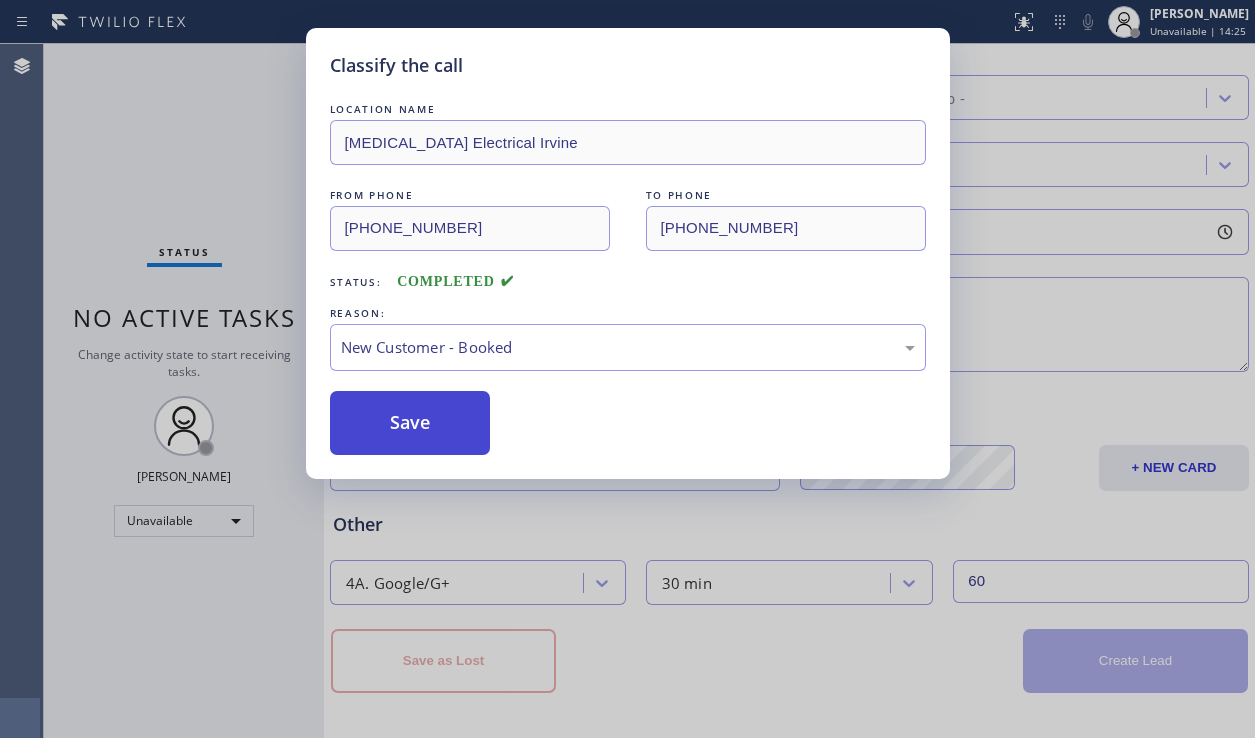 click on "Save" at bounding box center [410, 423] 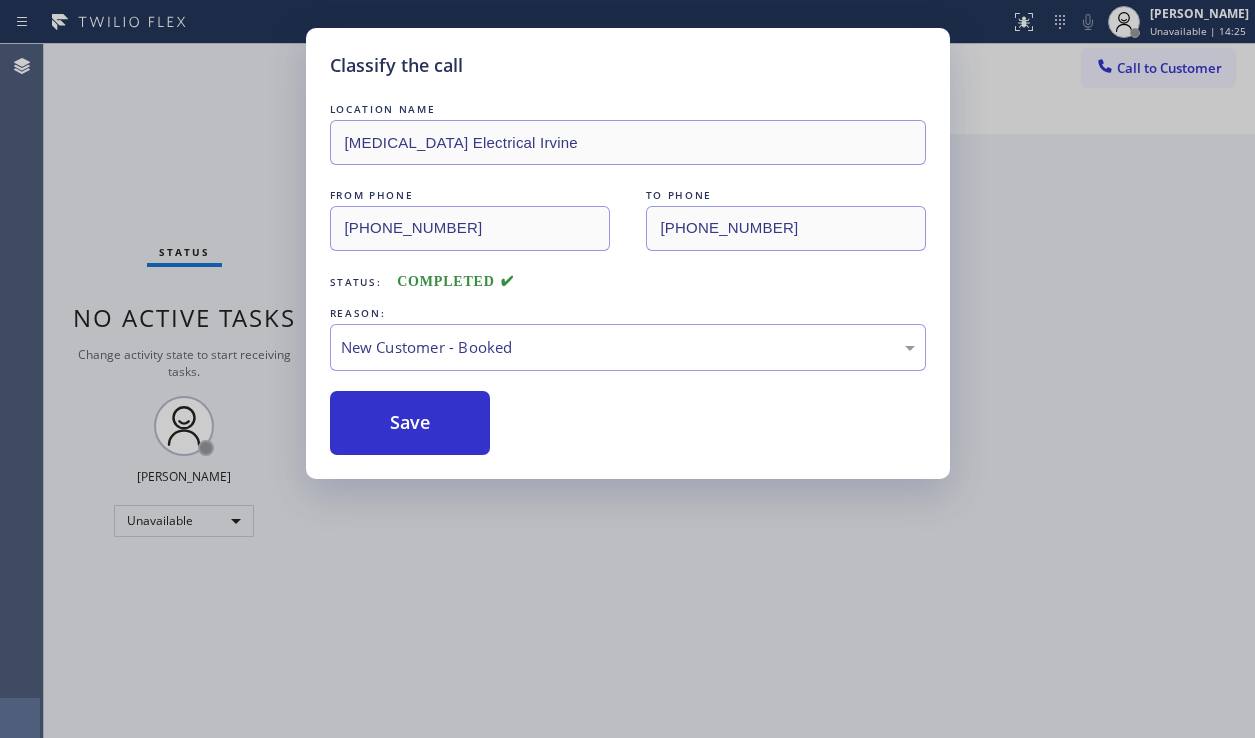 scroll, scrollTop: 0, scrollLeft: 0, axis: both 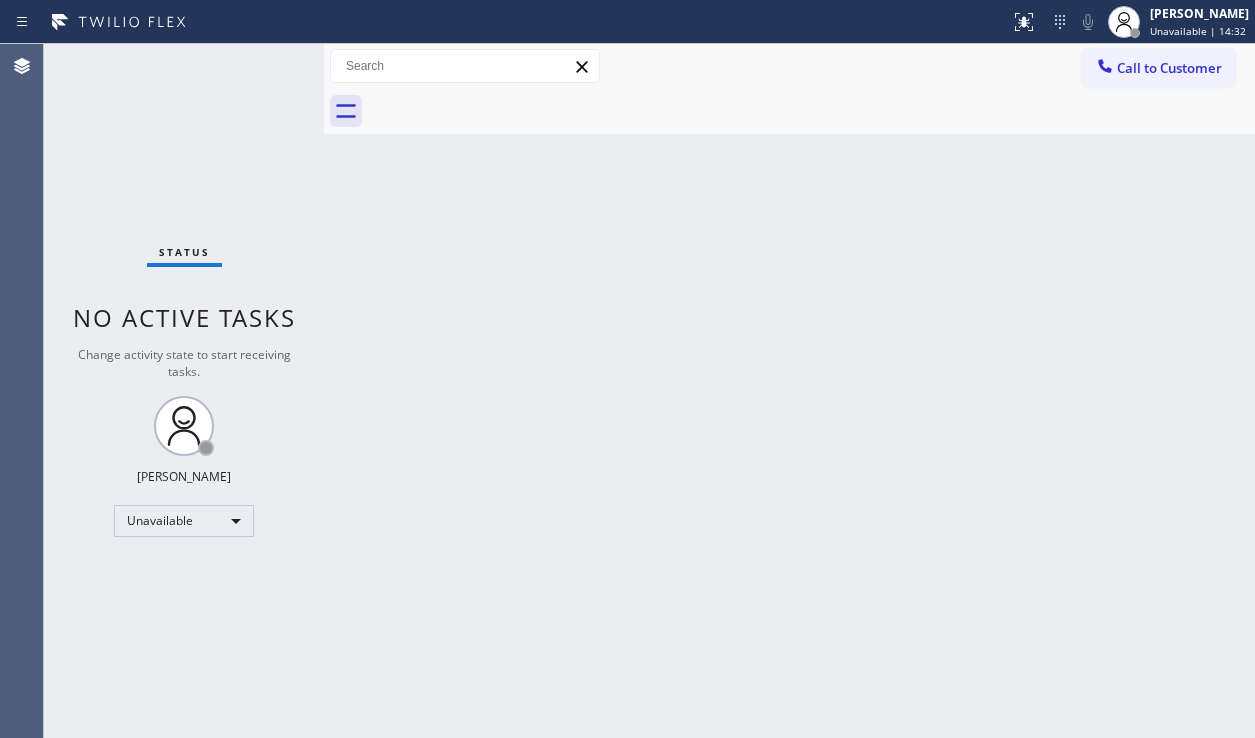 click on "Back to Dashboard Change Sender ID Customers Technicians Select a contact Outbound call Location Search location Your caller id phone number Customer number Call Customer info Name   Phone none Address none Change Sender ID HVAC [PHONE_NUMBER] 5 Star Appliance [PHONE_NUMBER] Appliance Repair [PHONE_NUMBER] Plumbing [PHONE_NUMBER] Air Duct Cleaning [PHONE_NUMBER]  Electricians [PHONE_NUMBER] Cancel Change Check personal SMS Reset Change No tabs Call to Customer Outbound call Location [MEDICAL_DATA] Electrical Irvine Your caller id phone number [PHONE_NUMBER] Customer number Call Outbound call Technician Search Technician Your caller id phone number Your caller id phone number Call" at bounding box center (789, 391) 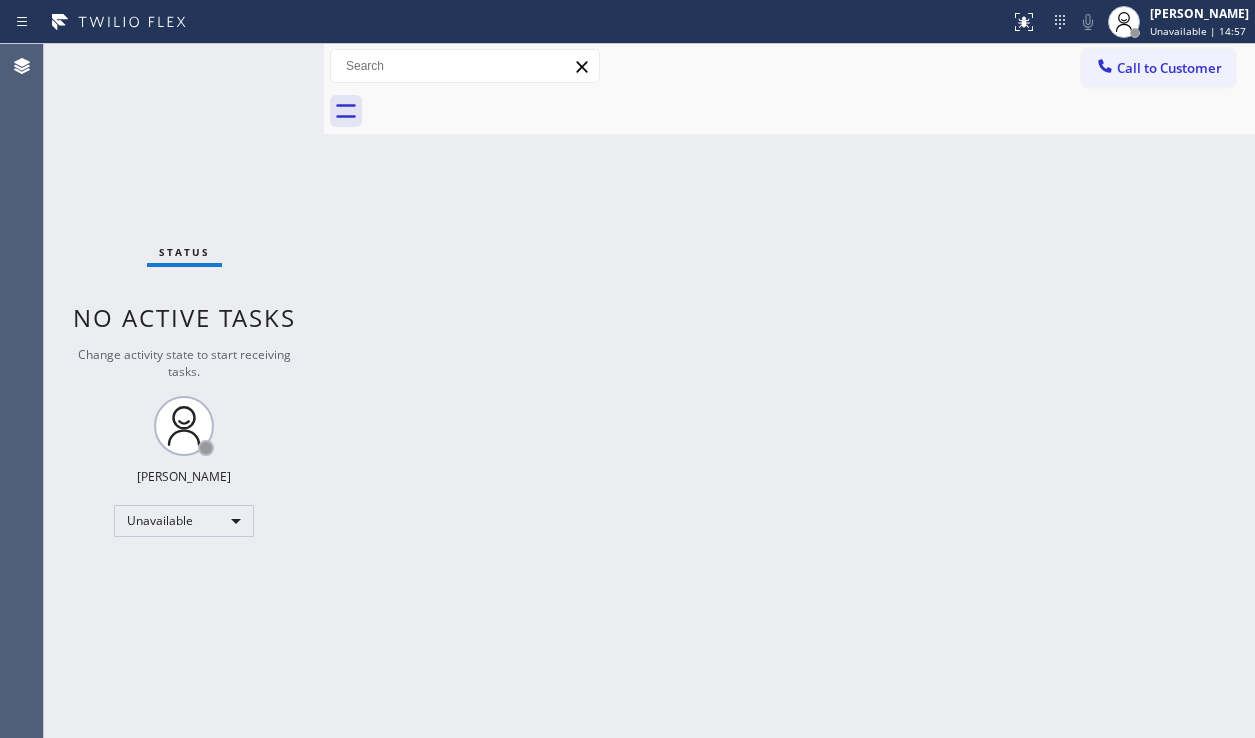 click on "Back to Dashboard Change Sender ID Customers Technicians Select a contact Outbound call Location Search location Your caller id phone number Customer number Call Customer info Name   Phone none Address none Change Sender ID HVAC [PHONE_NUMBER] 5 Star Appliance [PHONE_NUMBER] Appliance Repair [PHONE_NUMBER] Plumbing [PHONE_NUMBER] Air Duct Cleaning [PHONE_NUMBER]  Electricians [PHONE_NUMBER] Cancel Change Check personal SMS Reset Change No tabs Call to Customer Outbound call Location [MEDICAL_DATA] Electrical Irvine Your caller id phone number [PHONE_NUMBER] Customer number Call Outbound call Technician Search Technician Your caller id phone number Your caller id phone number Call" at bounding box center [789, 391] 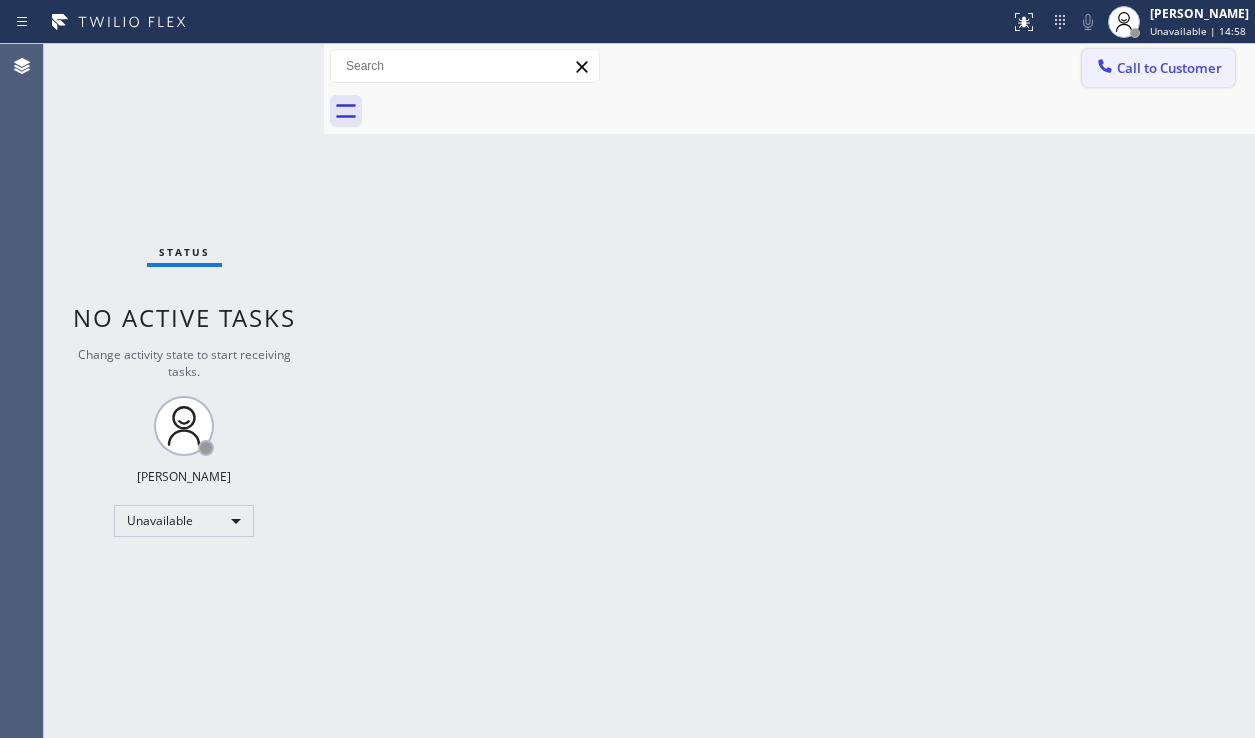 click on "Call to Customer" at bounding box center (1169, 68) 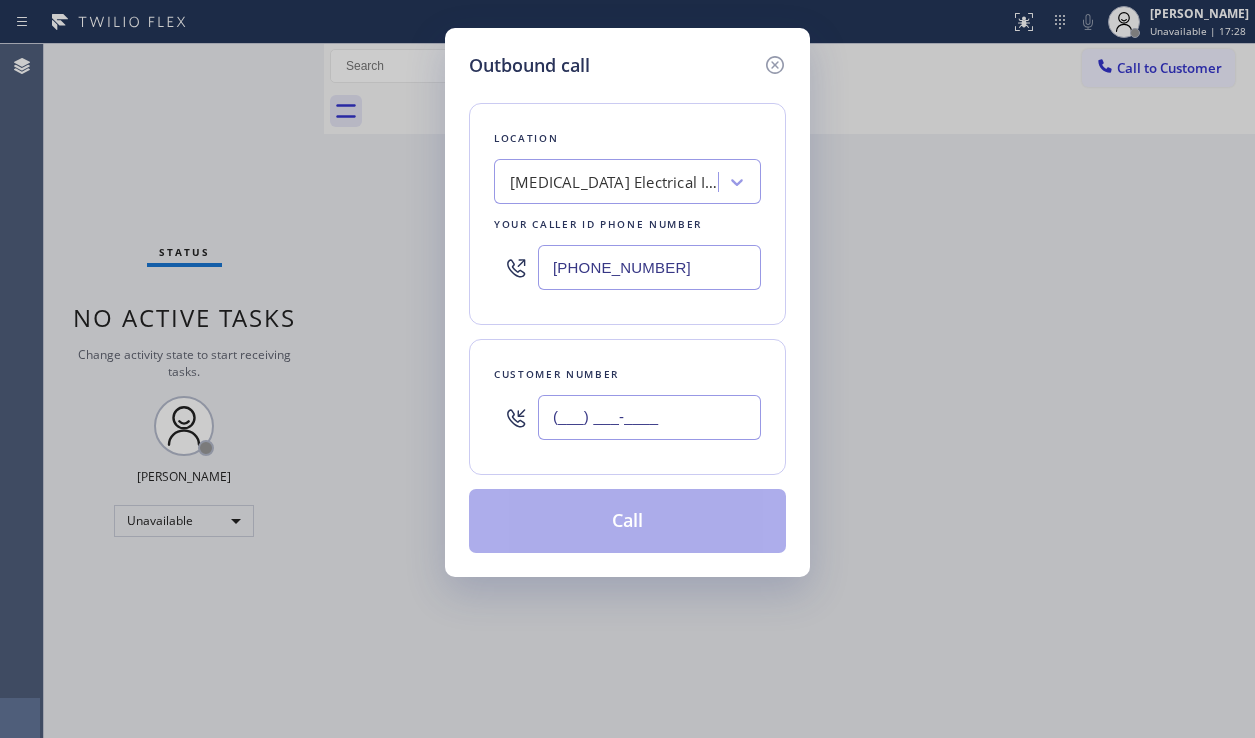 click on "(___) ___-____" at bounding box center (649, 417) 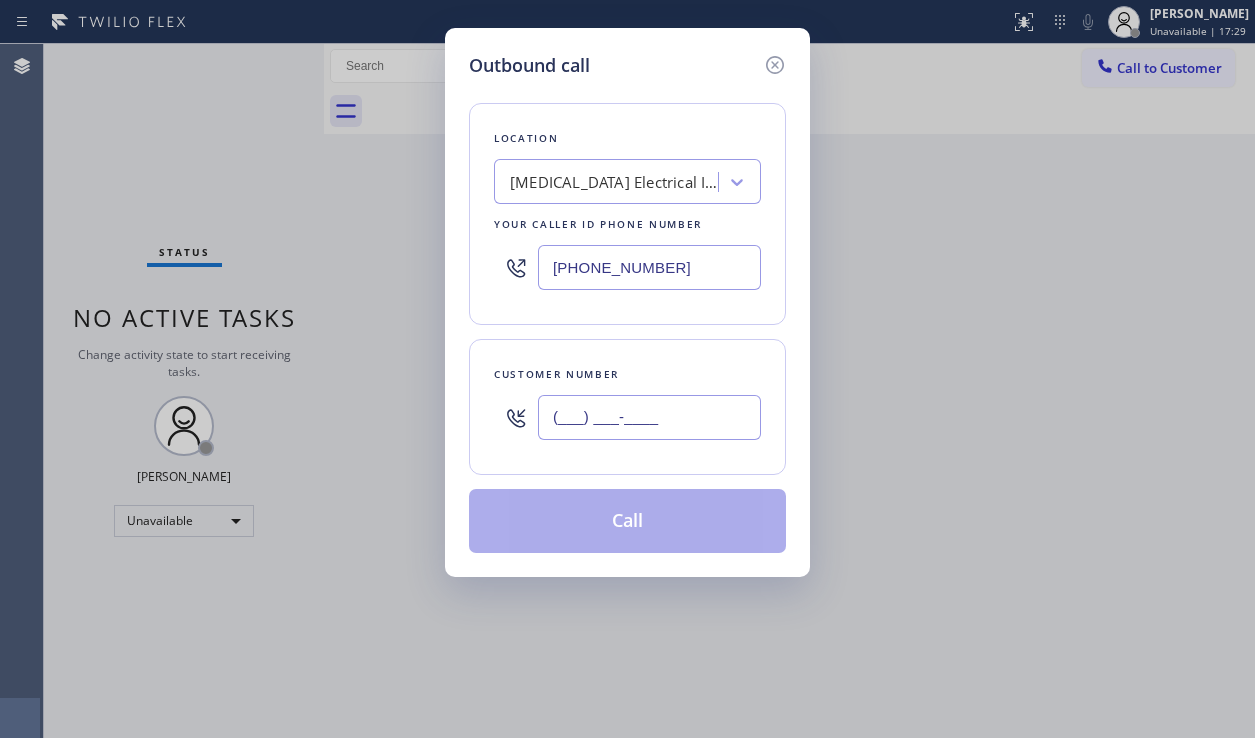 paste on "208) 550-4736" 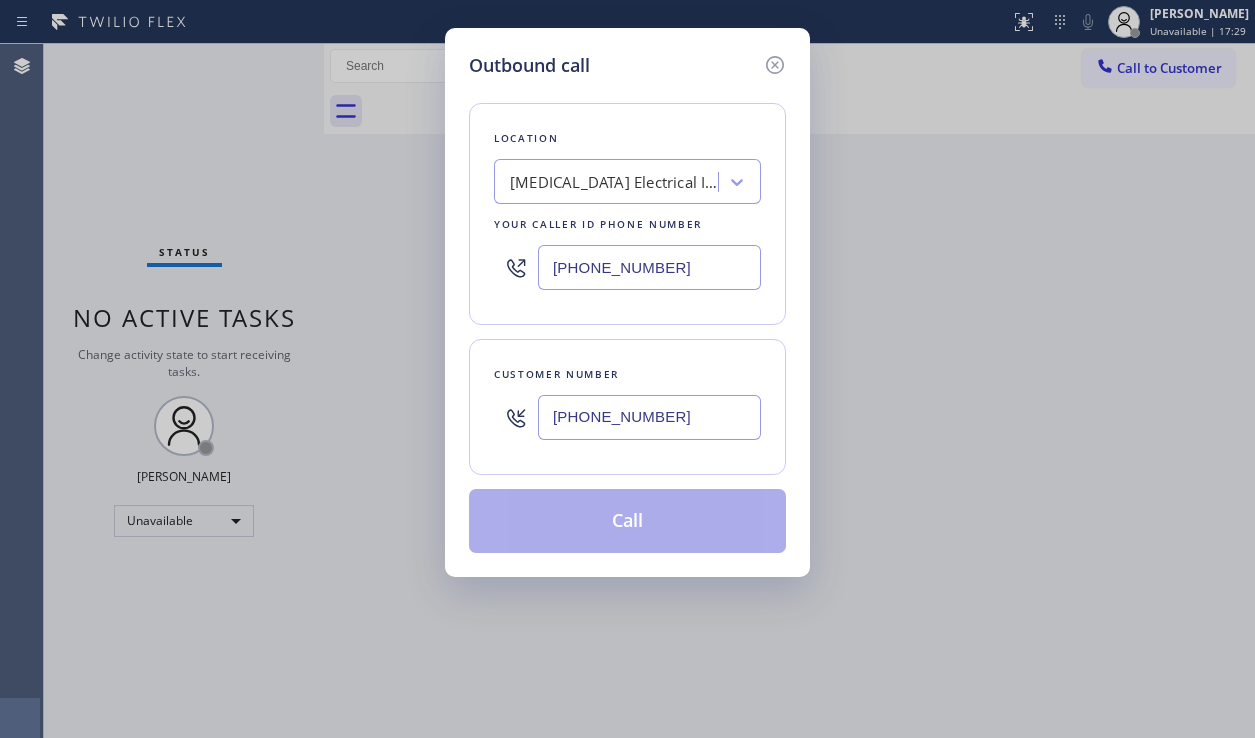 type on "[PHONE_NUMBER]" 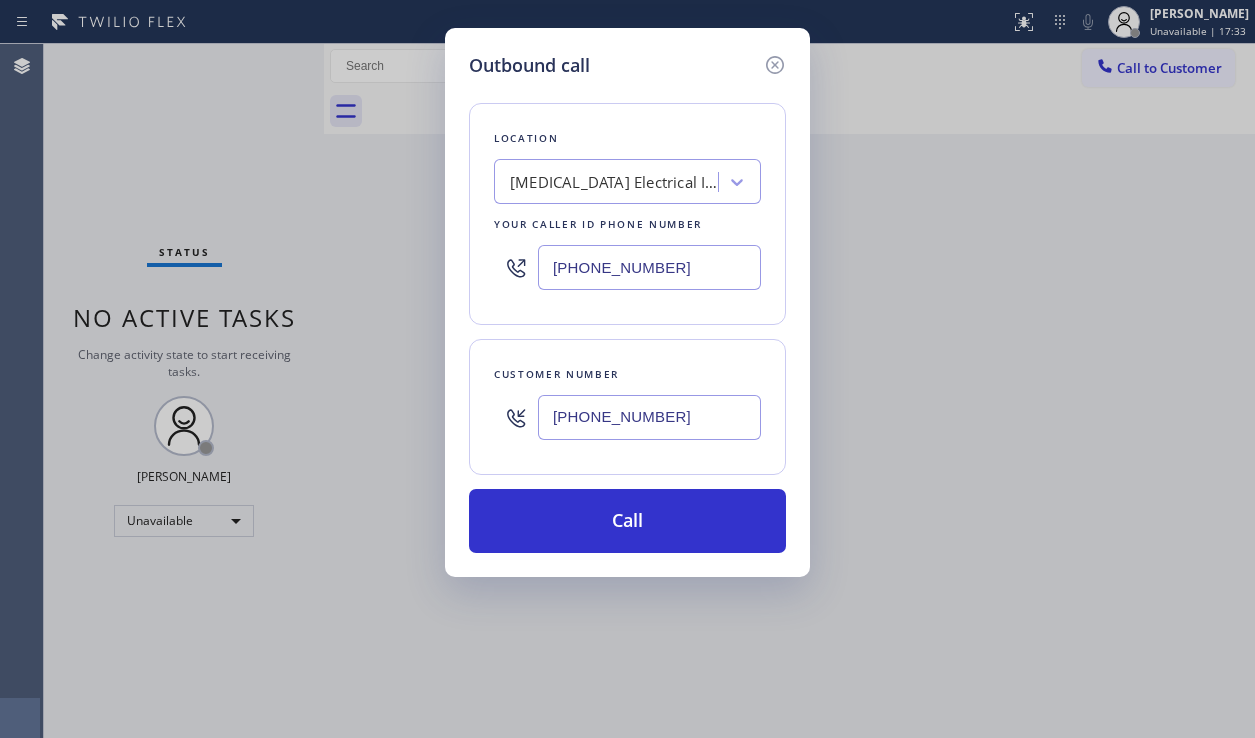 drag, startPoint x: 556, startPoint y: 275, endPoint x: 501, endPoint y: 276, distance: 55.00909 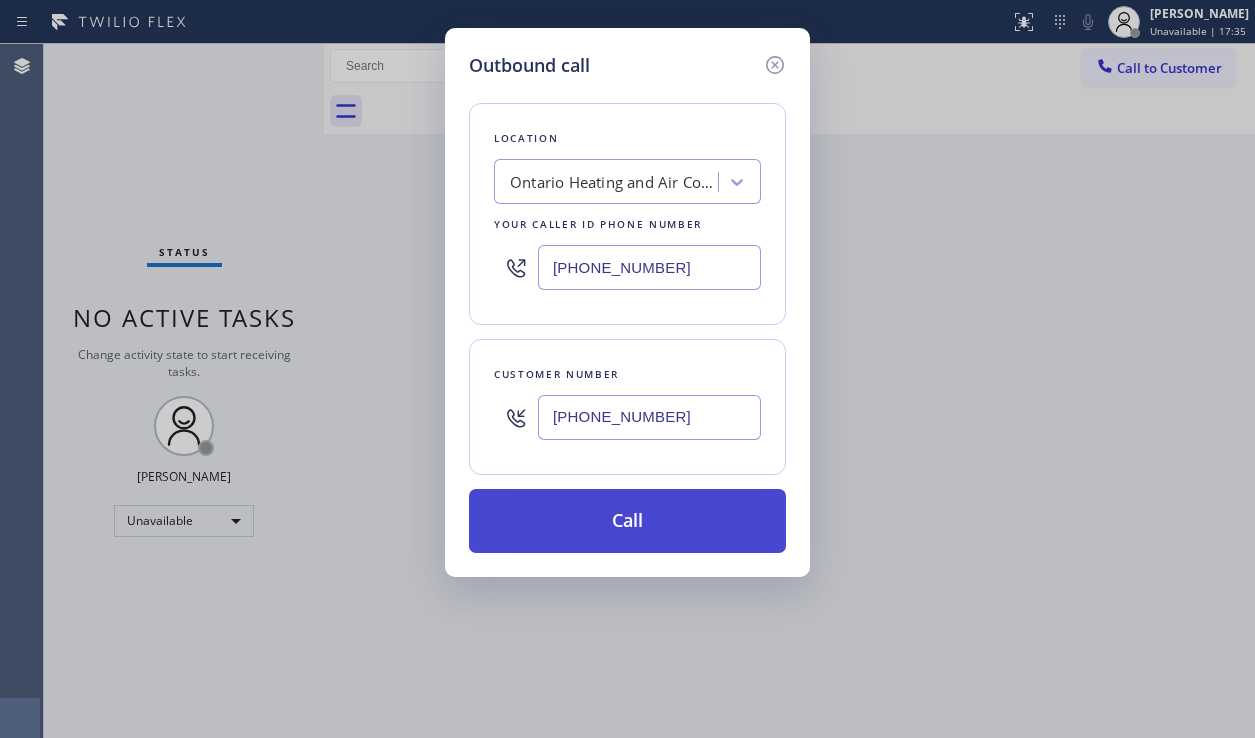 type on "[PHONE_NUMBER]" 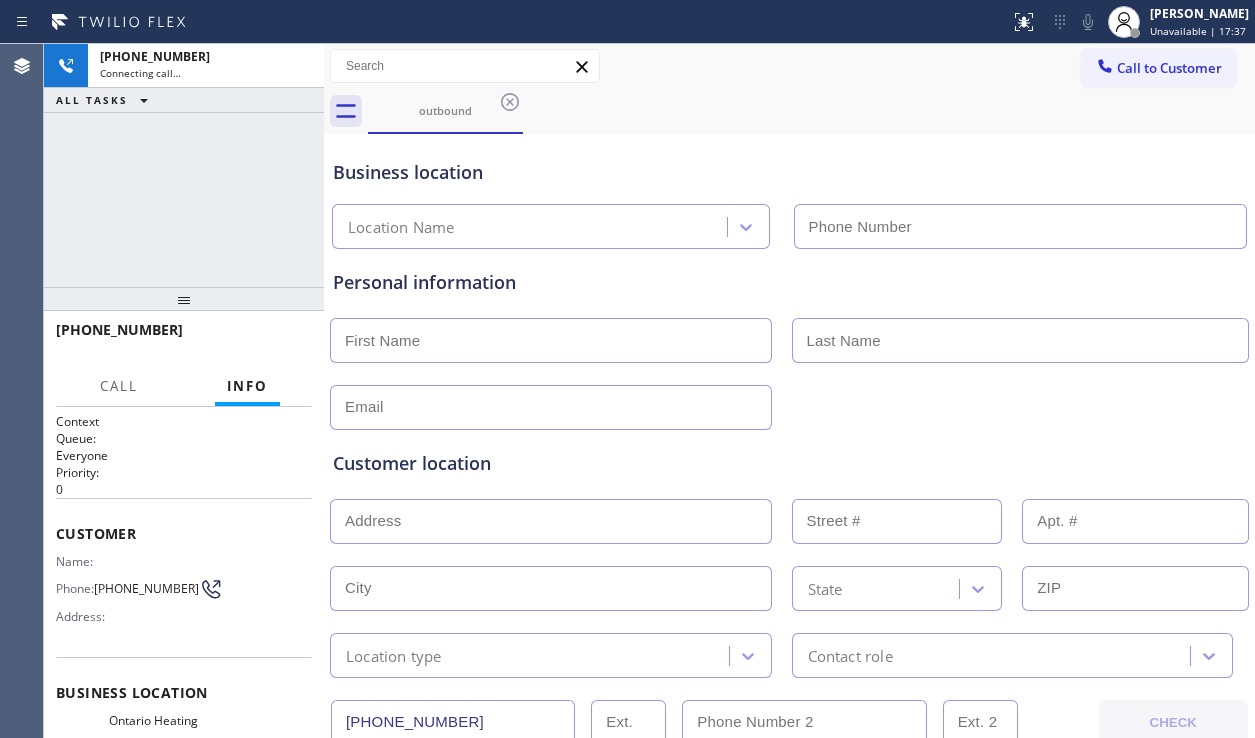 type on "[PHONE_NUMBER]" 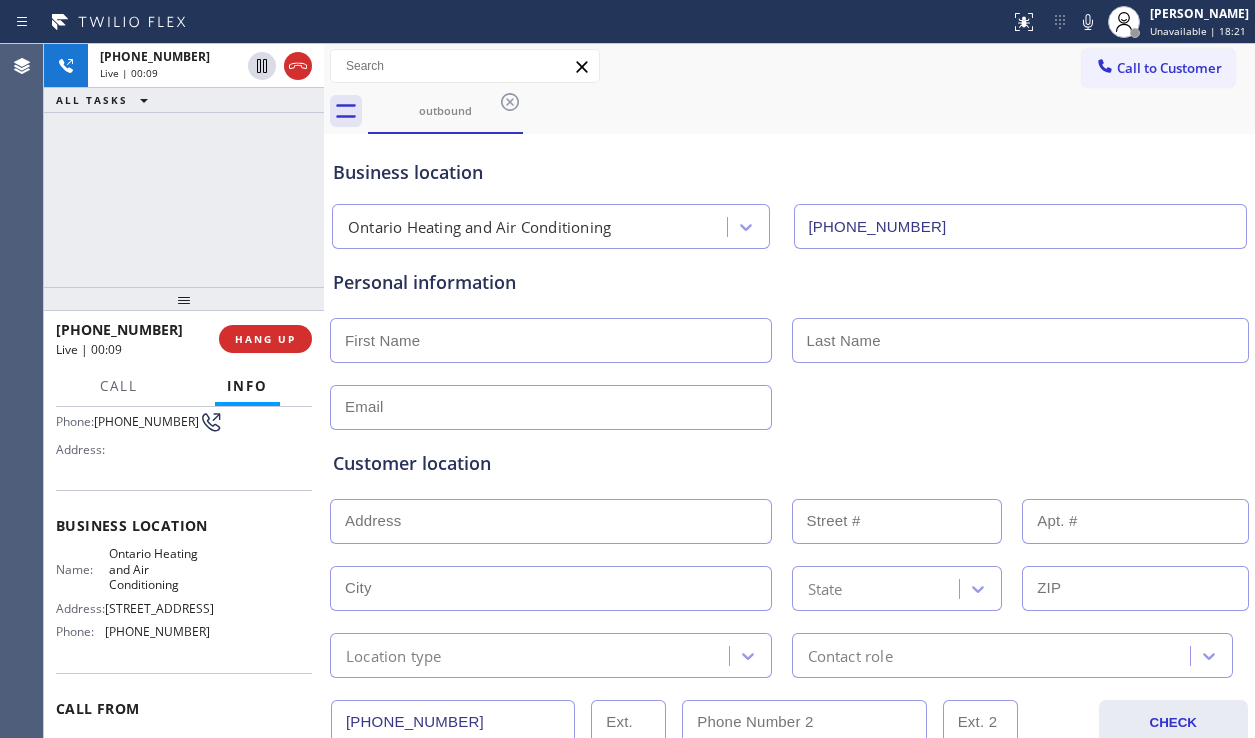 scroll, scrollTop: 200, scrollLeft: 0, axis: vertical 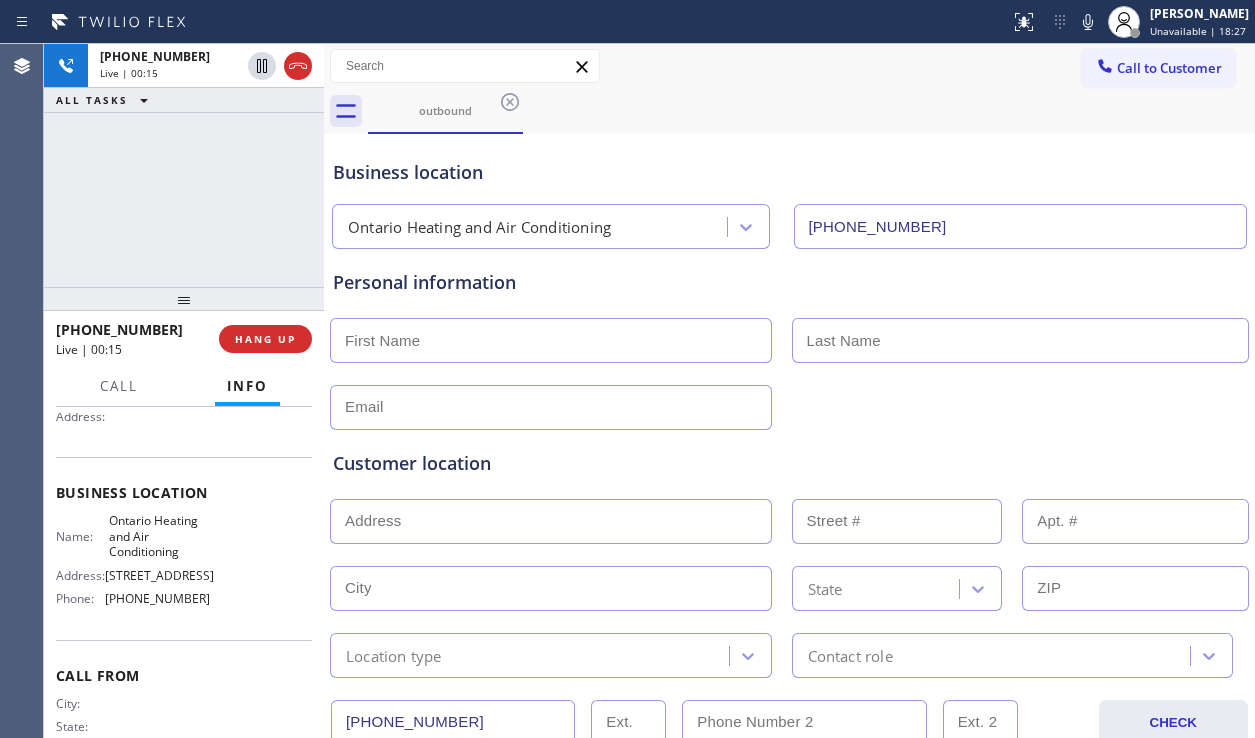 drag, startPoint x: 106, startPoint y: 584, endPoint x: 149, endPoint y: 598, distance: 45.221676 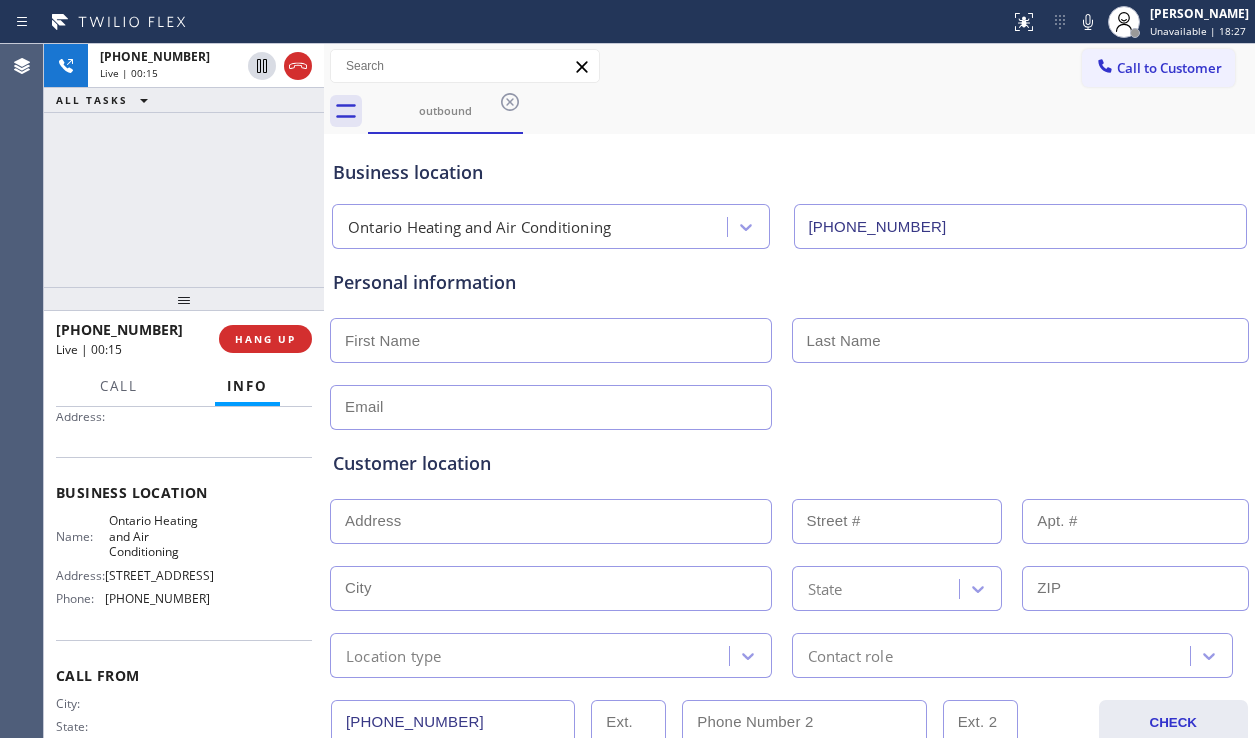 click on "[STREET_ADDRESS]" at bounding box center (159, 575) 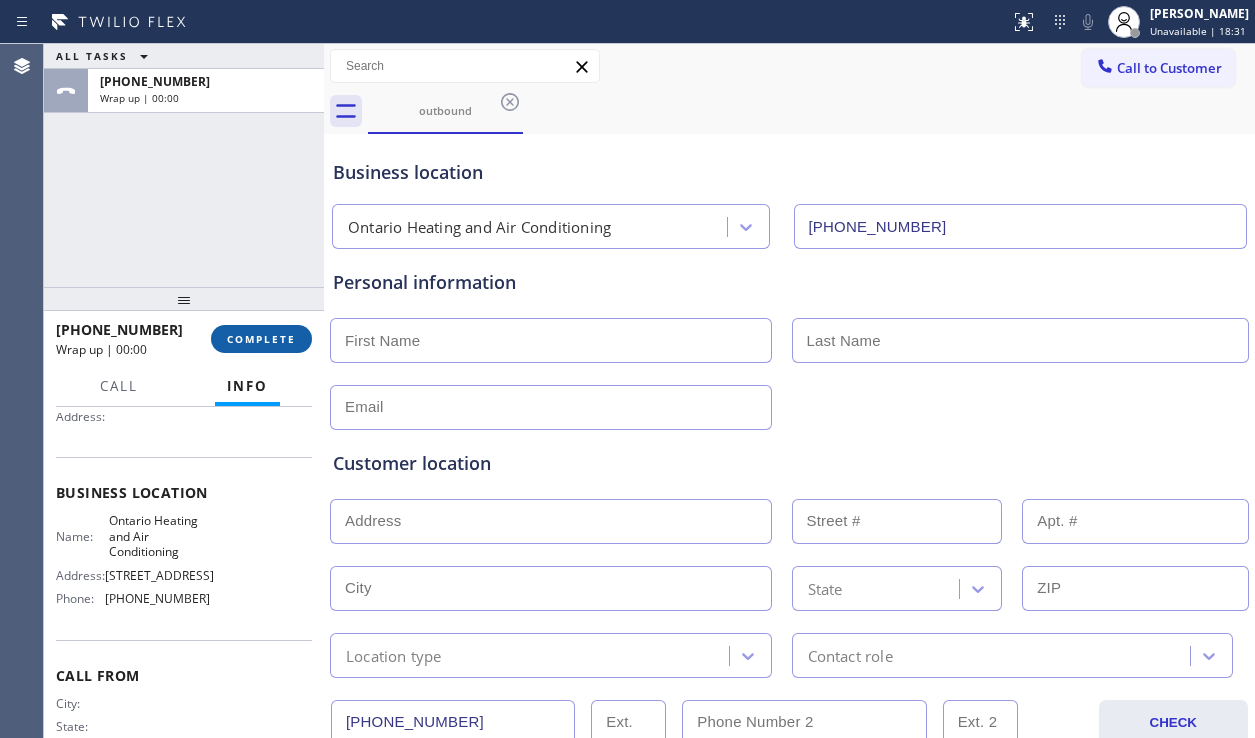 click on "COMPLETE" at bounding box center (261, 339) 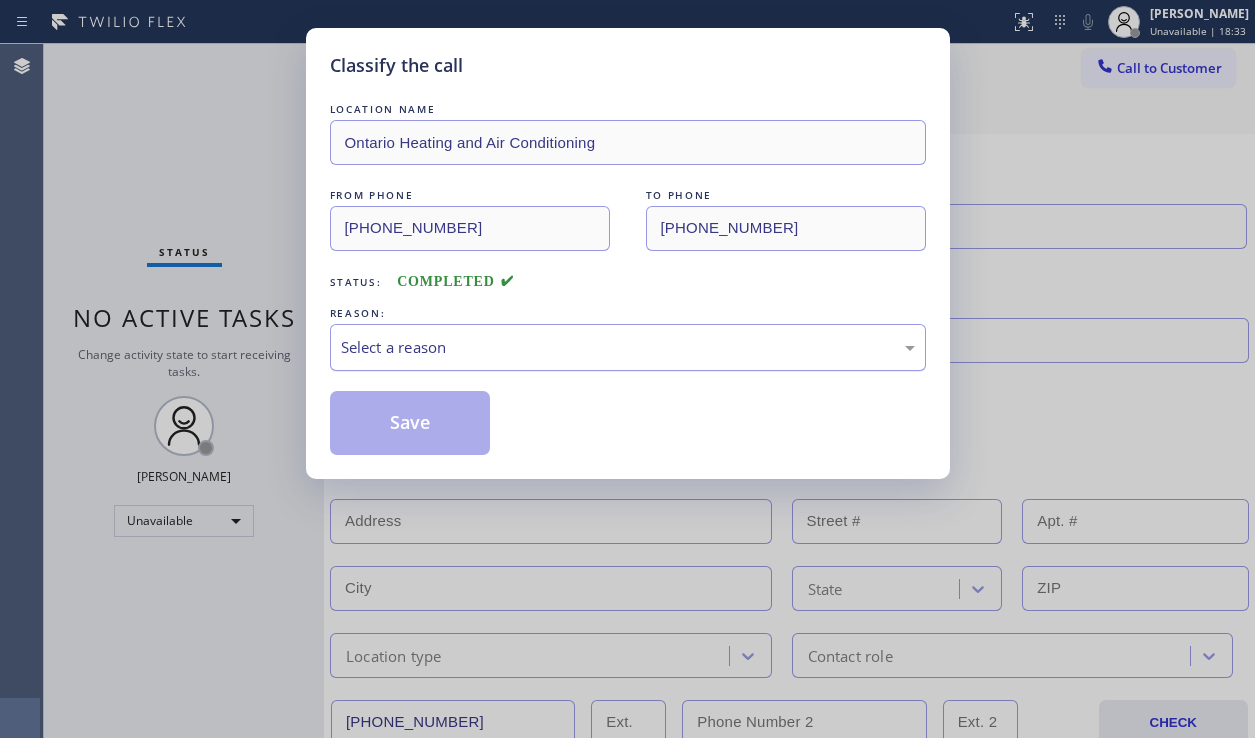 click on "Select a reason" at bounding box center (628, 347) 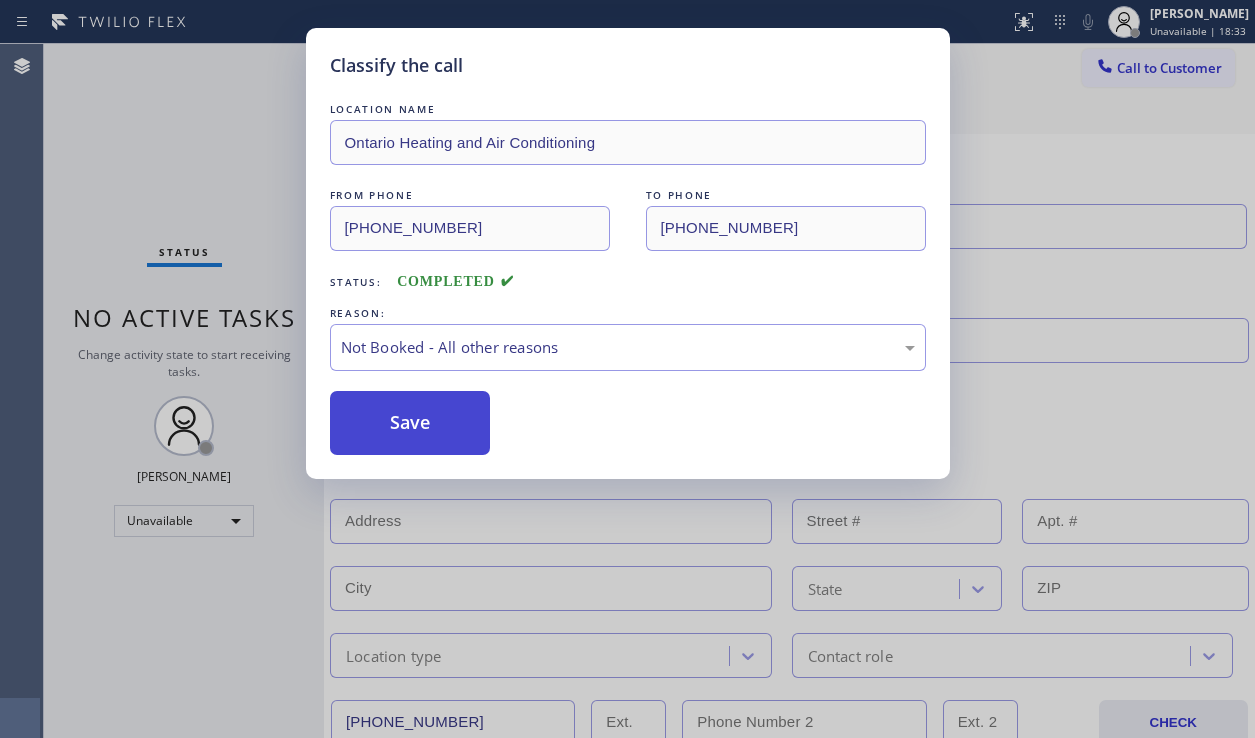click on "Save" at bounding box center (410, 423) 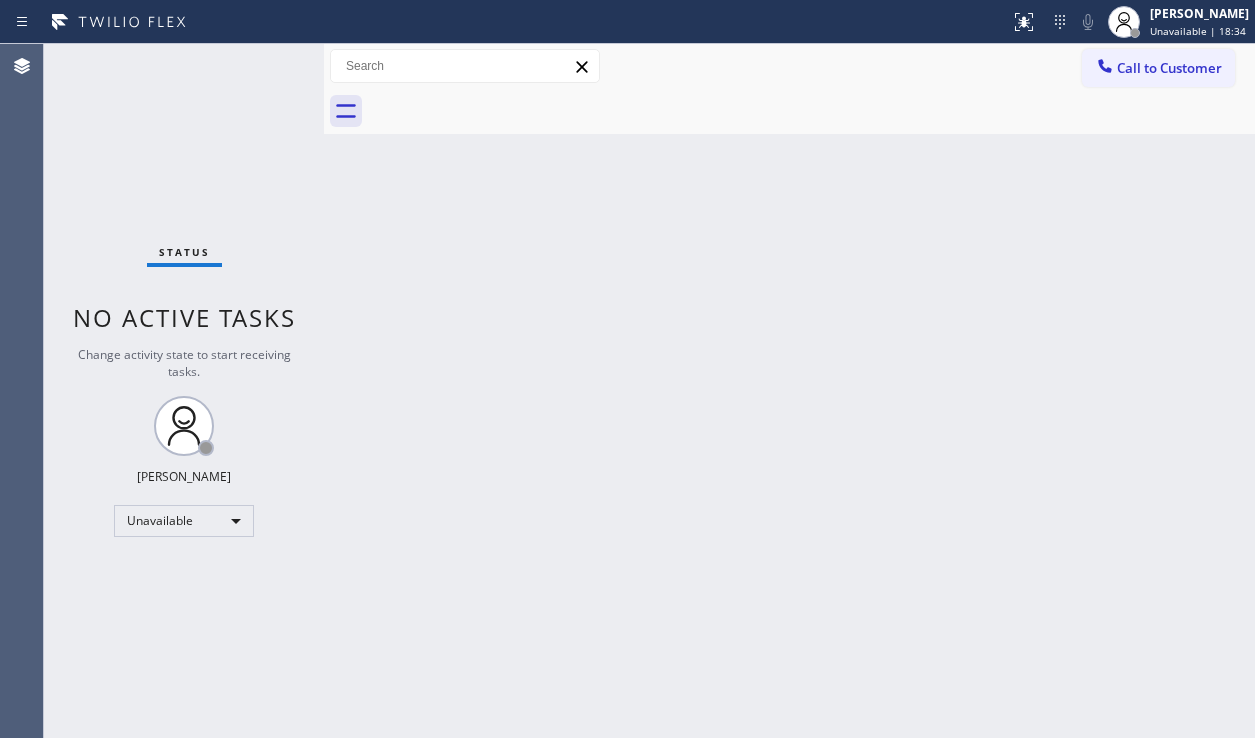 click on "Back to Dashboard Change Sender ID Customers Technicians Select a contact Outbound call Location Search location Your caller id phone number Customer number Call Customer info Name   Phone none Address none Change Sender ID HVAC [PHONE_NUMBER] 5 Star Appliance [PHONE_NUMBER] Appliance Repair [PHONE_NUMBER] Plumbing [PHONE_NUMBER] Air Duct Cleaning [PHONE_NUMBER]  Electricians [PHONE_NUMBER] Cancel Change Check personal SMS Reset Change No tabs Call to Customer Outbound call Location [GEOGRAPHIC_DATA] Heating and Air Conditioning Your caller id phone number [PHONE_NUMBER] Customer number Call Outbound call Technician Search Technician Your caller id phone number Your caller id phone number Call" at bounding box center [789, 391] 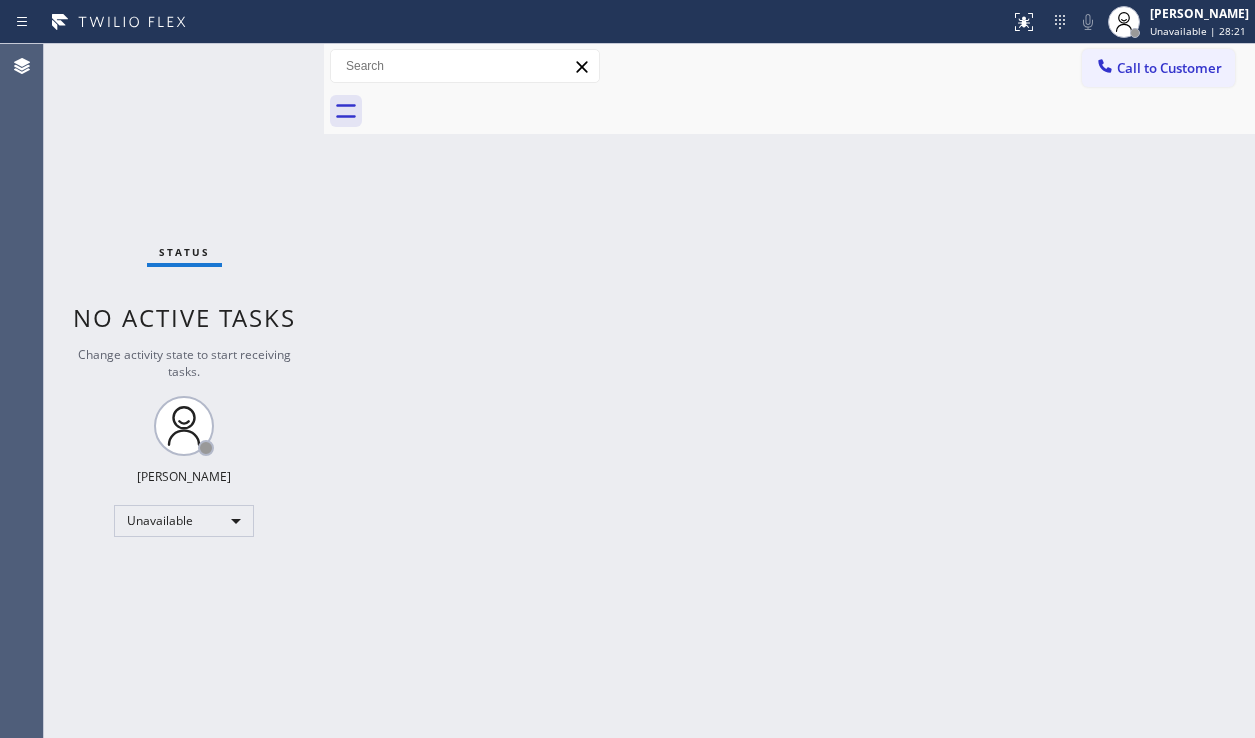 click on "Back to Dashboard Change Sender ID Customers Technicians Select a contact Outbound call Location Search location Your caller id phone number Customer number Call Customer info Name   Phone none Address none Change Sender ID HVAC [PHONE_NUMBER] 5 Star Appliance [PHONE_NUMBER] Appliance Repair [PHONE_NUMBER] Plumbing [PHONE_NUMBER] Air Duct Cleaning [PHONE_NUMBER]  Electricians [PHONE_NUMBER] Cancel Change Check personal SMS Reset Change No tabs Call to Customer Outbound call Location [GEOGRAPHIC_DATA] Heating and Air Conditioning Your caller id phone number [PHONE_NUMBER] Customer number Call Outbound call Technician Search Technician Your caller id phone number Your caller id phone number Call" at bounding box center [789, 391] 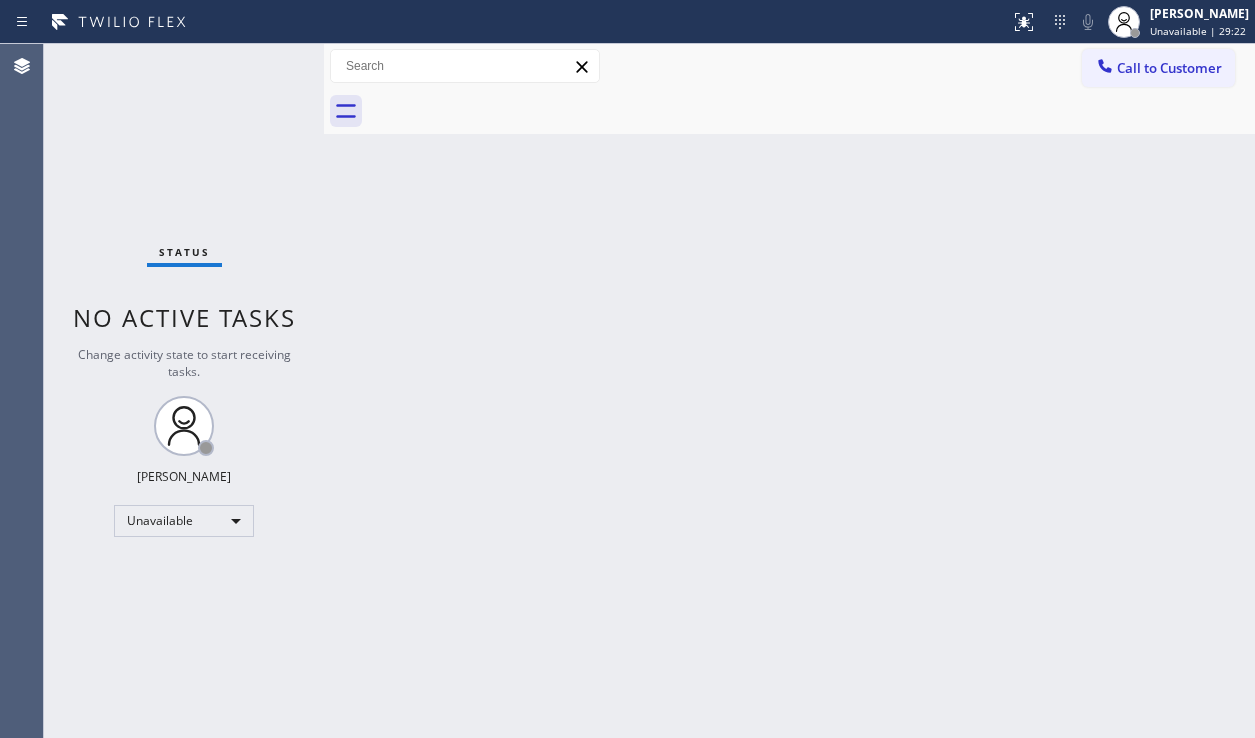 click on "Back to Dashboard Change Sender ID Customers Technicians Select a contact Outbound call Location Search location Your caller id phone number Customer number Call Customer info Name   Phone none Address none Change Sender ID HVAC [PHONE_NUMBER] 5 Star Appliance [PHONE_NUMBER] Appliance Repair [PHONE_NUMBER] Plumbing [PHONE_NUMBER] Air Duct Cleaning [PHONE_NUMBER]  Electricians [PHONE_NUMBER] Cancel Change Check personal SMS Reset Change No tabs Call to Customer Outbound call Location [GEOGRAPHIC_DATA] Heating and Air Conditioning Your caller id phone number [PHONE_NUMBER] Customer number Call Outbound call Technician Search Technician Your caller id phone number Your caller id phone number Call" at bounding box center (789, 391) 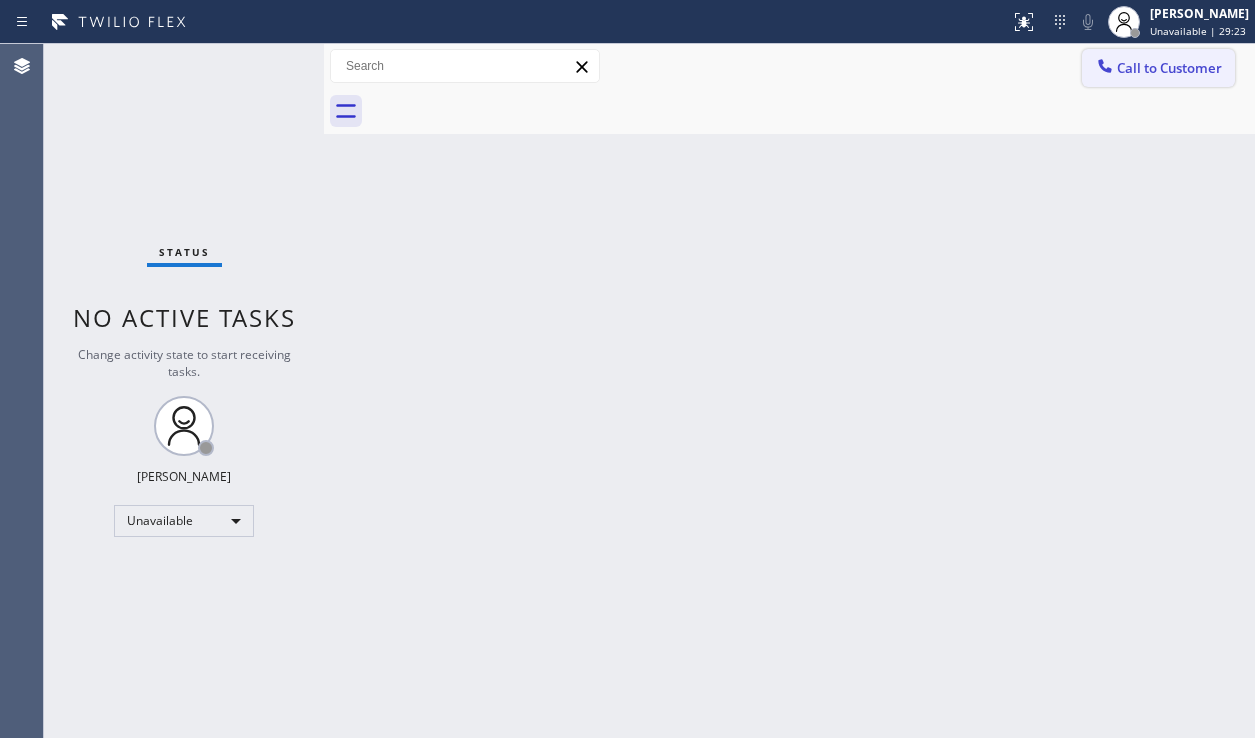 click on "Call to Customer" at bounding box center [1169, 68] 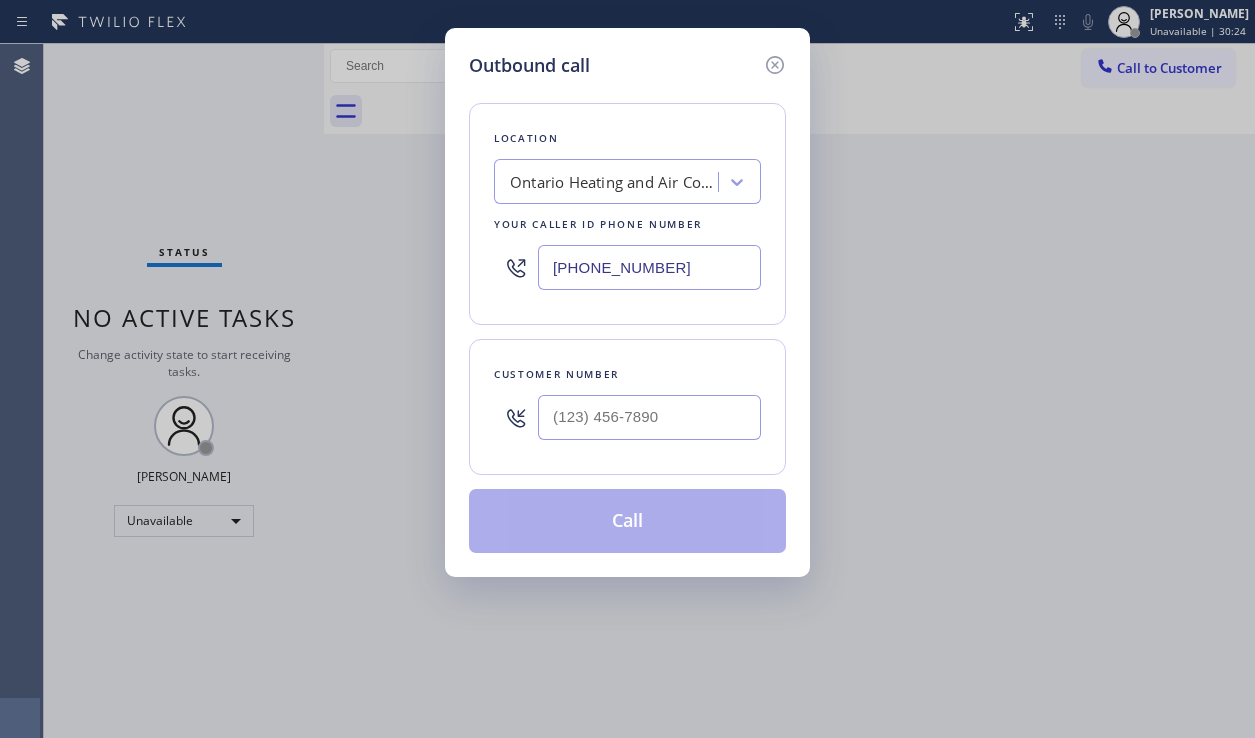 click on "Outbound call Location [GEOGRAPHIC_DATA] Heating and Air Conditioning Your caller id phone number [PHONE_NUMBER] Customer number Call" at bounding box center (627, 369) 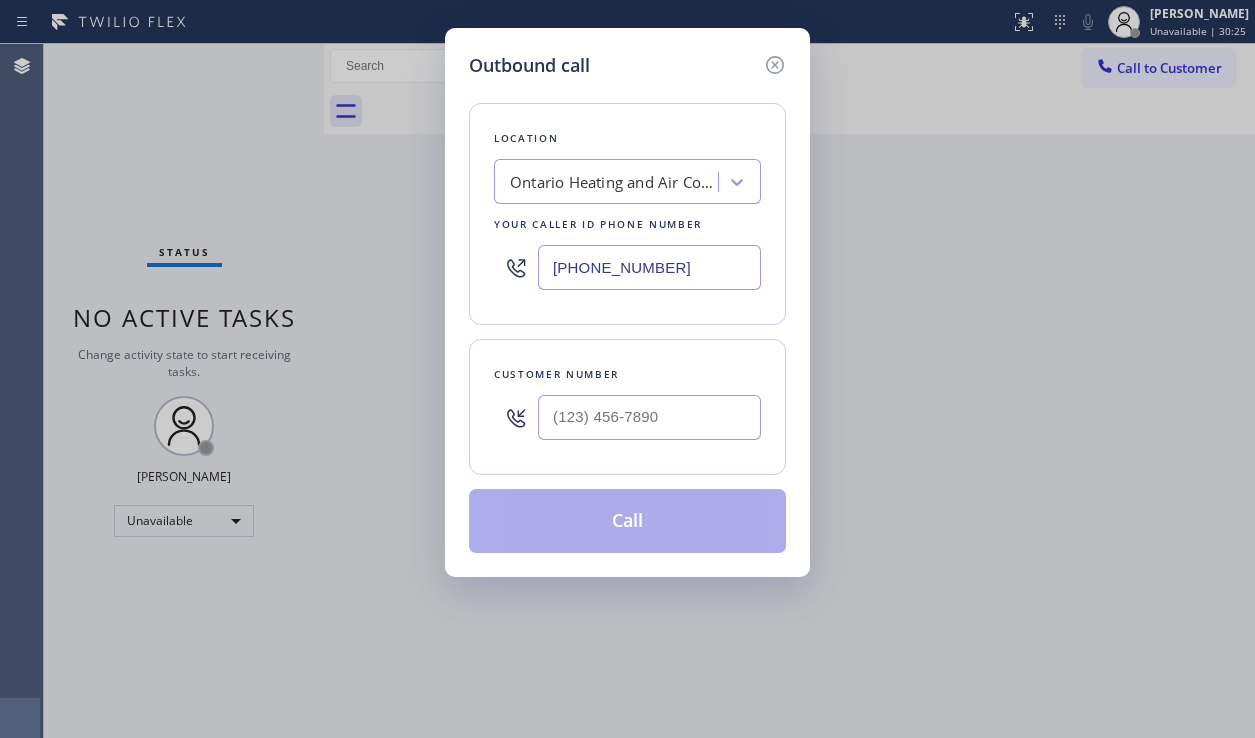 drag, startPoint x: 662, startPoint y: 274, endPoint x: 510, endPoint y: 267, distance: 152.1611 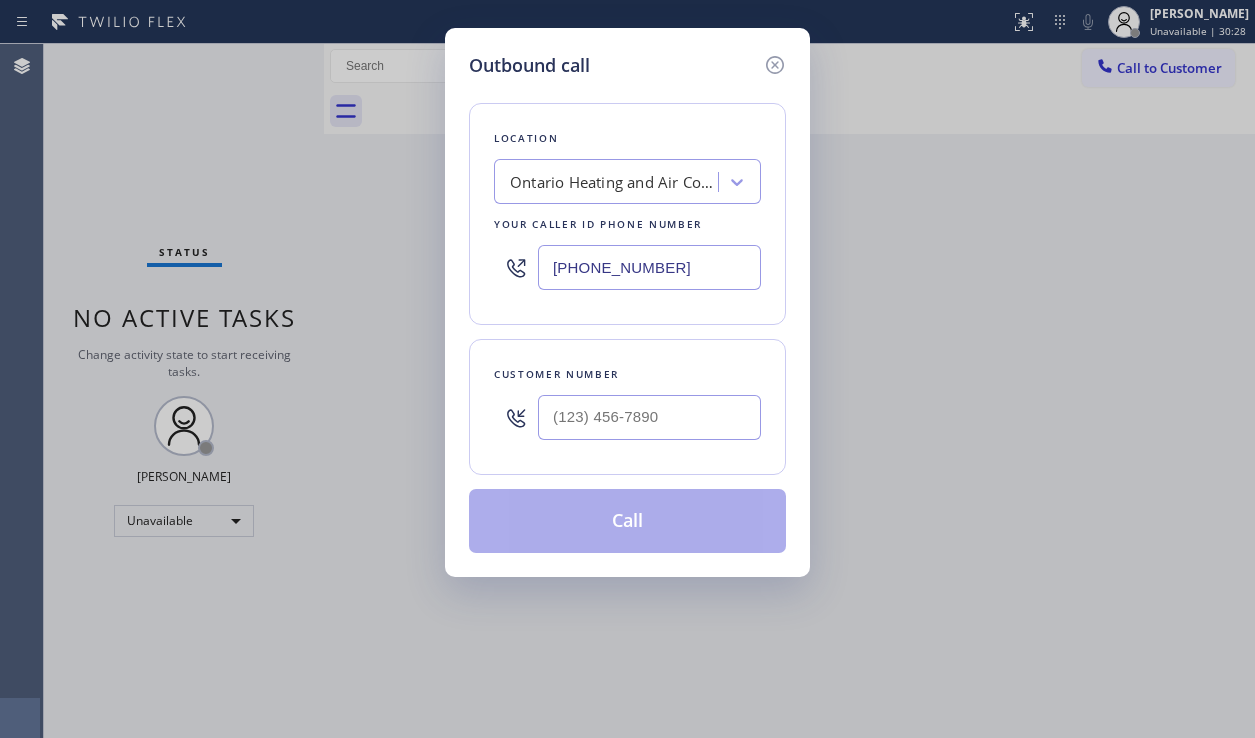 type on "[PHONE_NUMBER]" 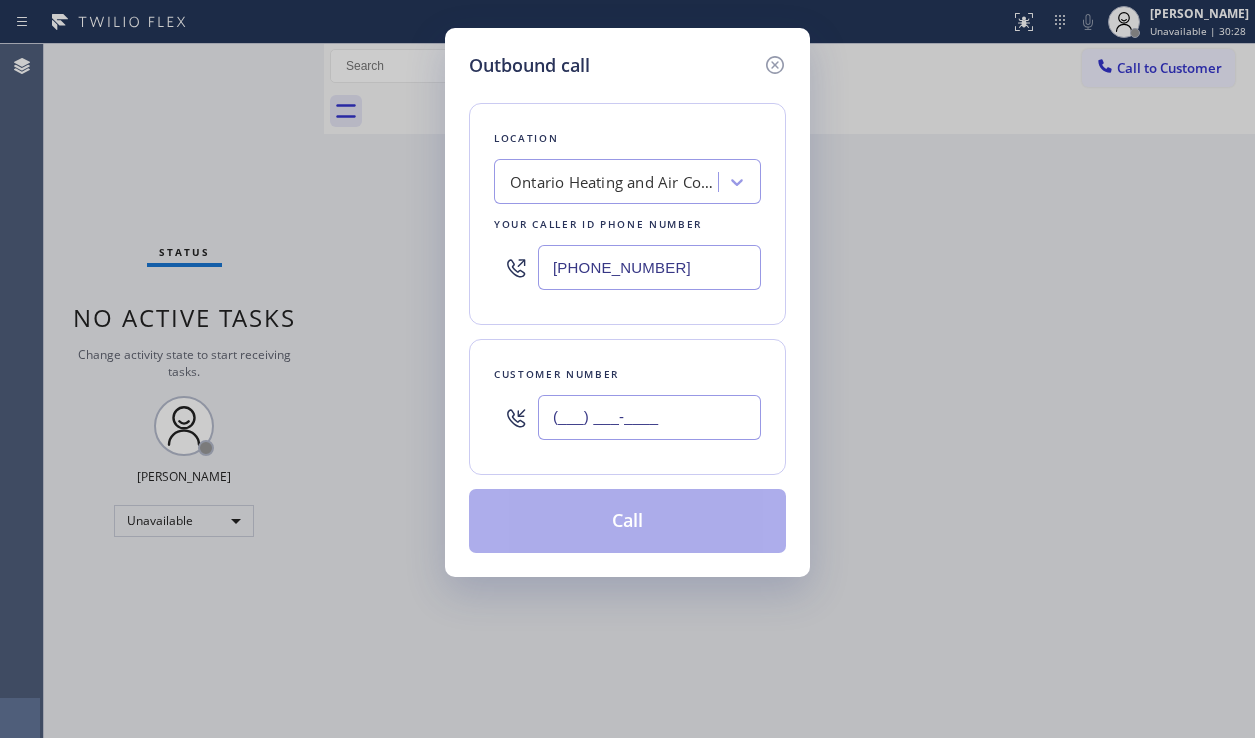 click on "(___) ___-____" at bounding box center (649, 417) 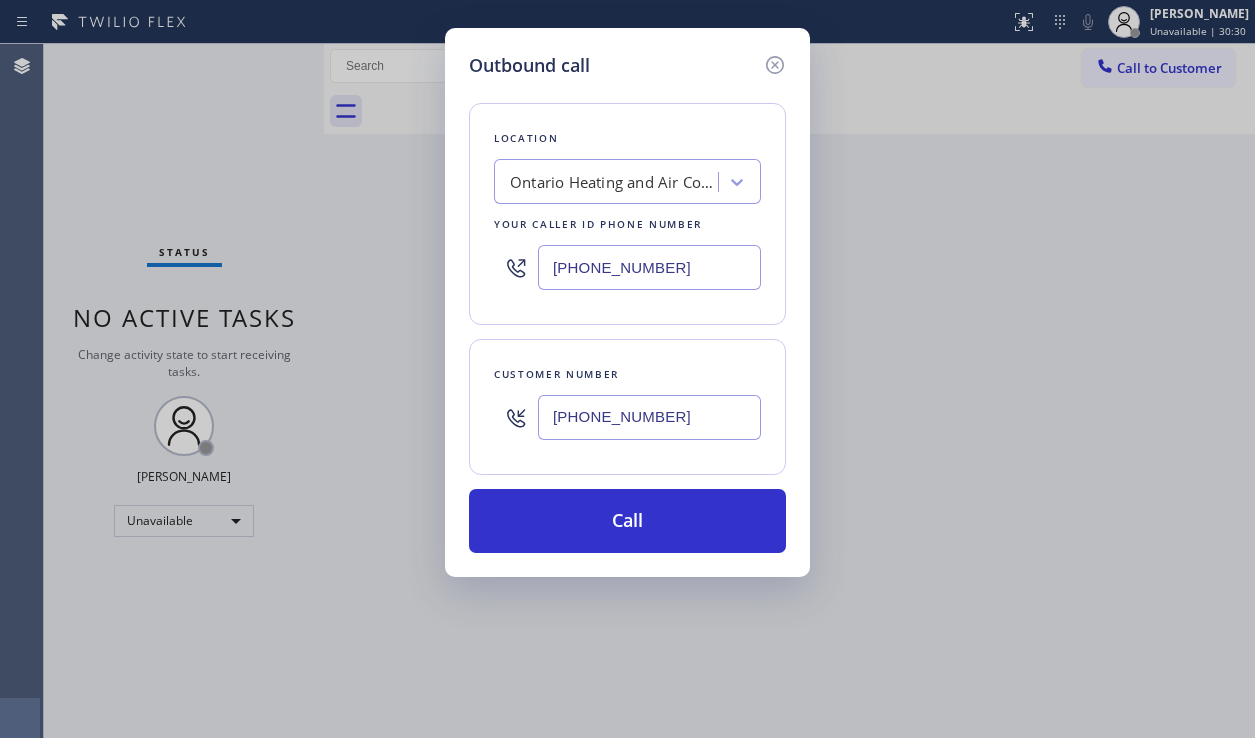 type on "[PHONE_NUMBER]" 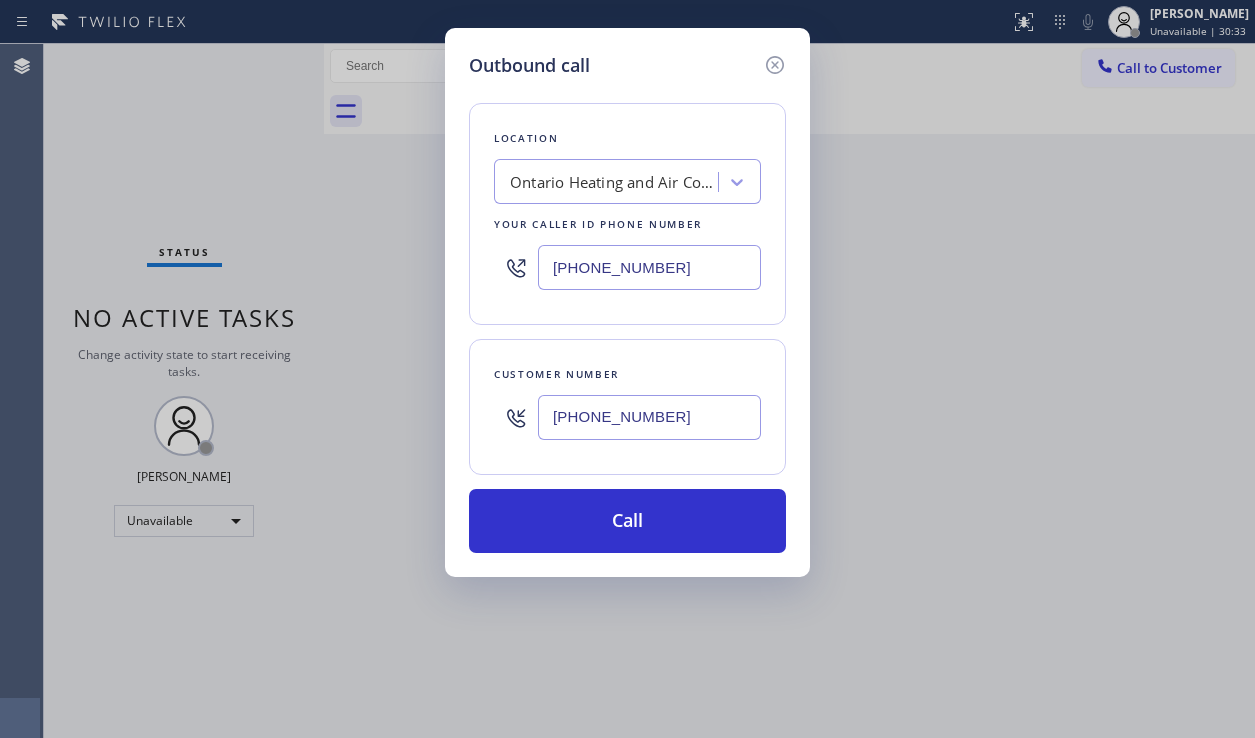 drag, startPoint x: 669, startPoint y: 272, endPoint x: 523, endPoint y: 268, distance: 146.05478 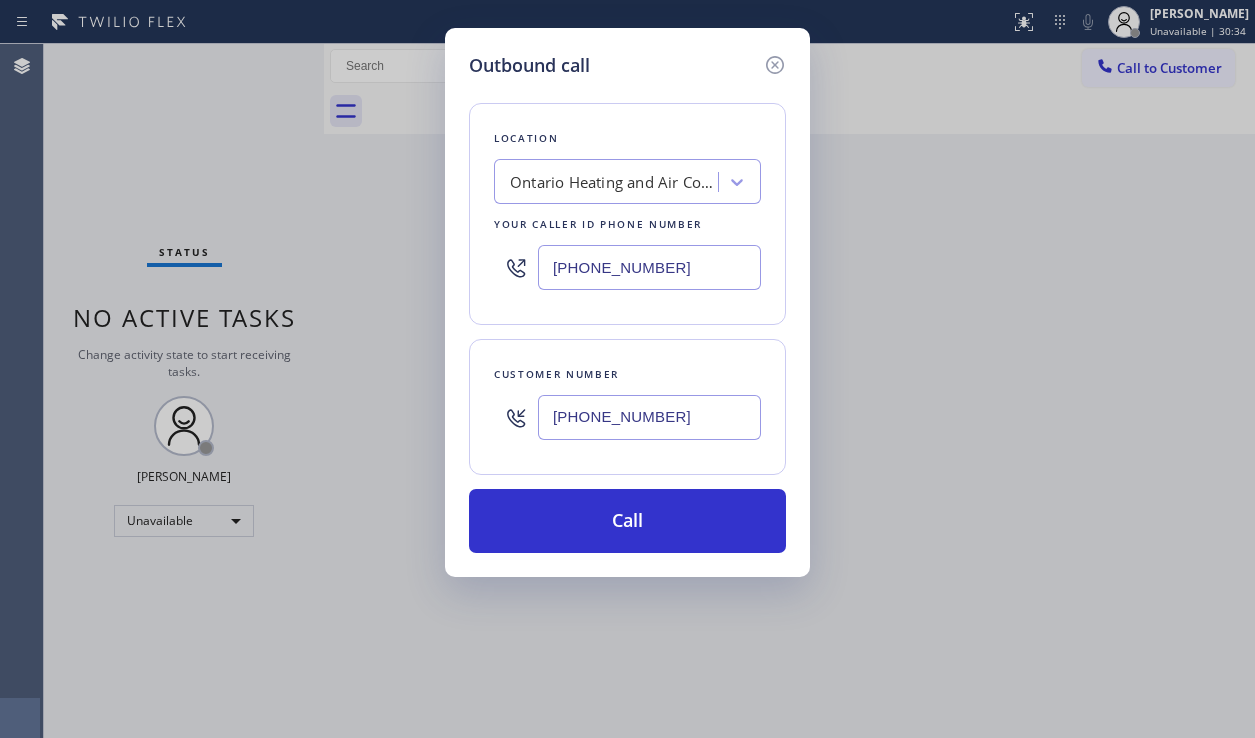 paste on "847) 830-855" 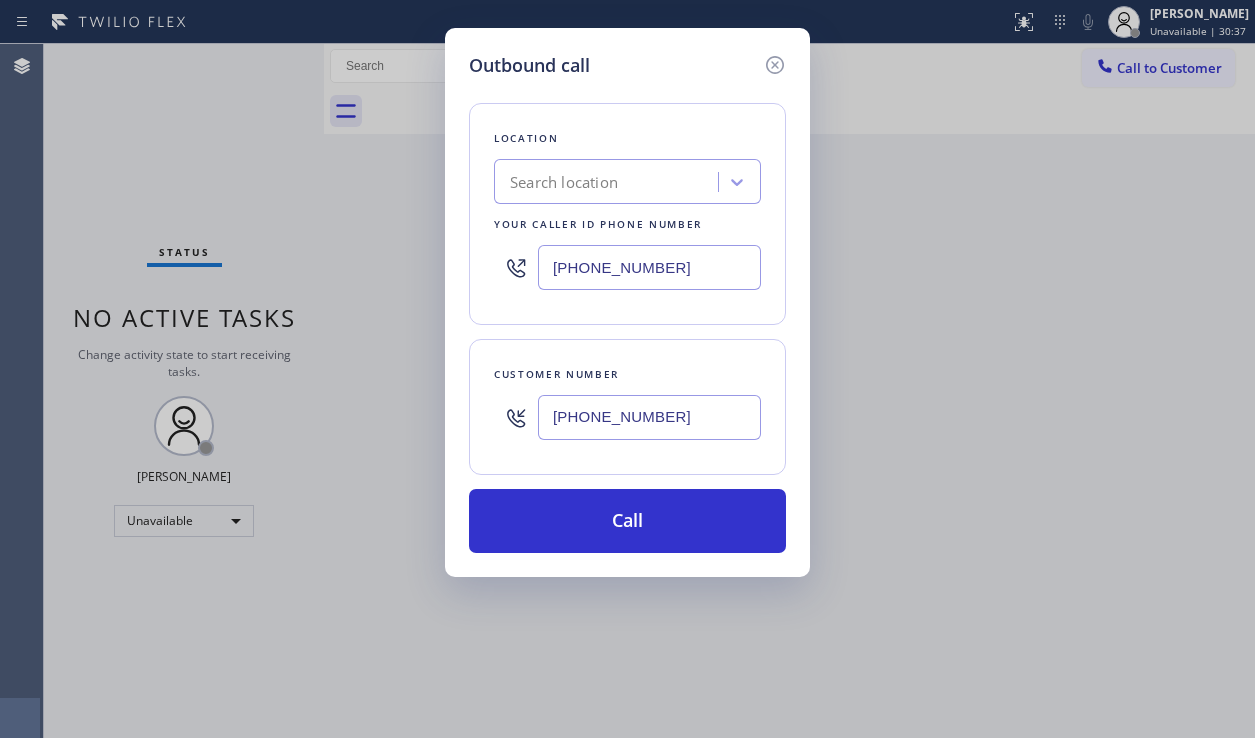 type on "[PHONE_NUMBER]" 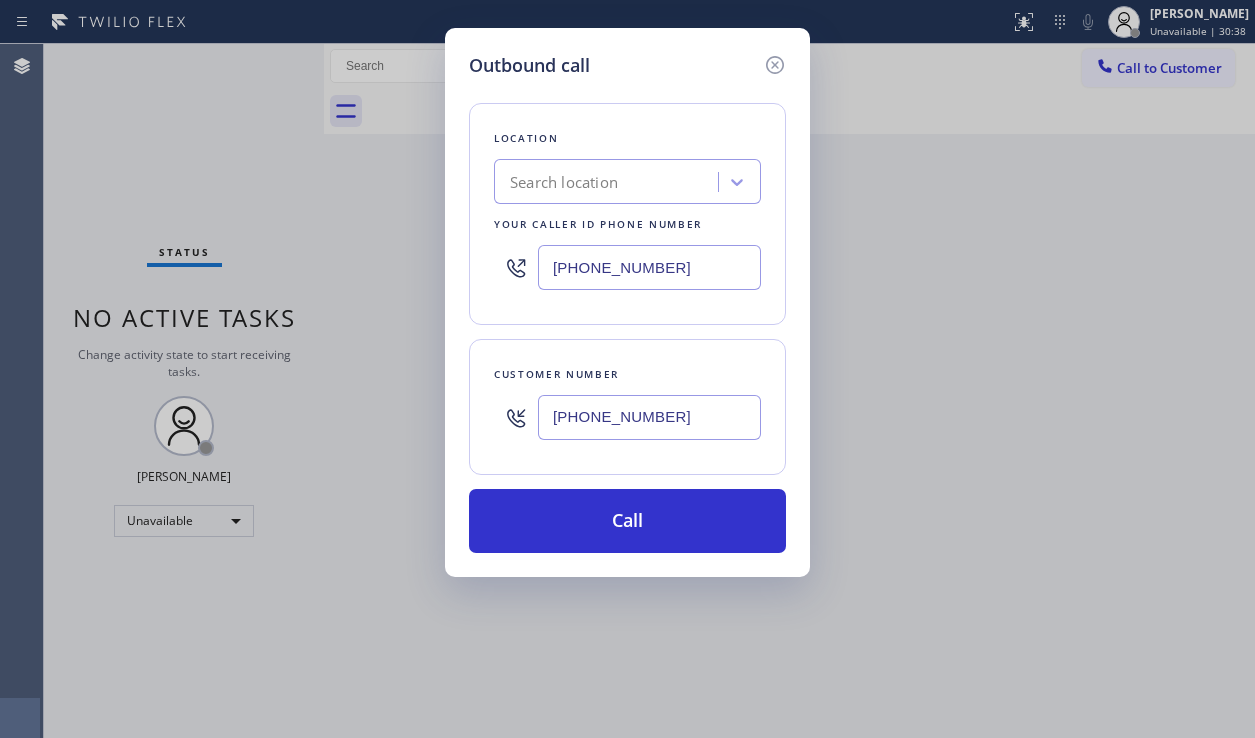 click on "Location Search location Your caller id phone number [PHONE_NUMBER]" at bounding box center [627, 214] 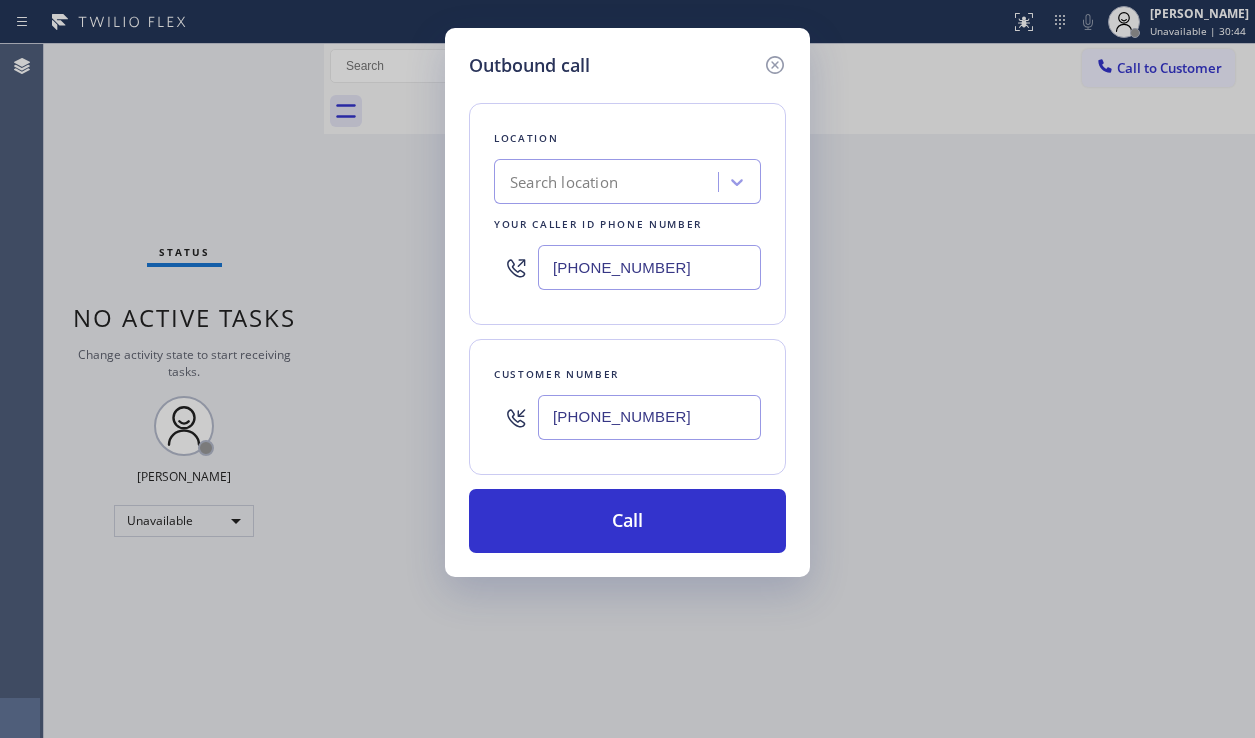 drag, startPoint x: 1215, startPoint y: 418, endPoint x: 899, endPoint y: 348, distance: 323.6603 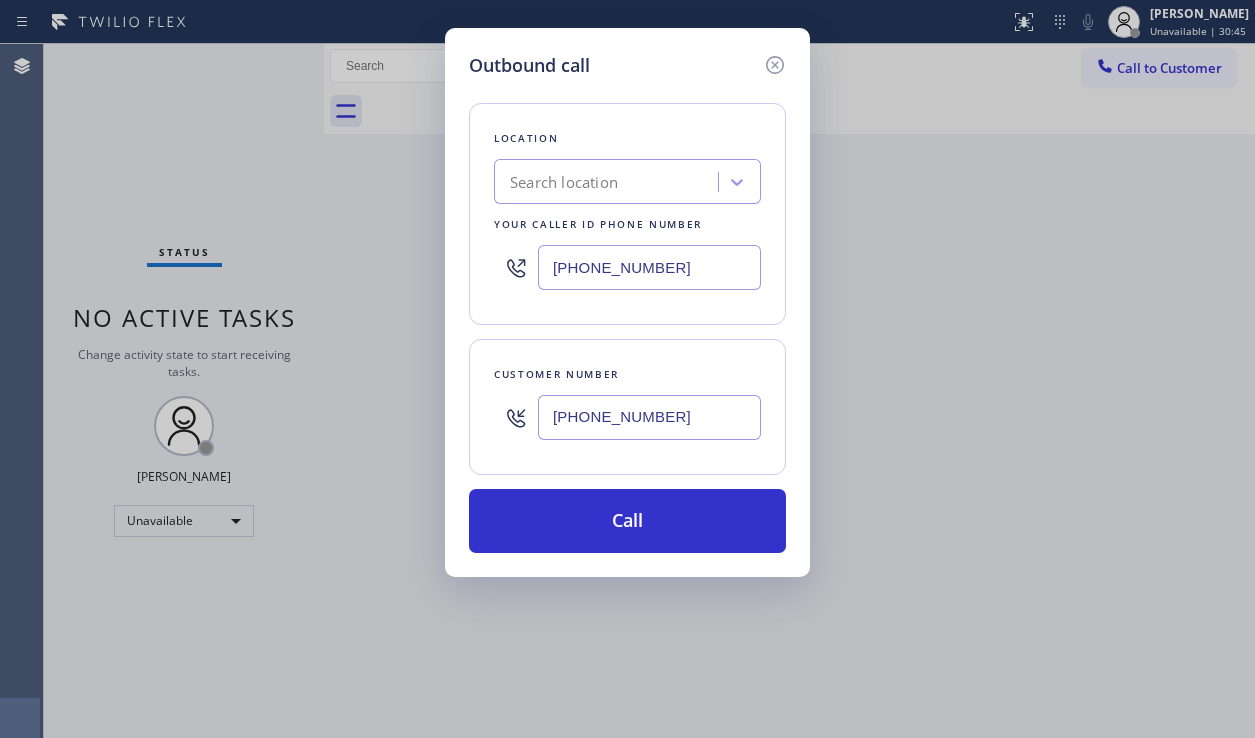 click on "Search location" at bounding box center [564, 182] 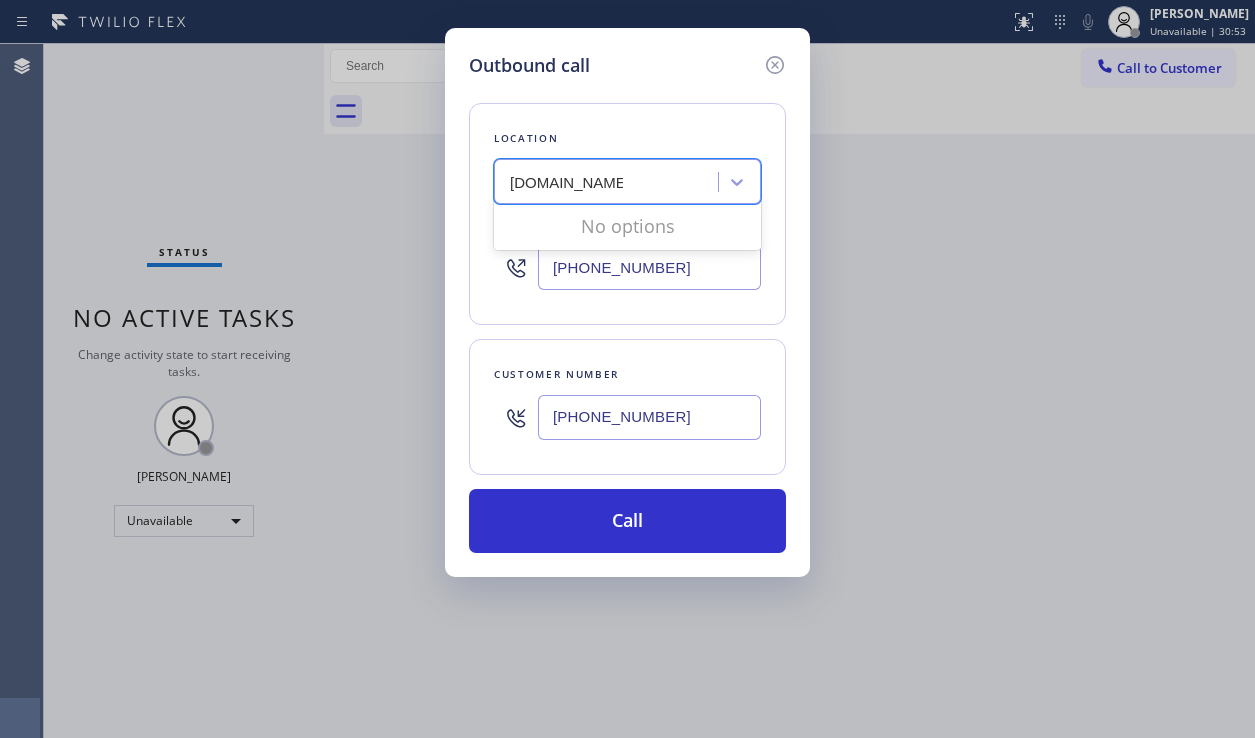 click on "[DOMAIN_NAME]" at bounding box center (566, 182) 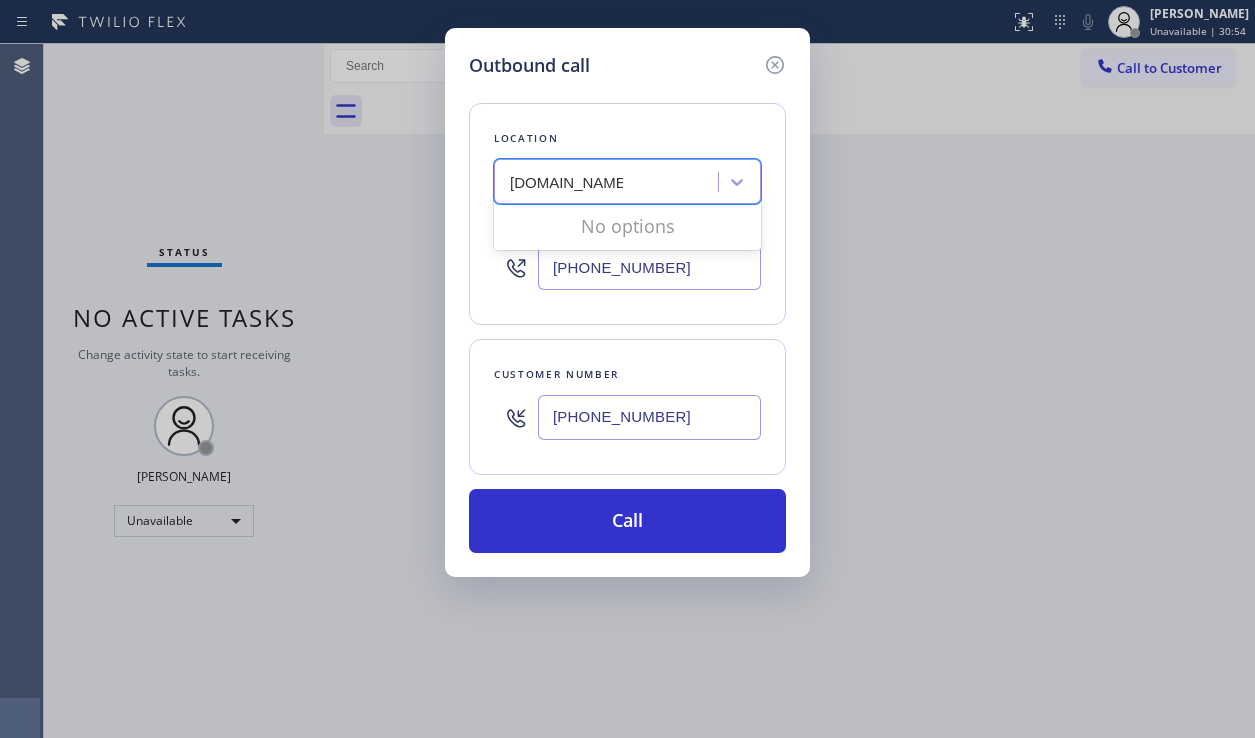 type on "[DOMAIN_NAME]" 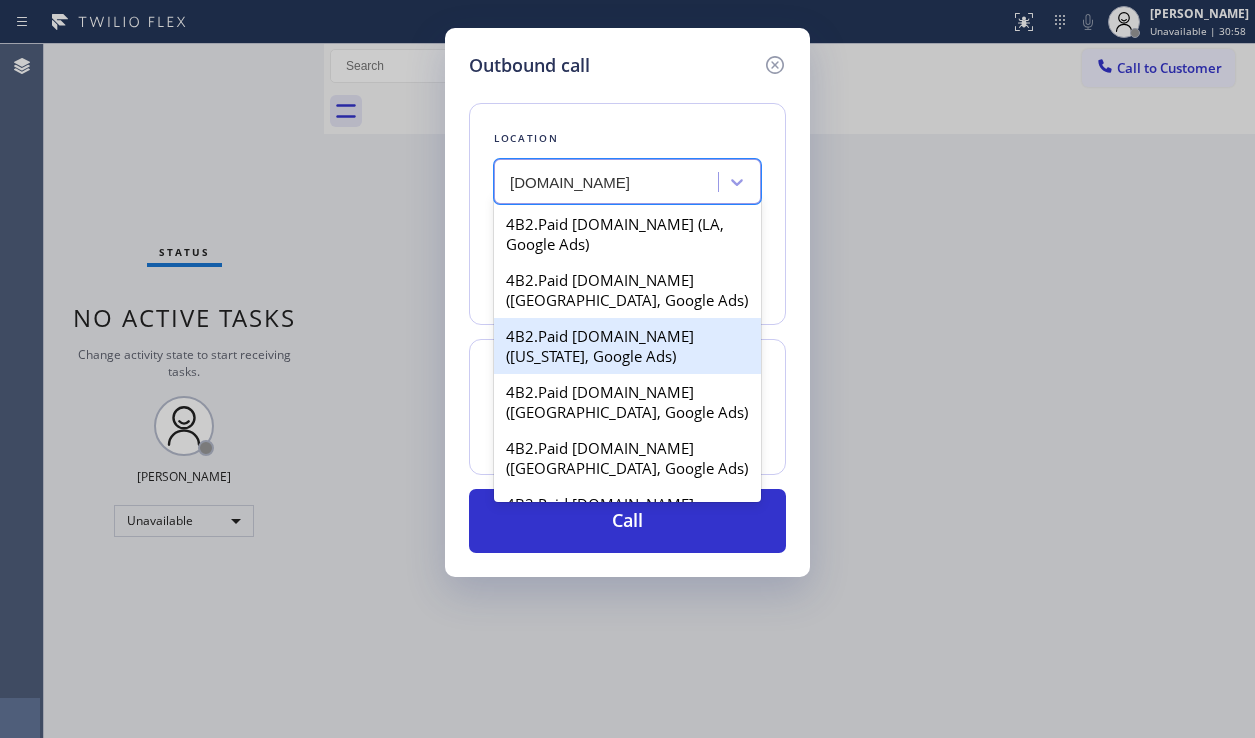 click on "4B2.Paid [DOMAIN_NAME] ([US_STATE], Google Ads)" at bounding box center (627, 346) 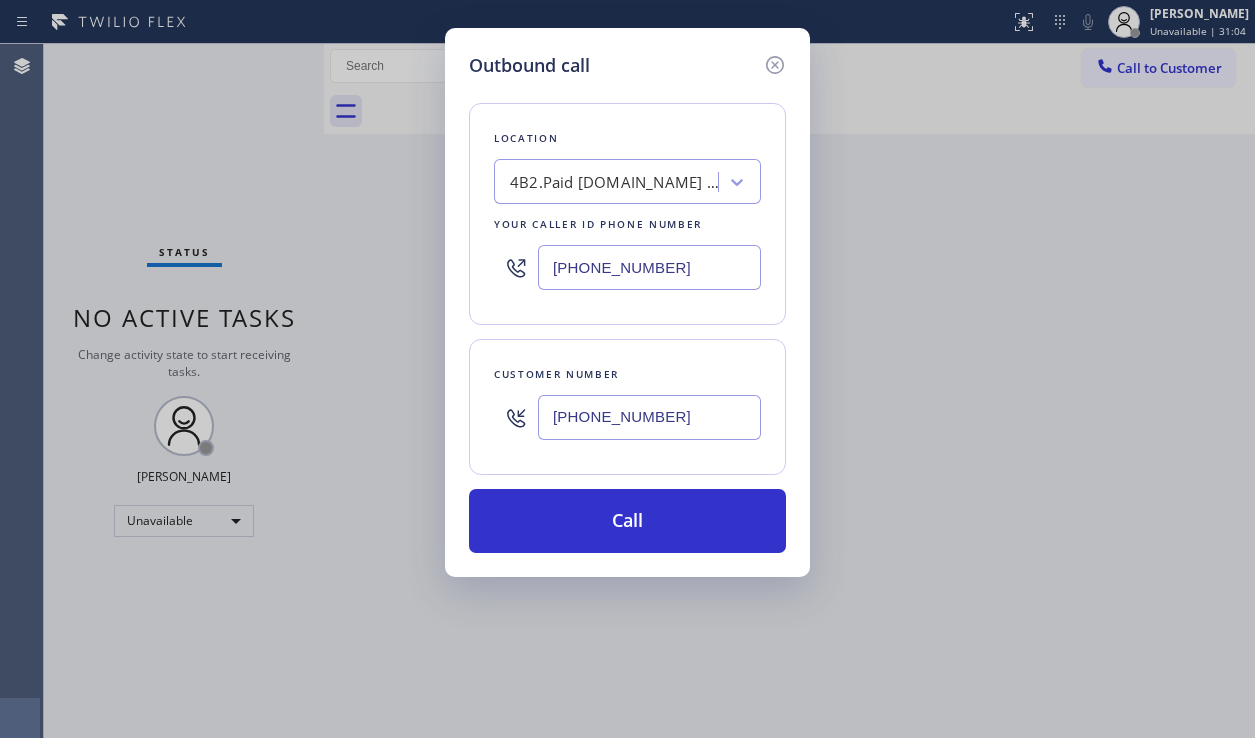 drag, startPoint x: 670, startPoint y: 416, endPoint x: 531, endPoint y: 419, distance: 139.03236 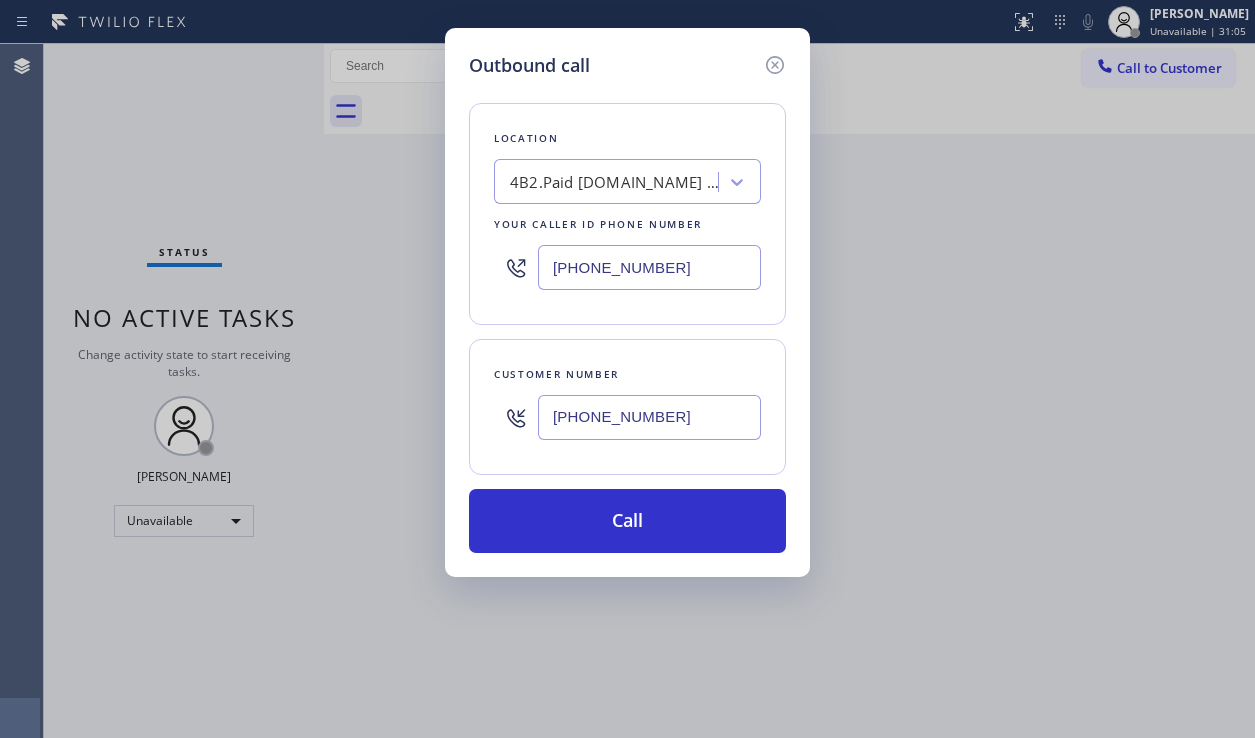 paste on "847) 830-8554" 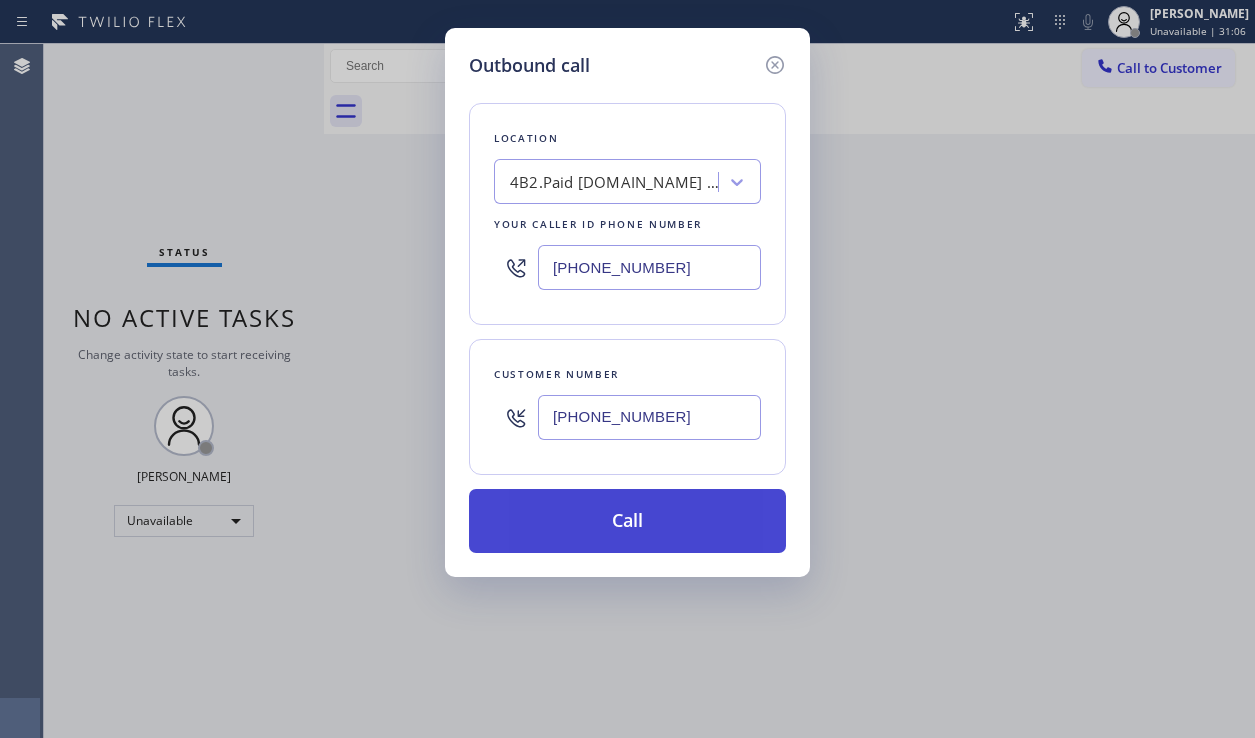 type on "[PHONE_NUMBER]" 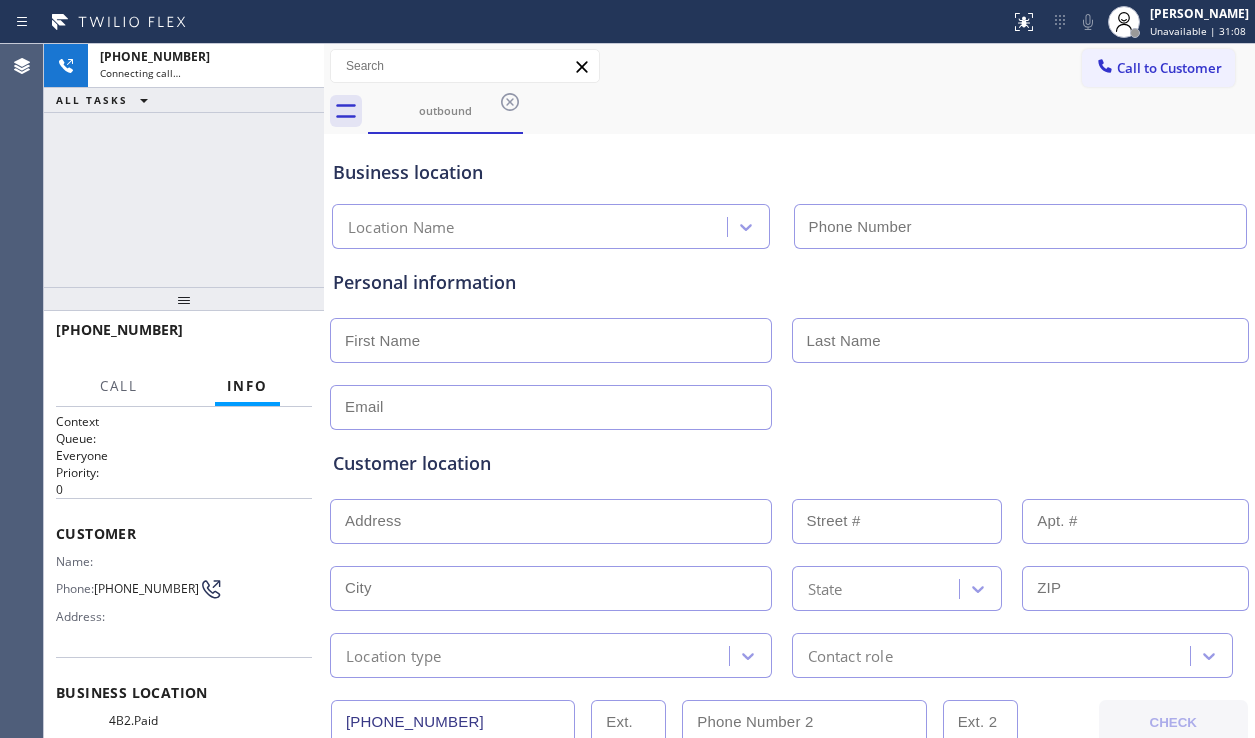 type on "[PHONE_NUMBER]" 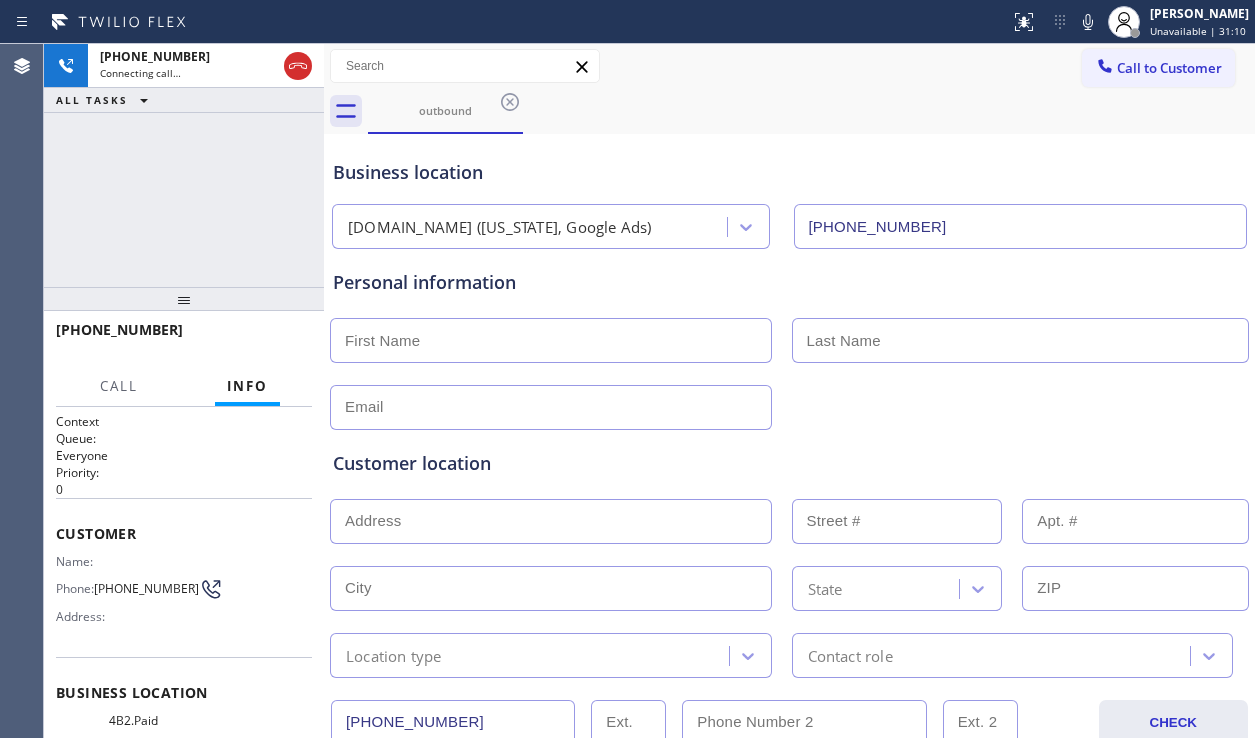 drag, startPoint x: 460, startPoint y: 448, endPoint x: 460, endPoint y: 459, distance: 11 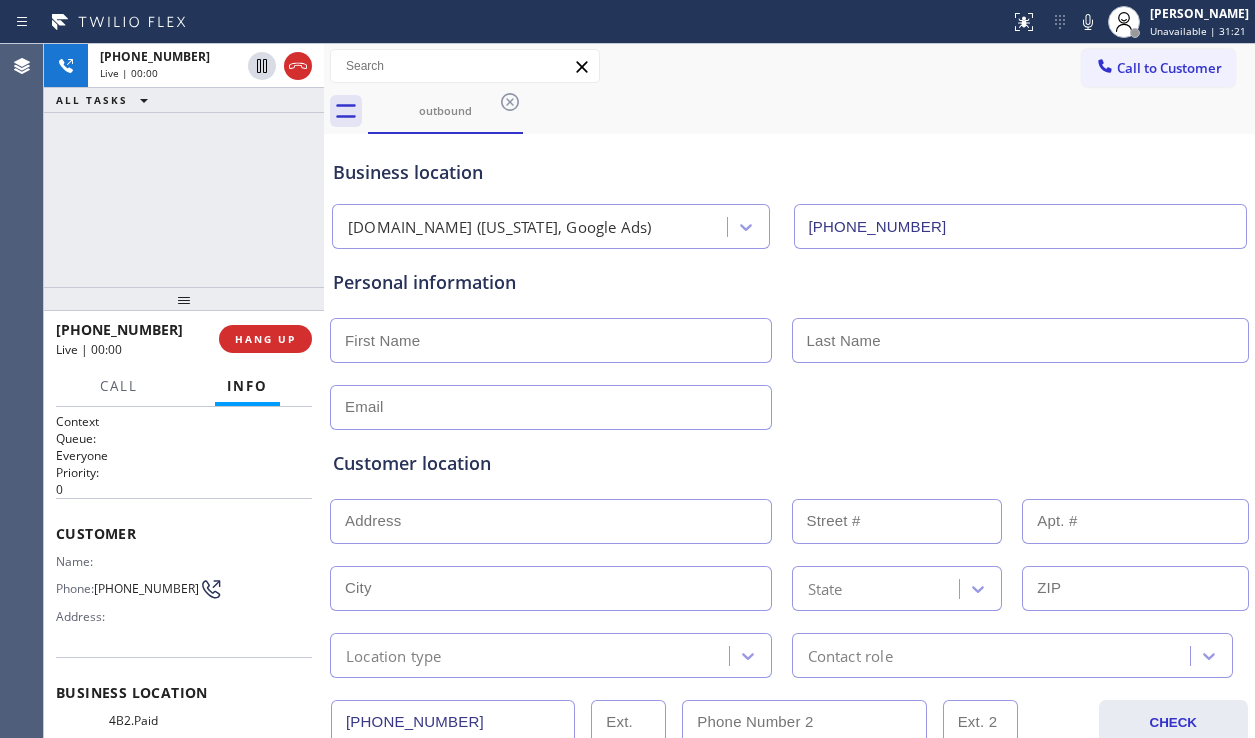 click on "Customer location" at bounding box center [789, 463] 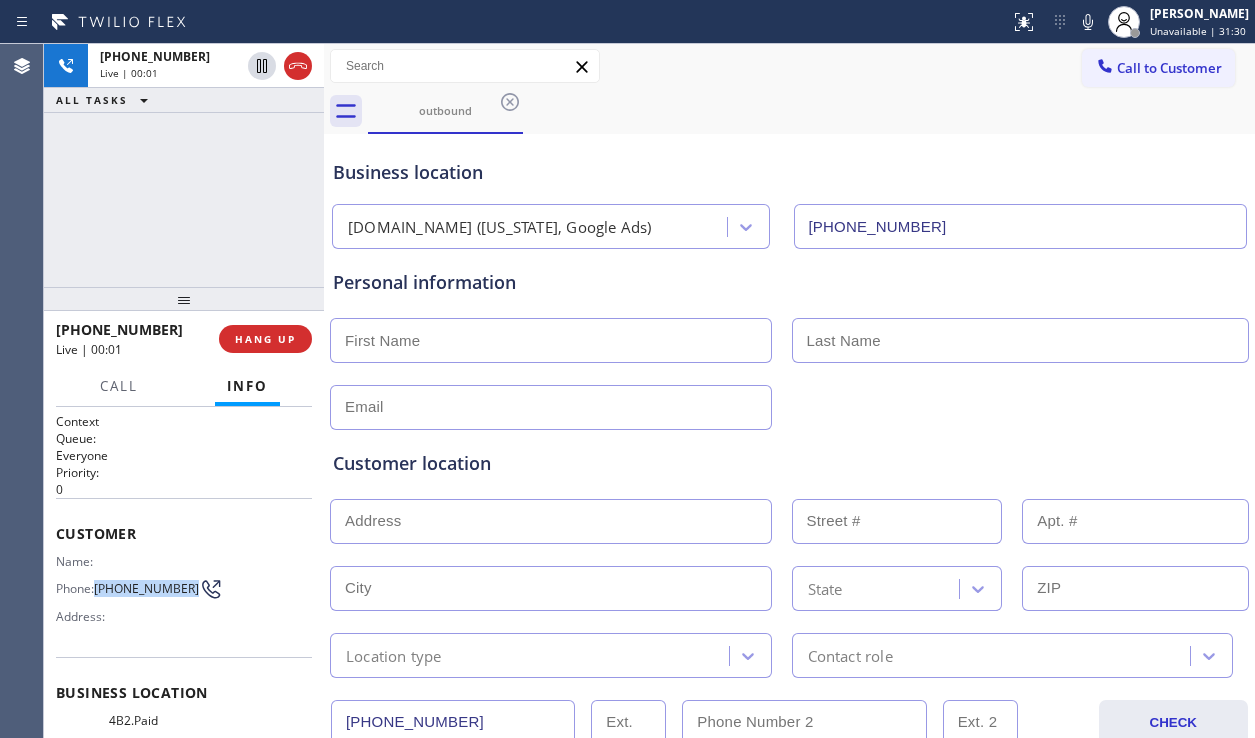 drag, startPoint x: 144, startPoint y: 600, endPoint x: 99, endPoint y: 585, distance: 47.434166 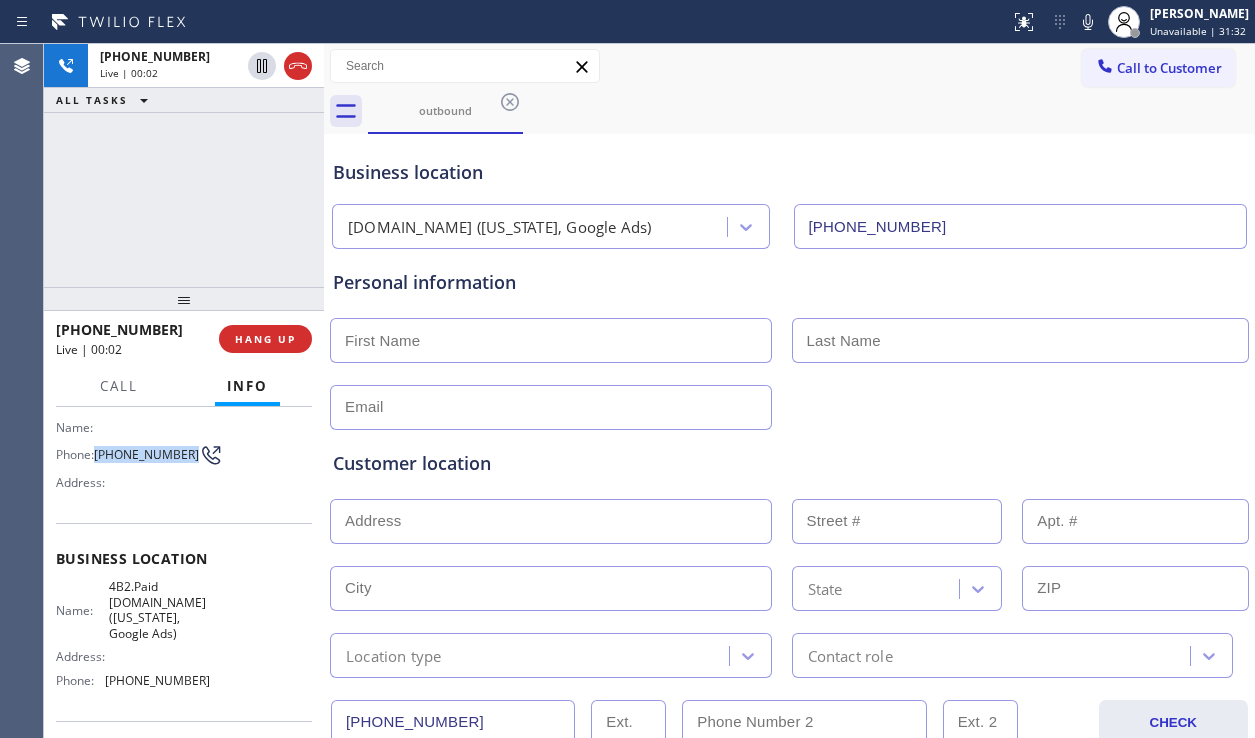 scroll, scrollTop: 100, scrollLeft: 0, axis: vertical 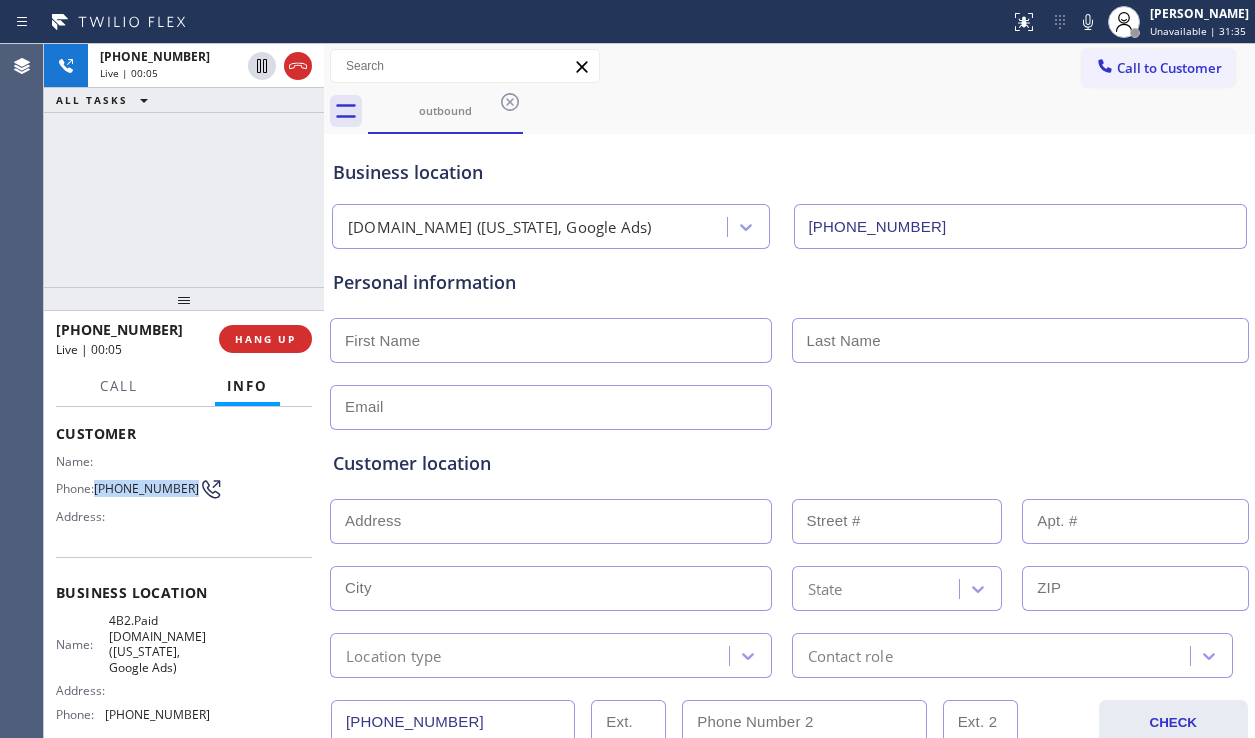 copy on "[PHONE_NUMBER]" 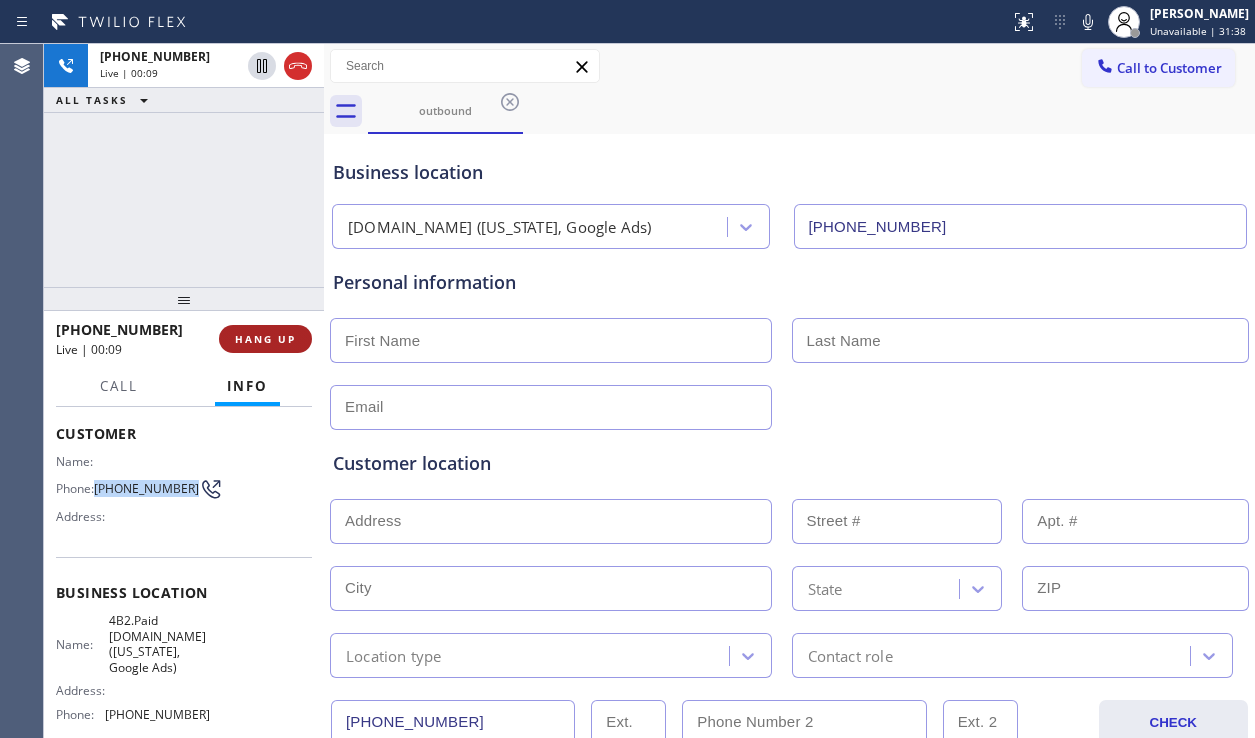 click on "HANG UP" at bounding box center (265, 339) 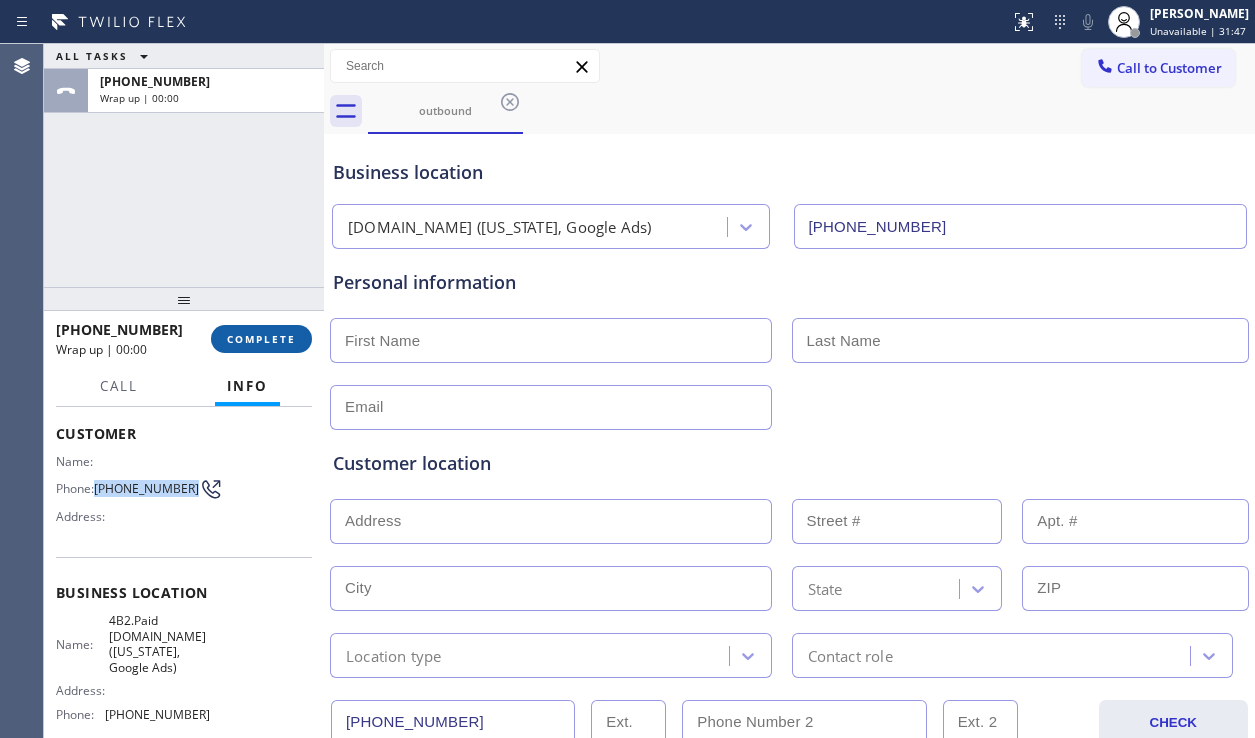 click on "COMPLETE" at bounding box center (261, 339) 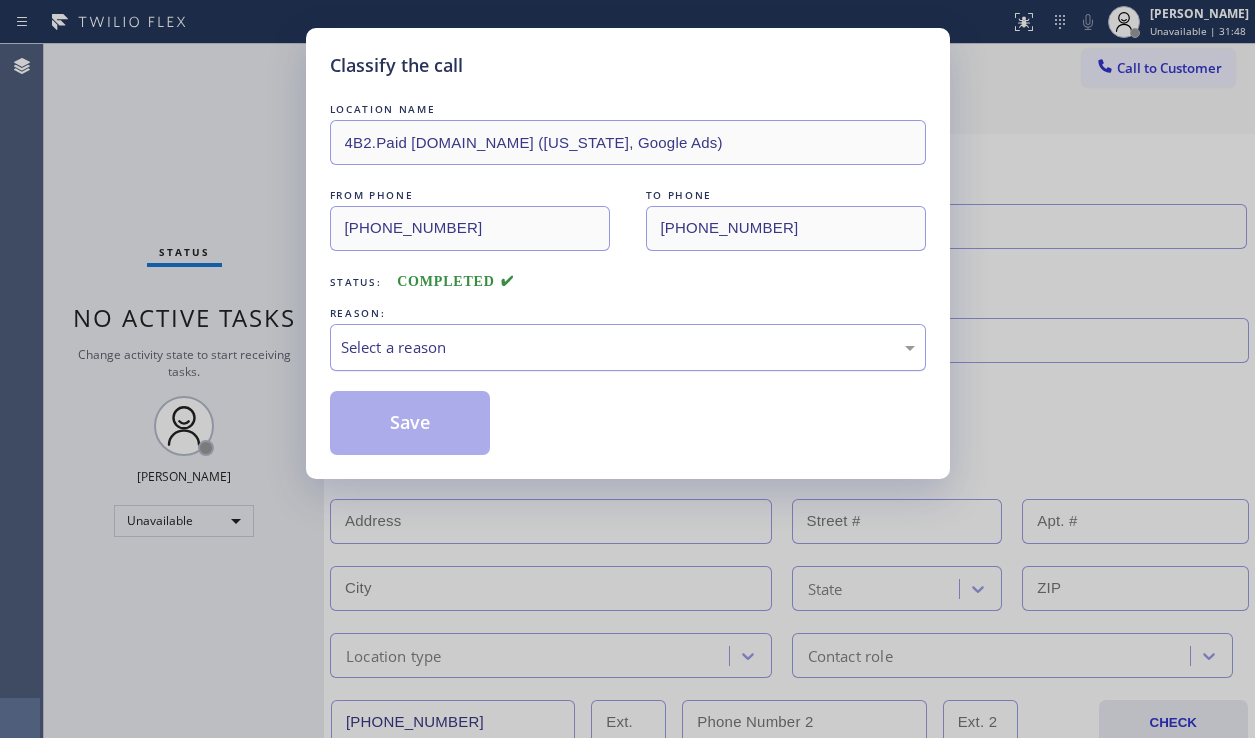 click on "Select a reason" at bounding box center (628, 347) 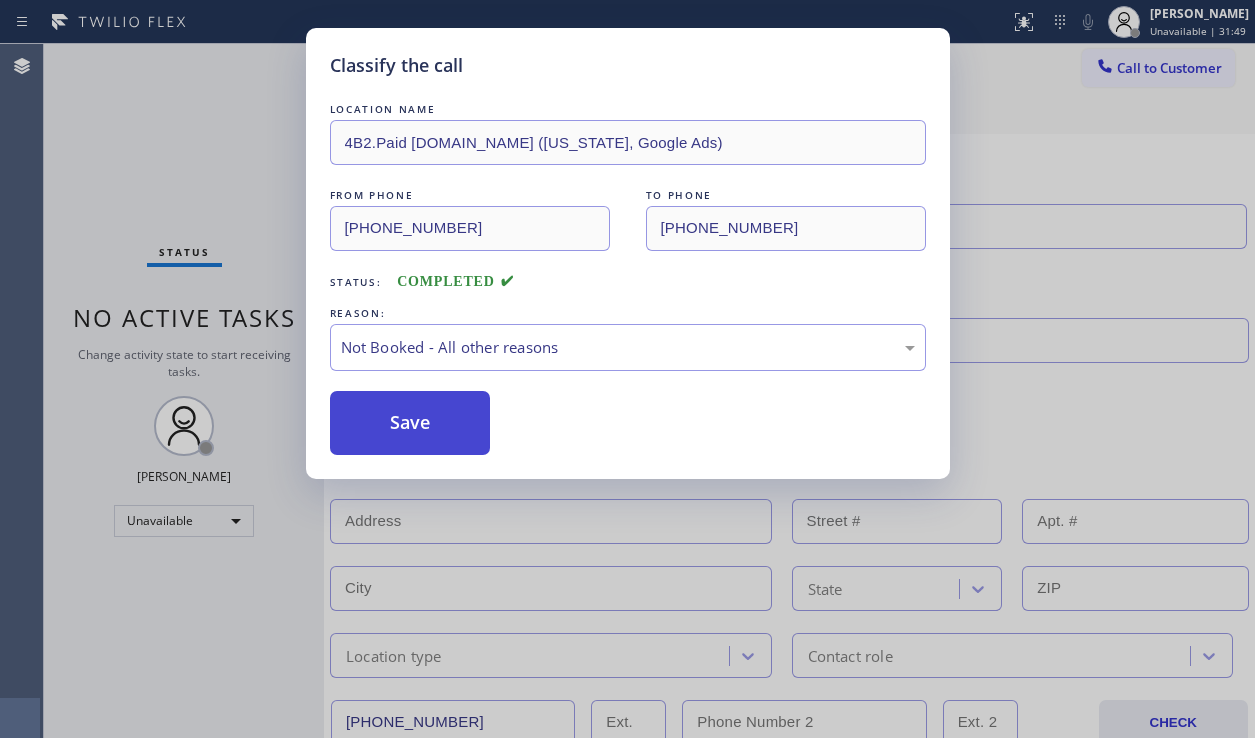 click on "Save" at bounding box center (410, 423) 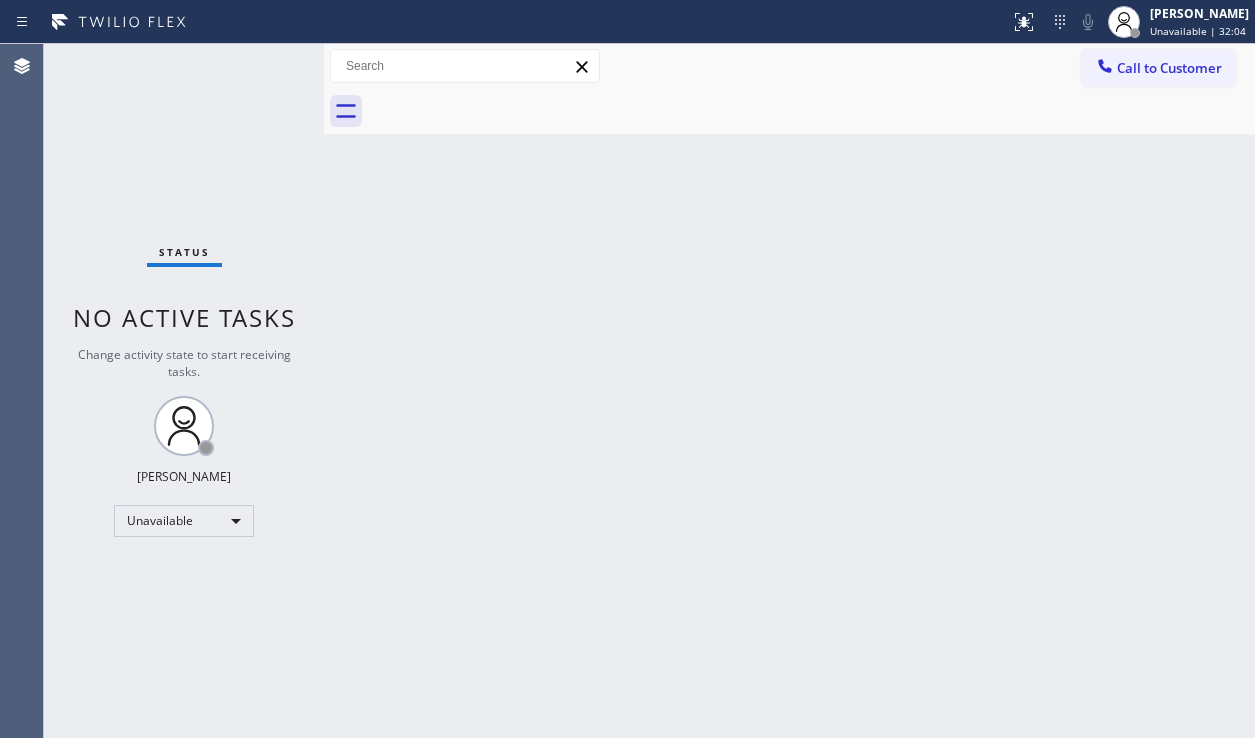 drag, startPoint x: 1203, startPoint y: 522, endPoint x: 699, endPoint y: 584, distance: 507.79916 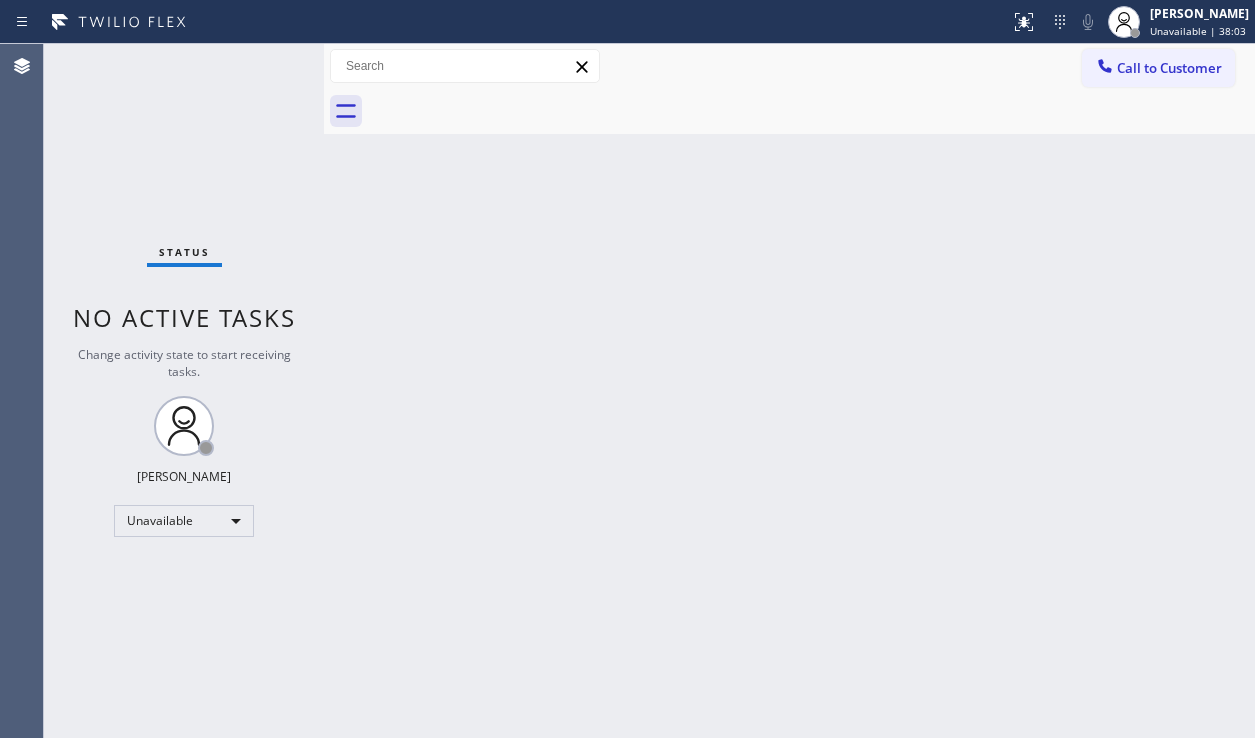 click on "Back to Dashboard Change Sender ID Customers Technicians Select a contact Outbound call Location Search location Your caller id phone number Customer number Call Customer info Name   Phone none Address none Change Sender ID HVAC [PHONE_NUMBER] 5 Star Appliance [PHONE_NUMBER] Appliance Repair [PHONE_NUMBER] Plumbing [PHONE_NUMBER] Air Duct Cleaning [PHONE_NUMBER]  Electricians [PHONE_NUMBER] Cancel Change Check personal SMS Reset Change No tabs Call to Customer Outbound call Location [DOMAIN_NAME] ([US_STATE], Google Ads) Your caller id phone number [PHONE_NUMBER] Customer number Call Outbound call Technician Search Technician Your caller id phone number Your caller id phone number Call" at bounding box center [789, 391] 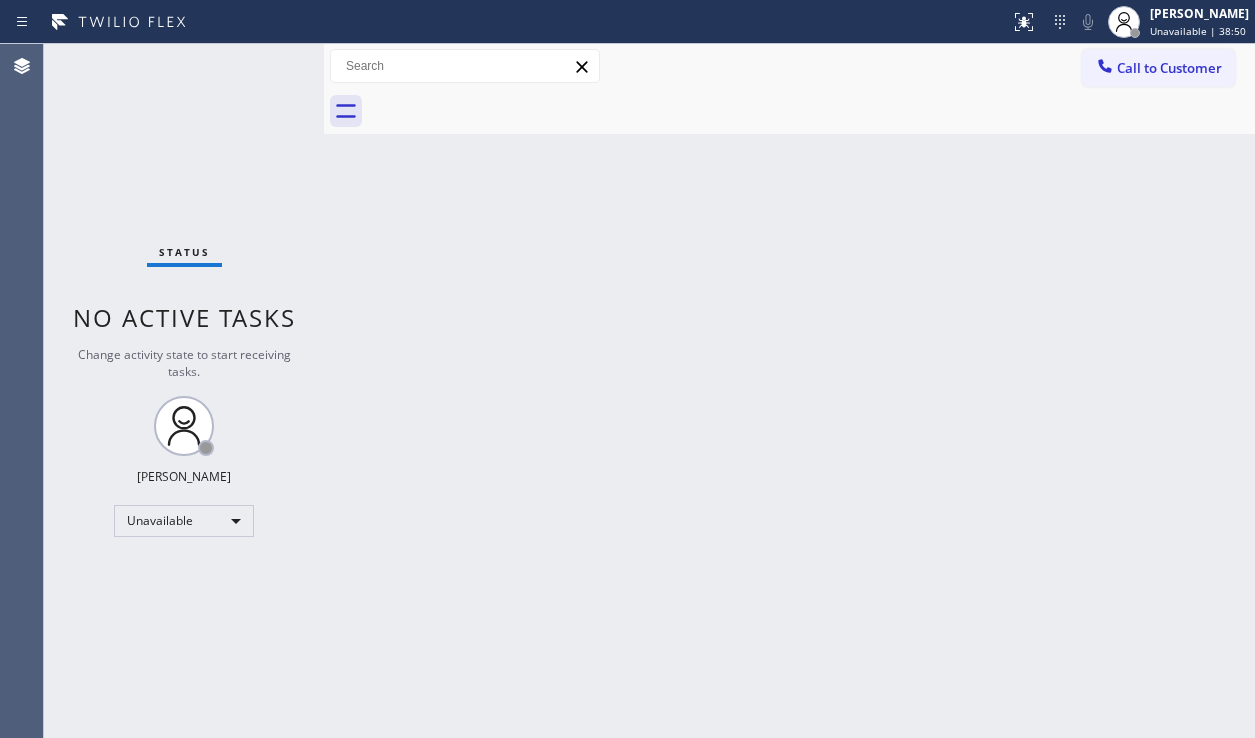 drag, startPoint x: 1175, startPoint y: 68, endPoint x: 1115, endPoint y: 94, distance: 65.39113 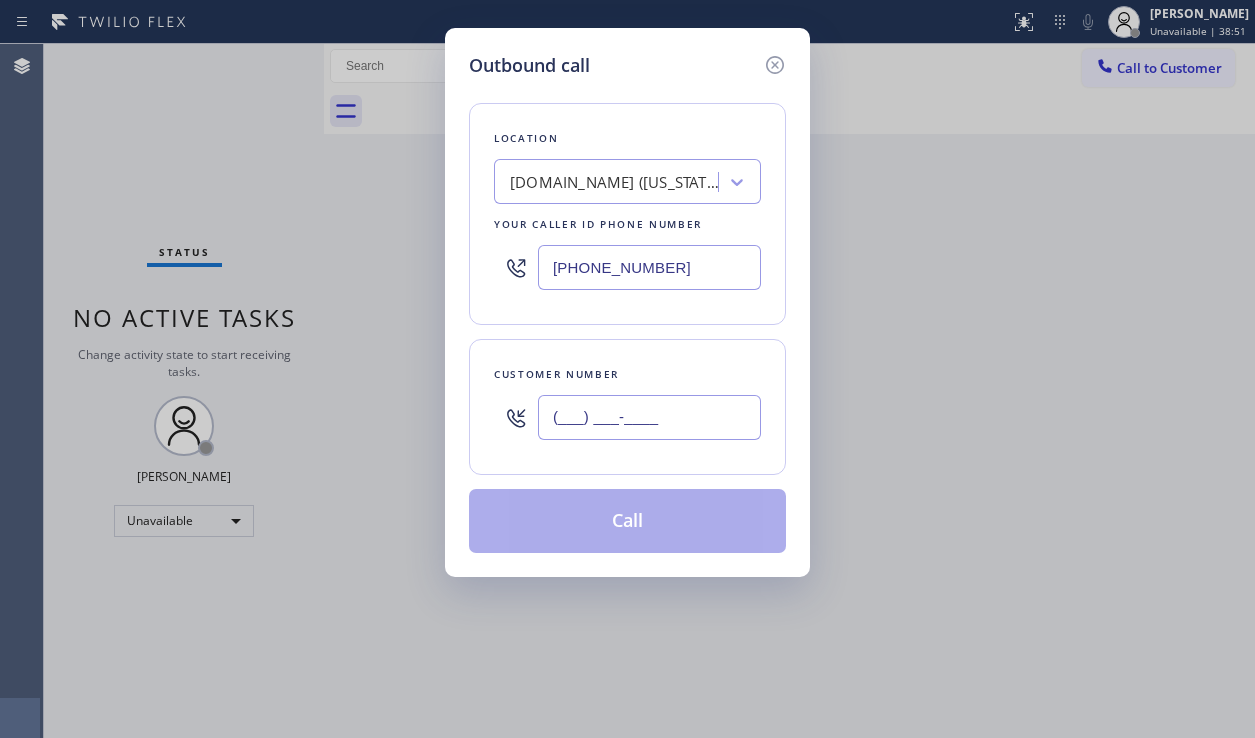 click on "(___) ___-____" at bounding box center (649, 417) 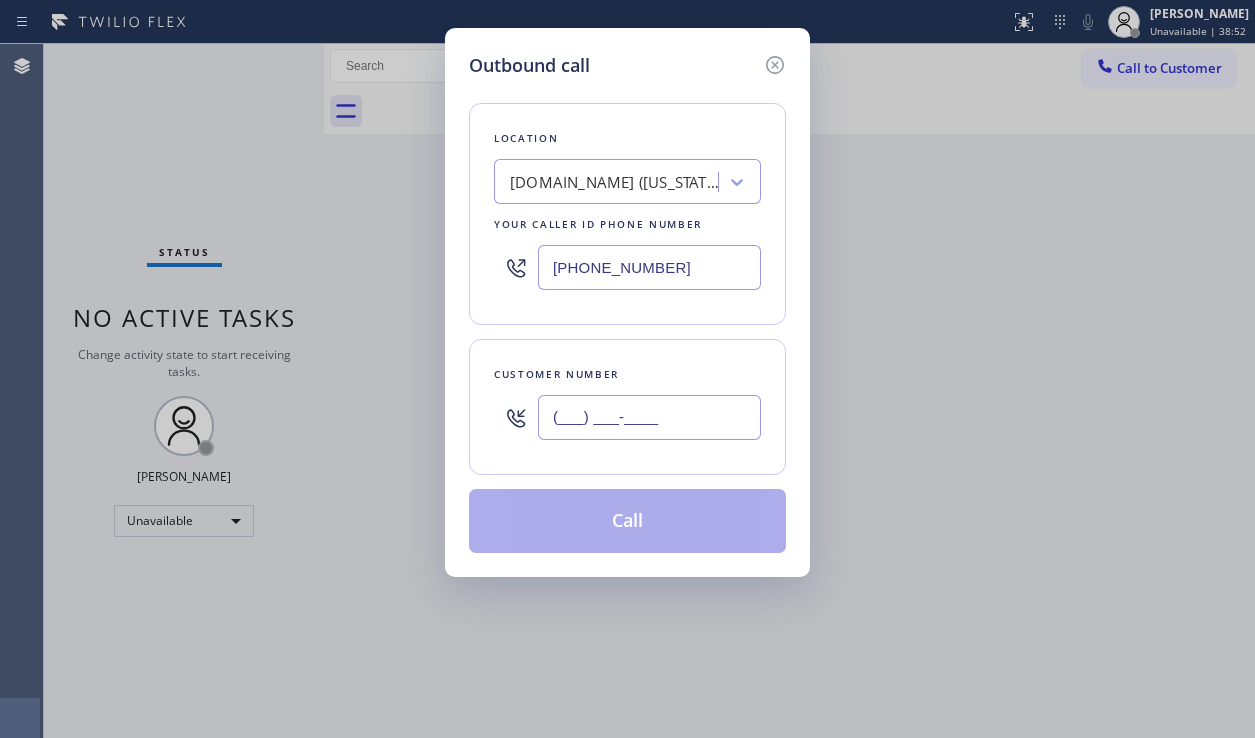 paste on "847) 830-8554" 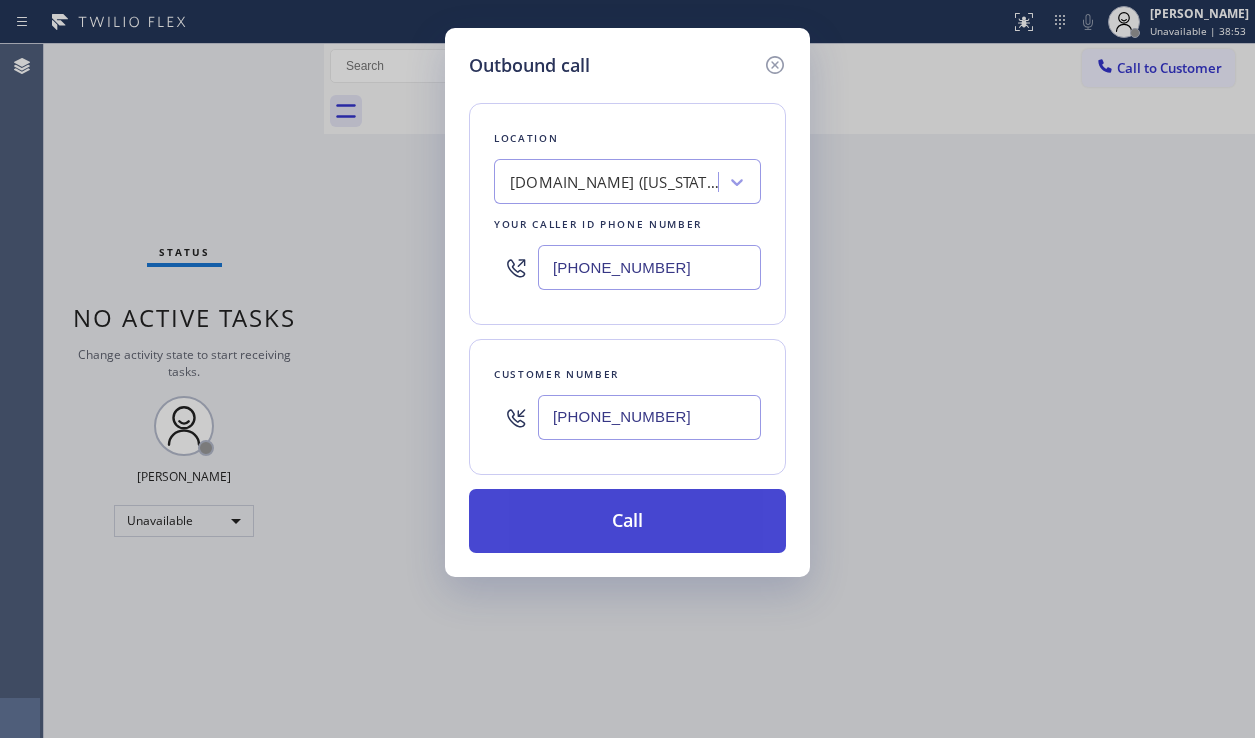 type on "[PHONE_NUMBER]" 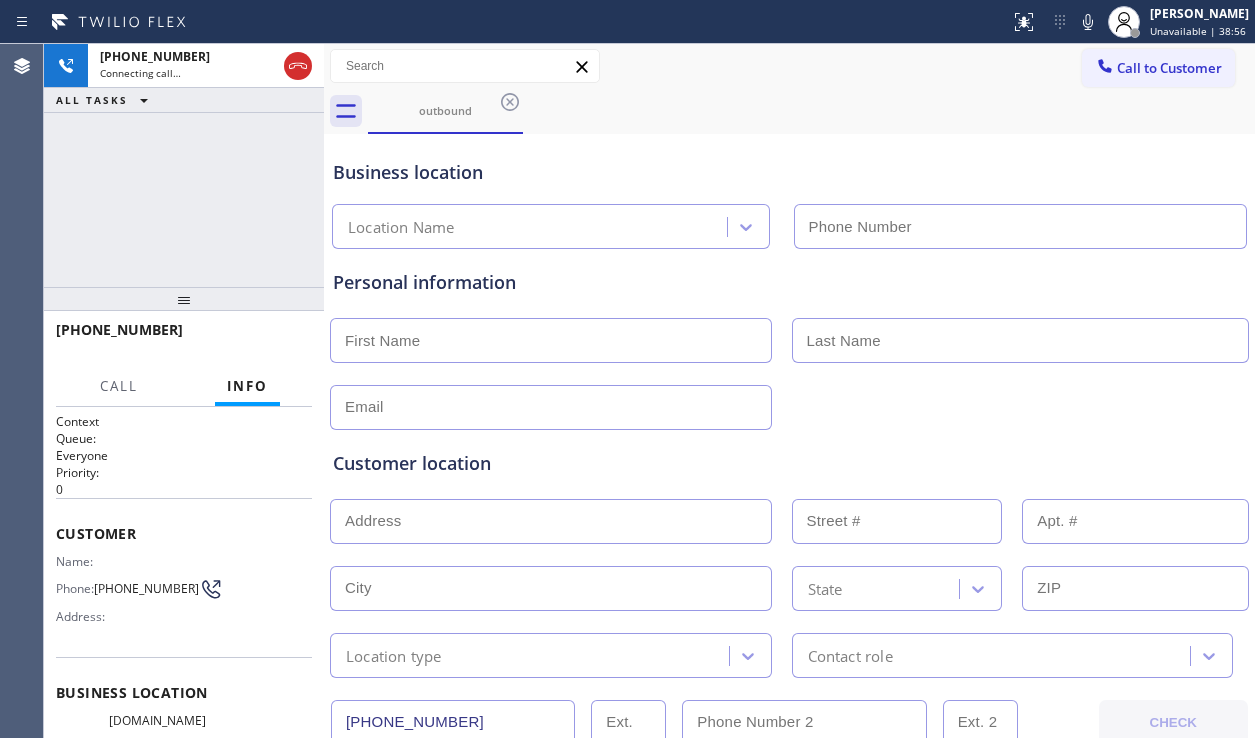 type on "[PHONE_NUMBER]" 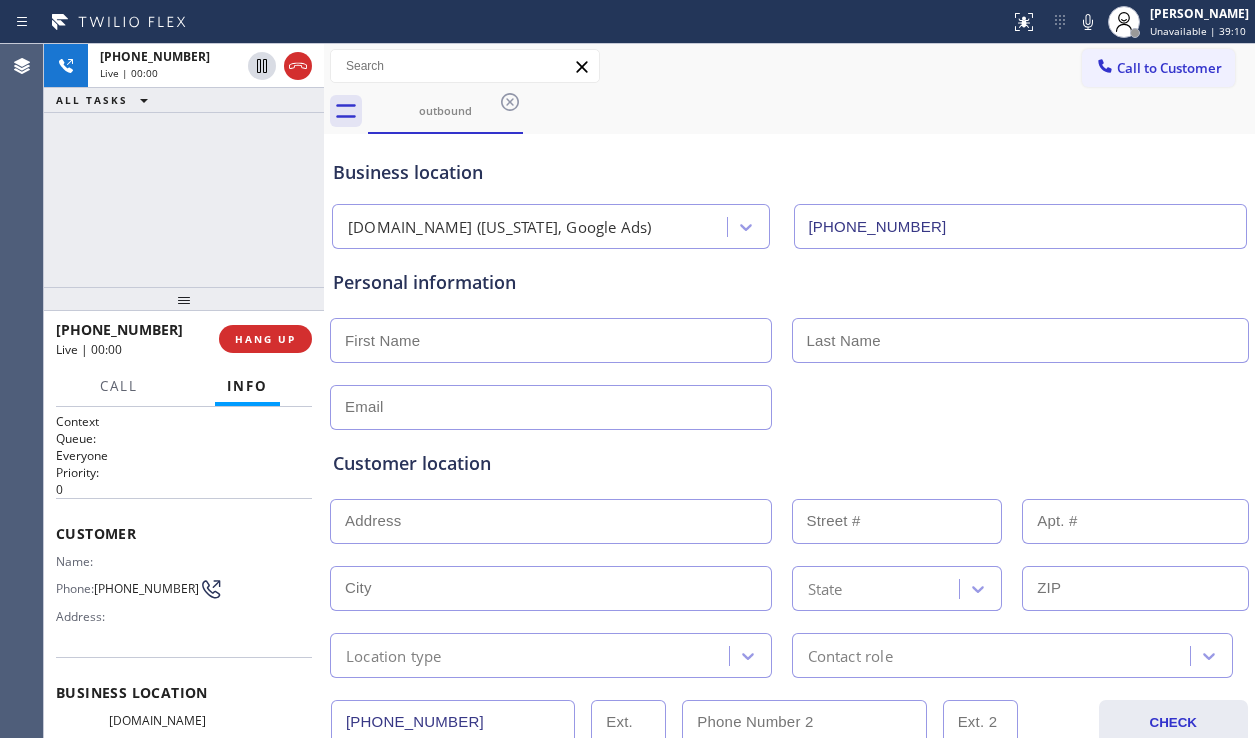drag, startPoint x: 1153, startPoint y: 447, endPoint x: 1138, endPoint y: 446, distance: 15.033297 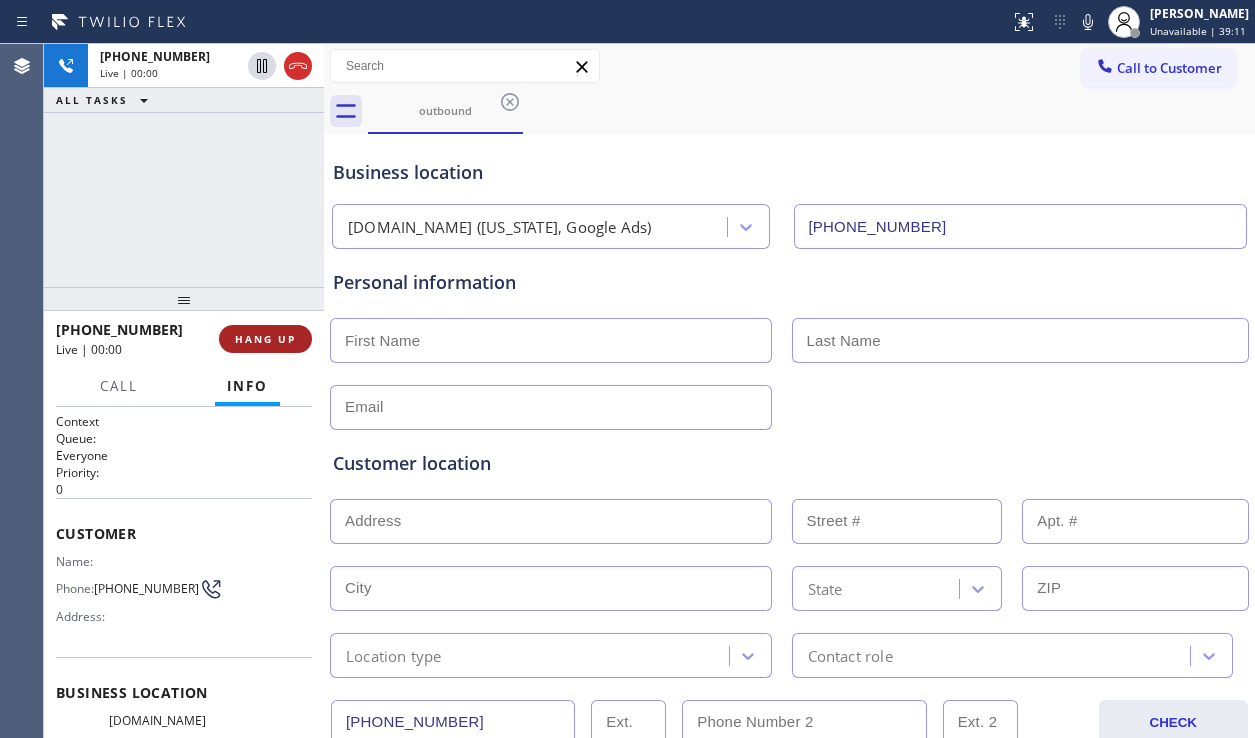 click on "HANG UP" at bounding box center [265, 339] 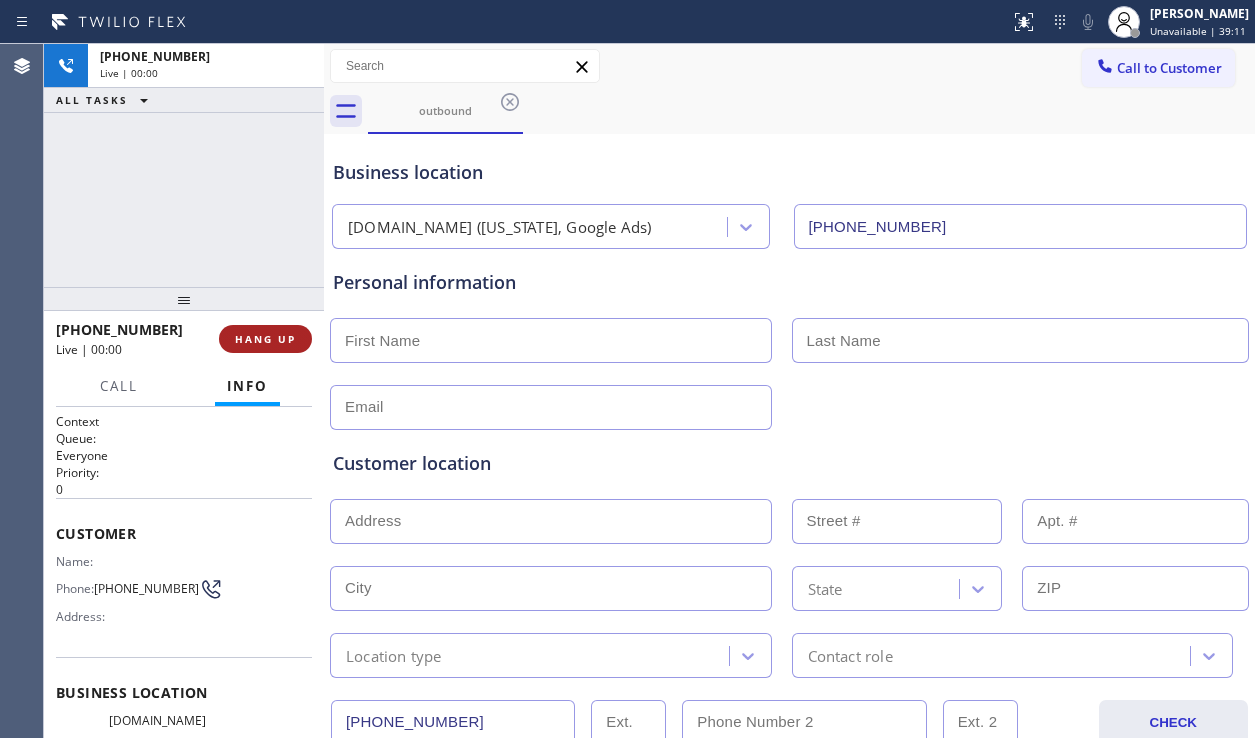 click on "HANG UP" at bounding box center (265, 339) 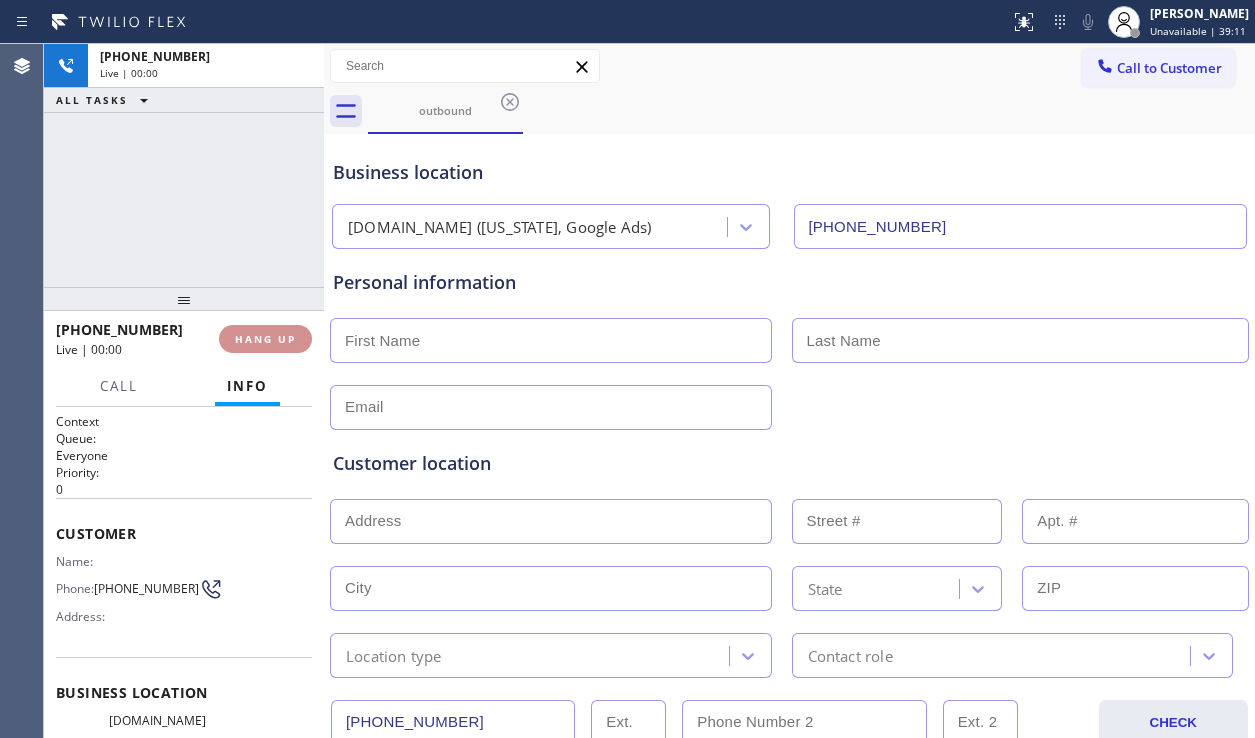 click on "HANG UP" at bounding box center (265, 339) 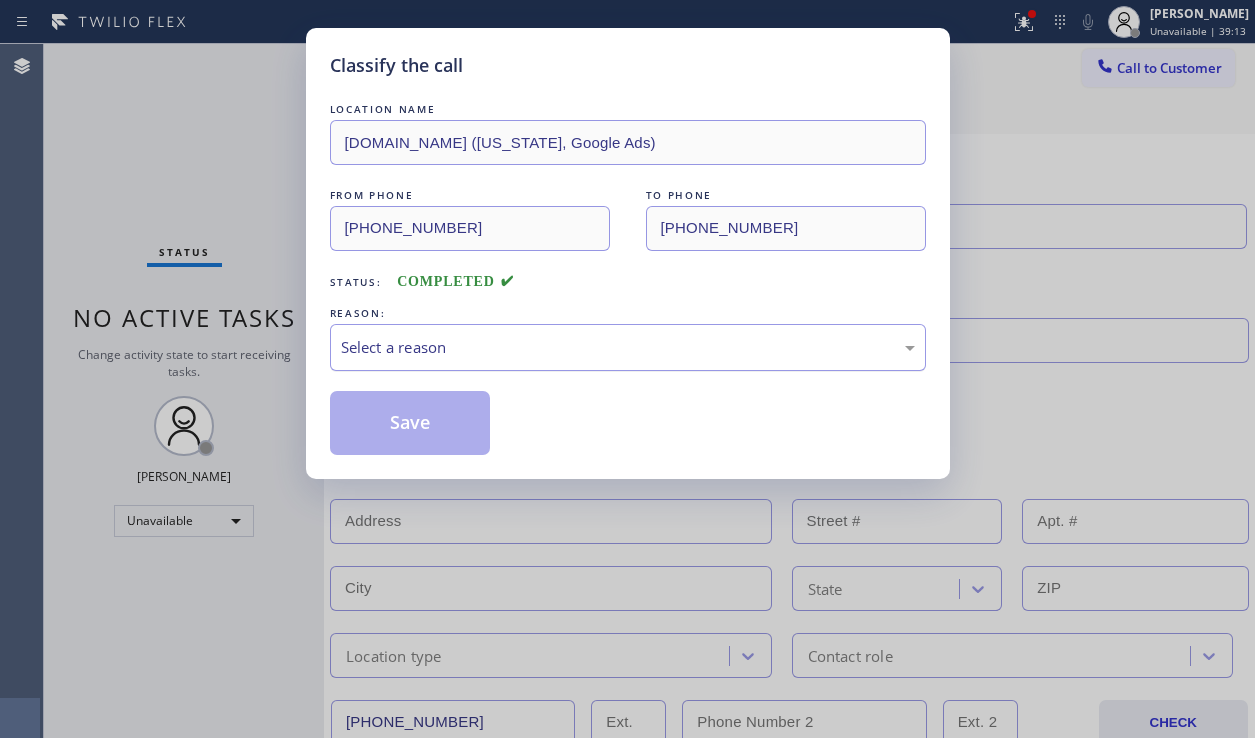 click on "Select a reason" at bounding box center (628, 347) 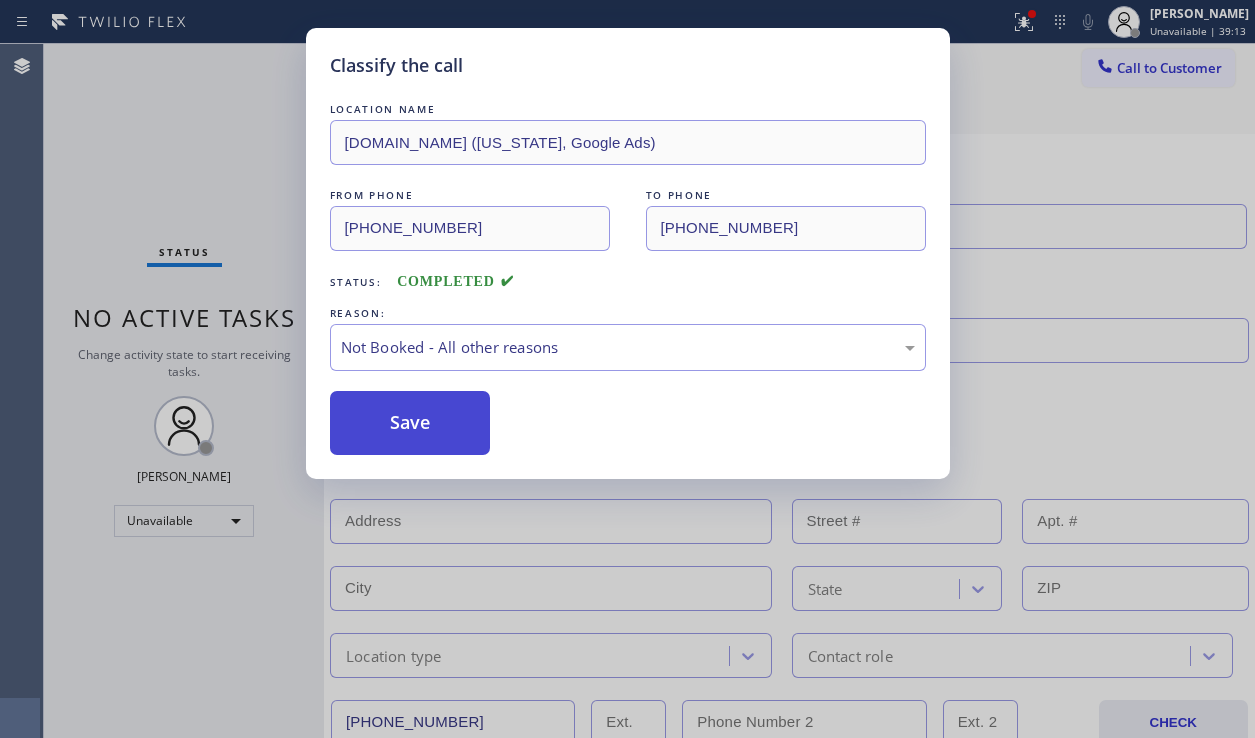 click on "Save" at bounding box center (410, 423) 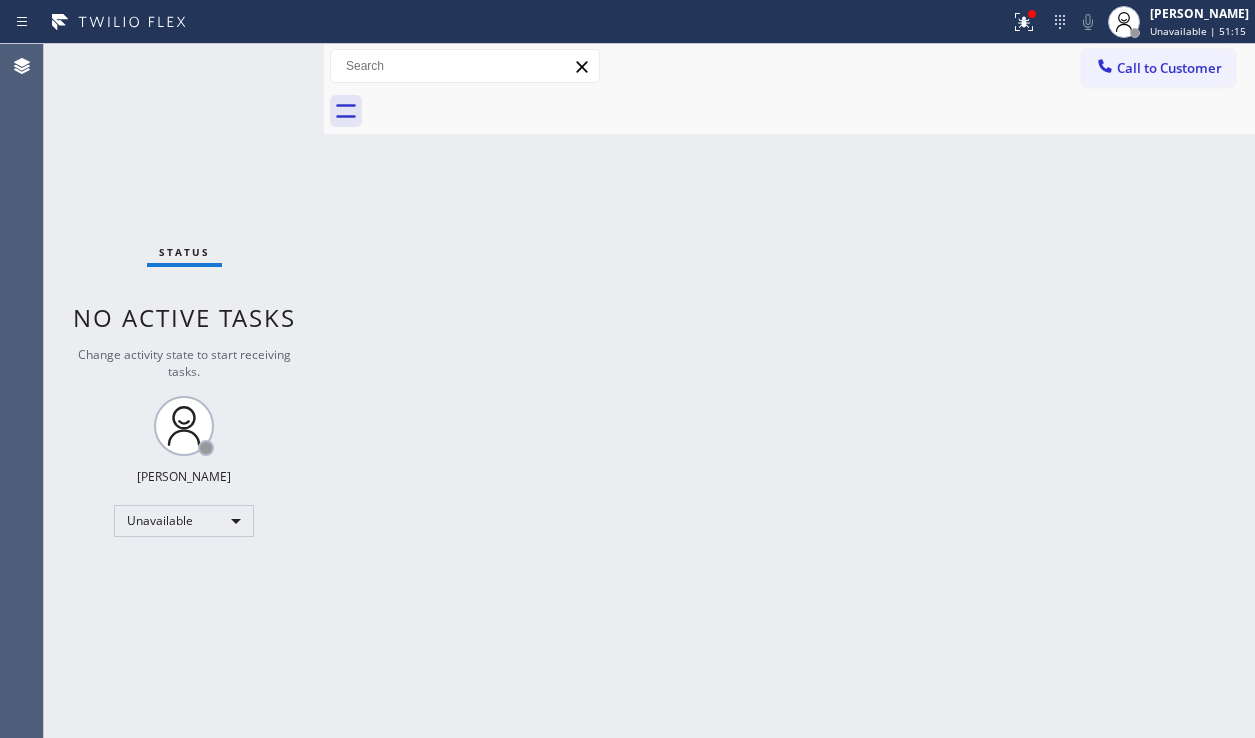 drag, startPoint x: 1181, startPoint y: 60, endPoint x: 1173, endPoint y: 73, distance: 15.264338 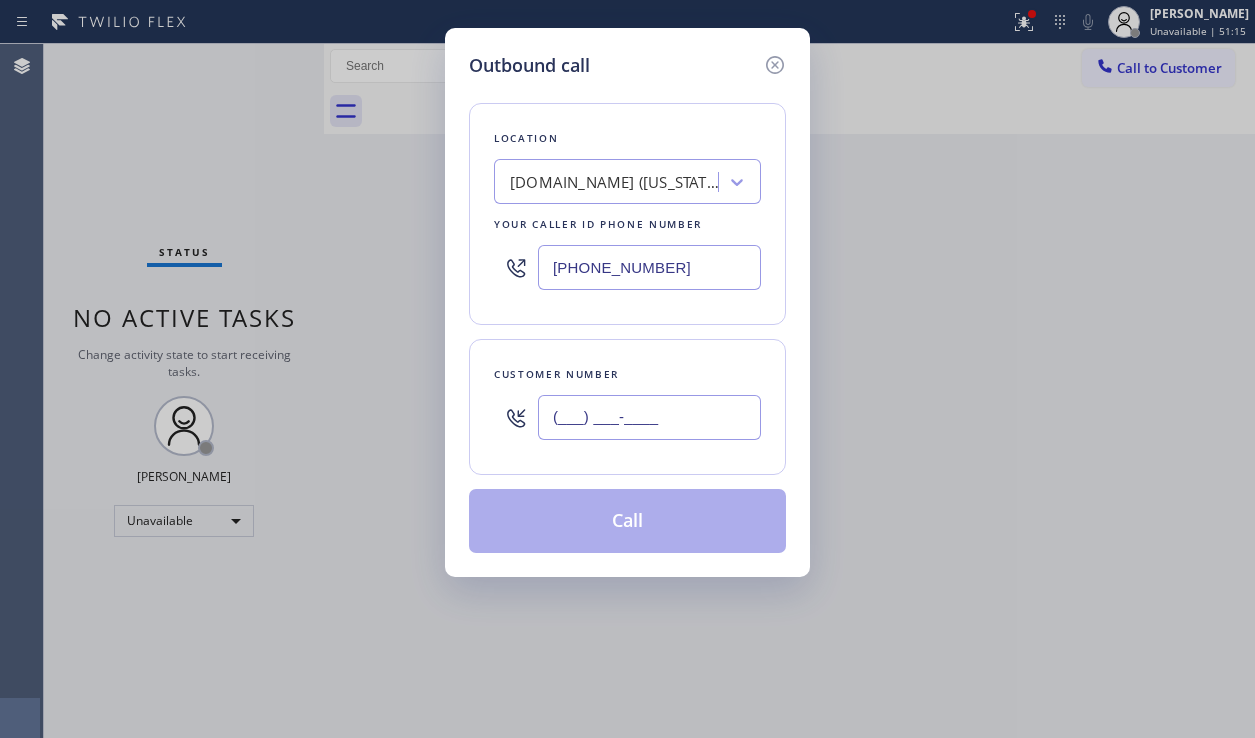 click on "(___) ___-____" at bounding box center (649, 417) 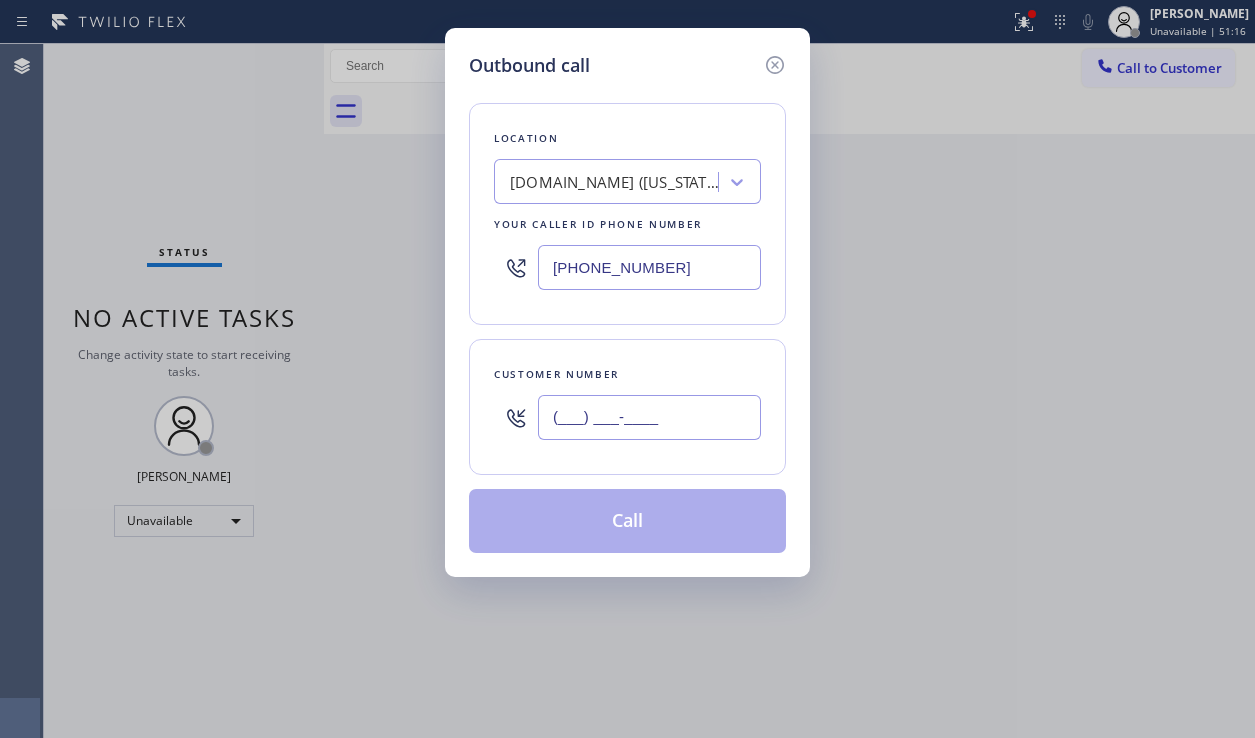 paste on "847) 830-8554" 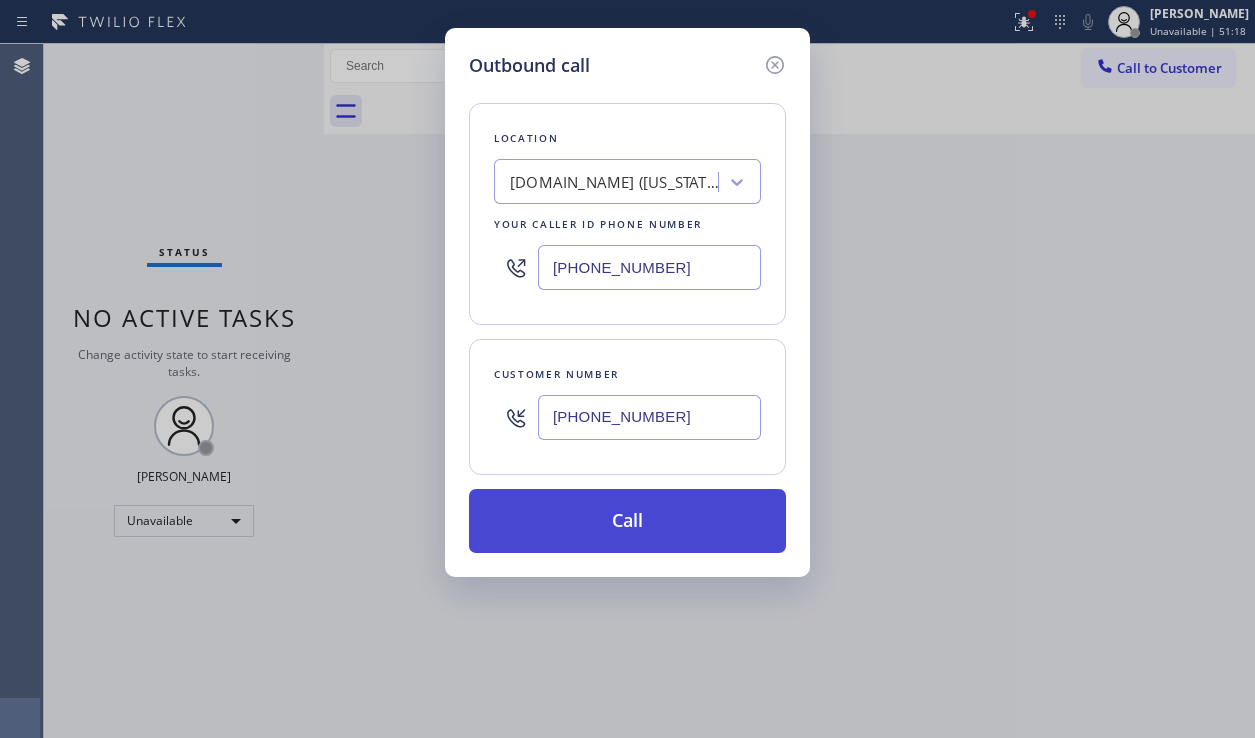 type on "[PHONE_NUMBER]" 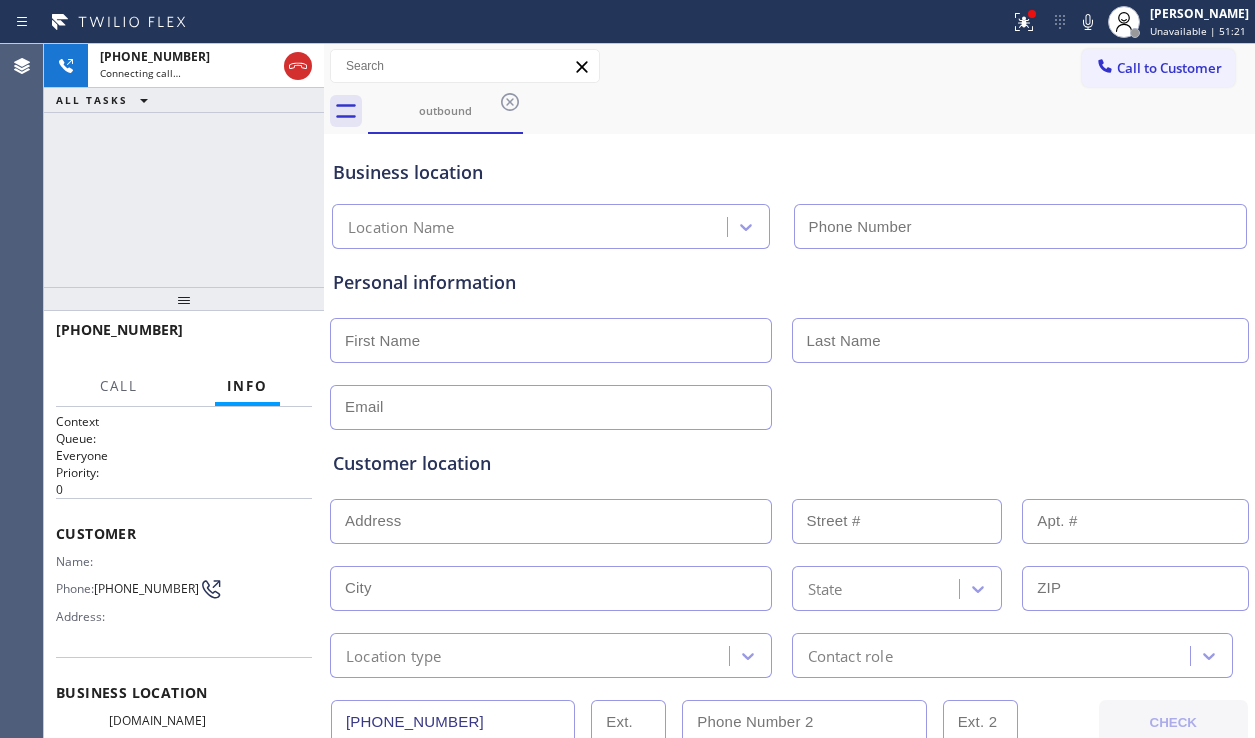 type on "[PHONE_NUMBER]" 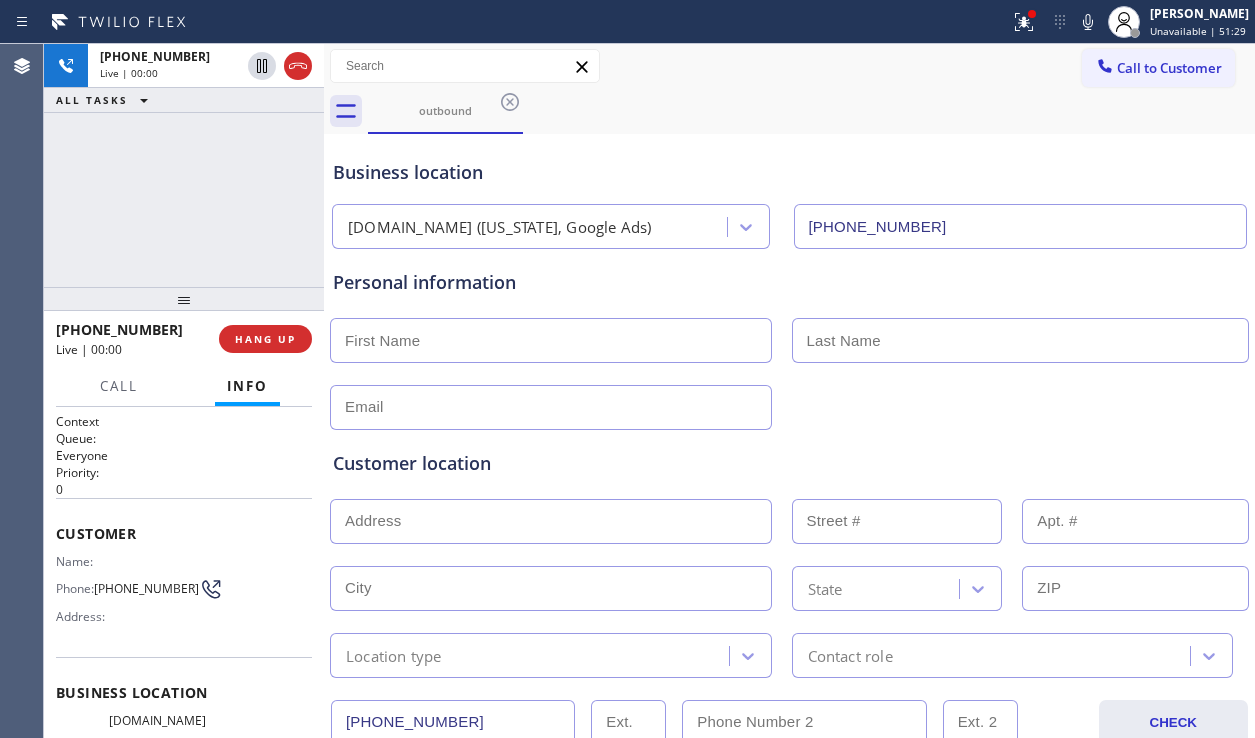 click on "Customer location >> ADD NEW ADDRESS << + NEW ADDRESS State Location type Contact role" at bounding box center (789, 550) 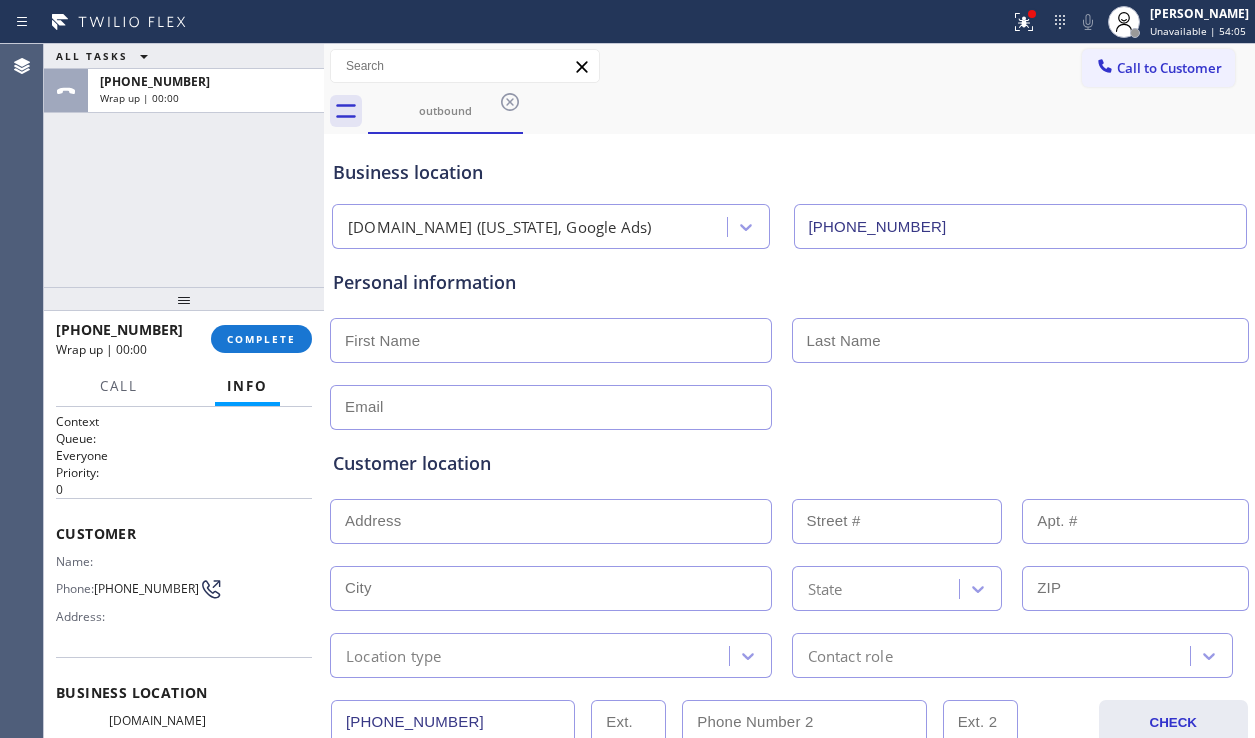 click on "ALL TASKS ALL TASKS ACTIVE TASKS TASKS IN WRAP UP [PHONE_NUMBER] Wrap up | 00:00" at bounding box center (184, 165) 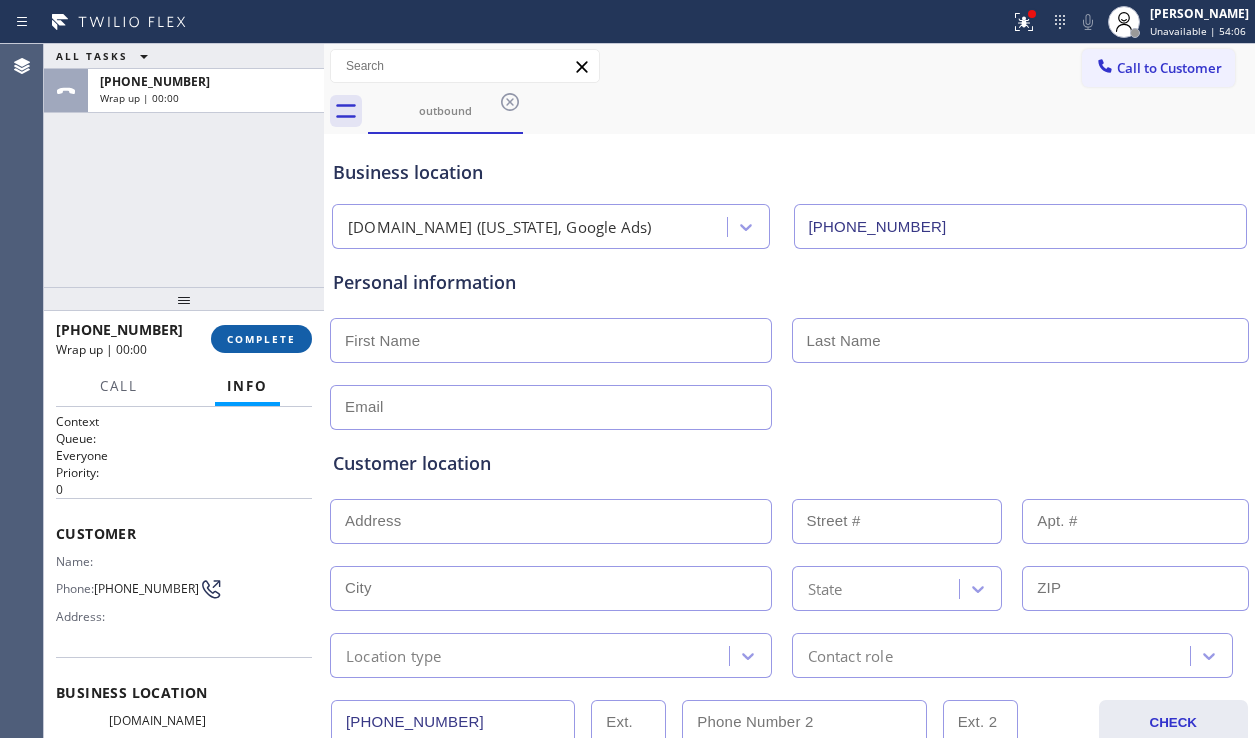 click on "COMPLETE" at bounding box center (261, 339) 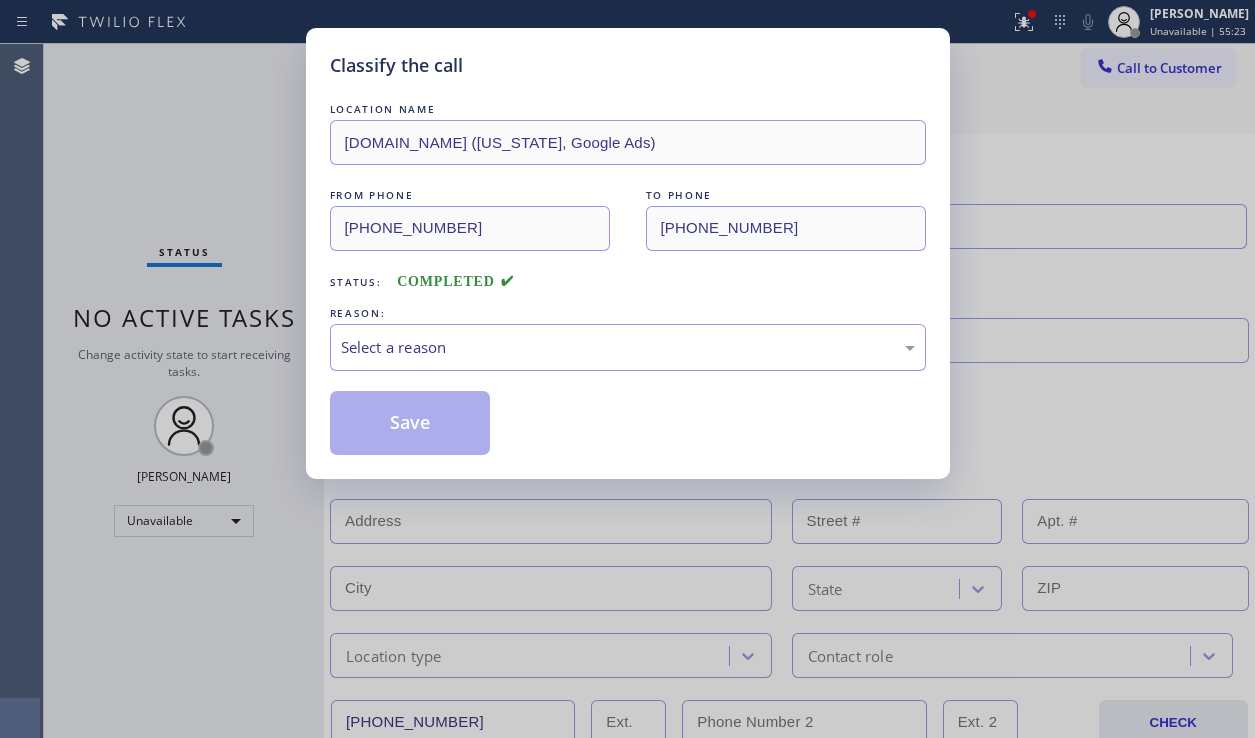 click on "Classify the call LOCATION NAME [DOMAIN_NAME] ([US_STATE], Google Ads) FROM PHONE [PHONE_NUMBER] TO PHONE [PHONE_NUMBER] Status: COMPLETED REASON: Select a reason Save" at bounding box center (627, 369) 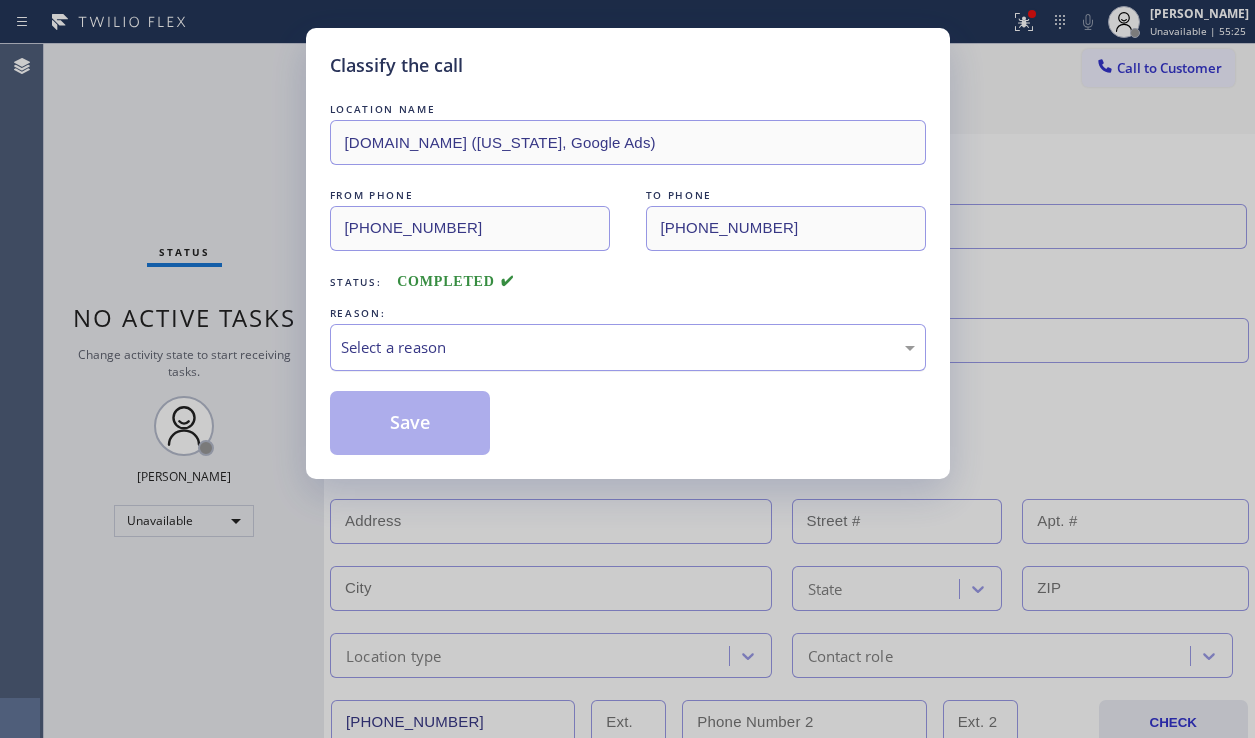 click on "Select a reason" at bounding box center (628, 347) 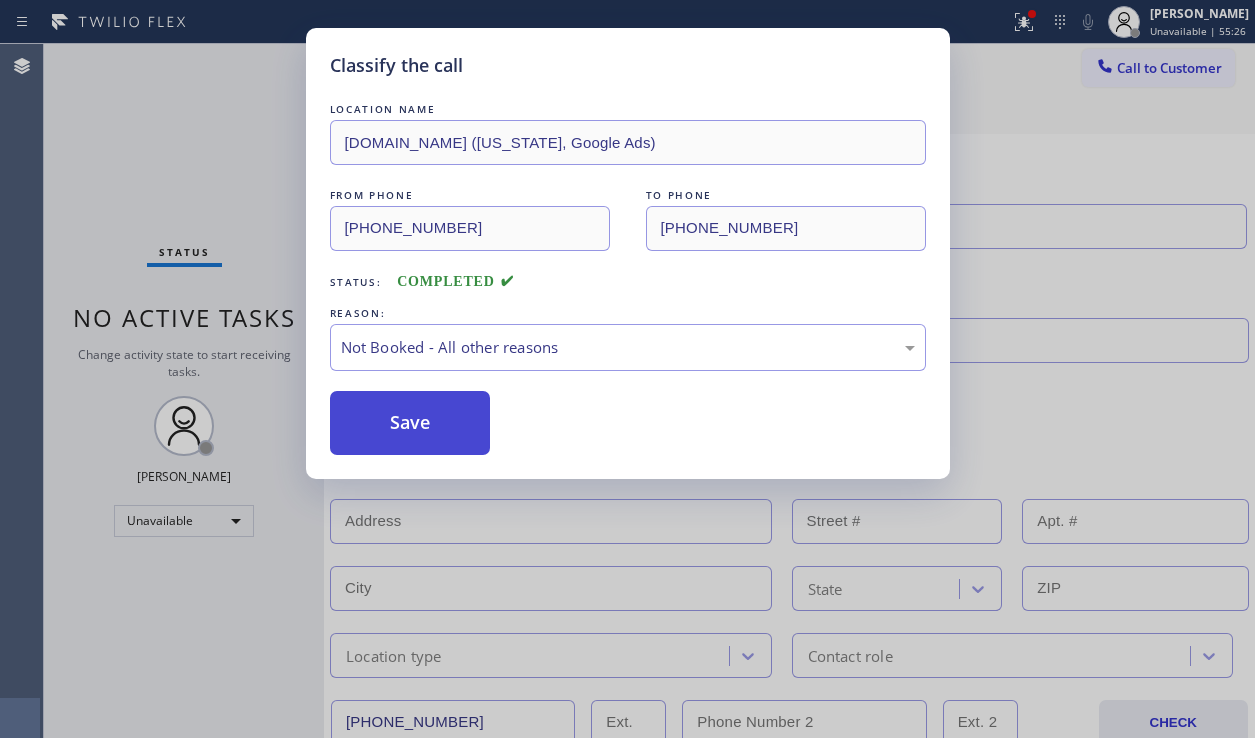 click on "Save" at bounding box center [410, 423] 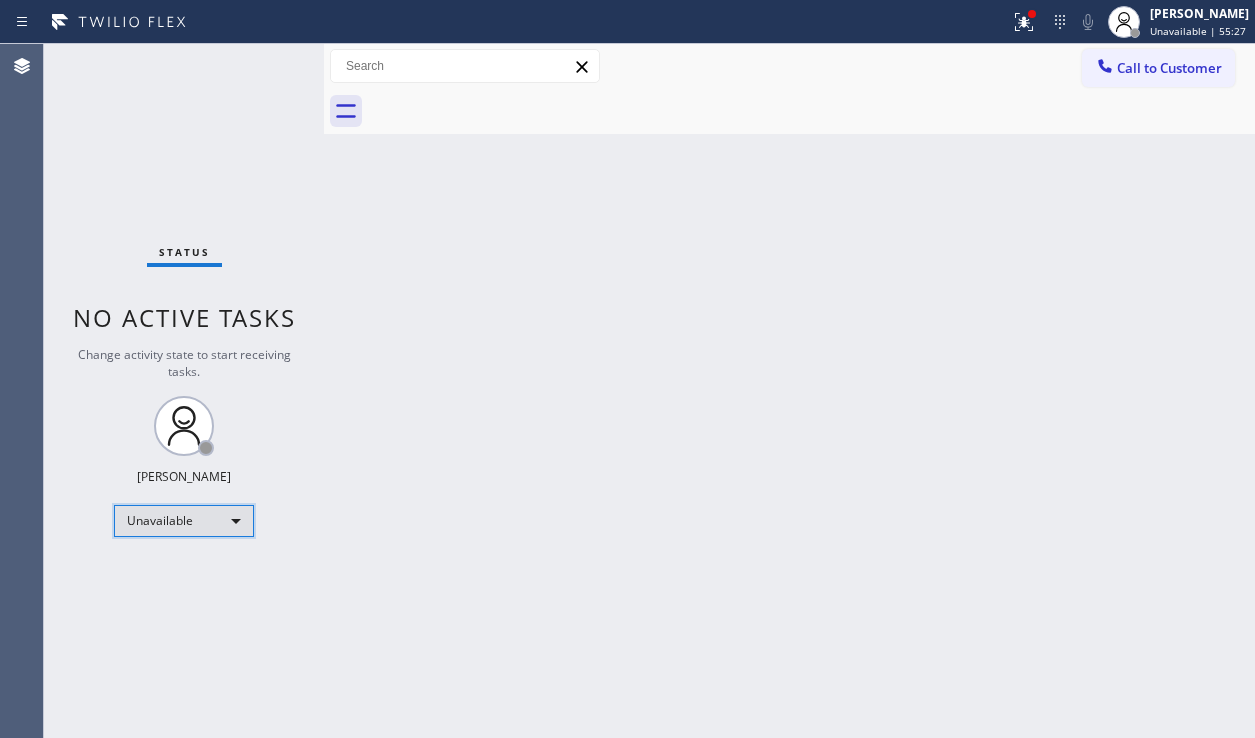 click on "Unavailable" at bounding box center (184, 521) 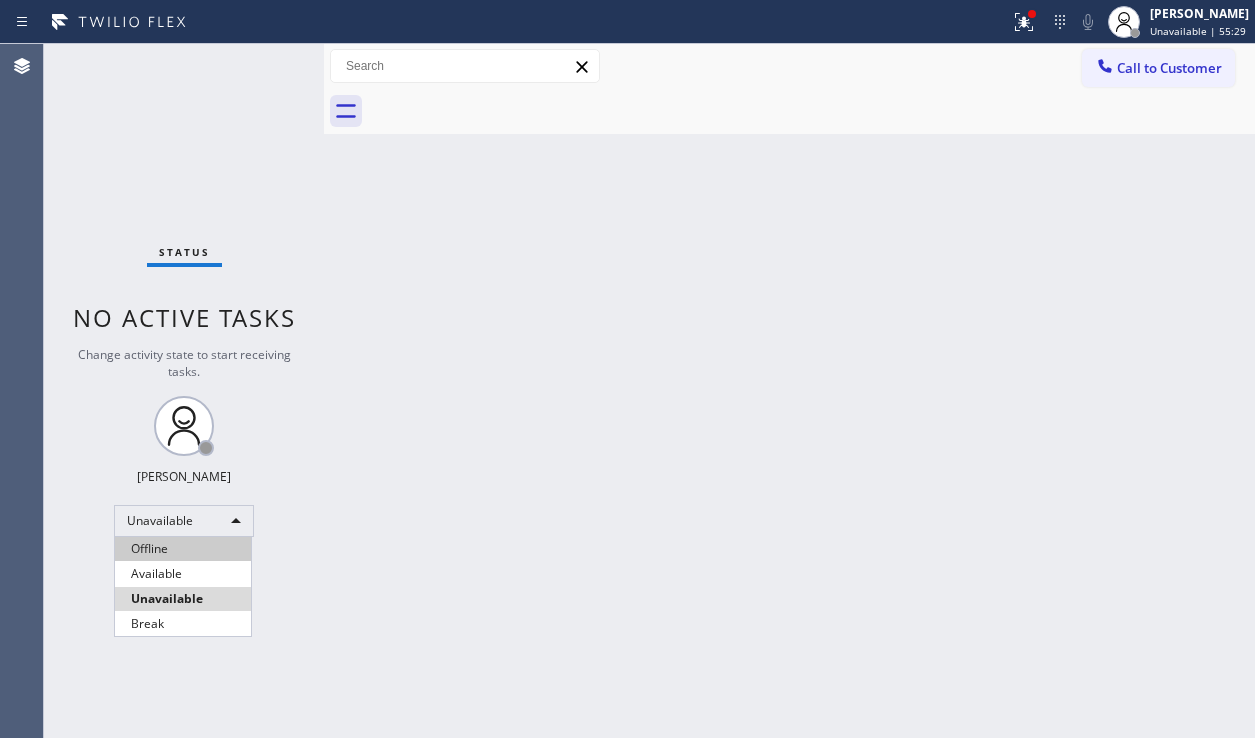click on "Offline" at bounding box center [183, 549] 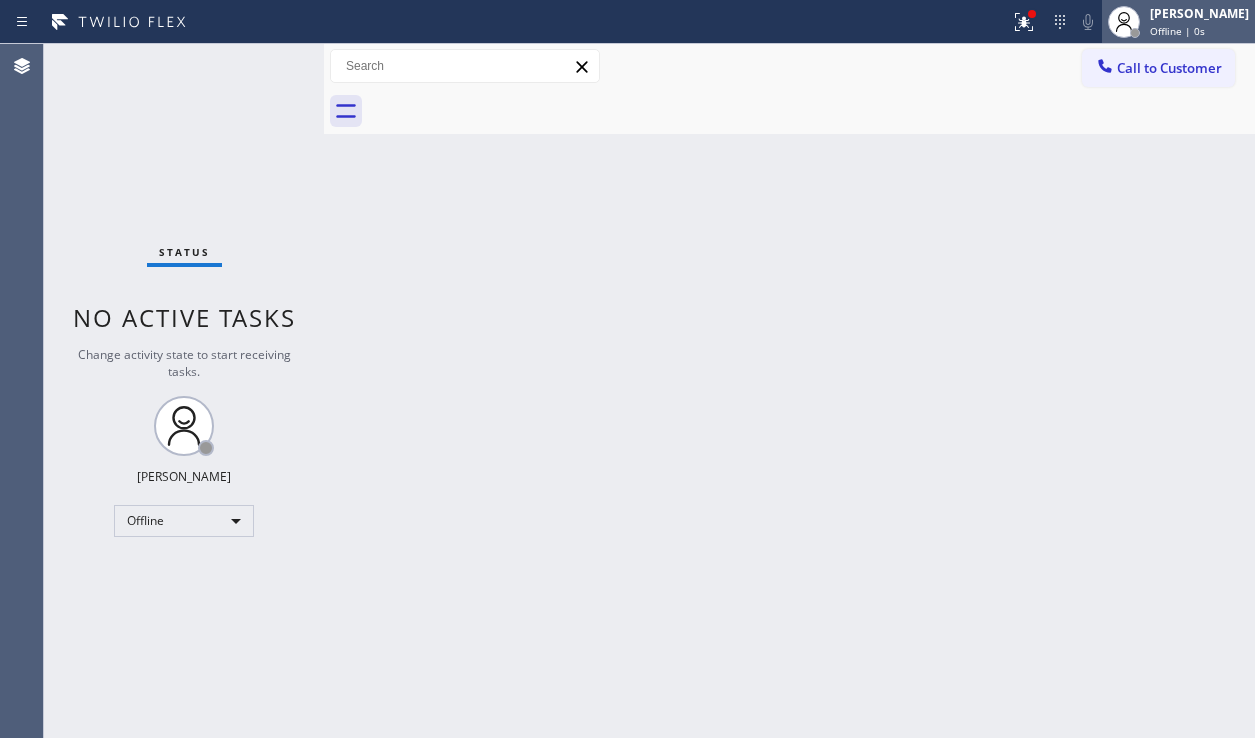 click on "Offline | 0s" at bounding box center [1177, 31] 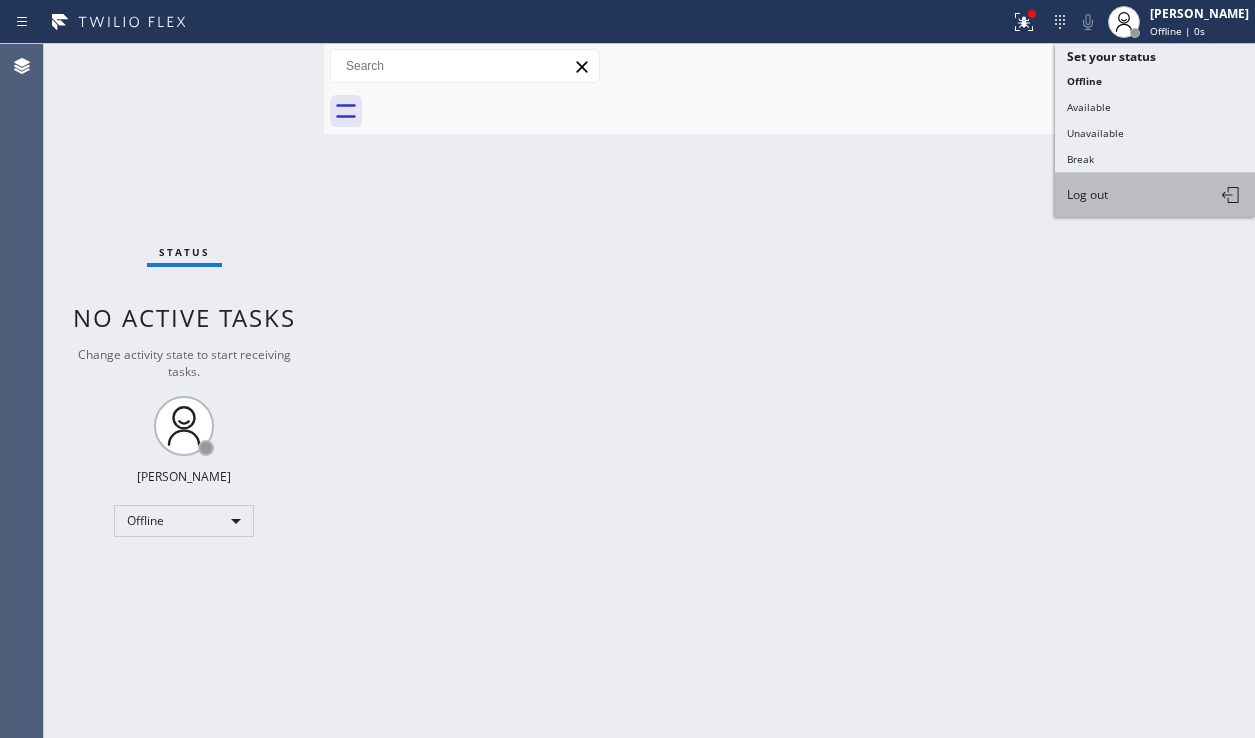click on "Log out" at bounding box center (1087, 194) 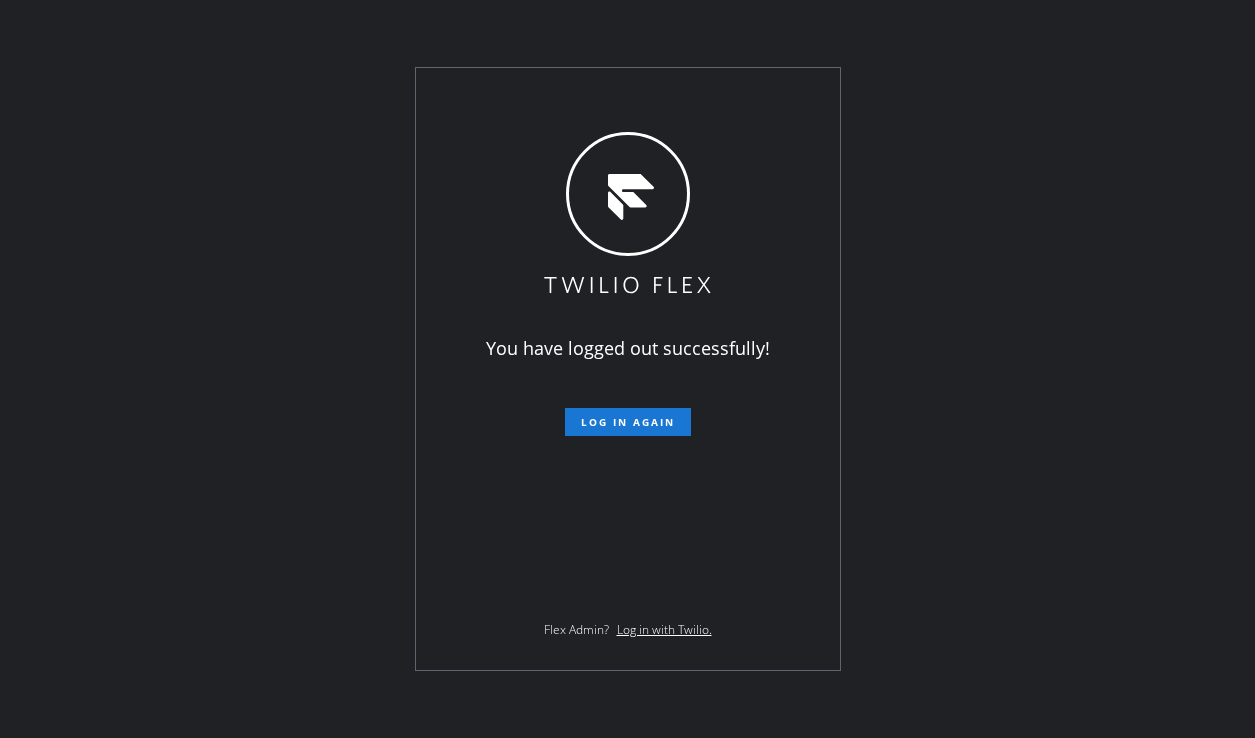 click on "You have logged out successfully! Log in again Flex Admin? Log in with Twilio." at bounding box center [627, 369] 